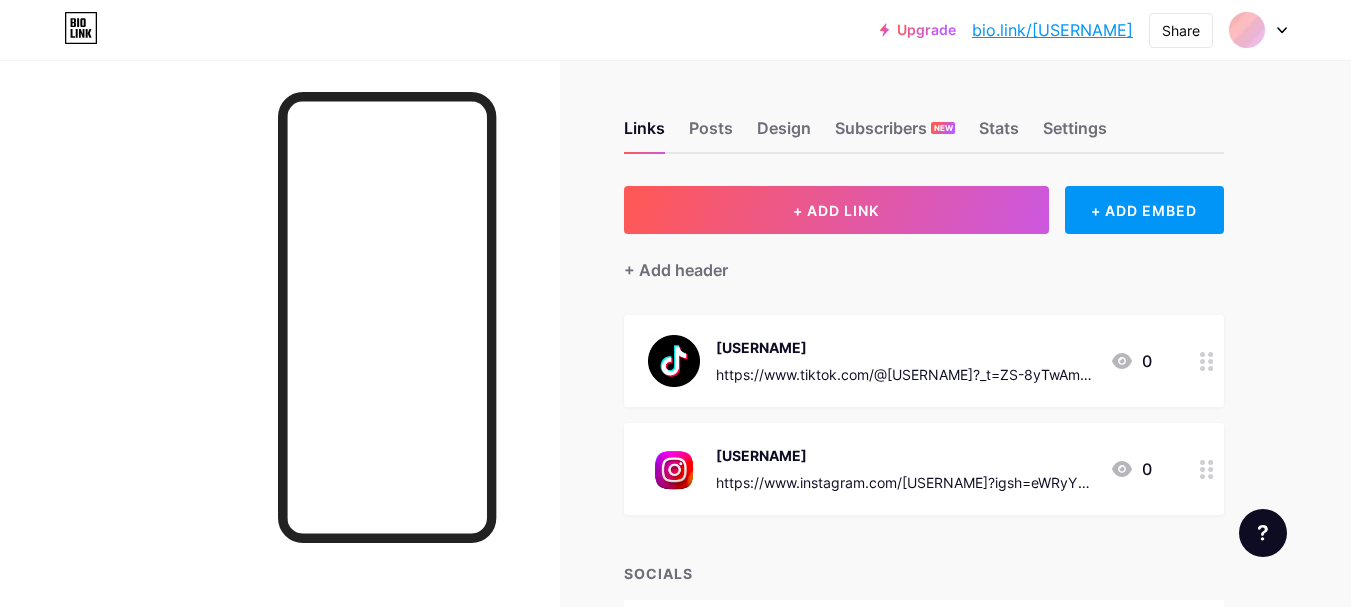 scroll, scrollTop: 0, scrollLeft: 0, axis: both 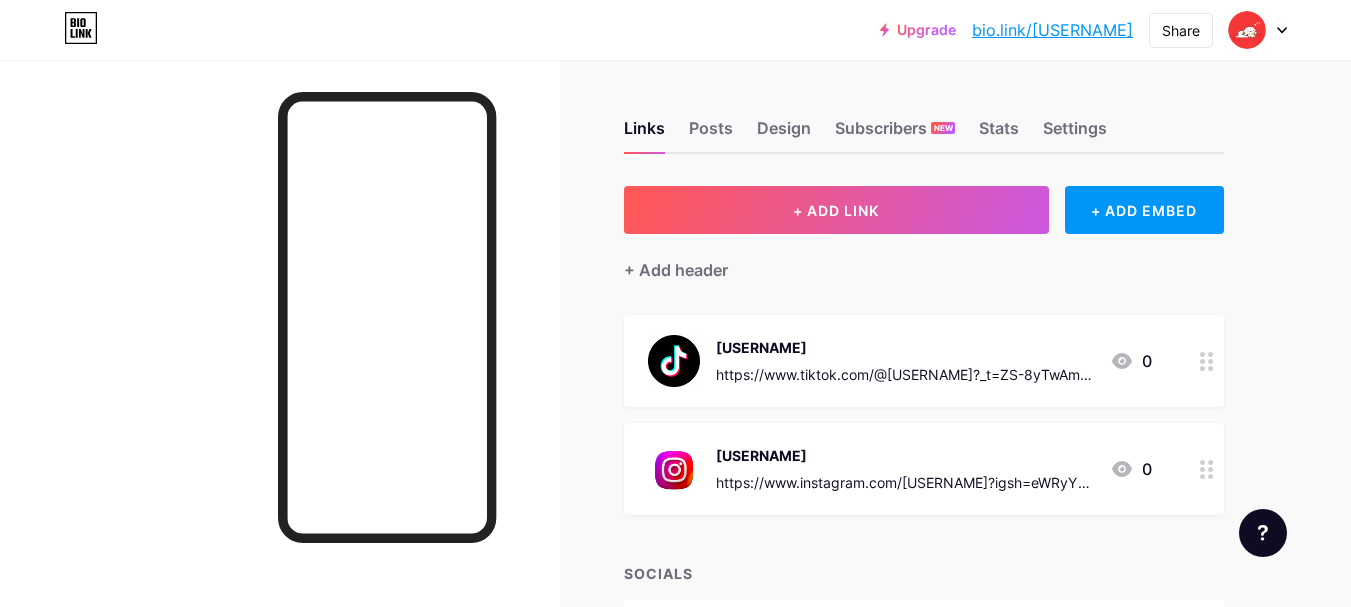 click at bounding box center [1258, 30] 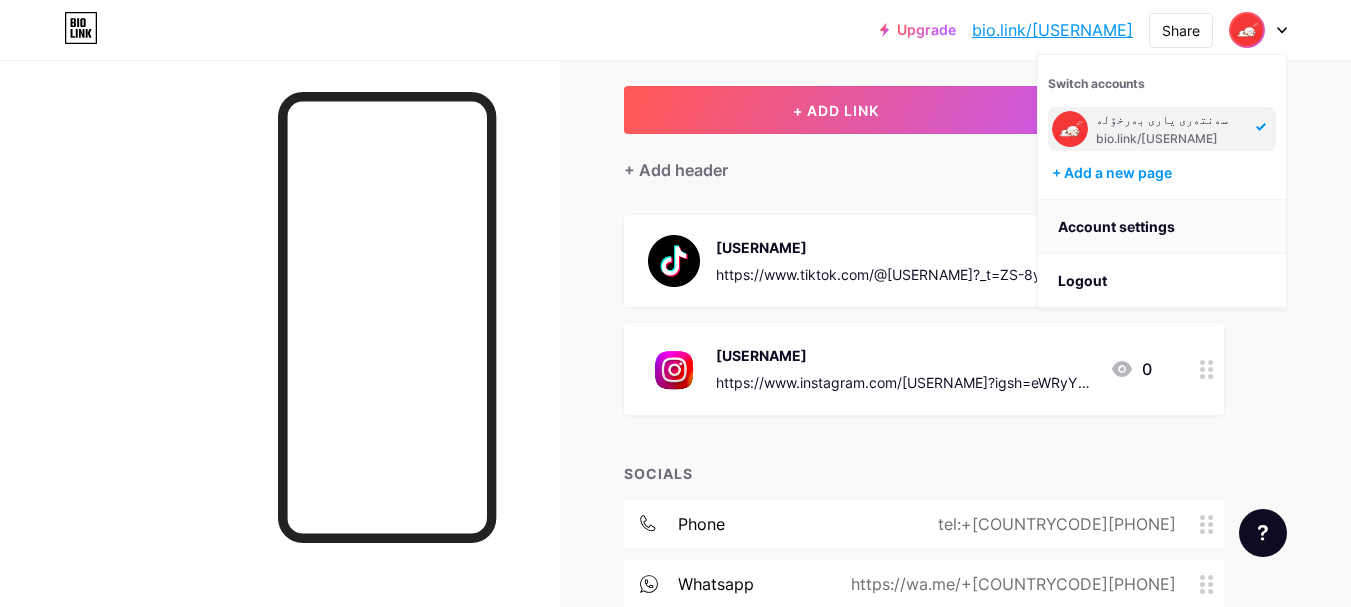 scroll, scrollTop: 0, scrollLeft: 0, axis: both 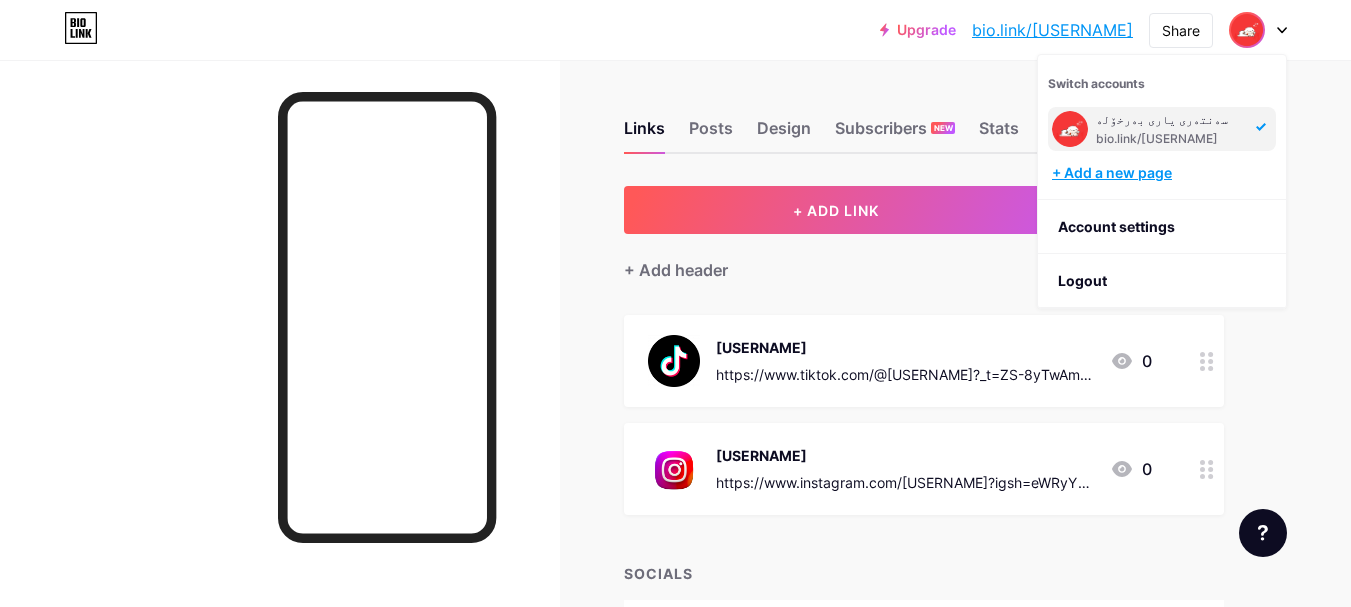 click on "+ Add a new page" at bounding box center (1164, 173) 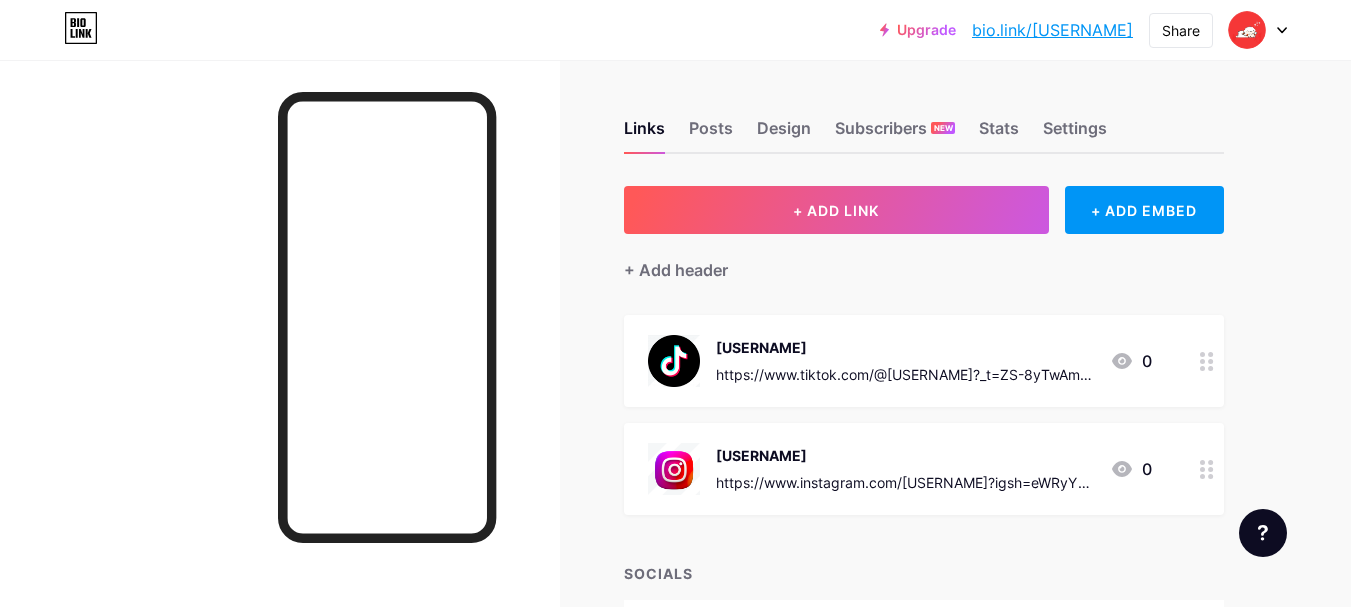 scroll, scrollTop: 0, scrollLeft: 0, axis: both 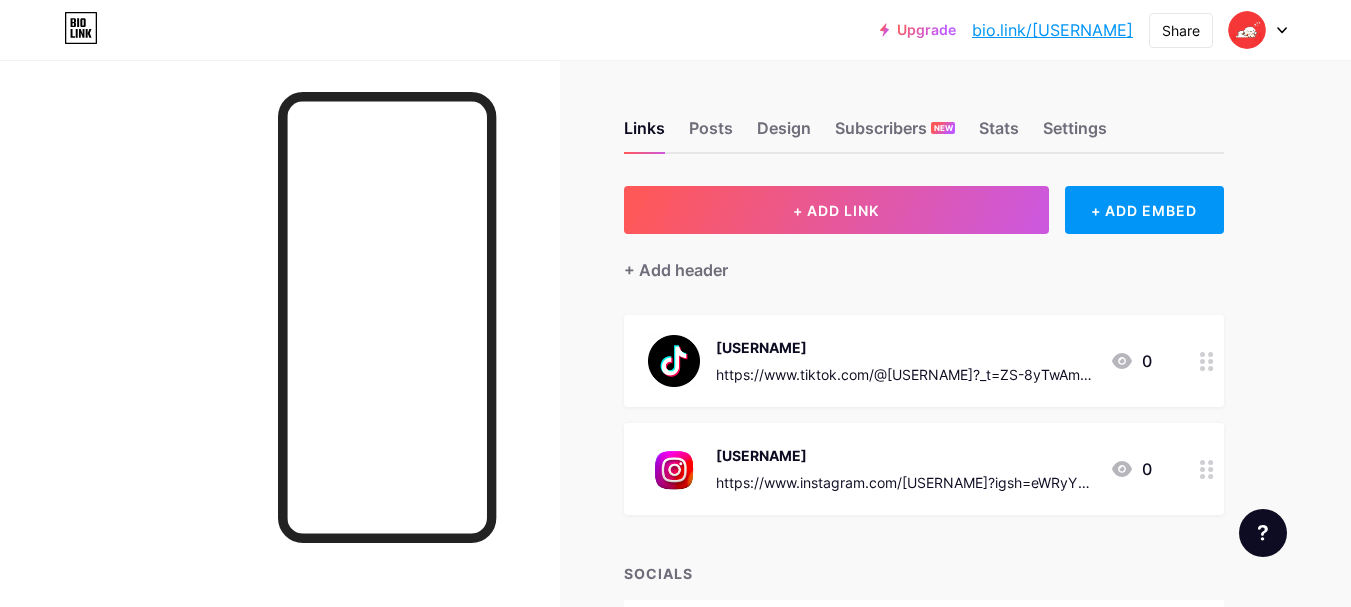 click 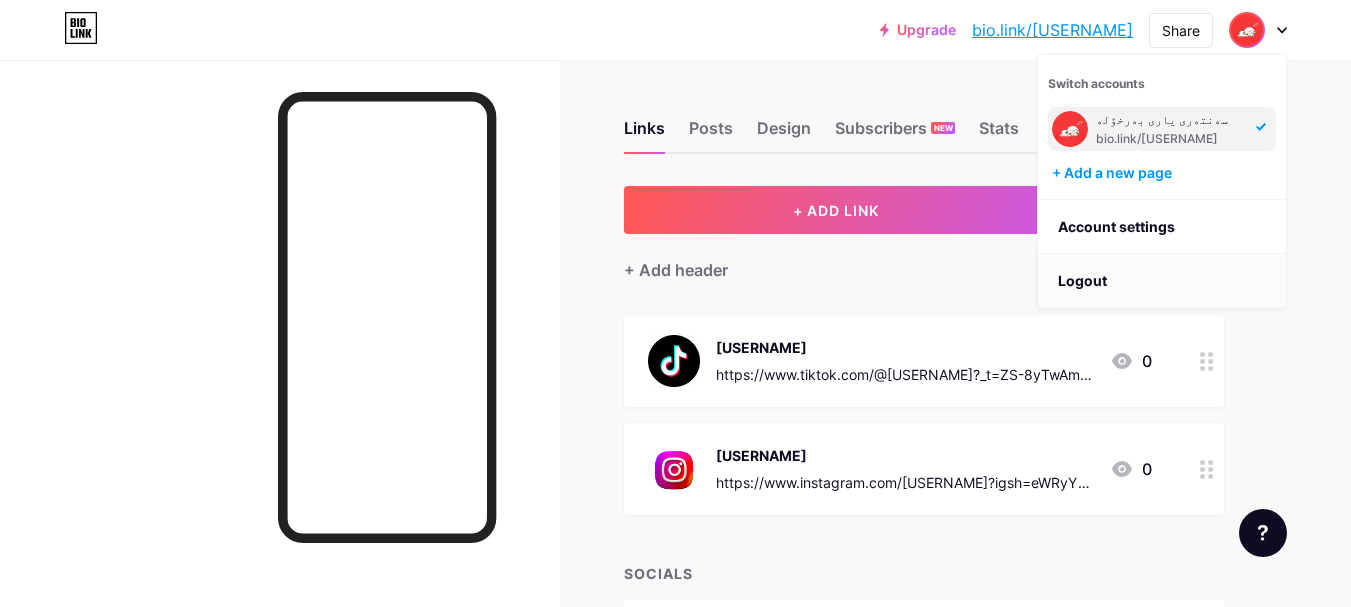 click on "Logout" at bounding box center (1162, 281) 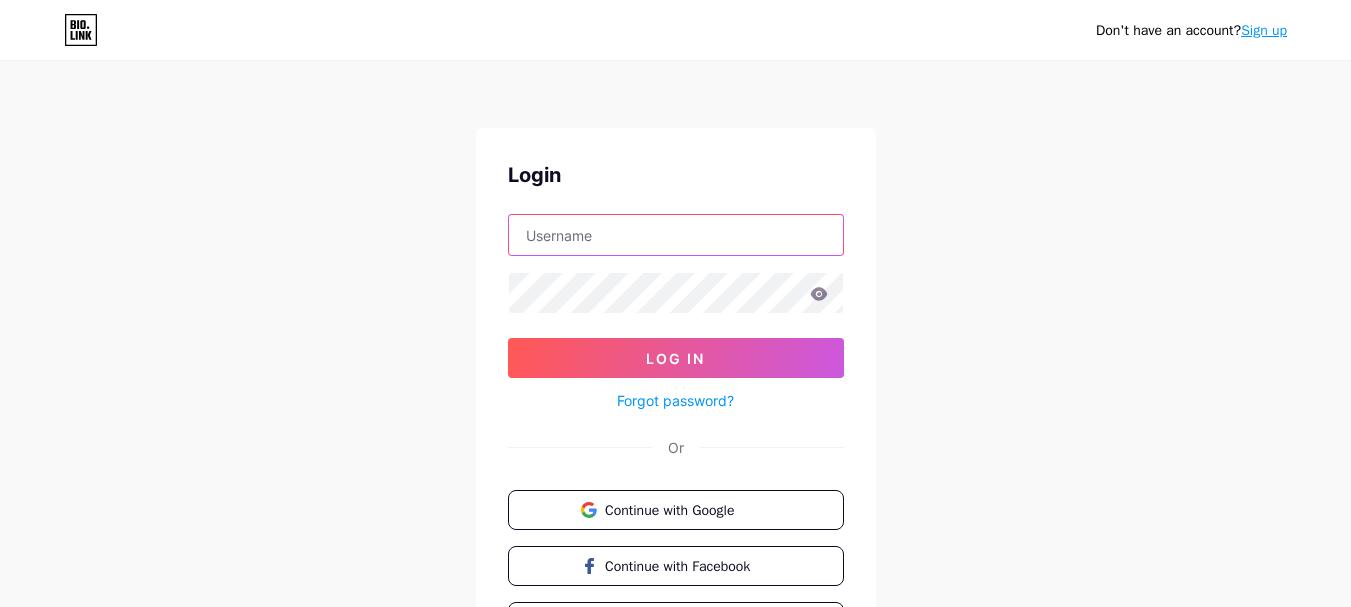 type on "diamondjj" 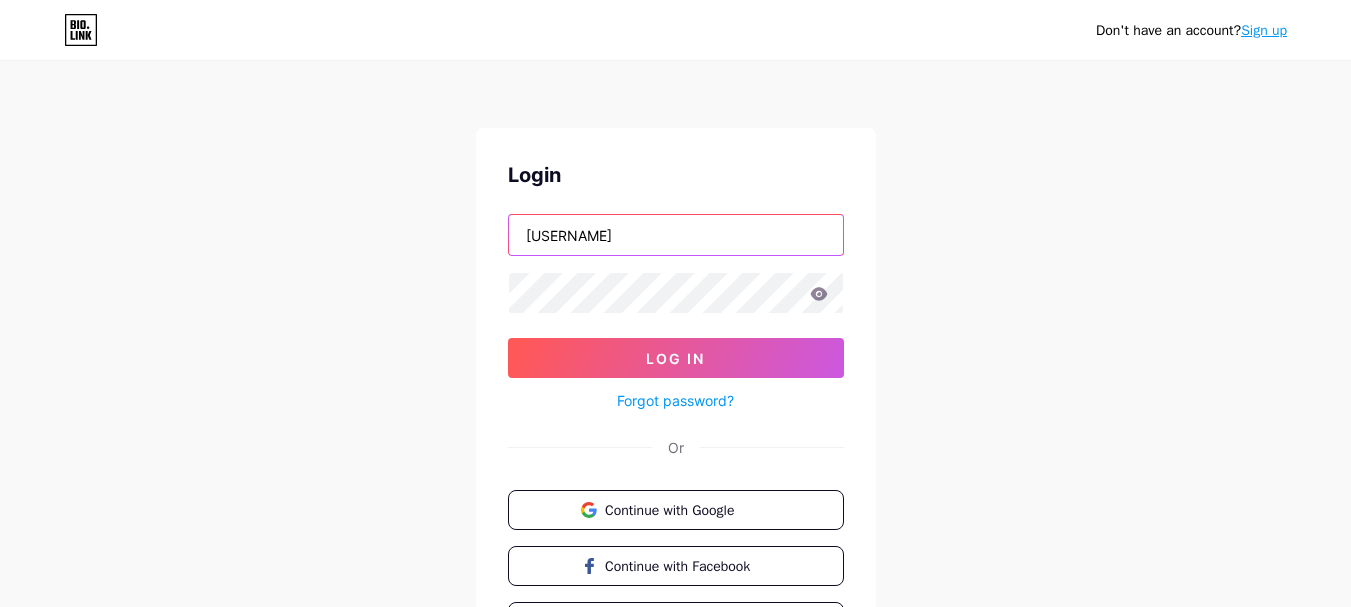 click on "diamondjj" at bounding box center [676, 235] 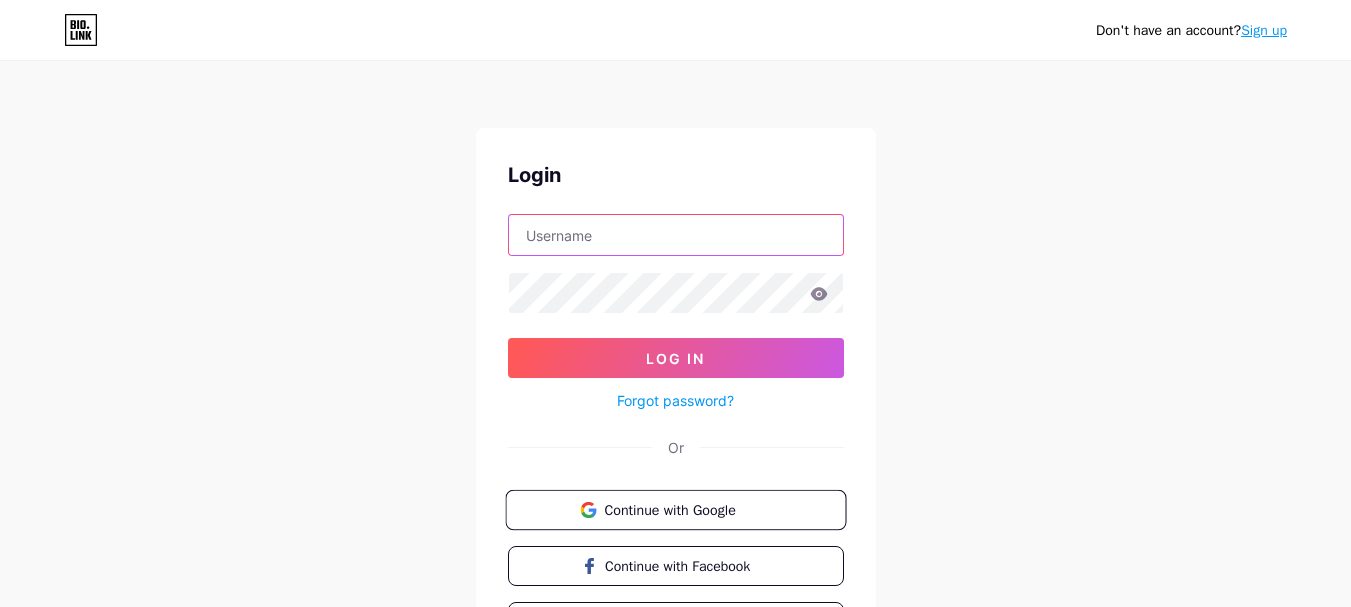 type 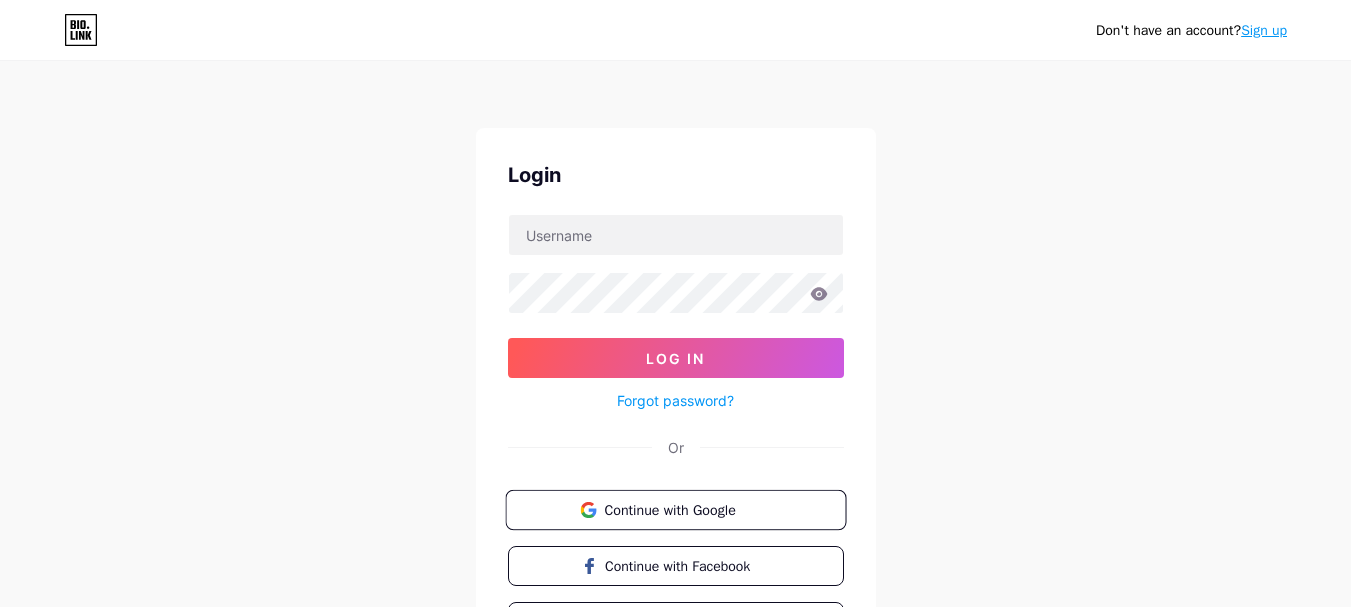 click on "Continue with Google" at bounding box center [687, 509] 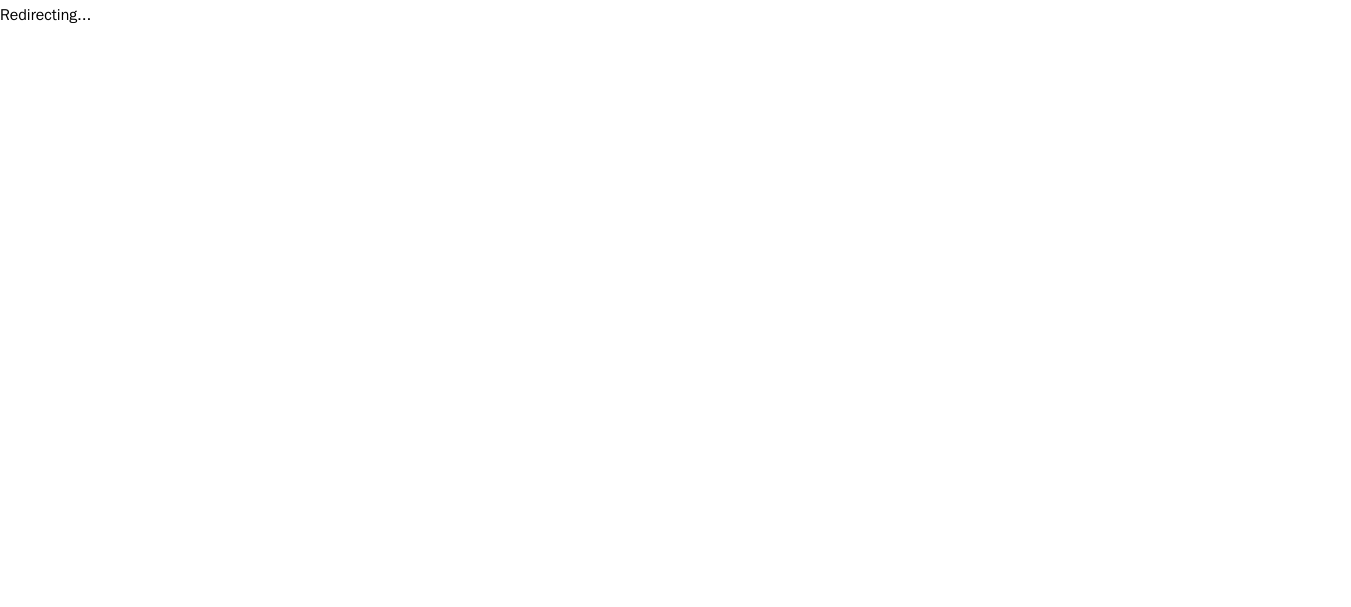 scroll, scrollTop: 0, scrollLeft: 0, axis: both 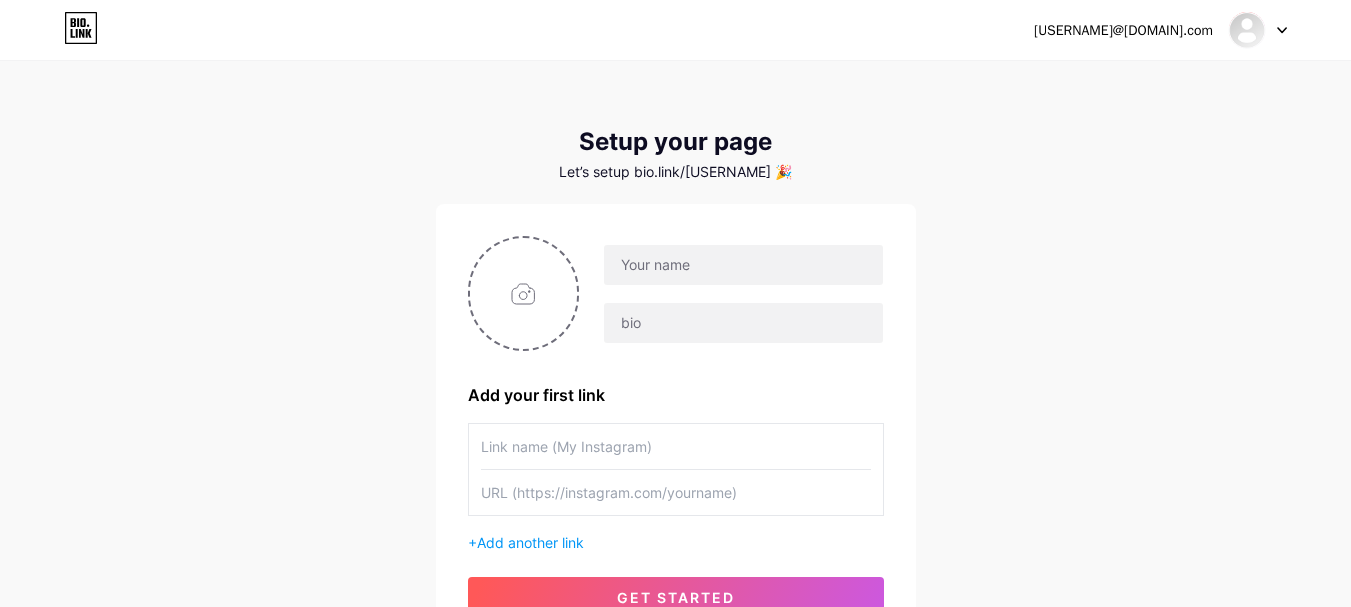 click at bounding box center (1258, 30) 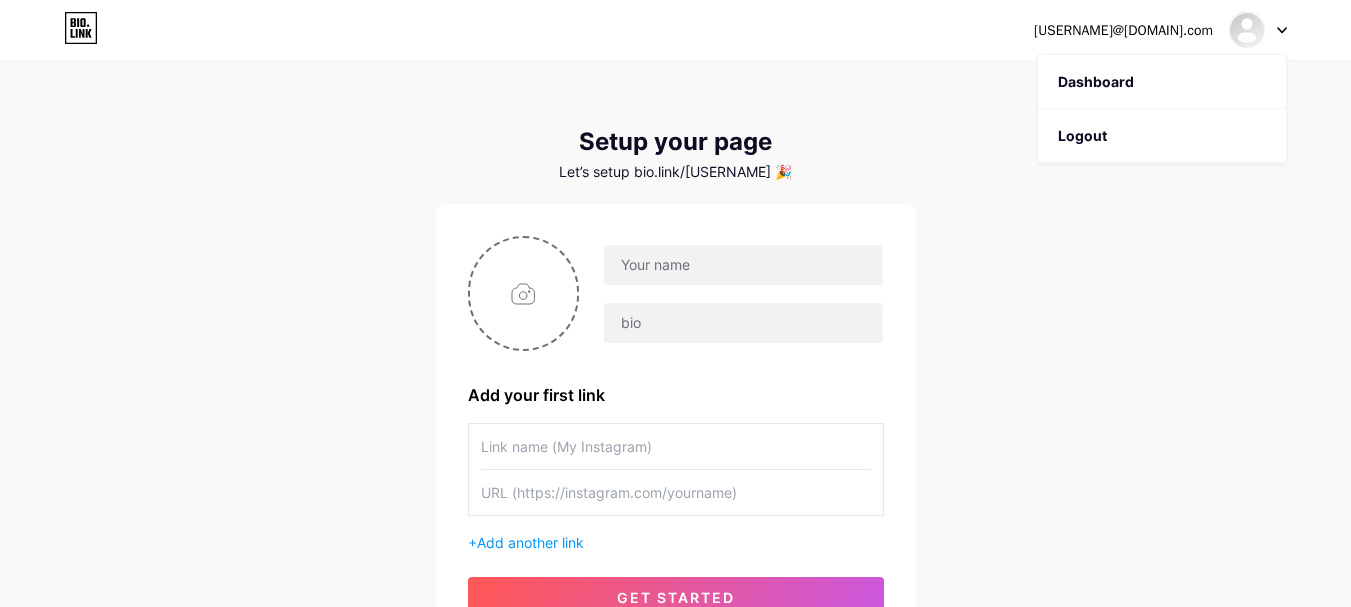 click at bounding box center [1258, 30] 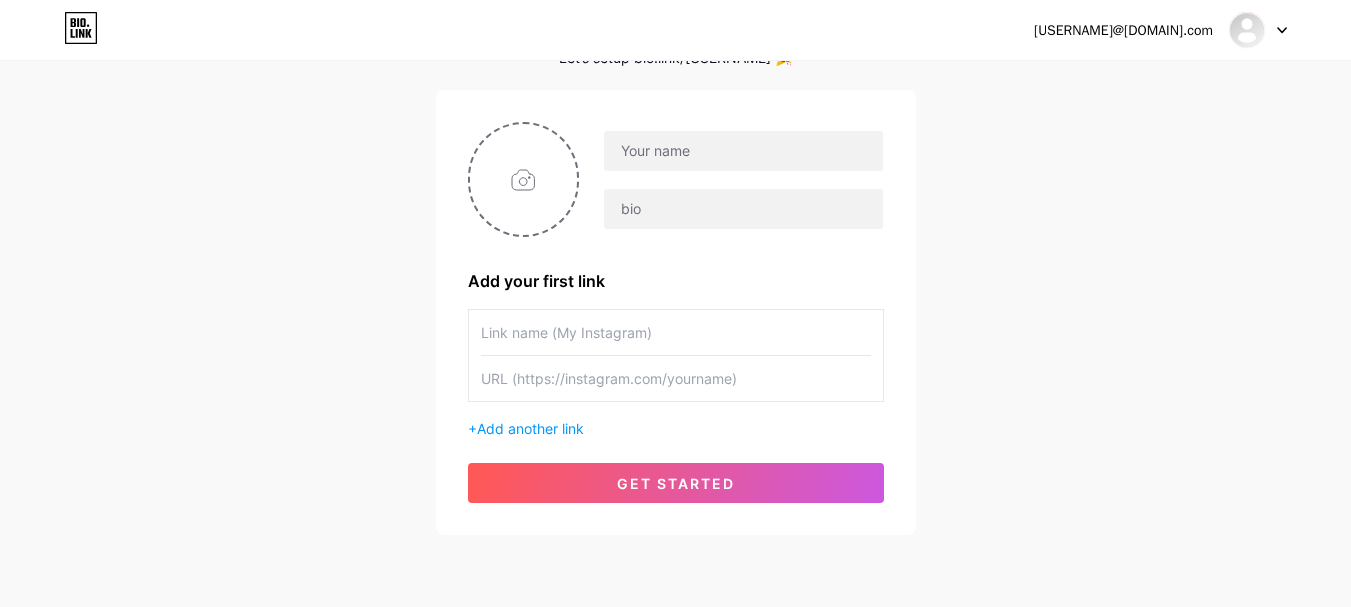 scroll, scrollTop: 86, scrollLeft: 0, axis: vertical 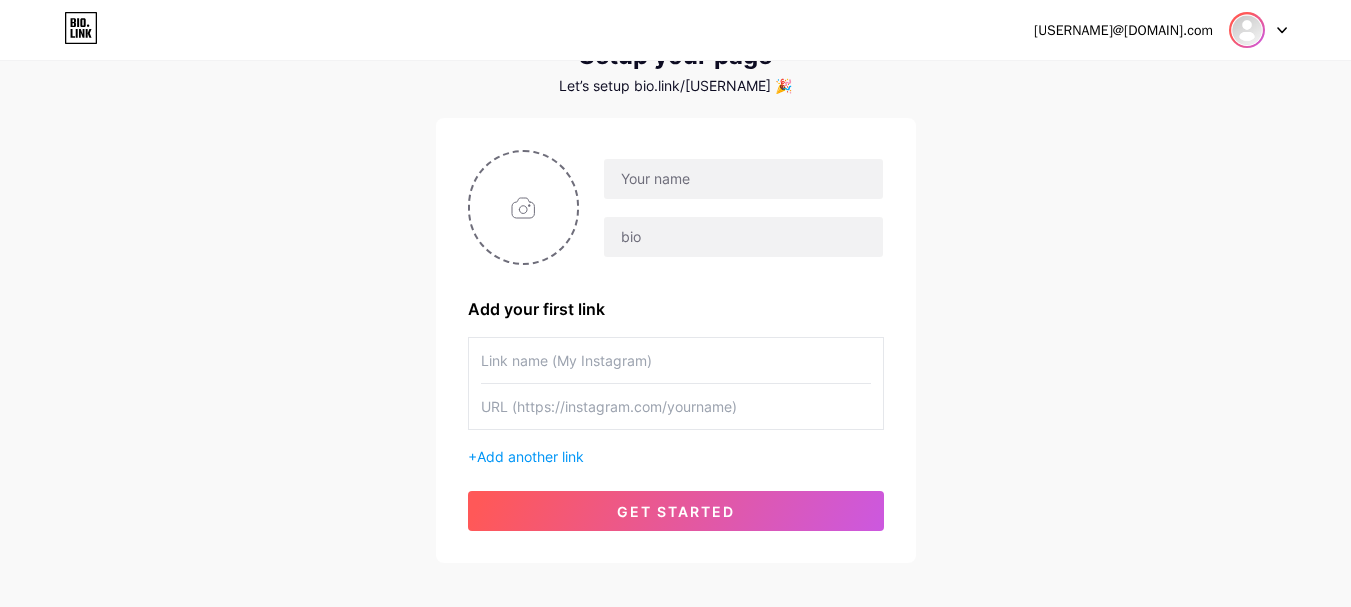 click at bounding box center [1247, 30] 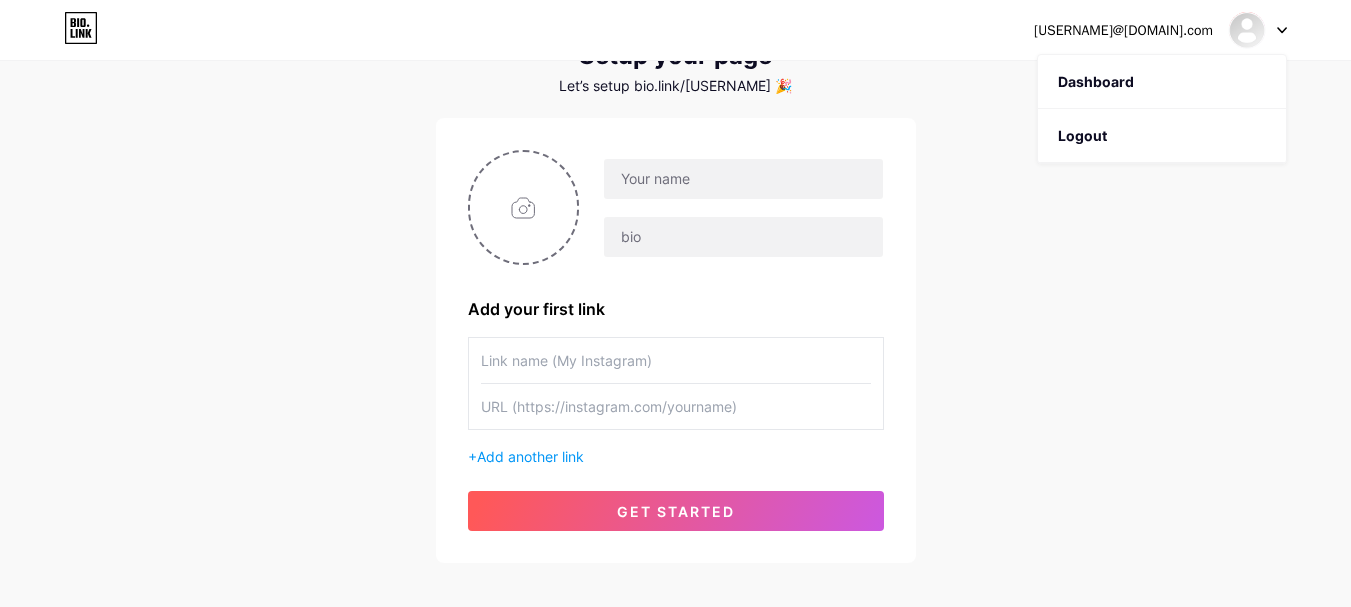 click 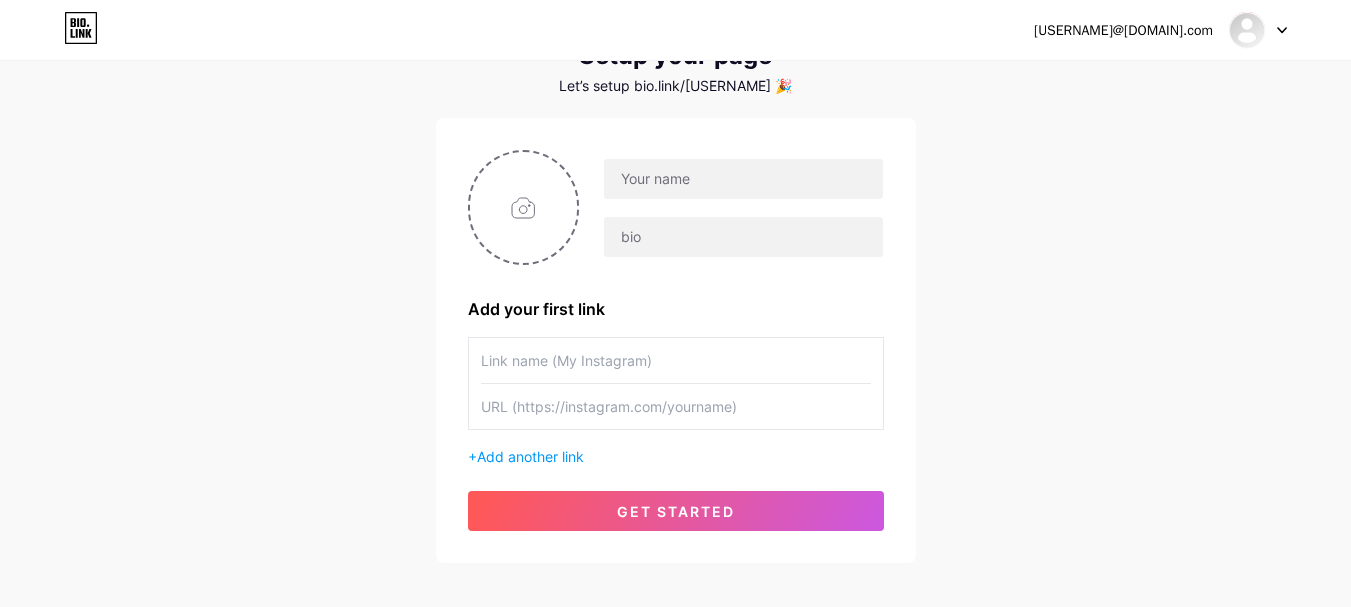 click 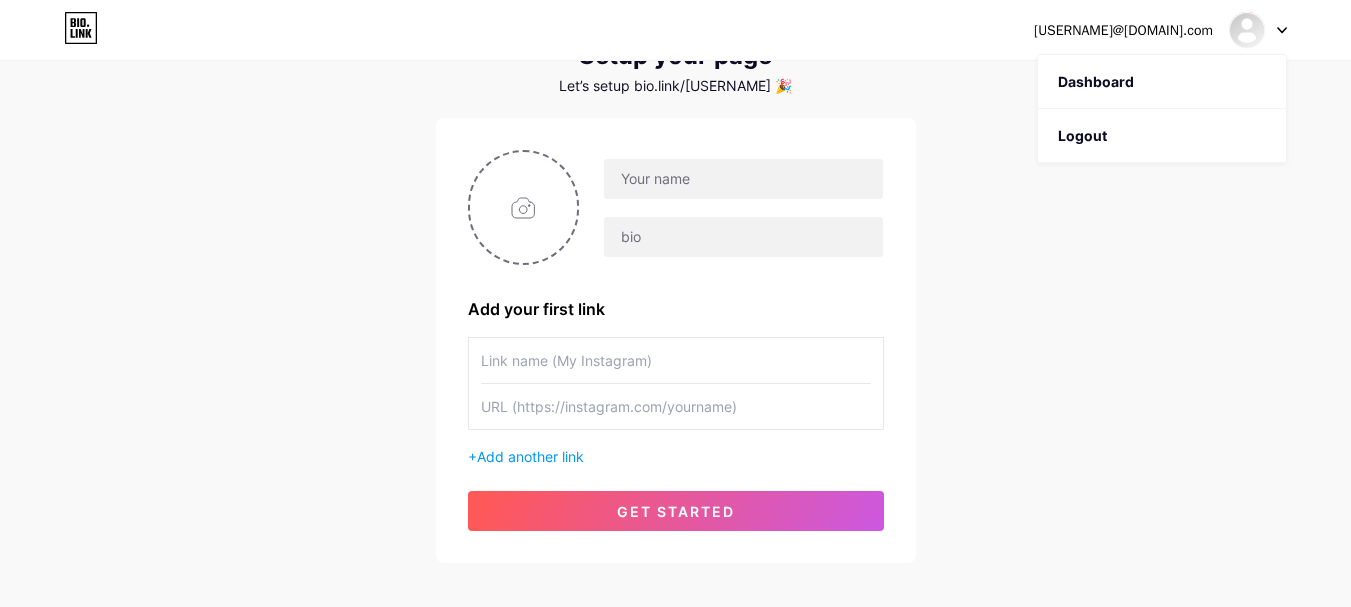 click 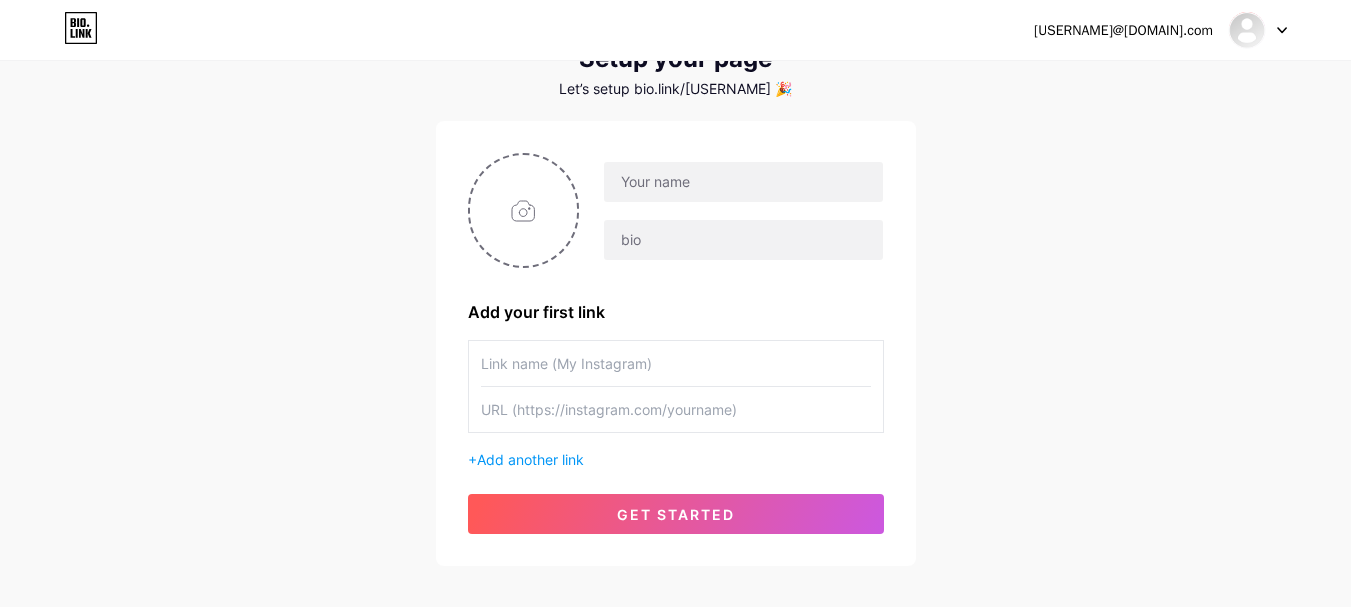 scroll, scrollTop: 0, scrollLeft: 0, axis: both 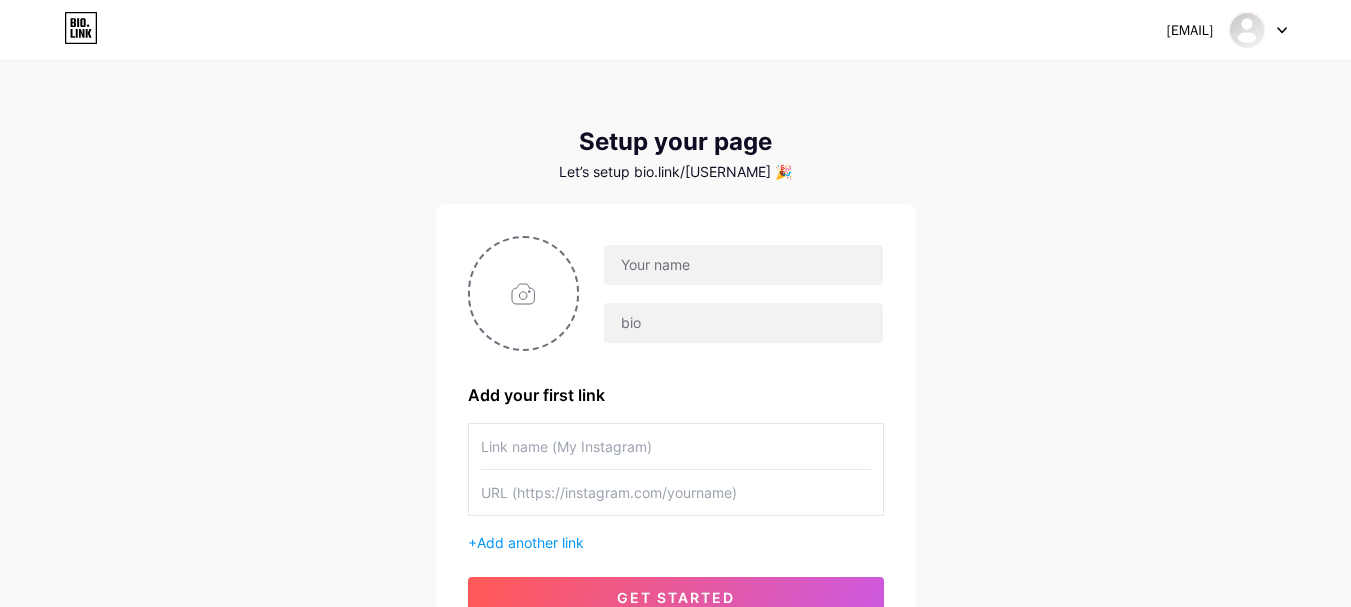 click on "Let’s setup bio.link/kozhirna 🎉" at bounding box center (676, 172) 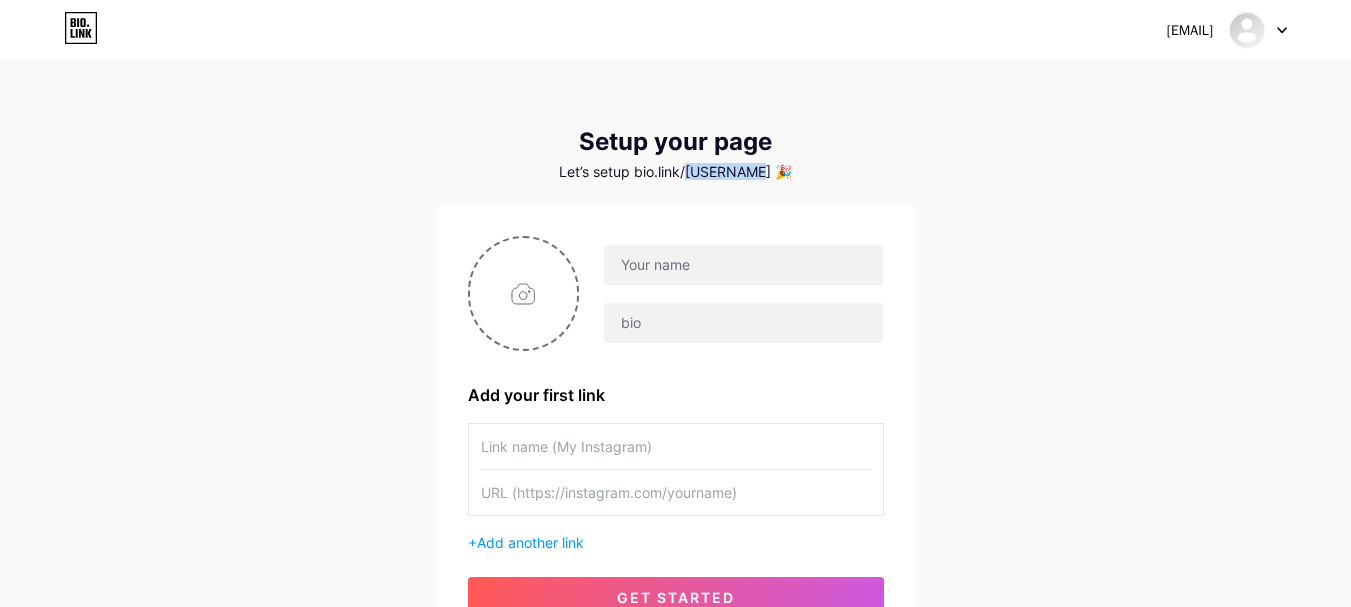 click on "Let’s setup bio.link/kozhirna 🎉" at bounding box center [676, 172] 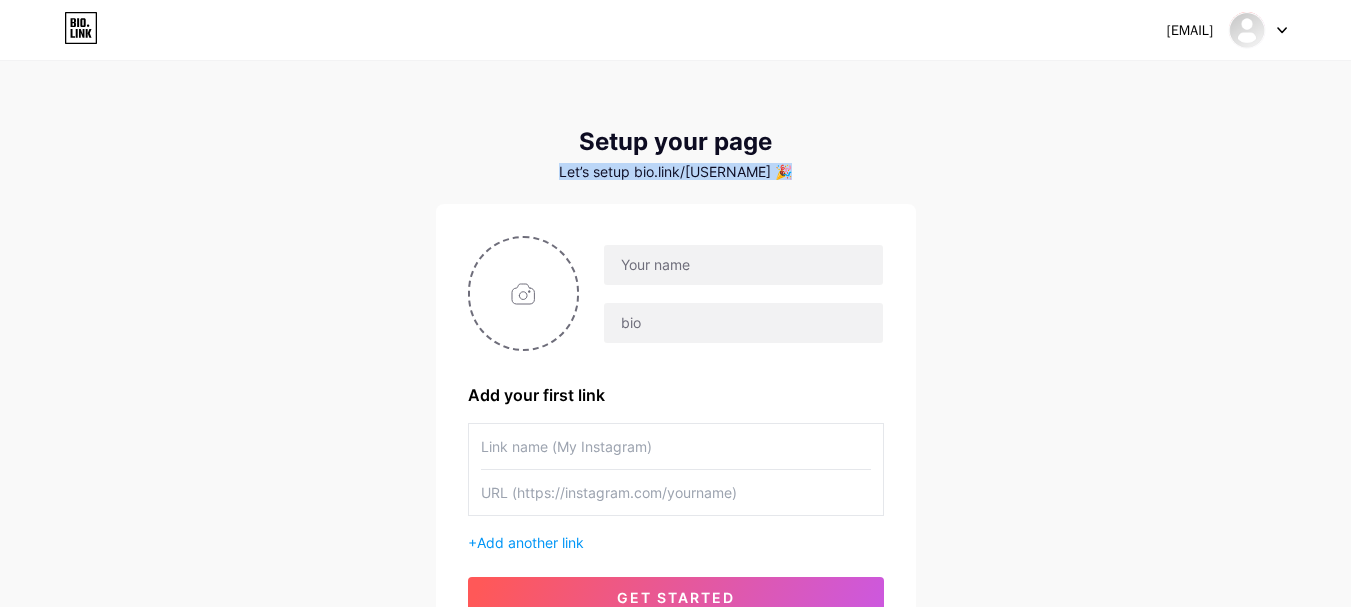 click on "Let’s setup bio.link/kozhirna 🎉" at bounding box center [676, 172] 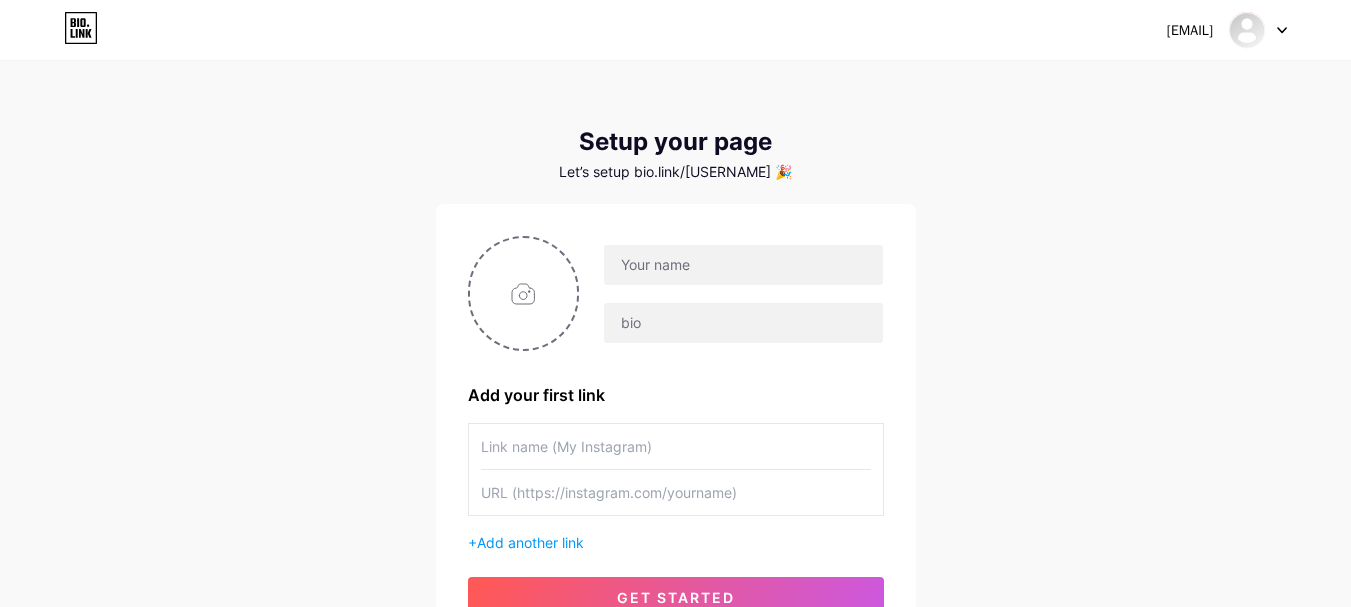 click on "kozhirslemani1@gmail.com           Dashboard     Logout   Setup your page   Let’s setup bio.link/kozhirna 🎉                       Add your first link
+  Add another link     get started" at bounding box center [675, 356] 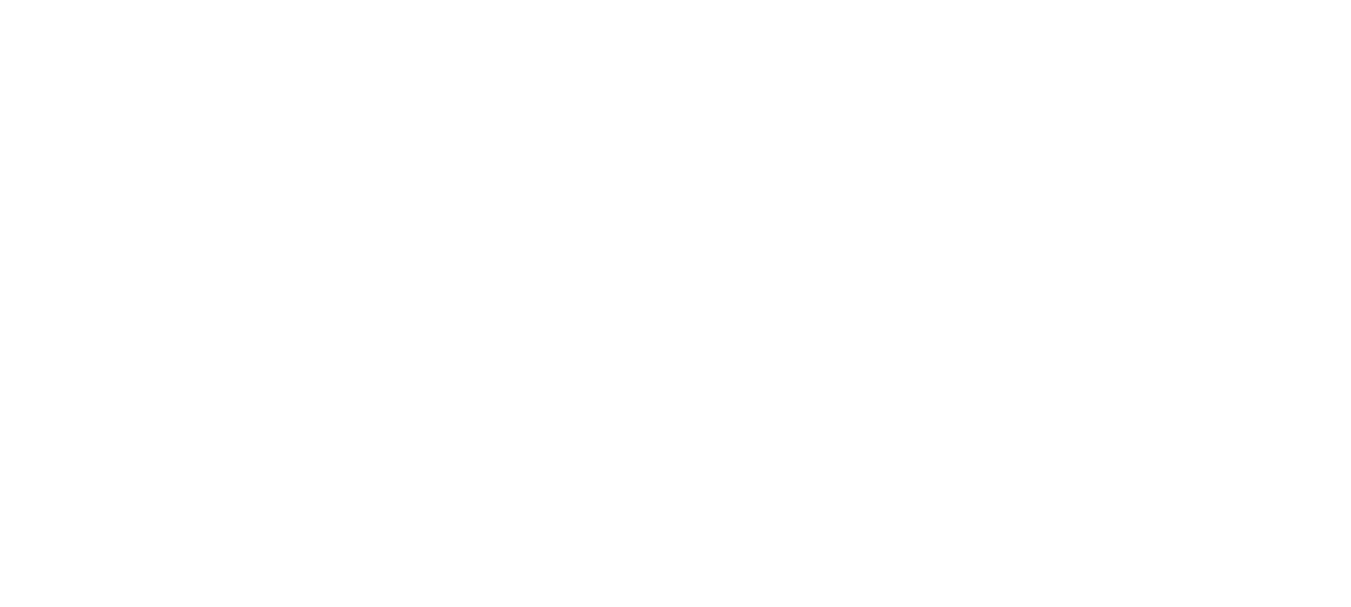 scroll, scrollTop: 0, scrollLeft: 0, axis: both 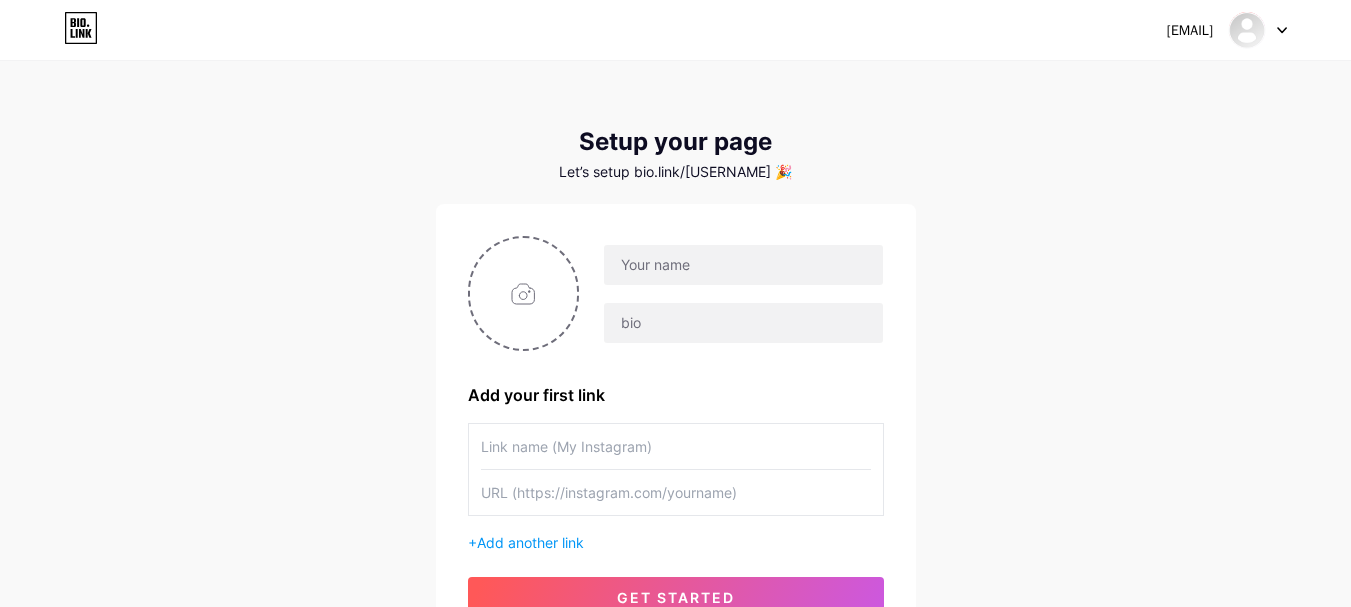 click on "[EMAIL]           Dashboard     Logout" at bounding box center (675, 30) 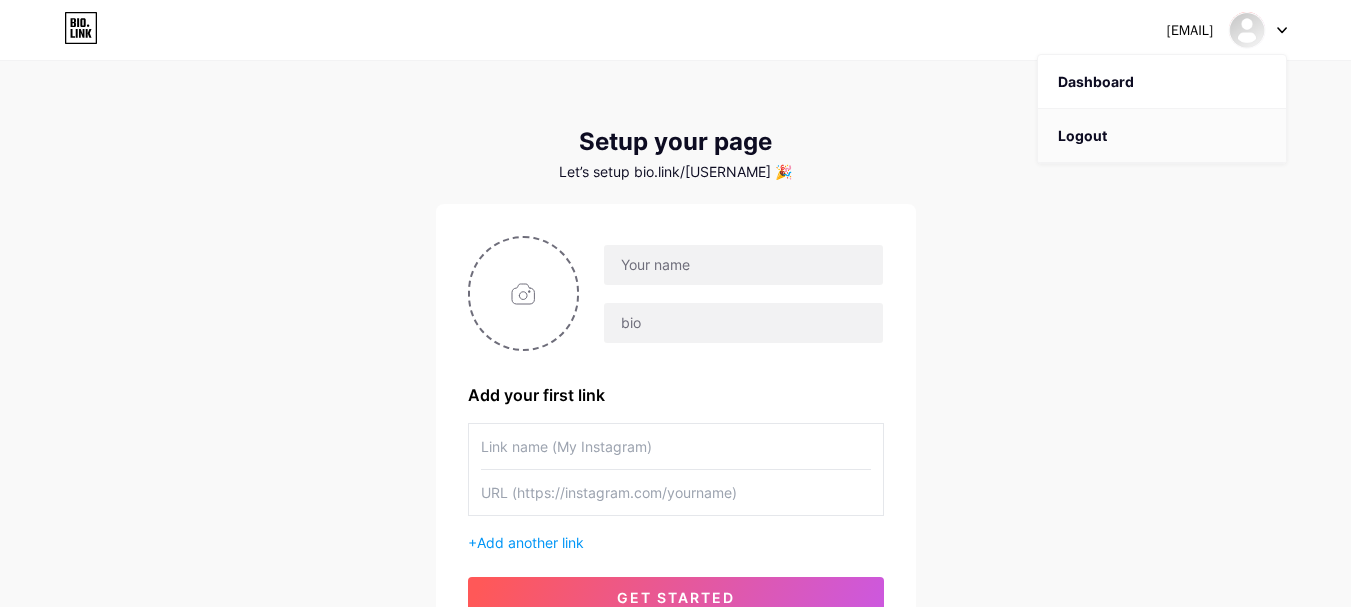 click on "Logout" at bounding box center (1162, 136) 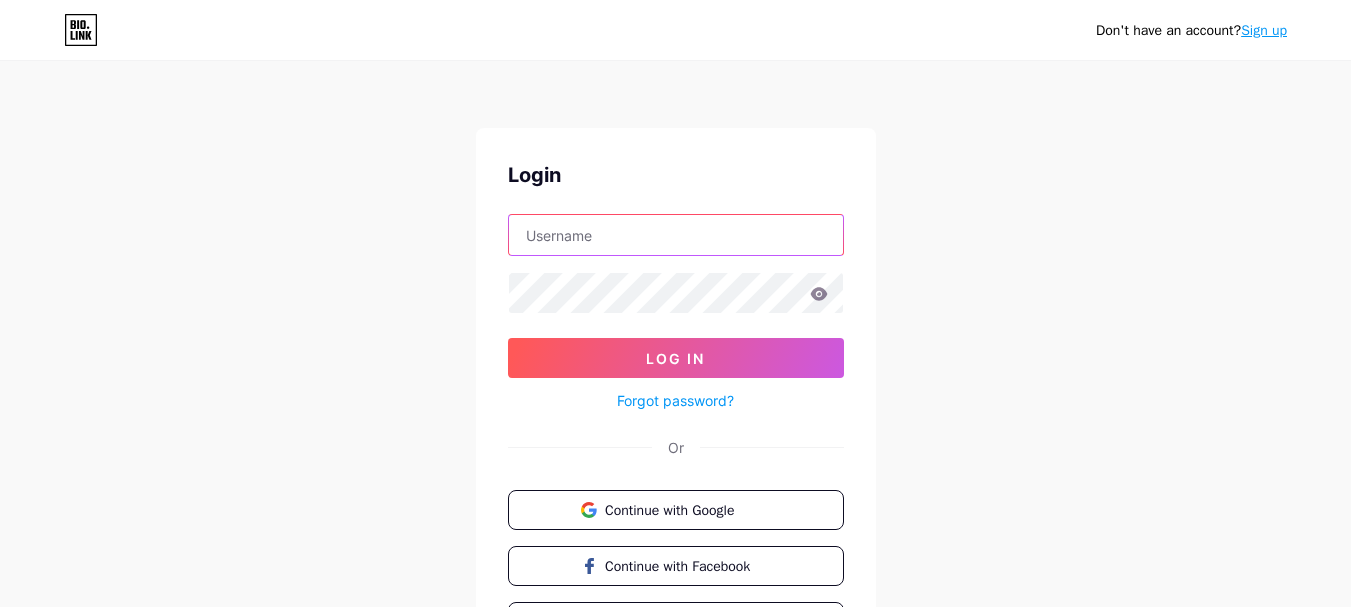 type on "[USERNAME]" 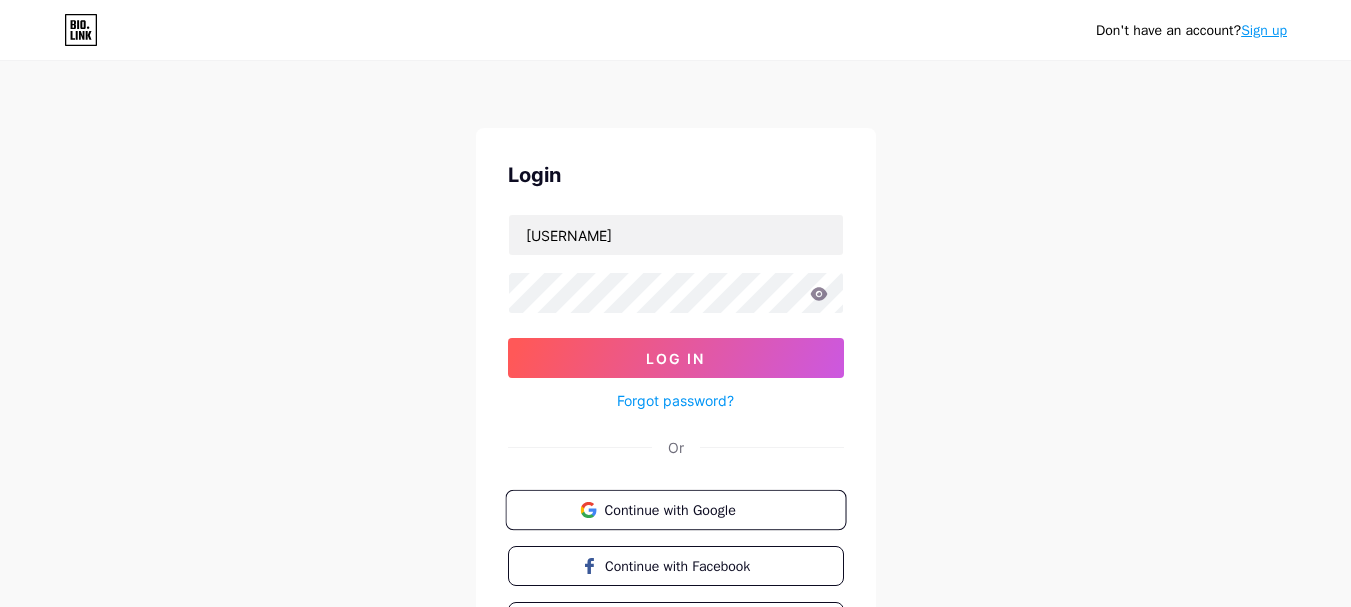 click on "Continue with Google" at bounding box center (687, 509) 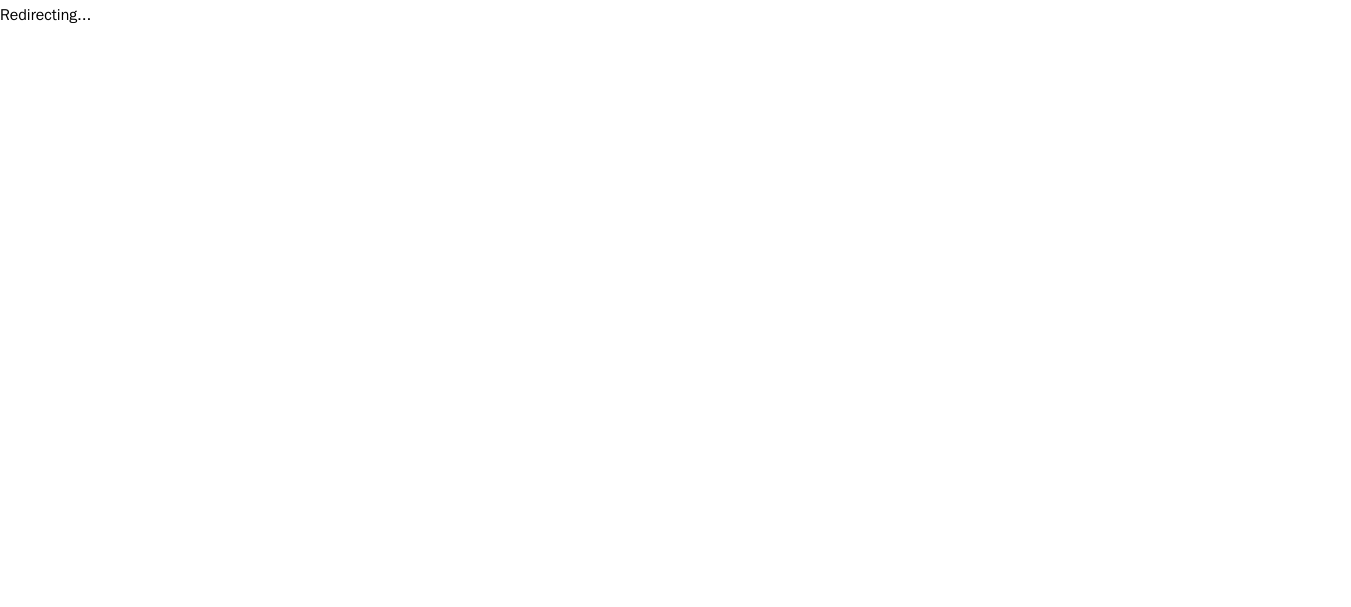scroll, scrollTop: 0, scrollLeft: 0, axis: both 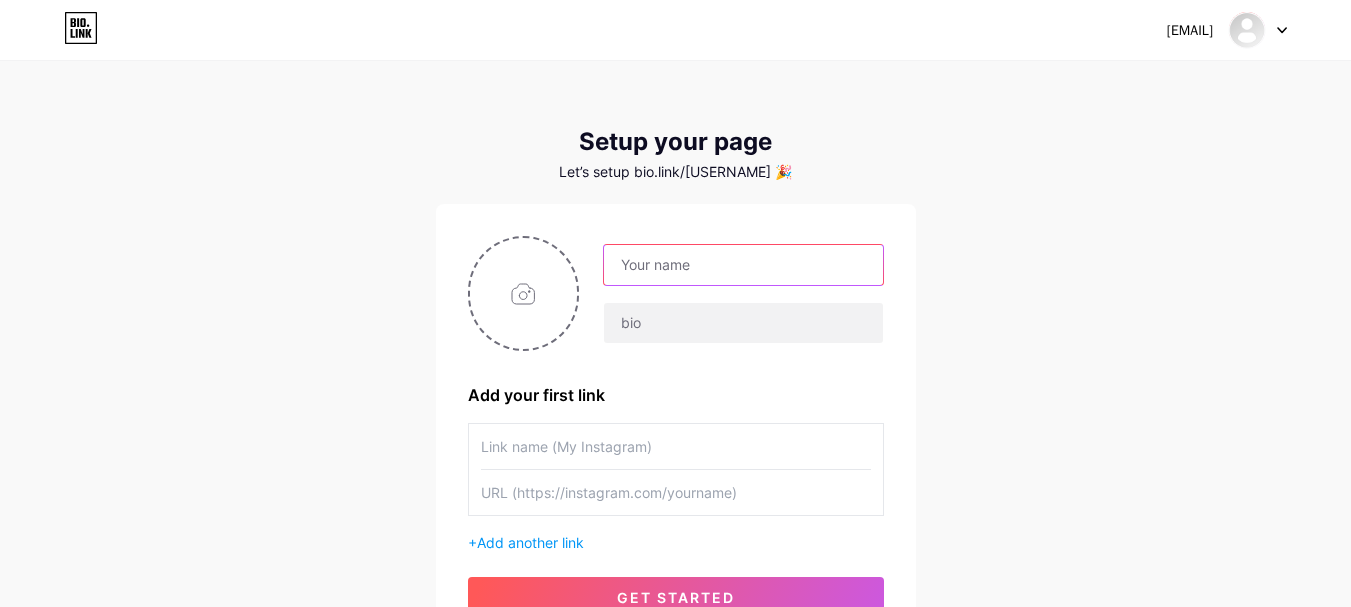 click at bounding box center [743, 265] 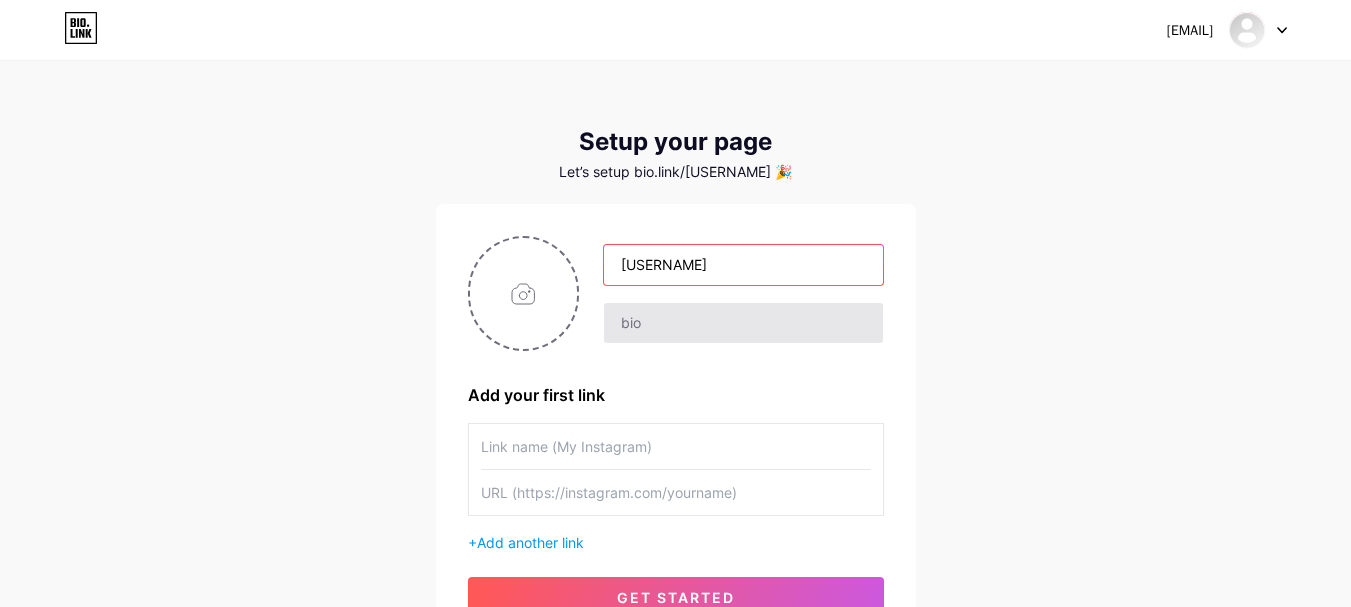 type on "[USERNAME]" 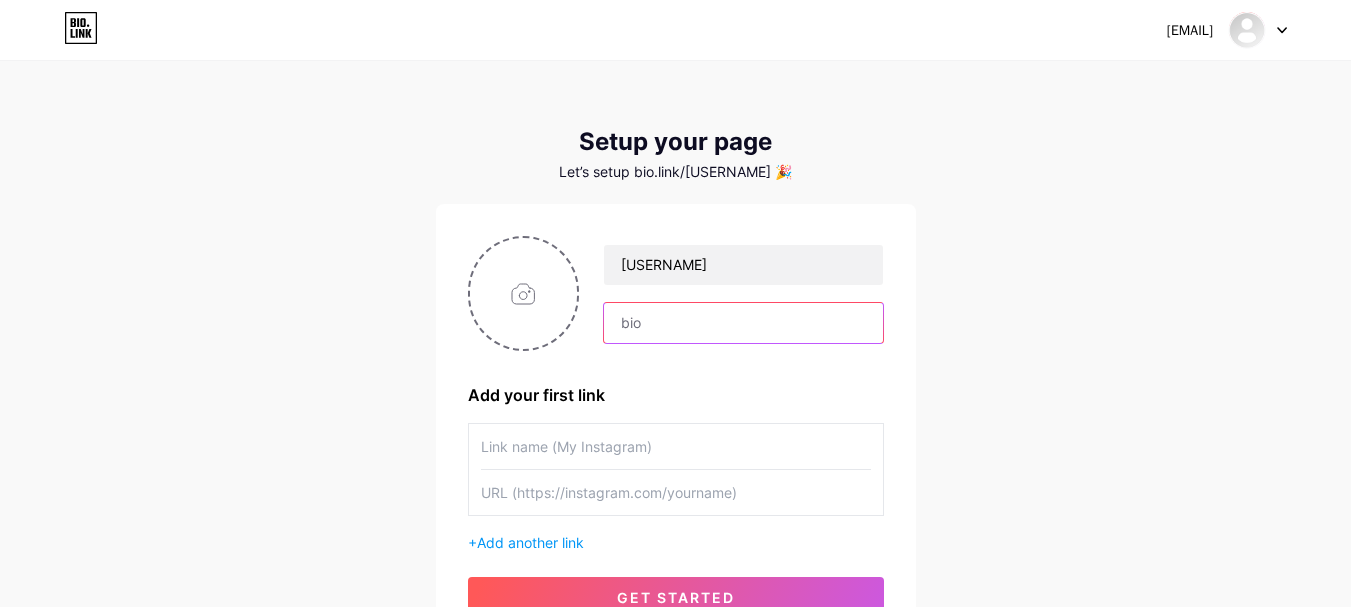 click at bounding box center (743, 323) 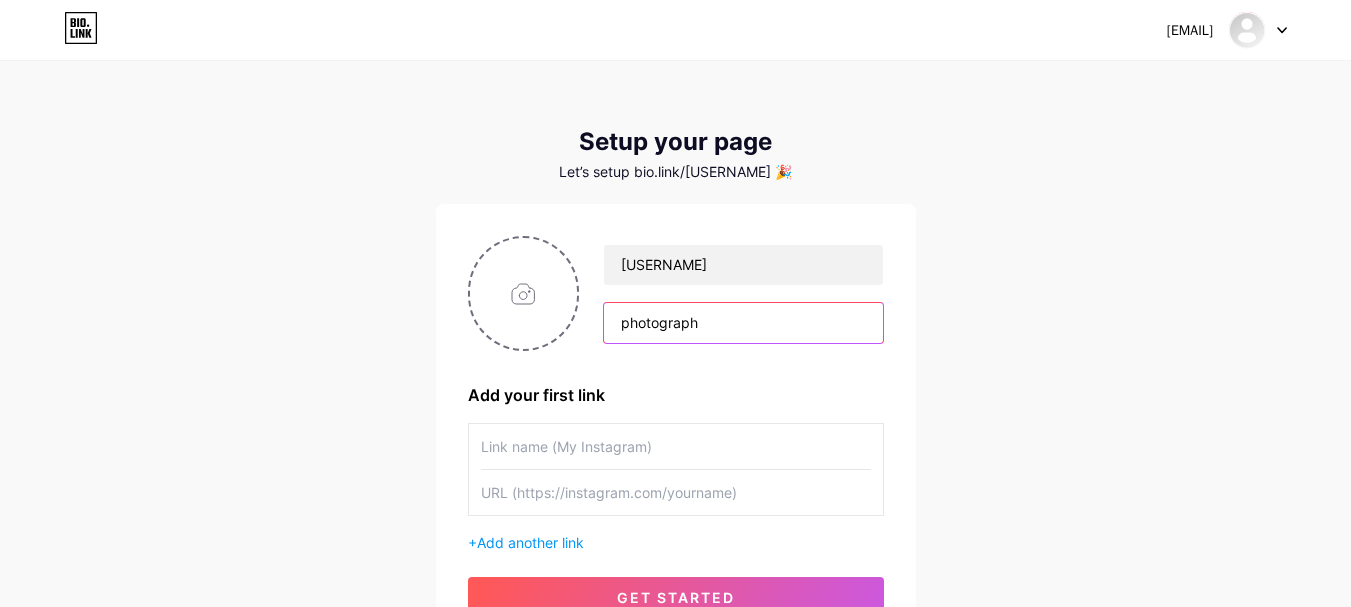 type on "photograph" 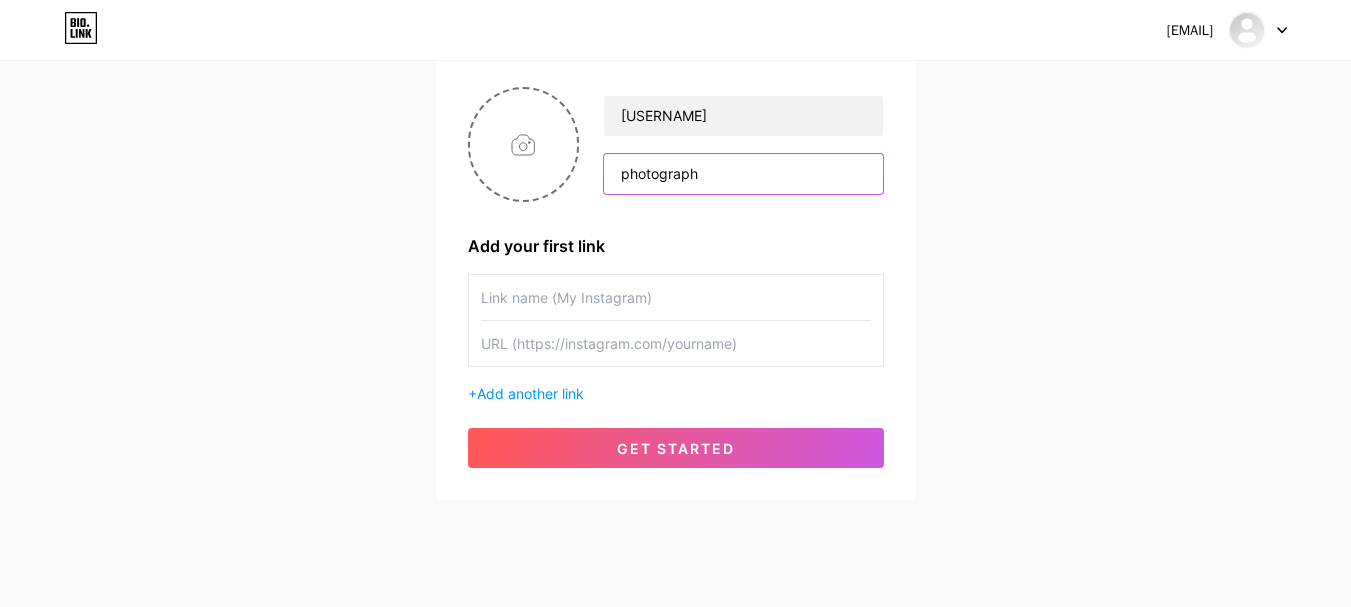 scroll, scrollTop: 186, scrollLeft: 0, axis: vertical 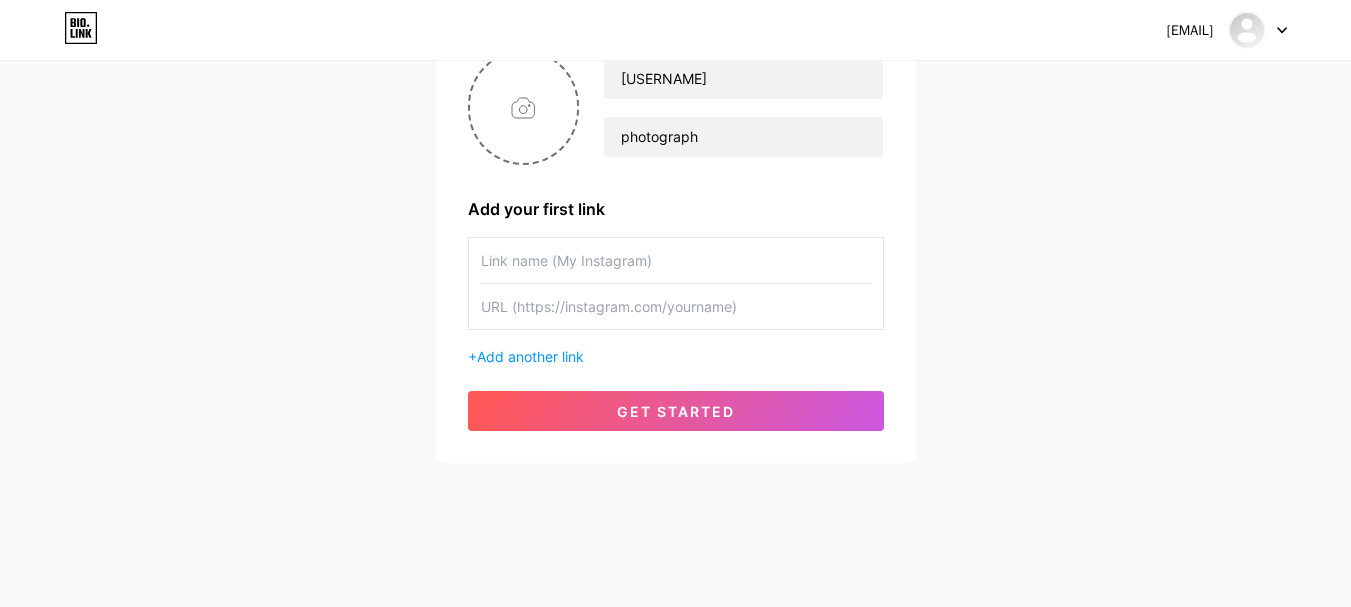 click at bounding box center [676, 260] 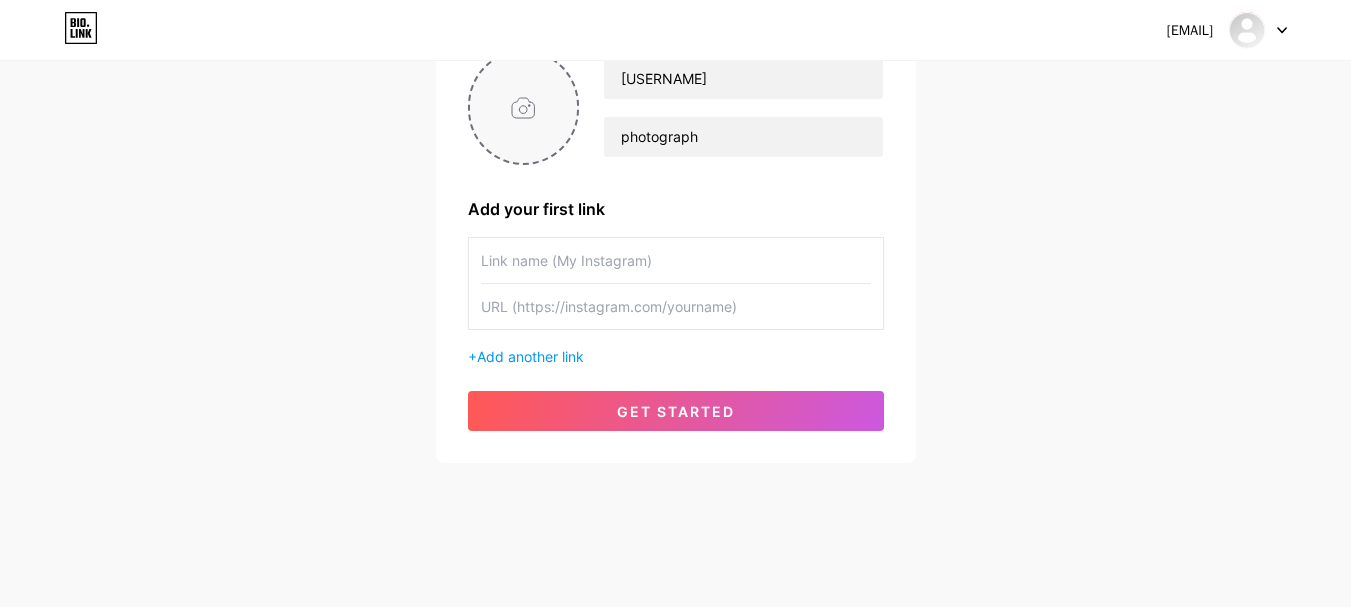 click at bounding box center [524, 107] 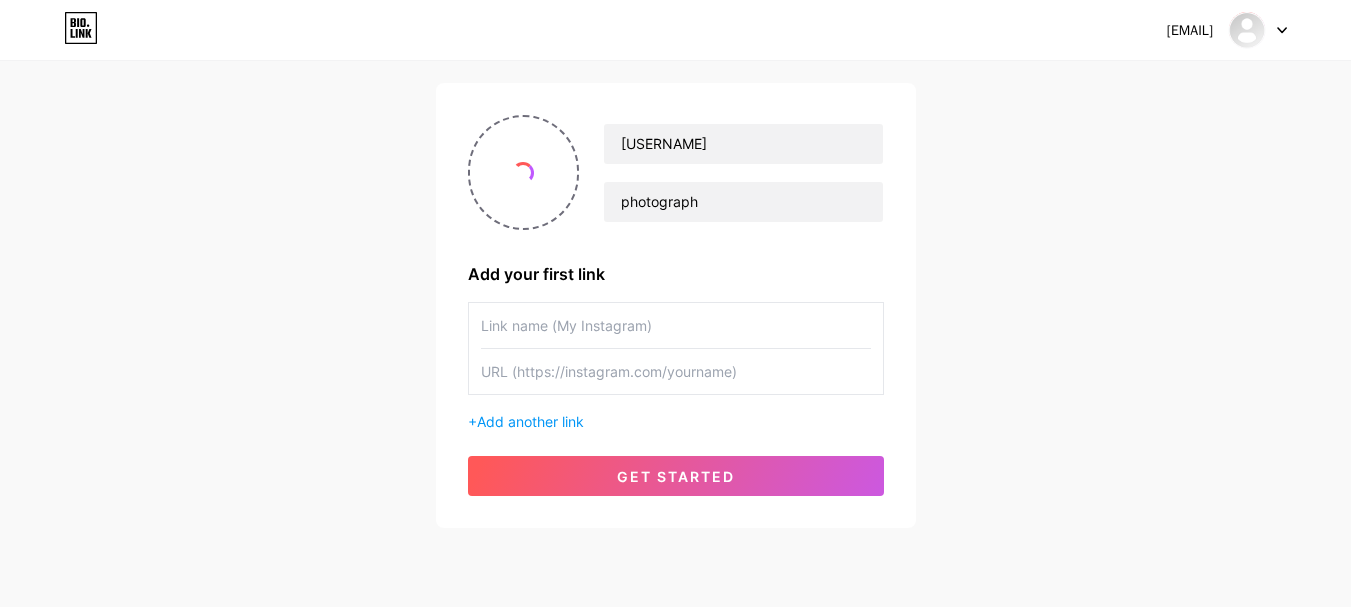 scroll, scrollTop: 86, scrollLeft: 0, axis: vertical 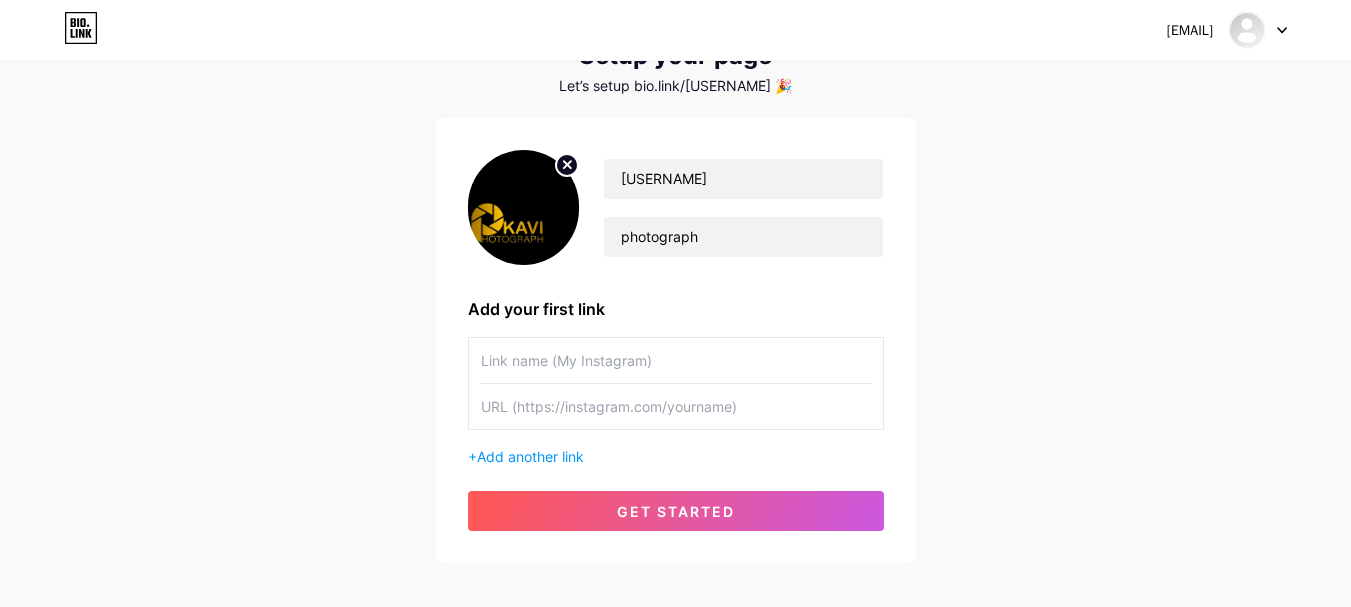 click 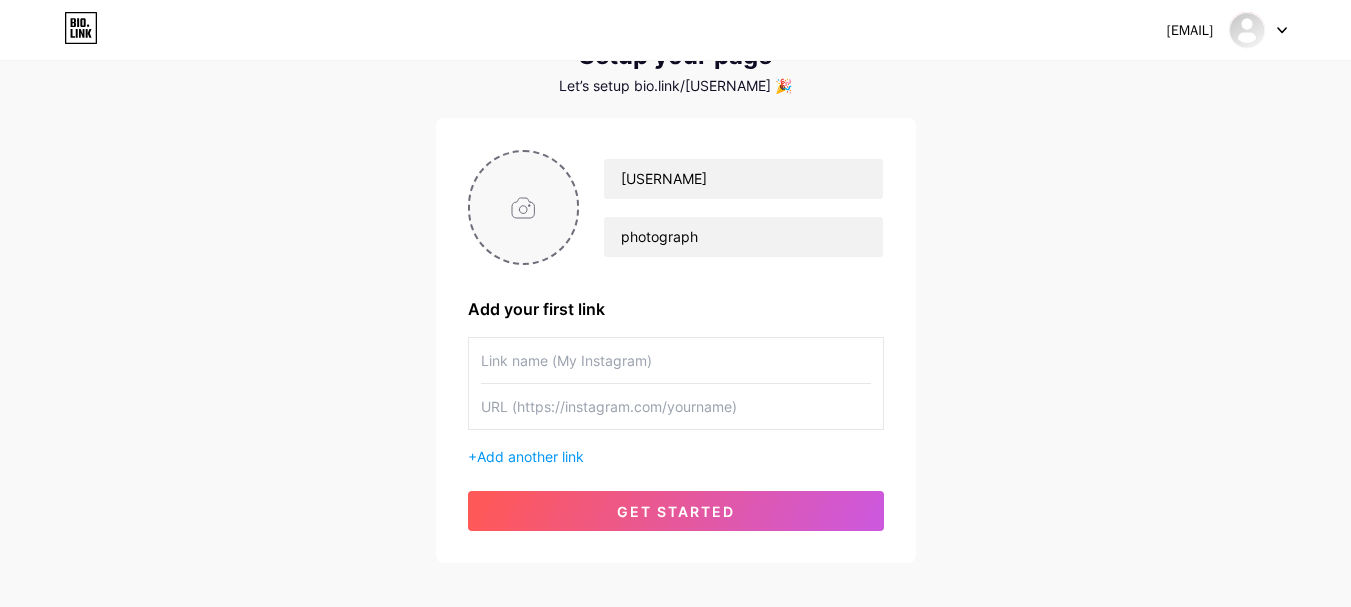 click at bounding box center (524, 207) 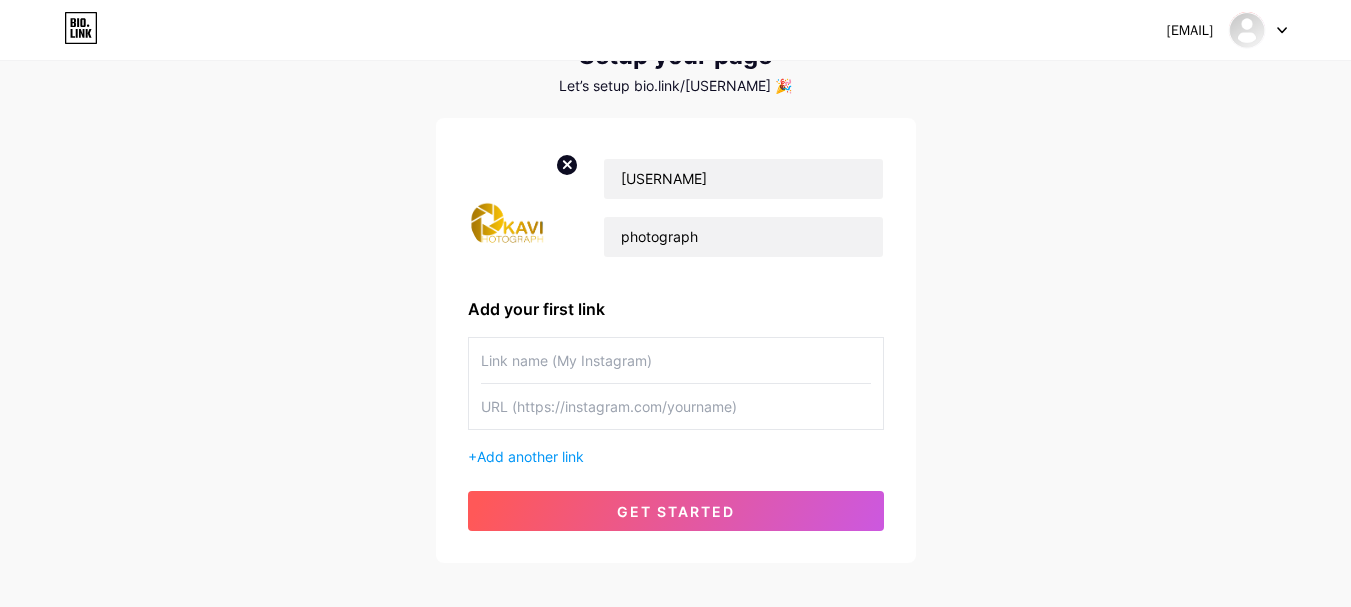click 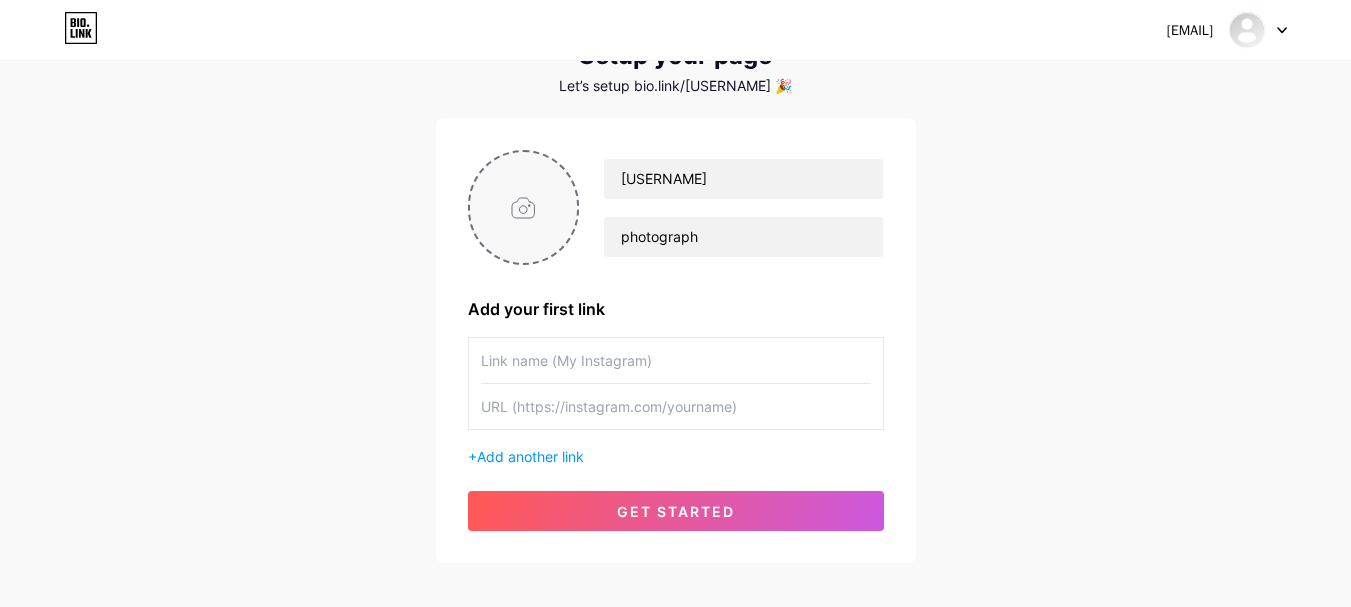 click at bounding box center (524, 207) 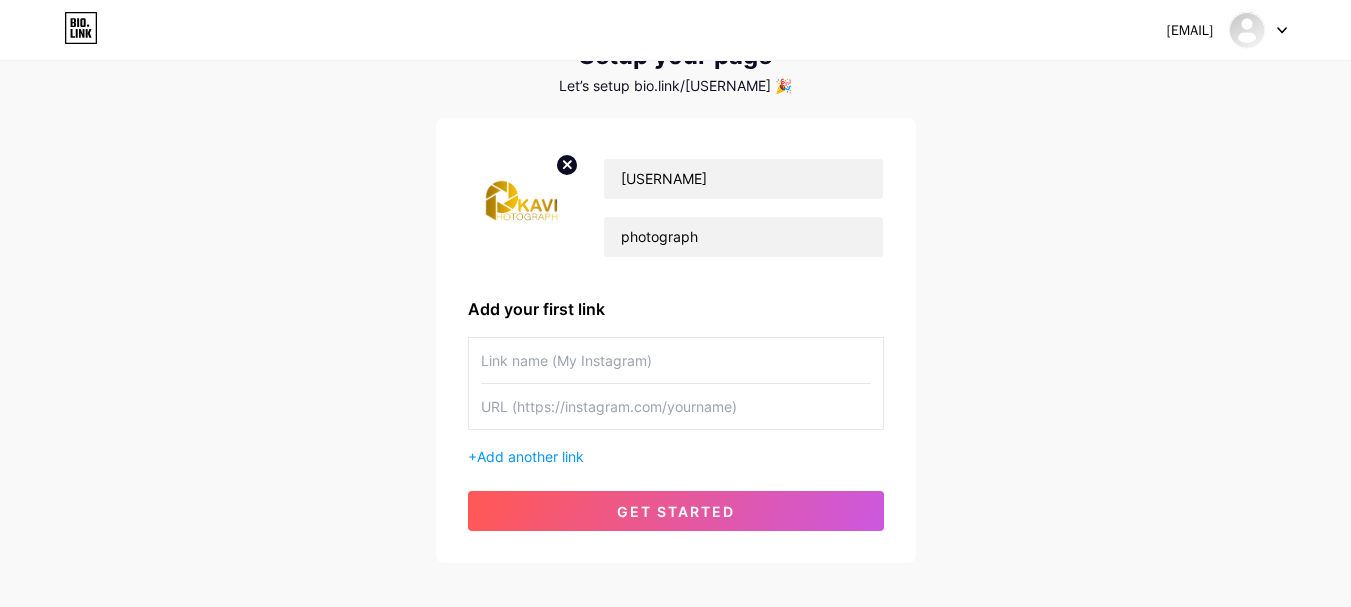 click at bounding box center (676, 360) 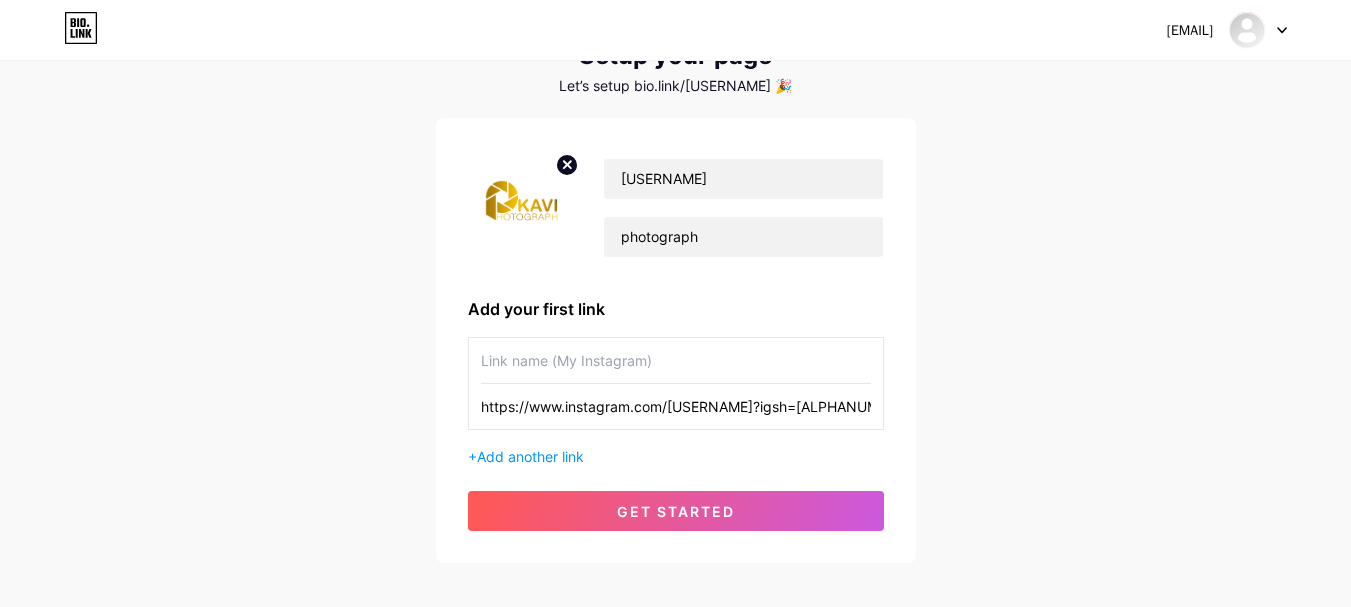 scroll, scrollTop: 0, scrollLeft: 135, axis: horizontal 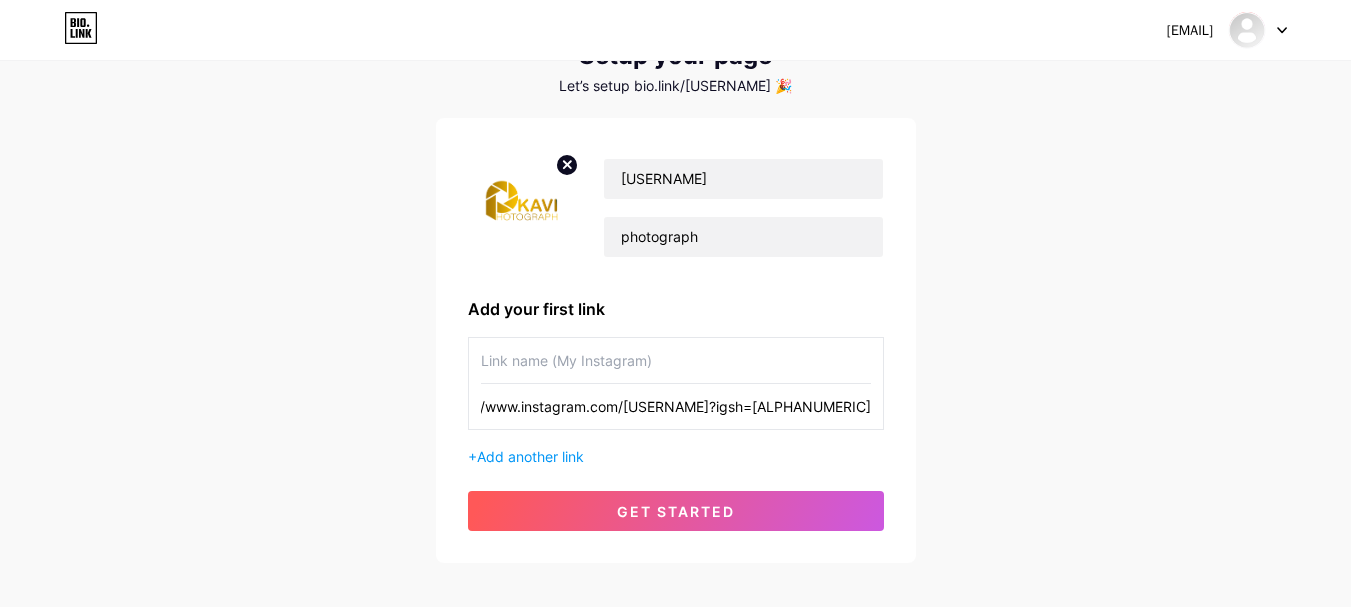 type on "https://www.instagram.com/[USERNAME]?igsh=[ALPHANUMERIC]" 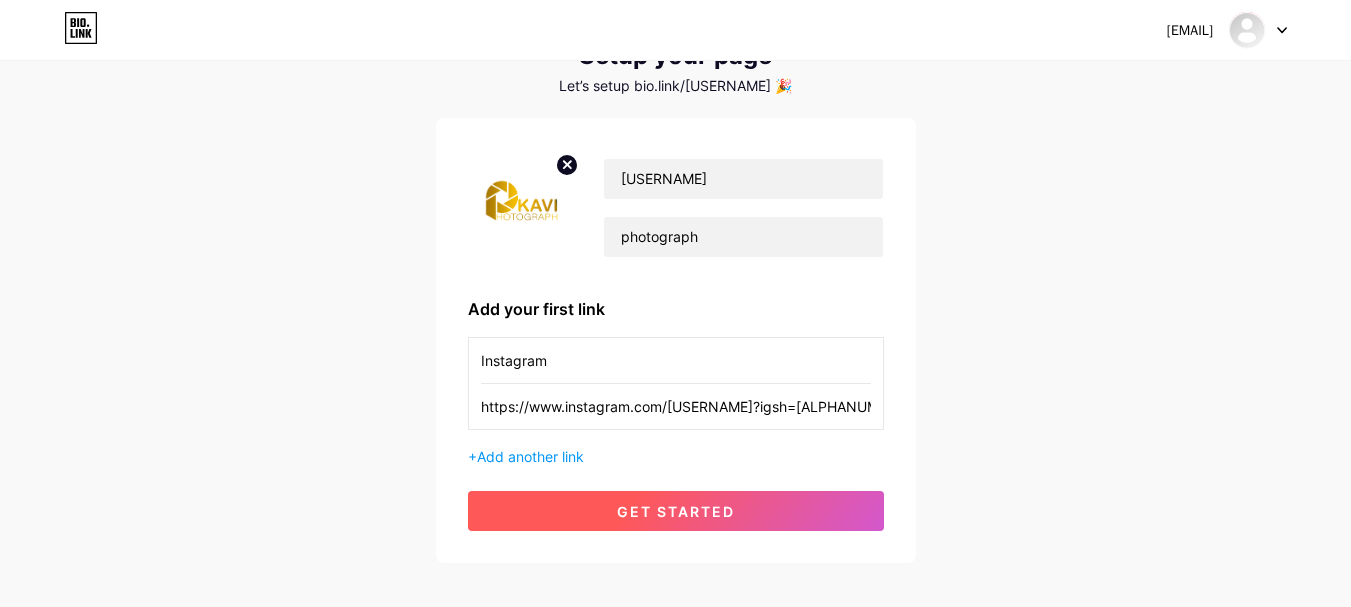 type on "Instagram" 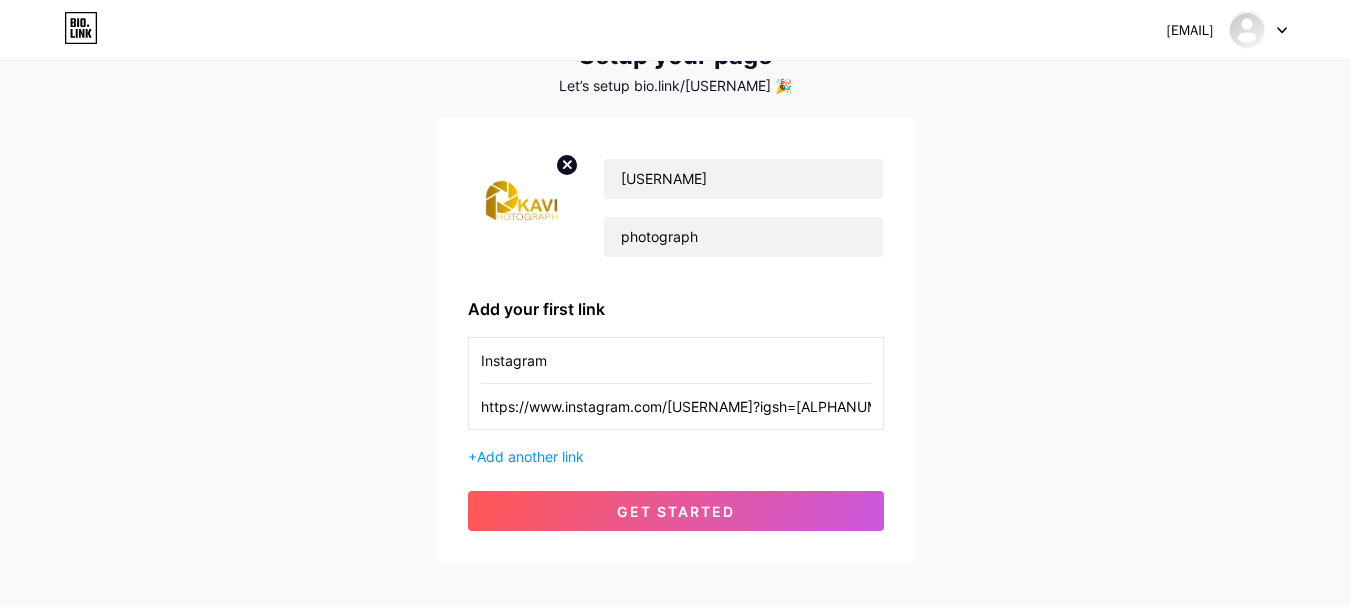 scroll, scrollTop: 0, scrollLeft: 0, axis: both 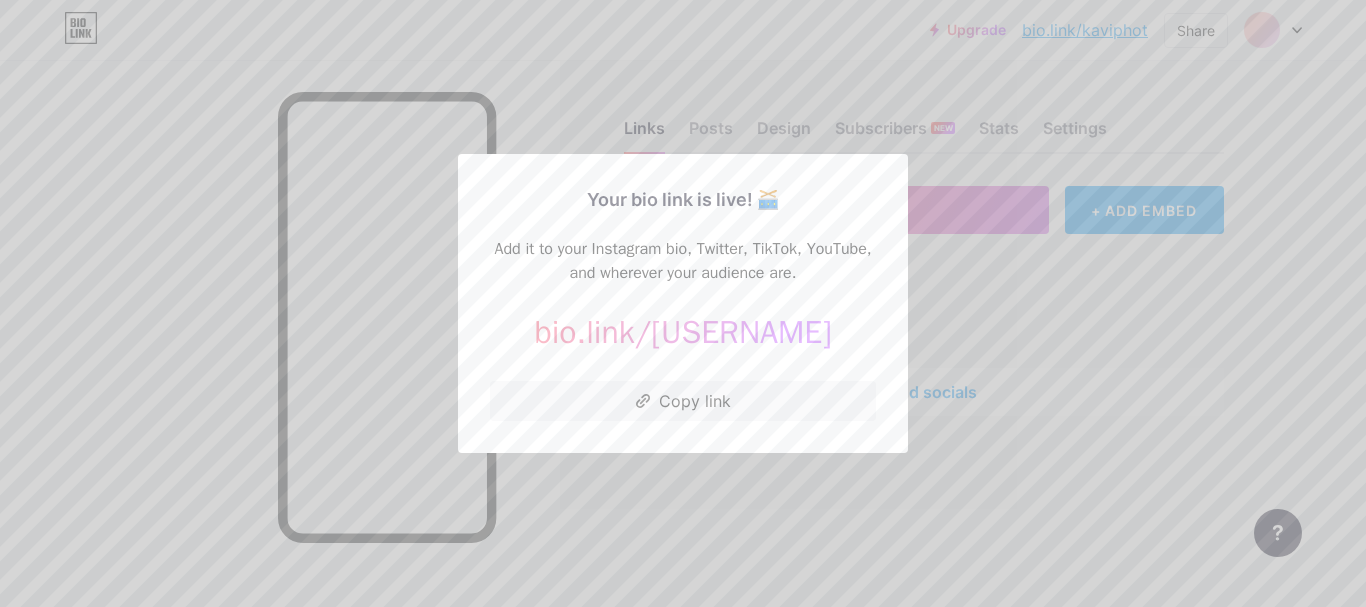 click at bounding box center [683, 303] 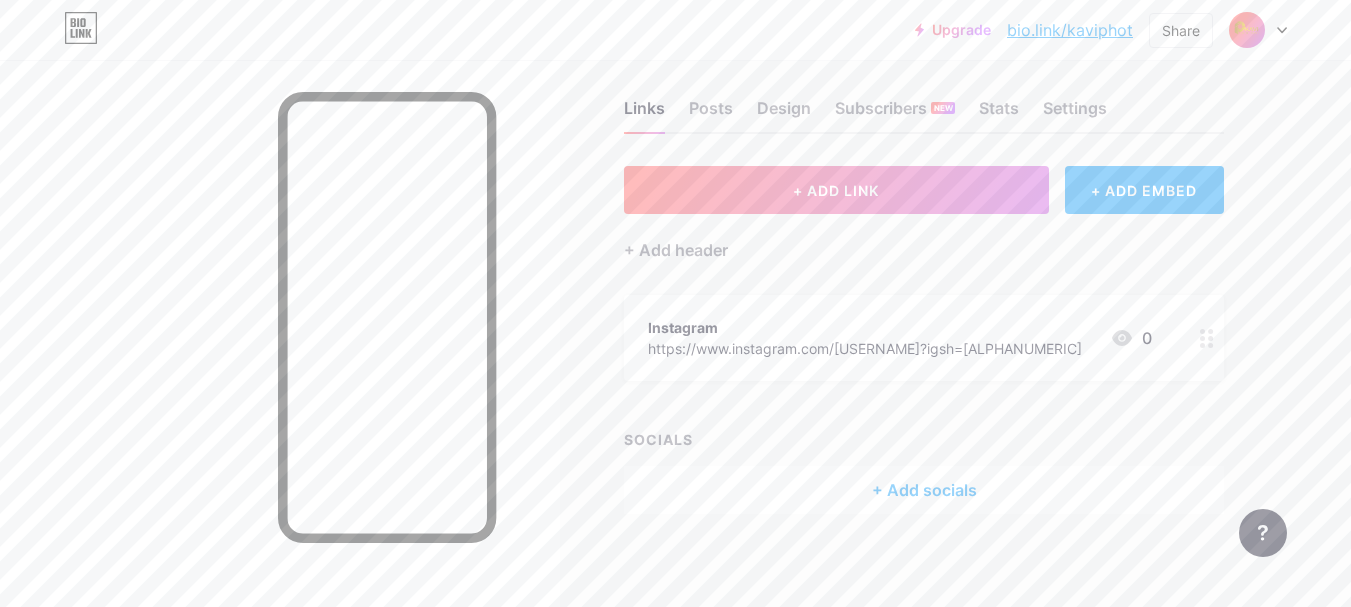 scroll, scrollTop: 26, scrollLeft: 0, axis: vertical 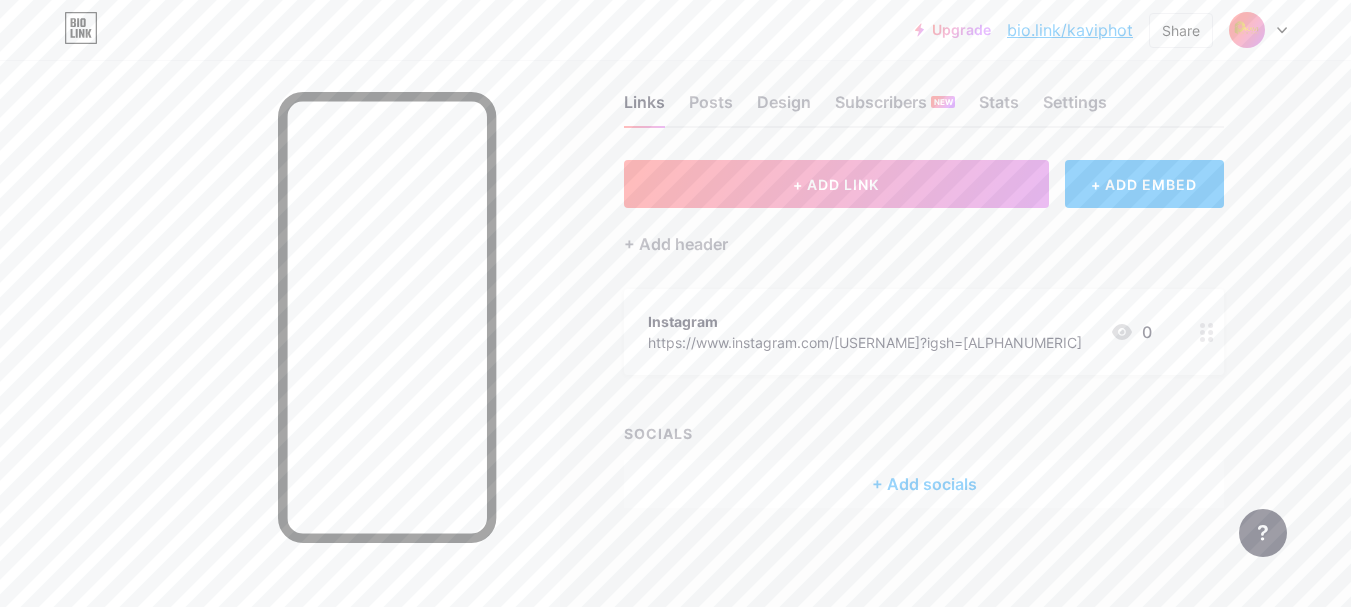 click on "https://www.instagram.com/[USERNAME]?igsh=[ALPHANUMERIC]" at bounding box center [865, 342] 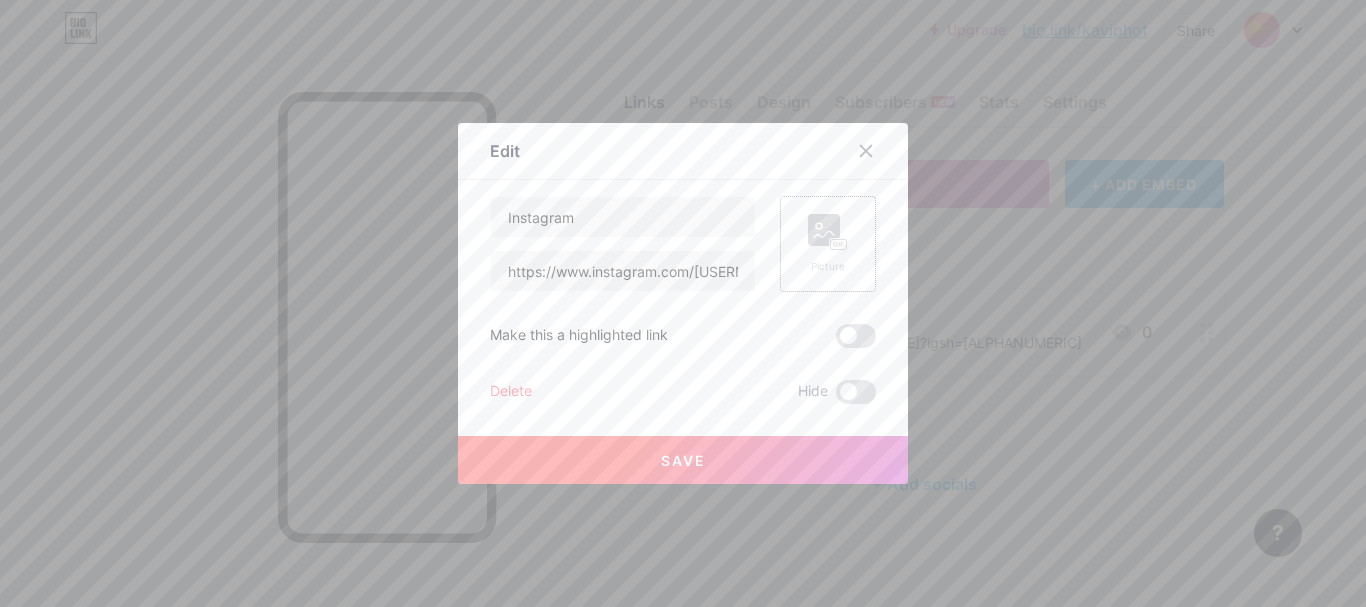 click on "Picture" at bounding box center (828, 244) 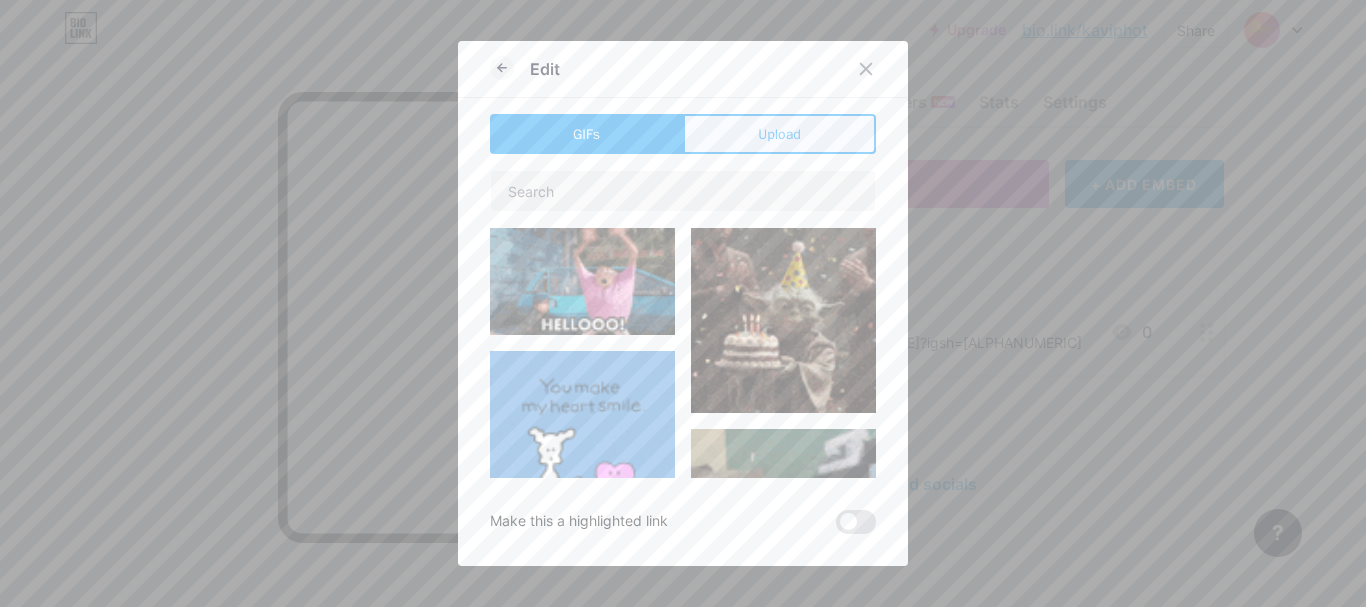 click on "Upload" at bounding box center [779, 134] 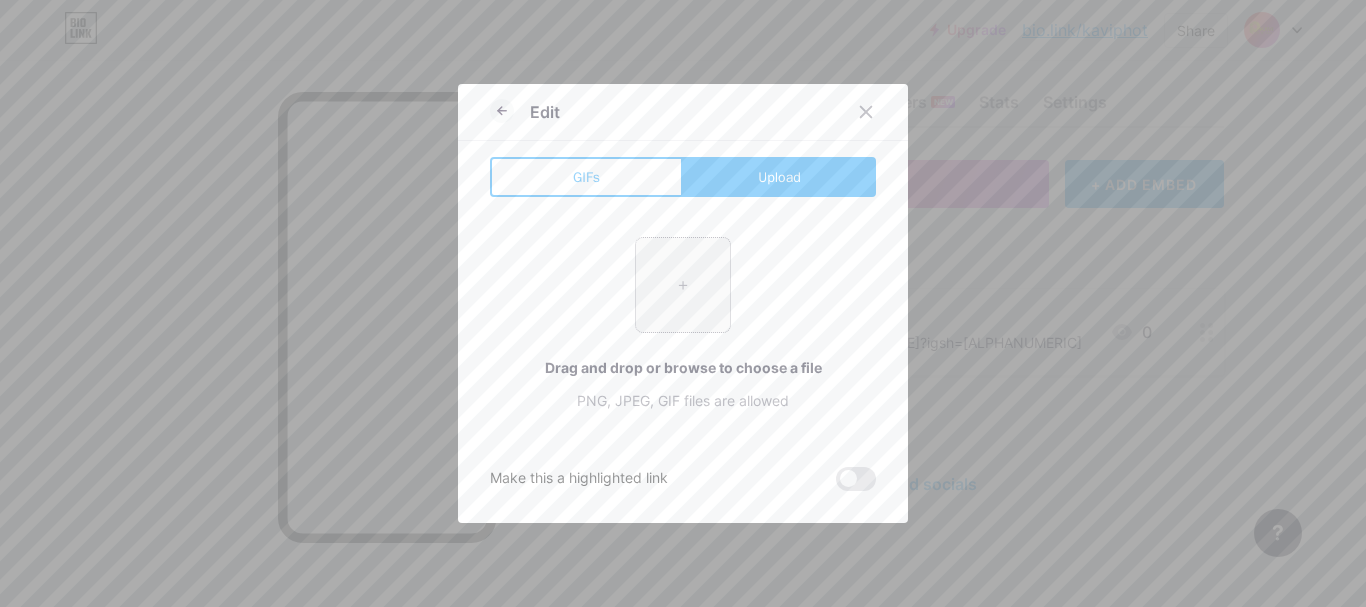 click at bounding box center [683, 285] 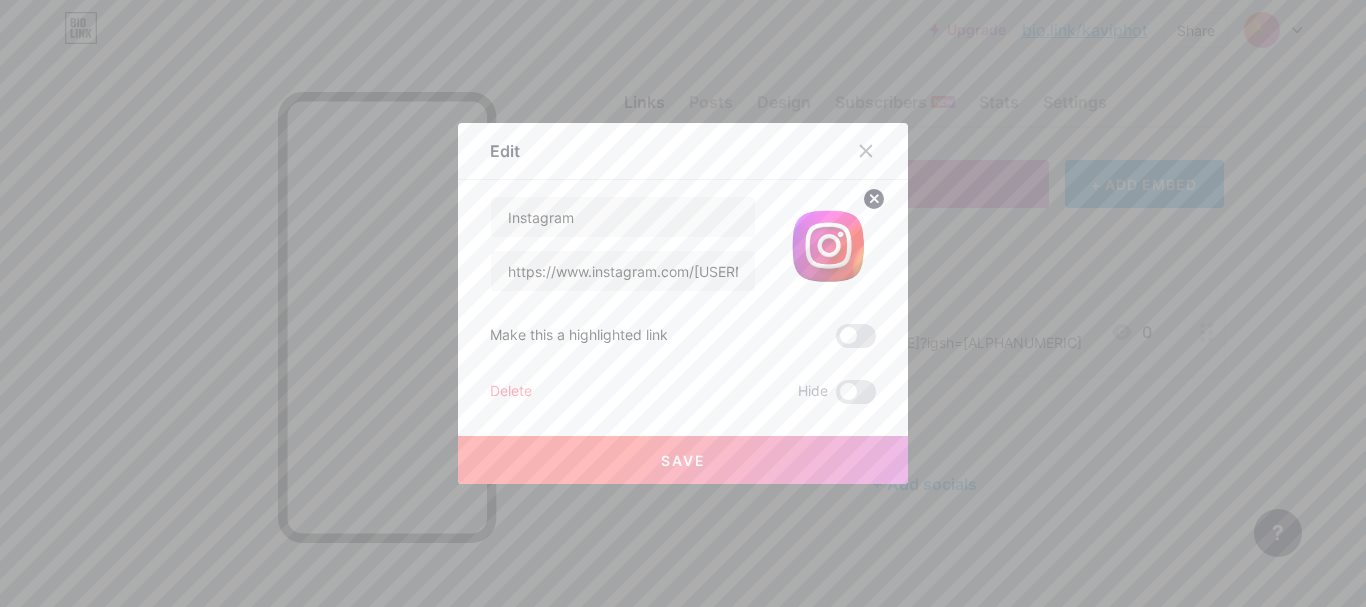 click on "Save" at bounding box center [683, 460] 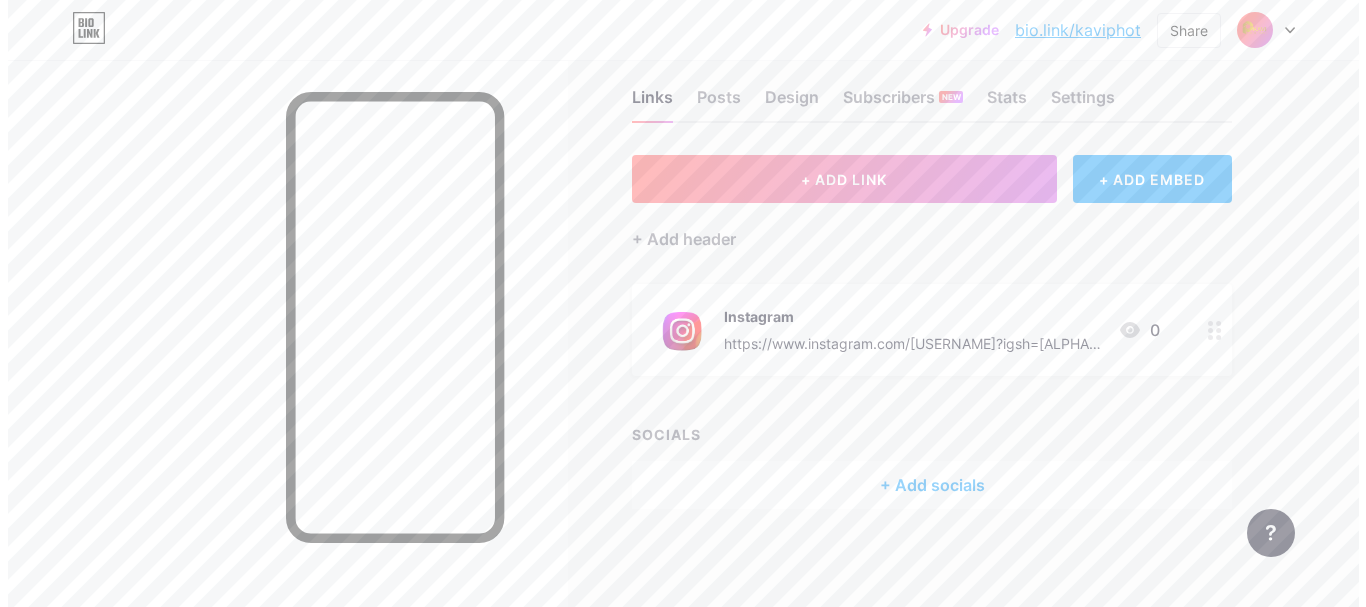 scroll, scrollTop: 32, scrollLeft: 0, axis: vertical 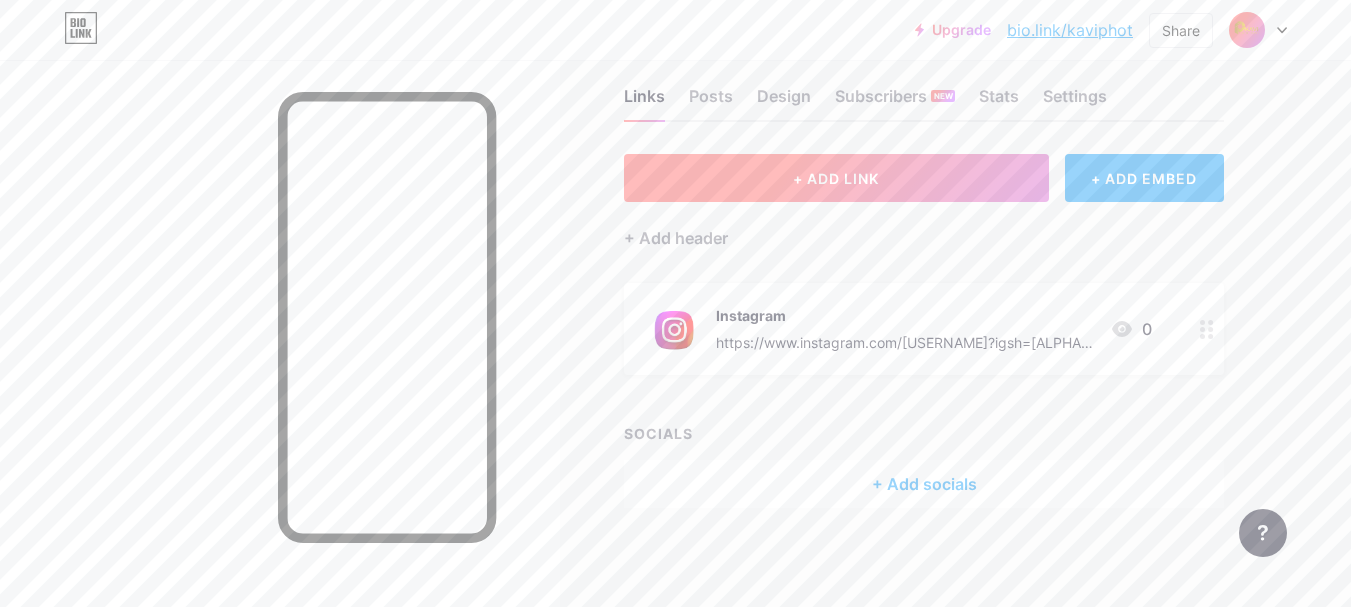 click on "+ ADD LINK" at bounding box center [836, 178] 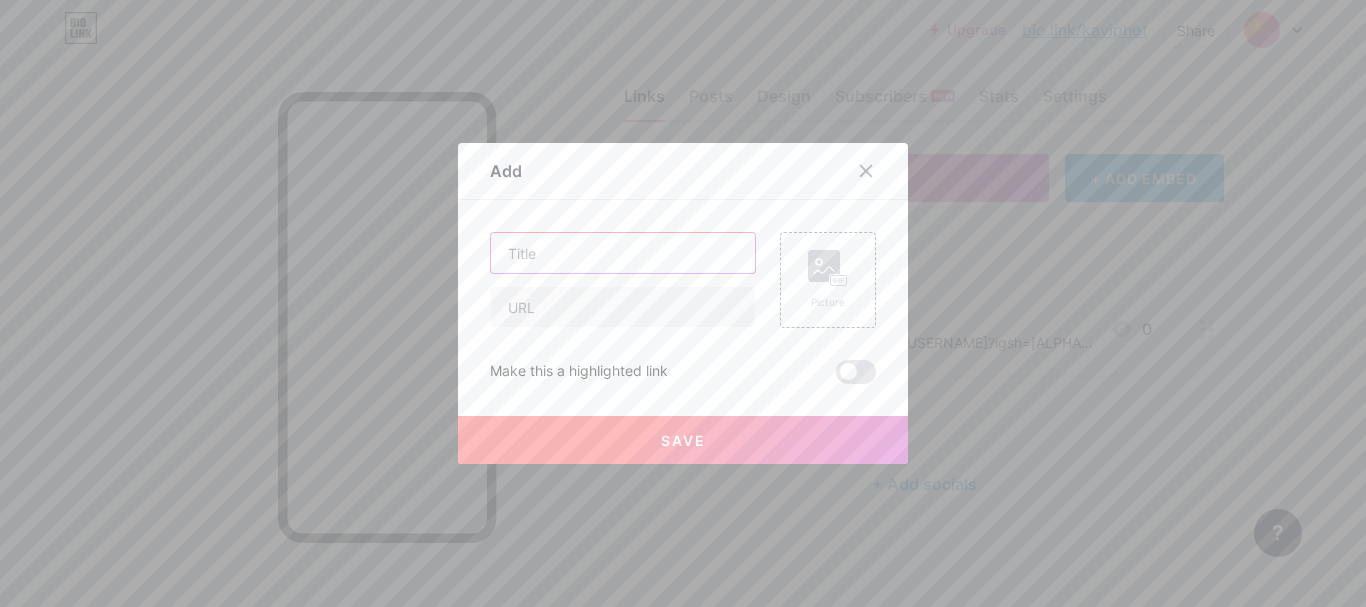 click at bounding box center [623, 253] 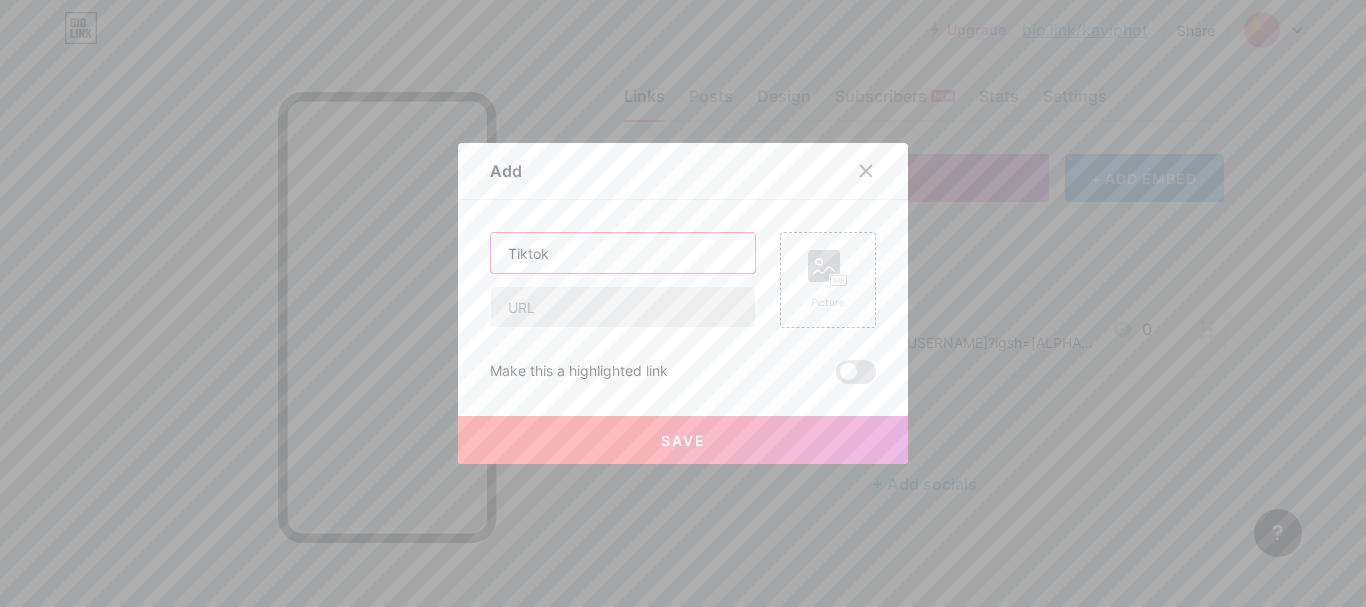 type on "Tiktok" 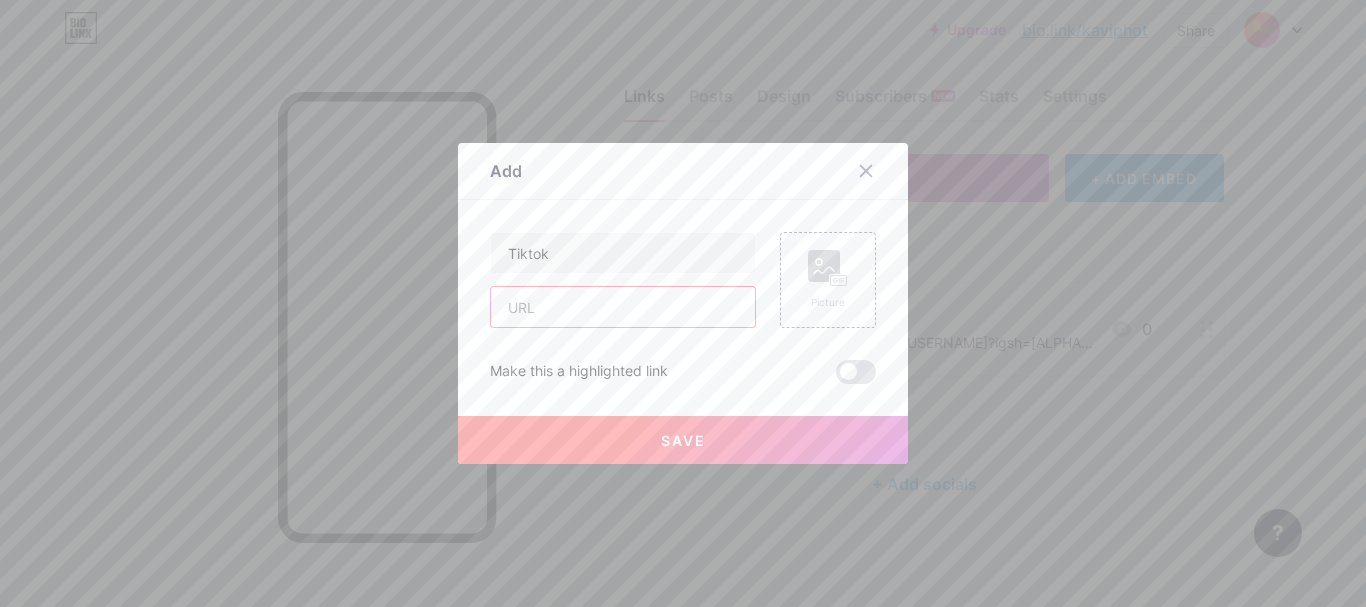 click at bounding box center [623, 307] 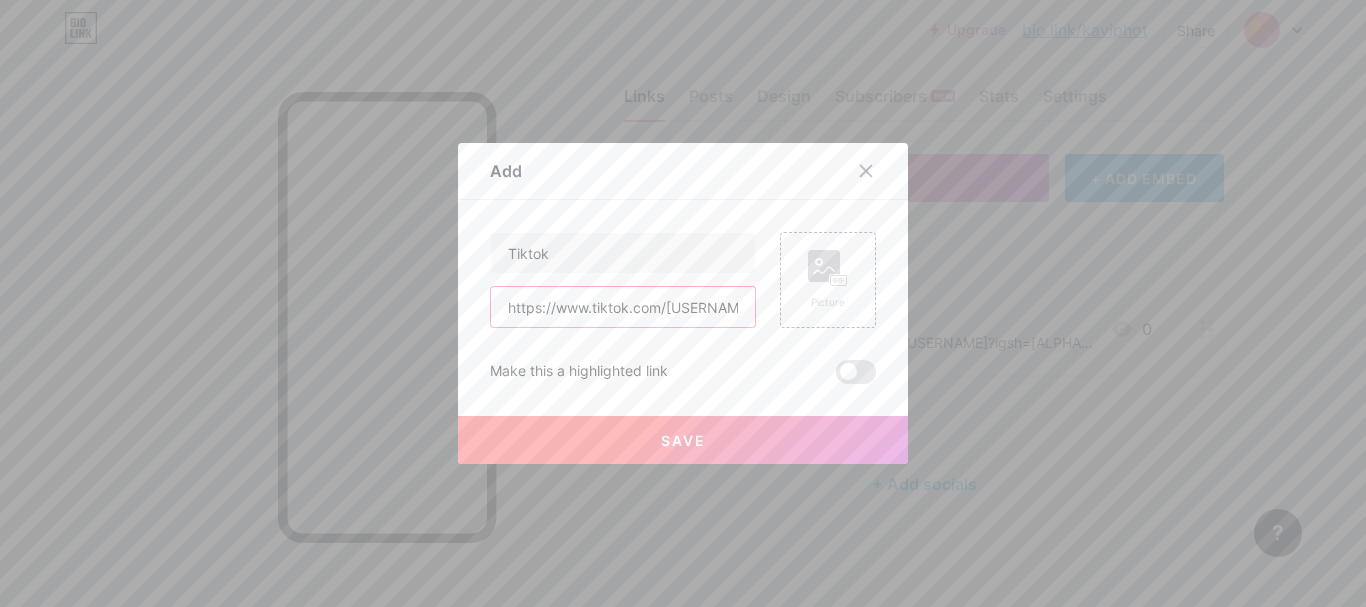 scroll, scrollTop: 0, scrollLeft: 237, axis: horizontal 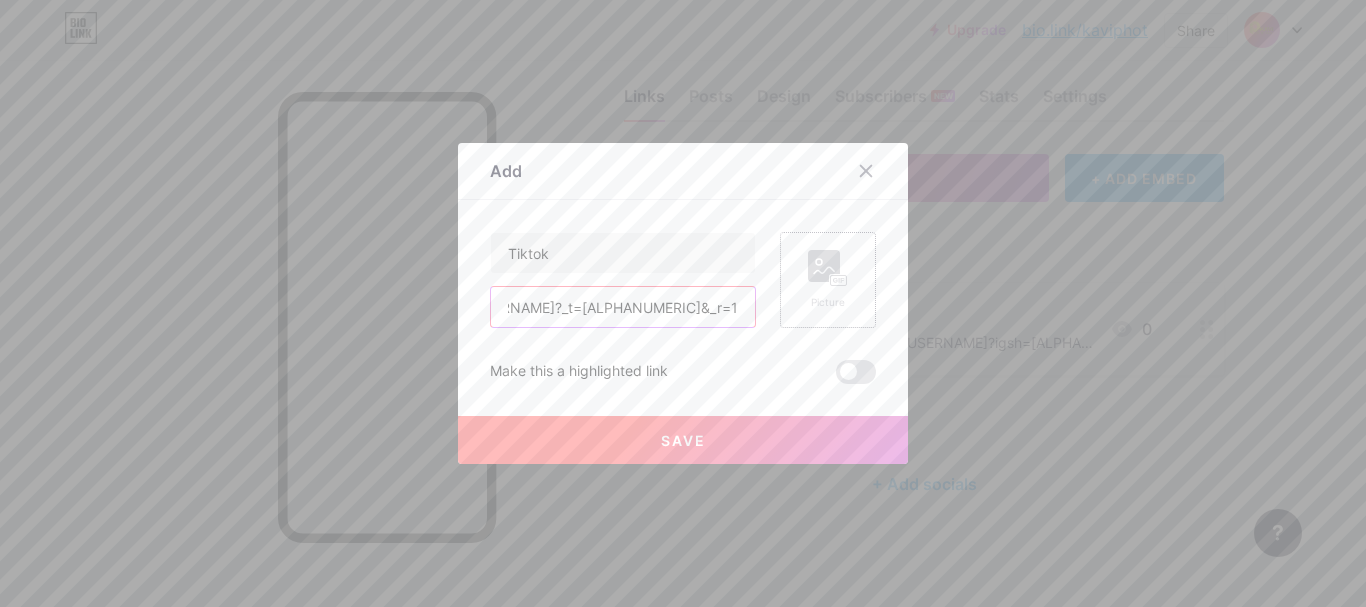 type on "https://www.tiktok.com/[USERNAME]?_t=[ALPHANUMERIC]&_r=1" 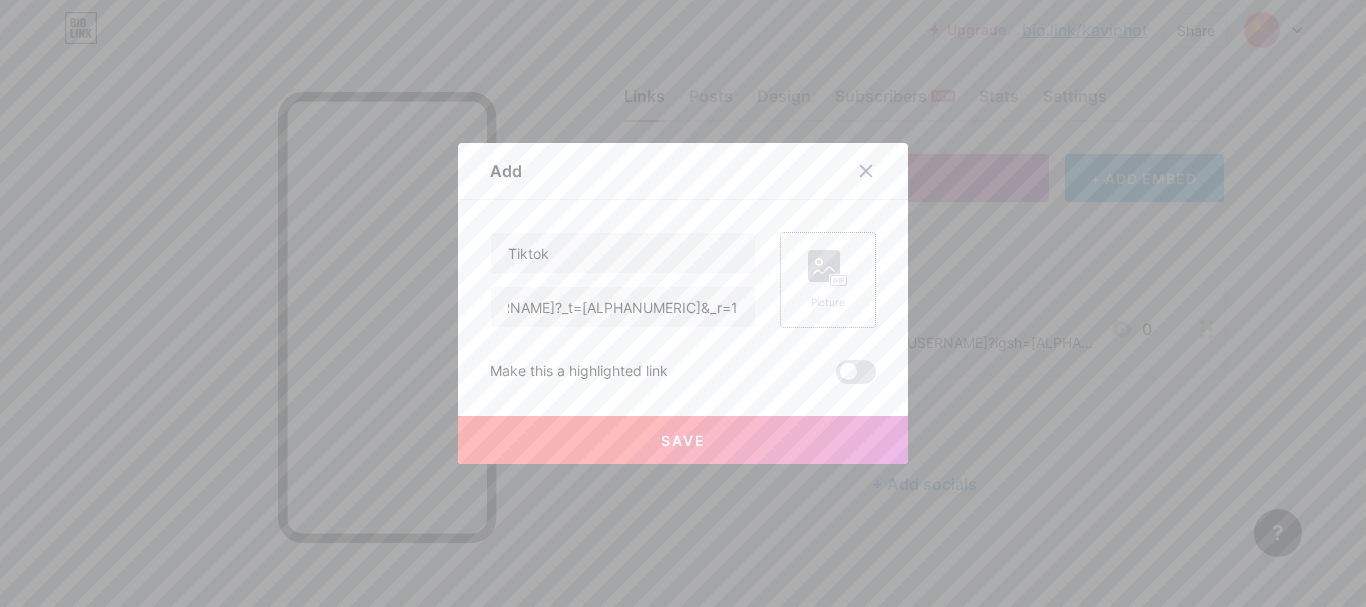 click on "Picture" at bounding box center [828, 280] 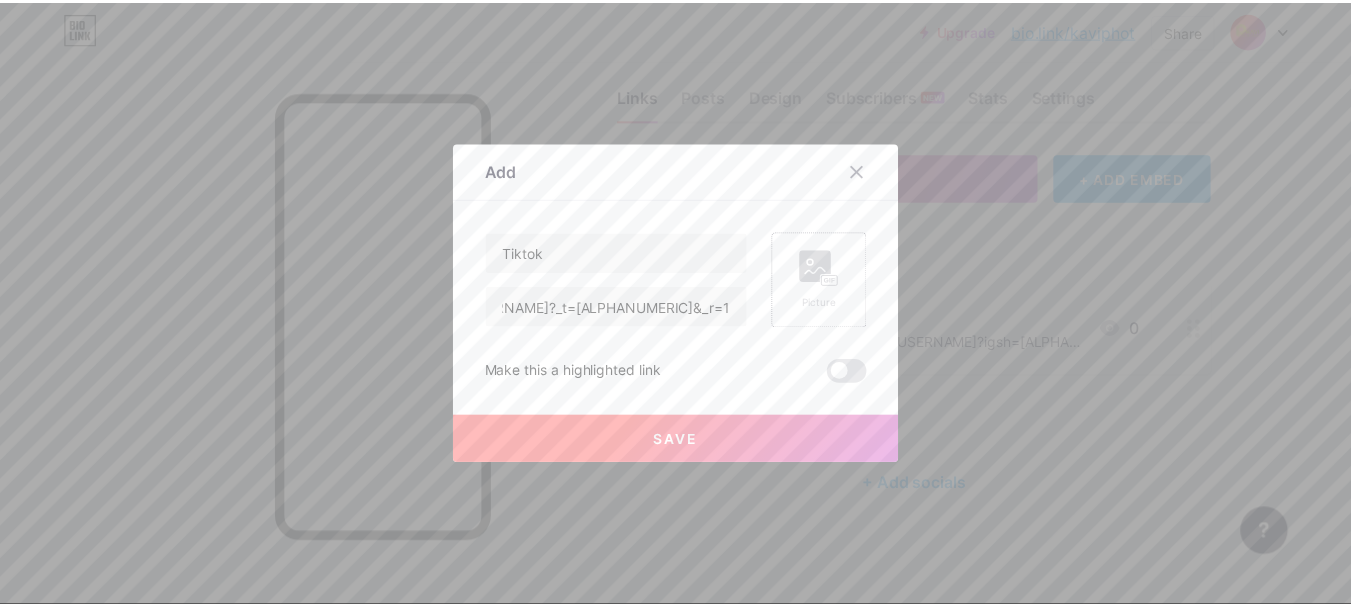scroll, scrollTop: 0, scrollLeft: 0, axis: both 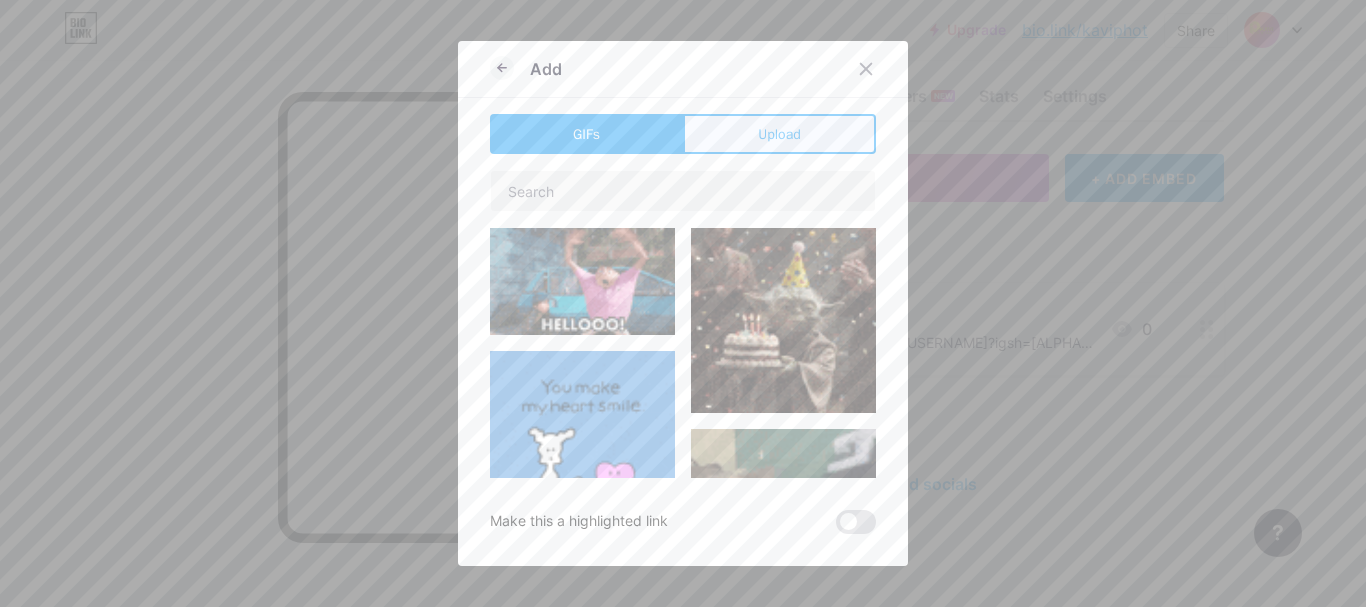 drag, startPoint x: 769, startPoint y: 133, endPoint x: 702, endPoint y: 163, distance: 73.409805 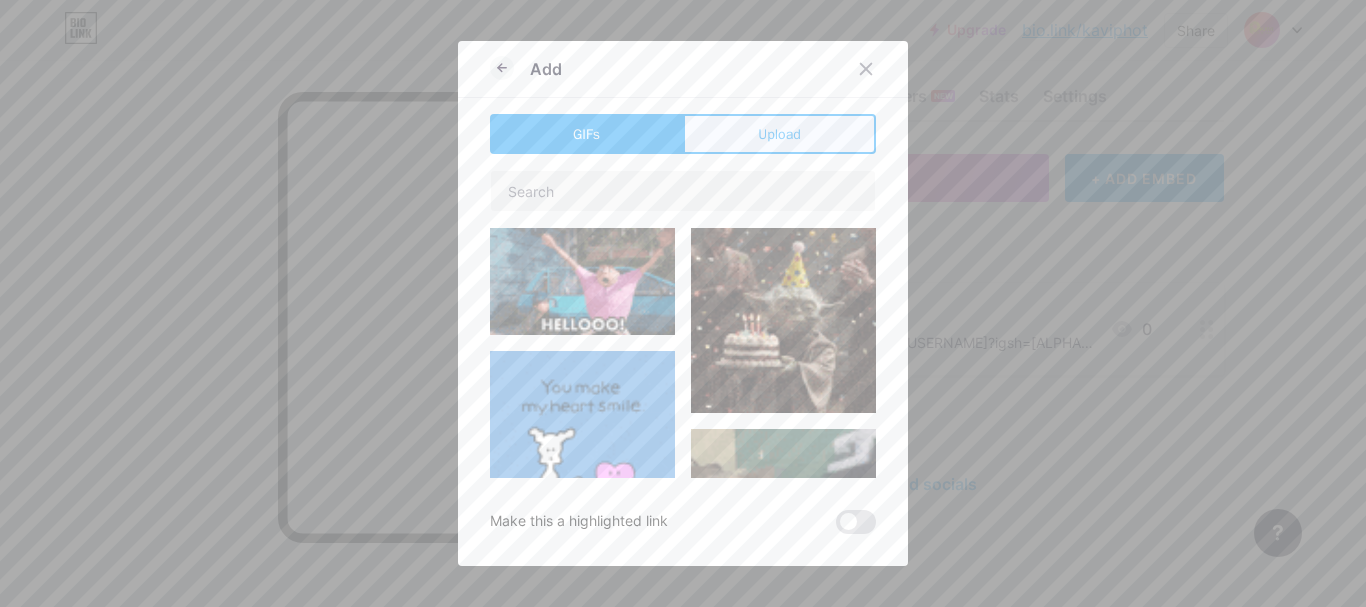 click on "Upload" at bounding box center [779, 134] 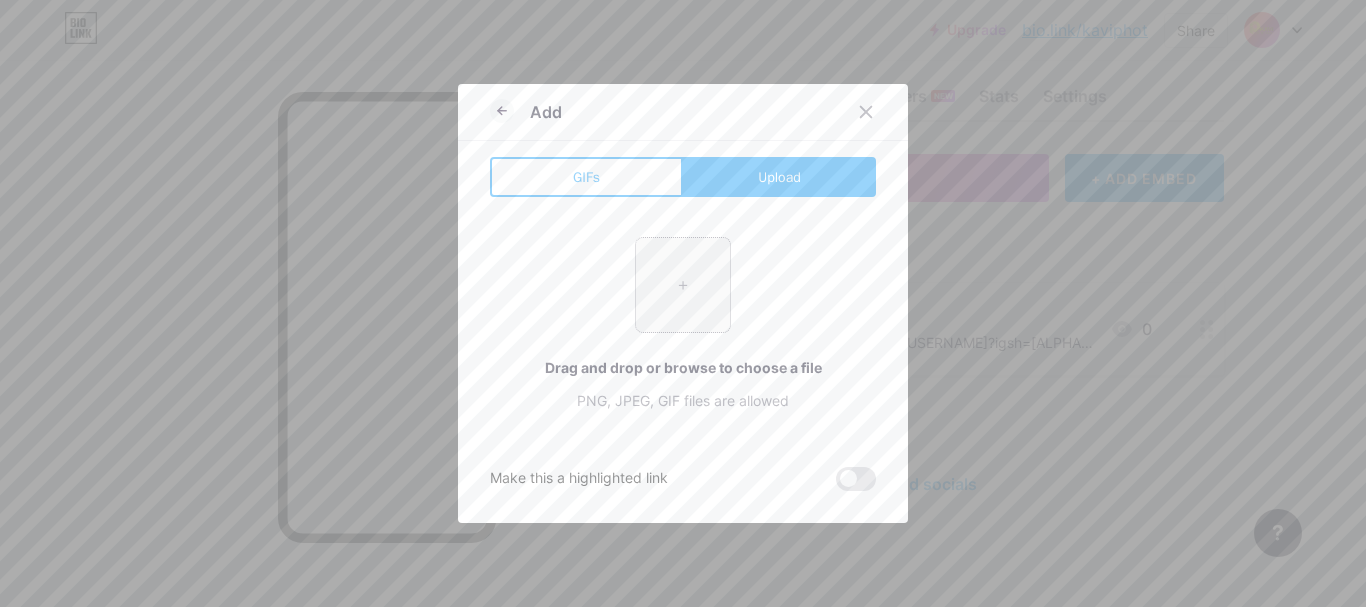 click at bounding box center (683, 285) 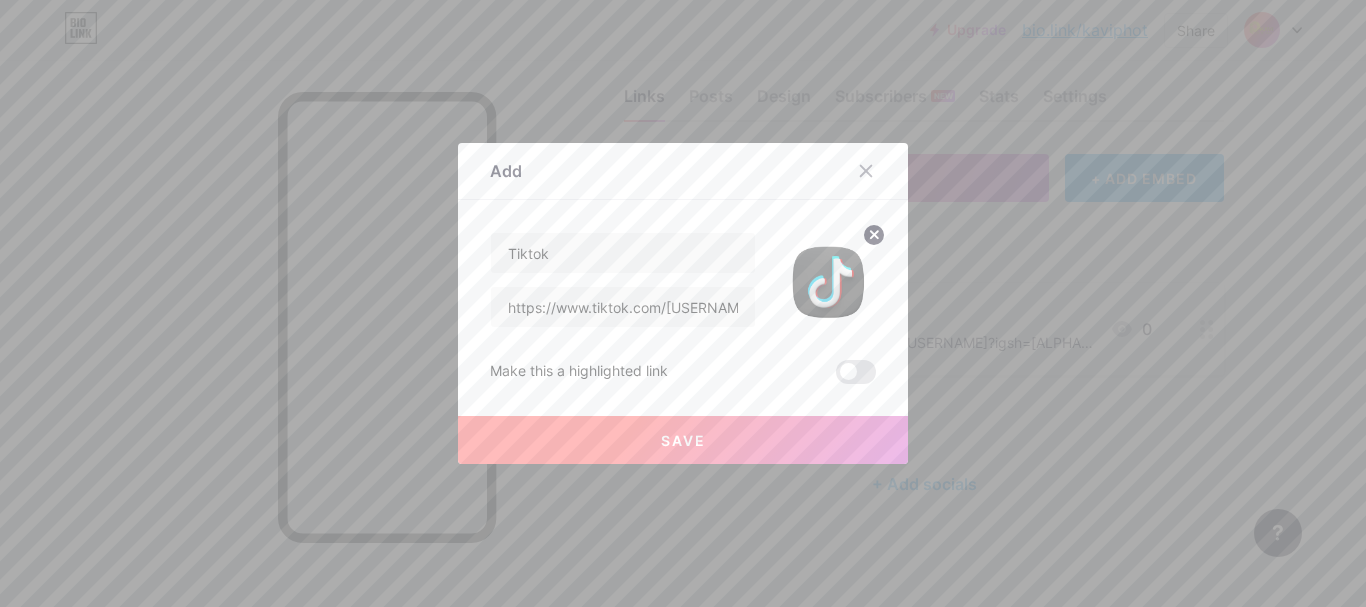 click on "Save" at bounding box center (683, 440) 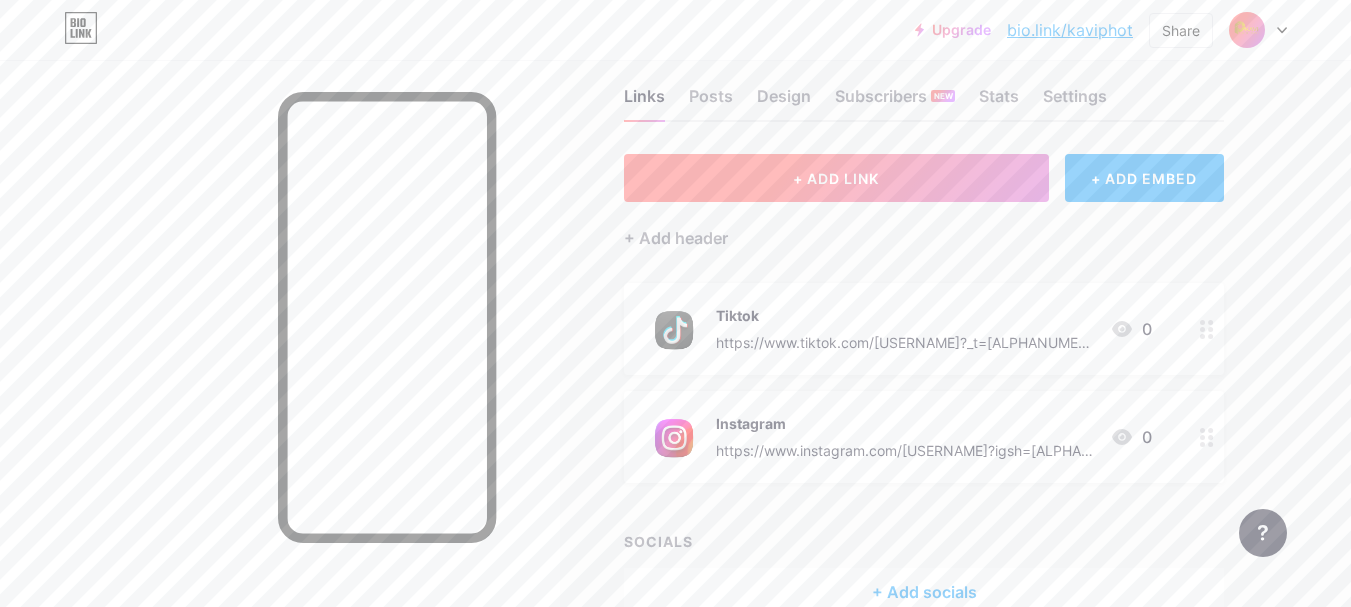 click on "+ ADD LINK" at bounding box center (836, 178) 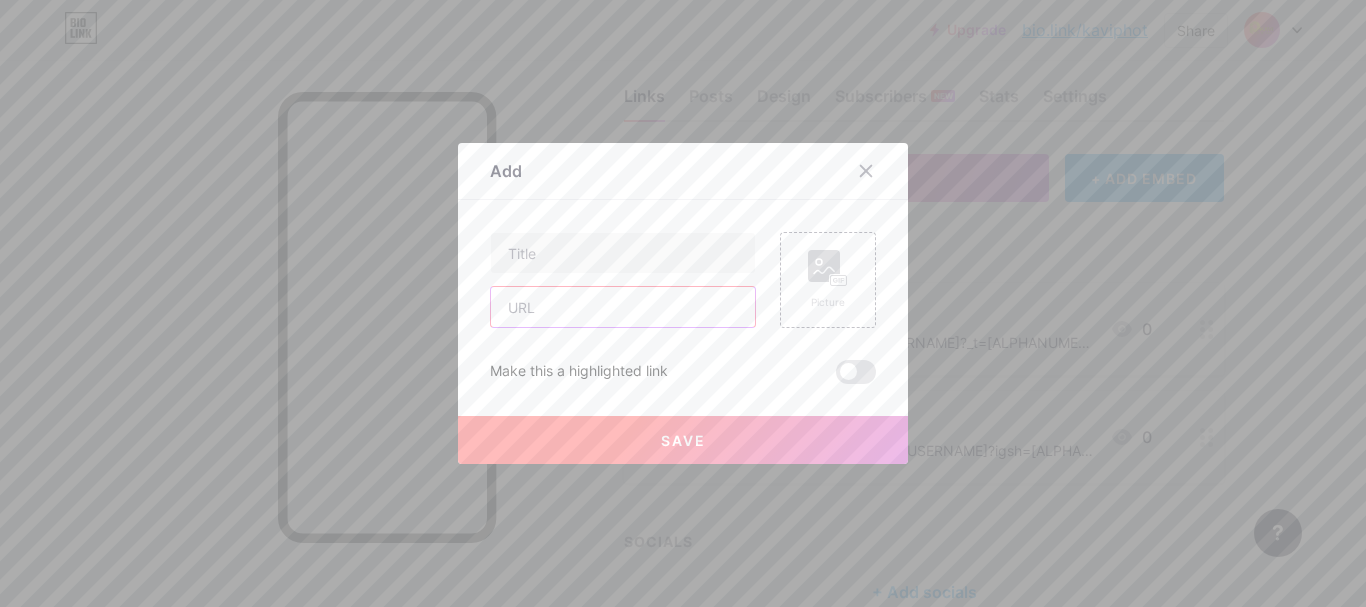 click at bounding box center [623, 307] 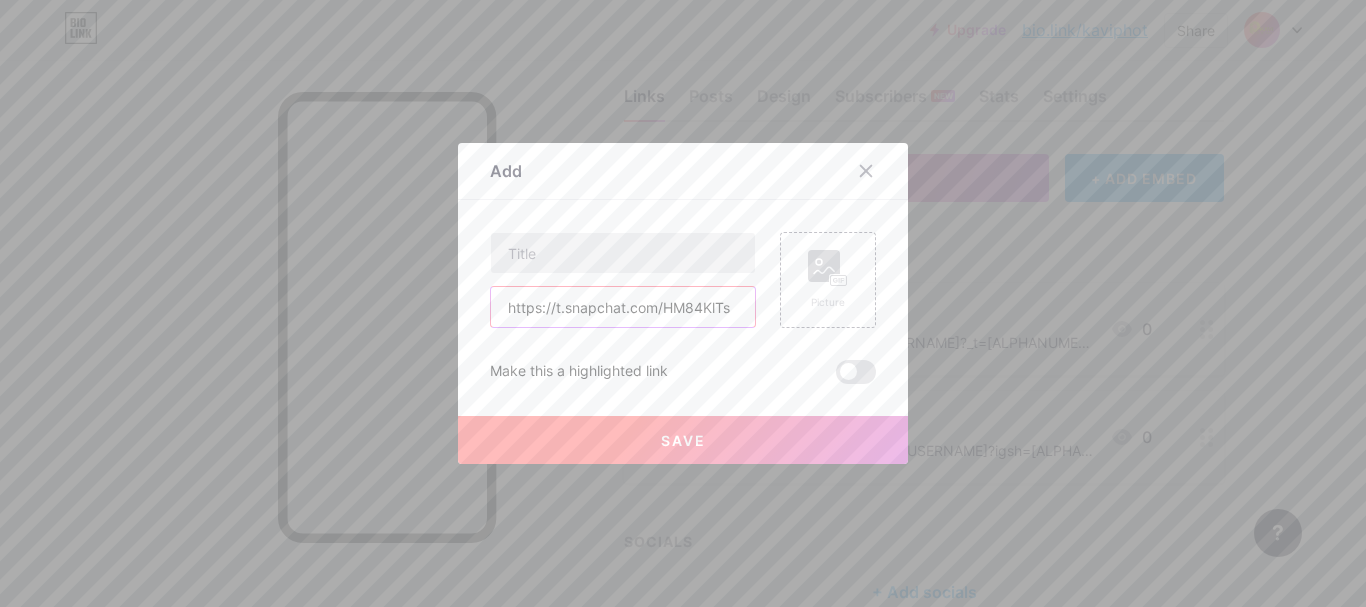 type on "https://t.snapchat.com/HM84KlTs" 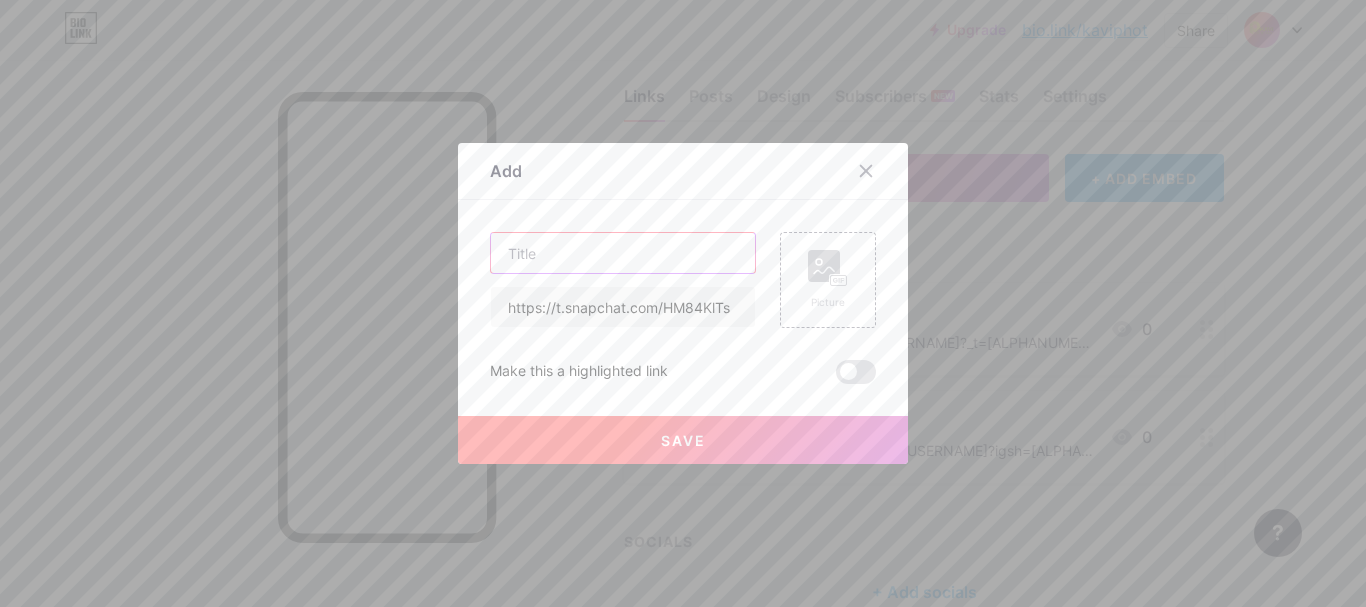 click at bounding box center (623, 253) 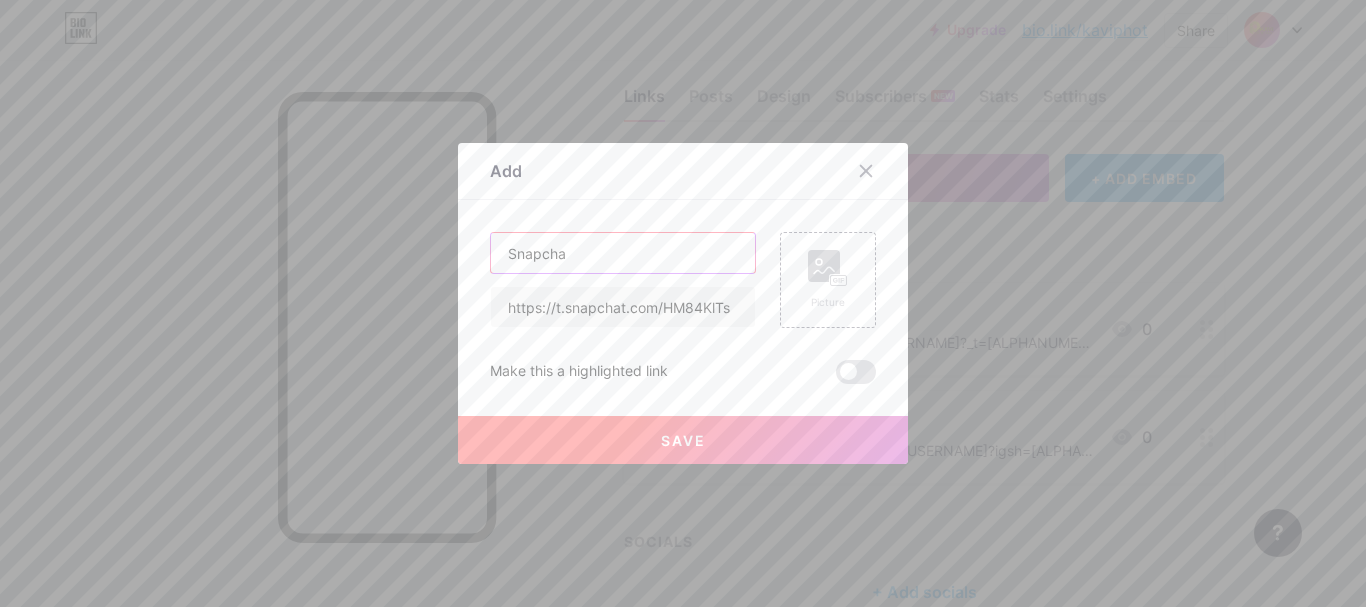 type on "Snapchat" 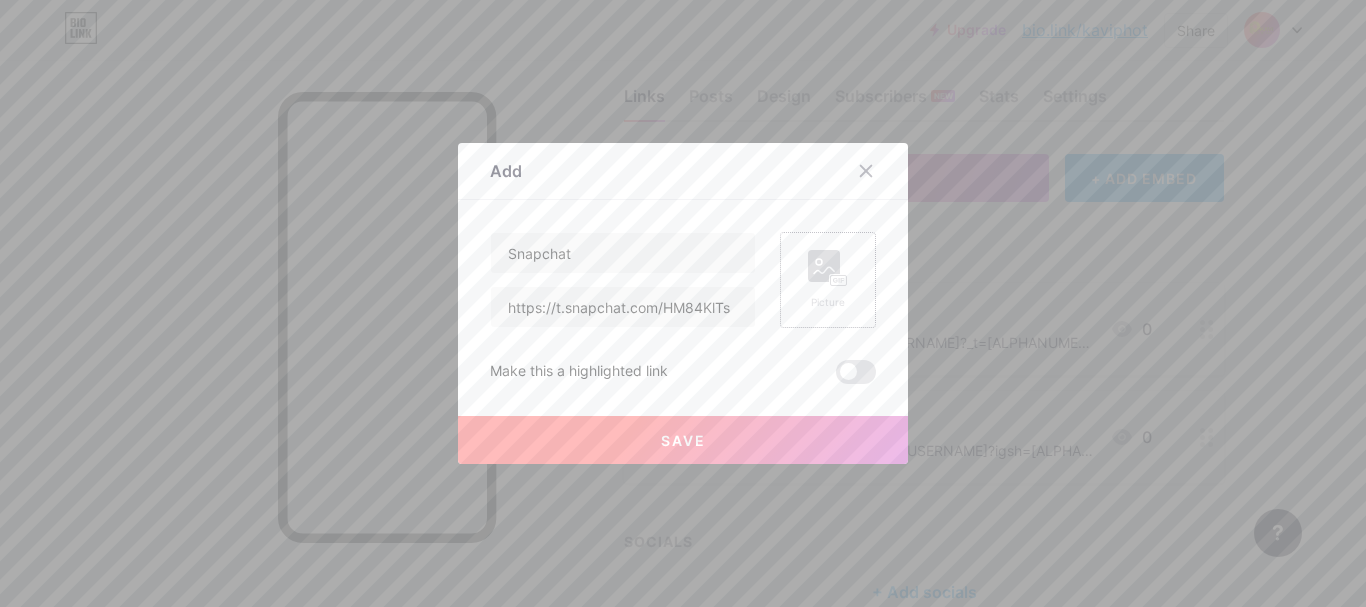 click on "Picture" at bounding box center [828, 280] 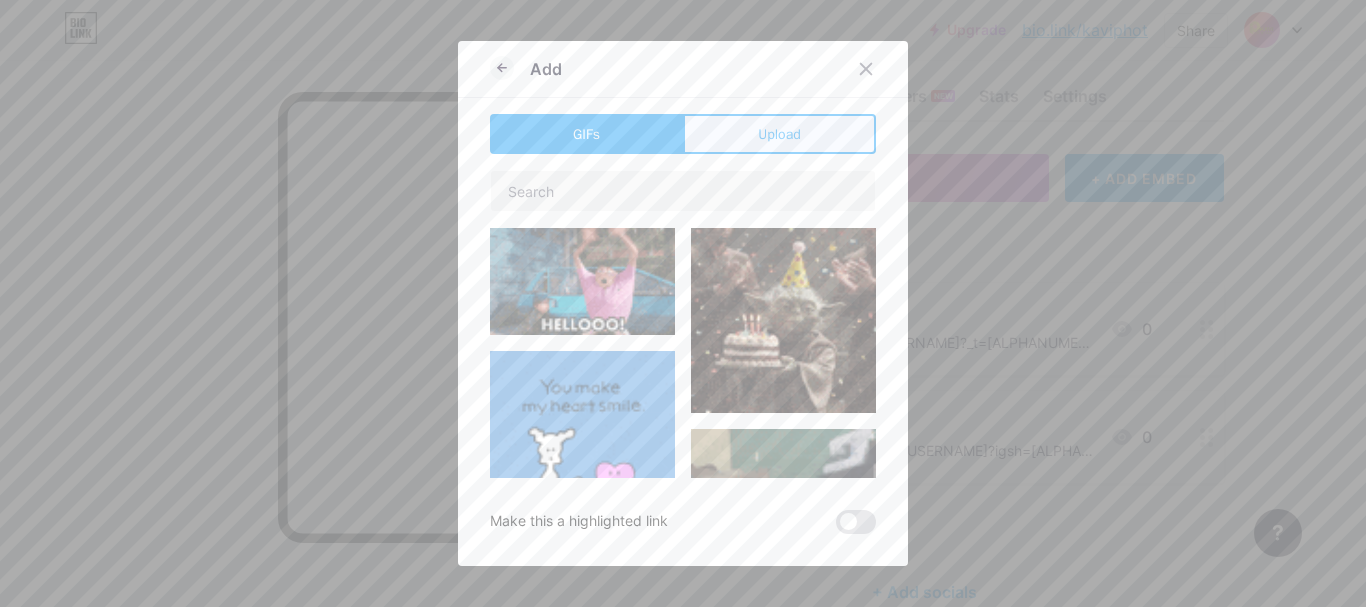 click on "Upload" at bounding box center (779, 134) 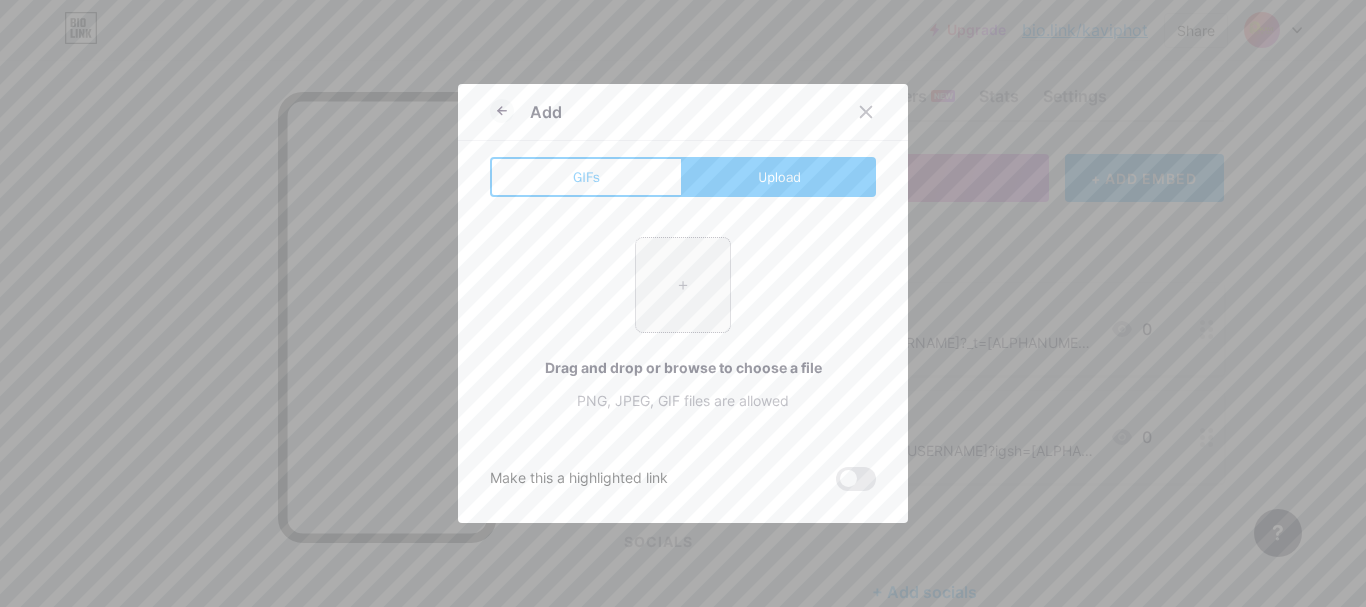 click at bounding box center [683, 285] 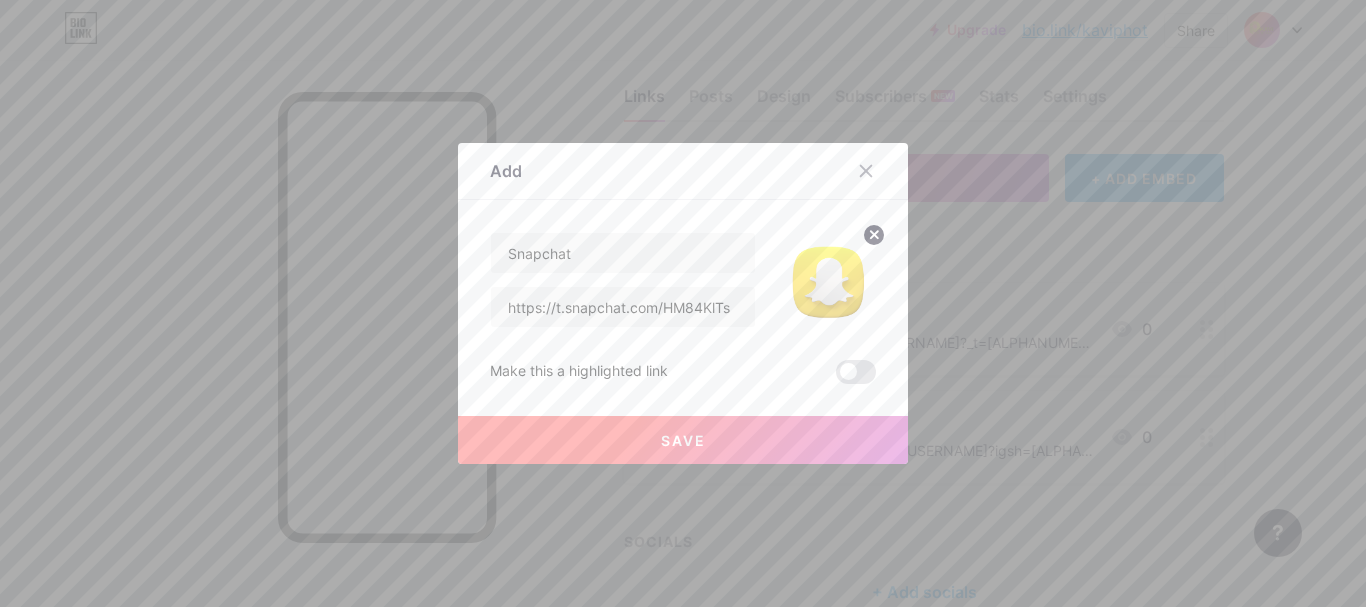 click on "Save" at bounding box center (683, 440) 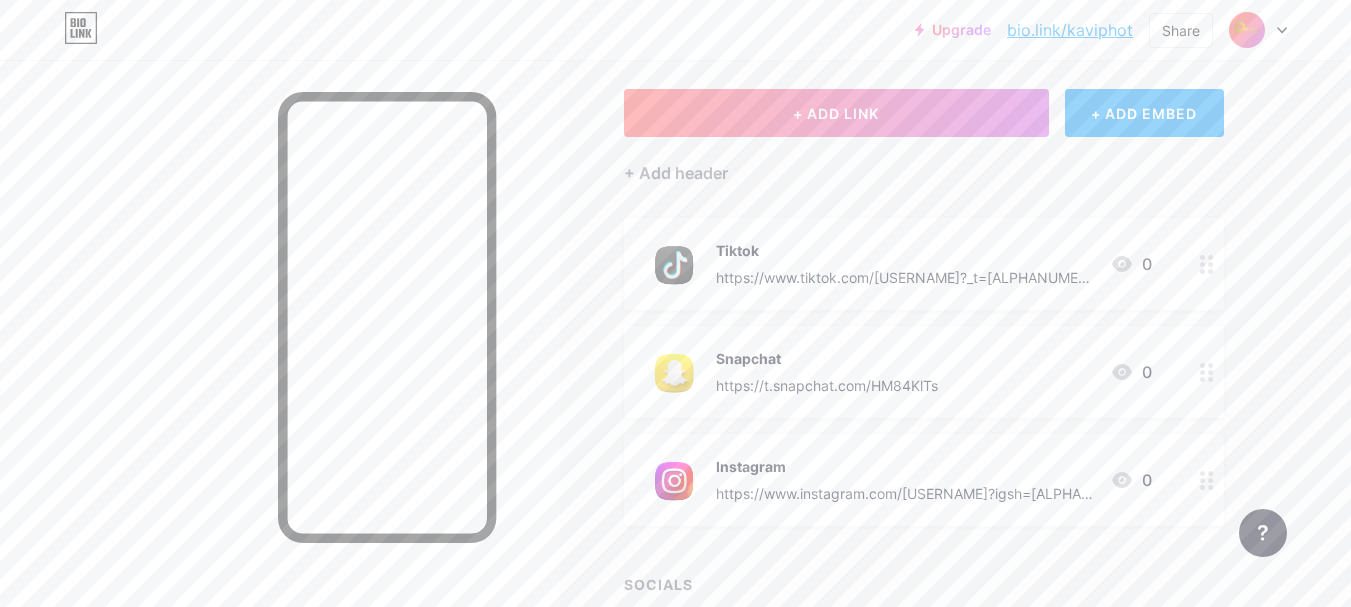 scroll, scrollTop: 132, scrollLeft: 0, axis: vertical 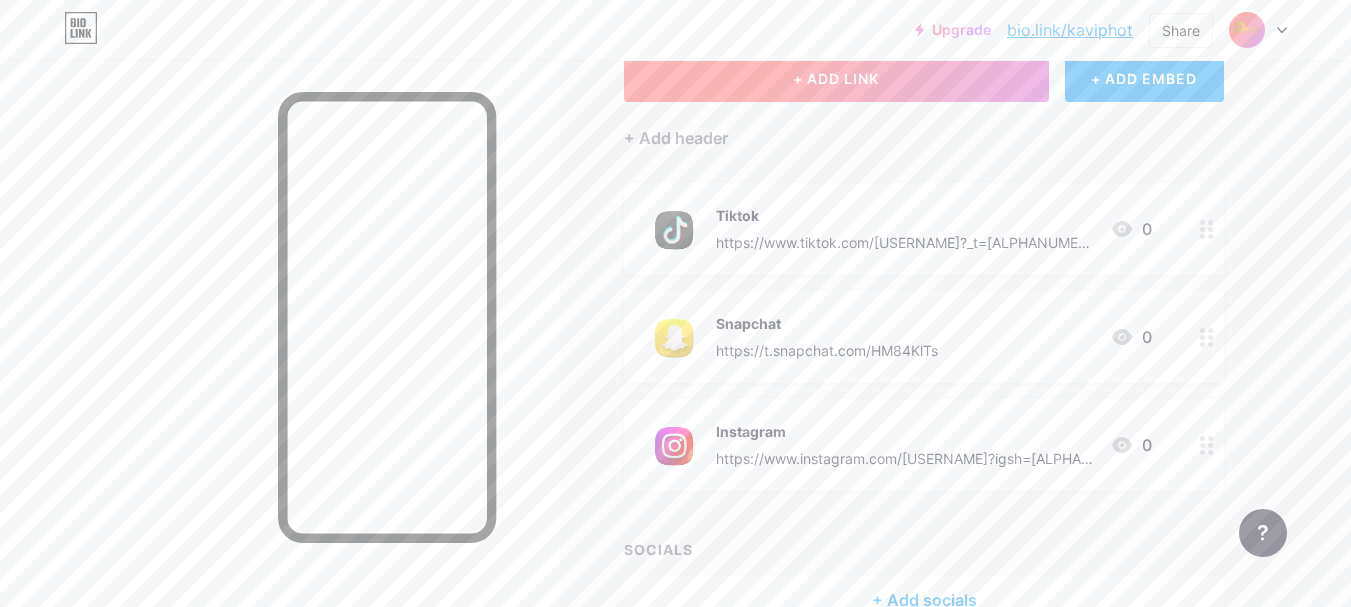 click on "+ ADD LINK" at bounding box center (836, 78) 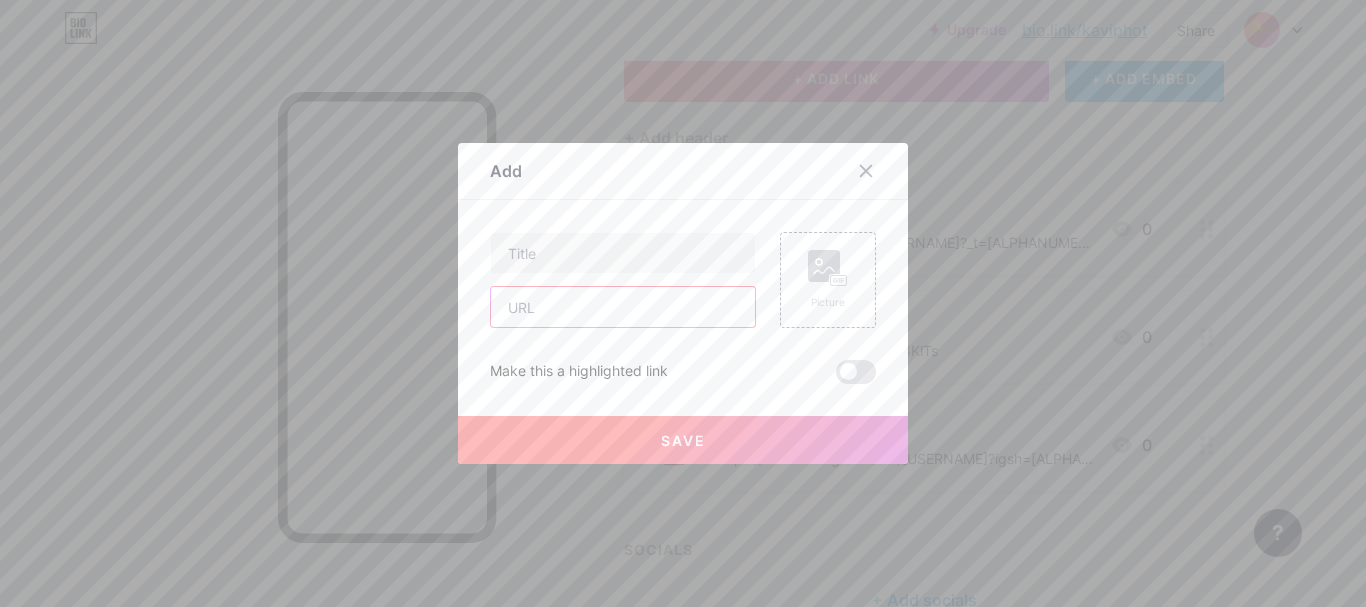 click at bounding box center [623, 307] 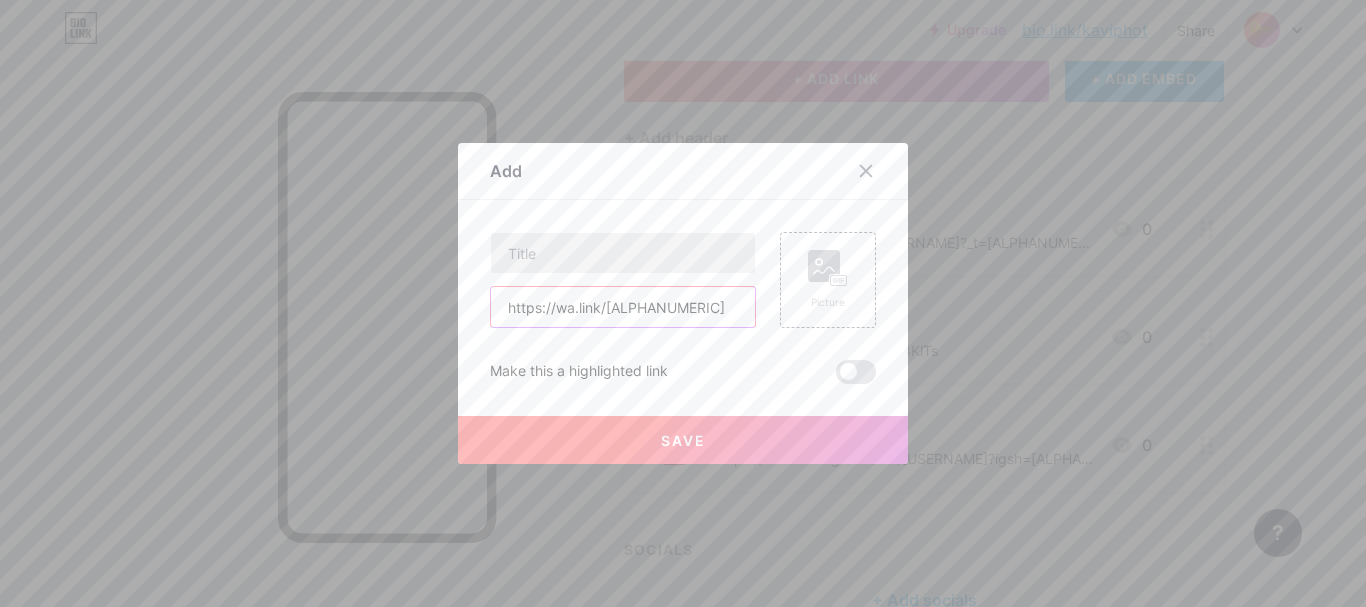 type on "https://wa.link/[ALPHANUMERIC]" 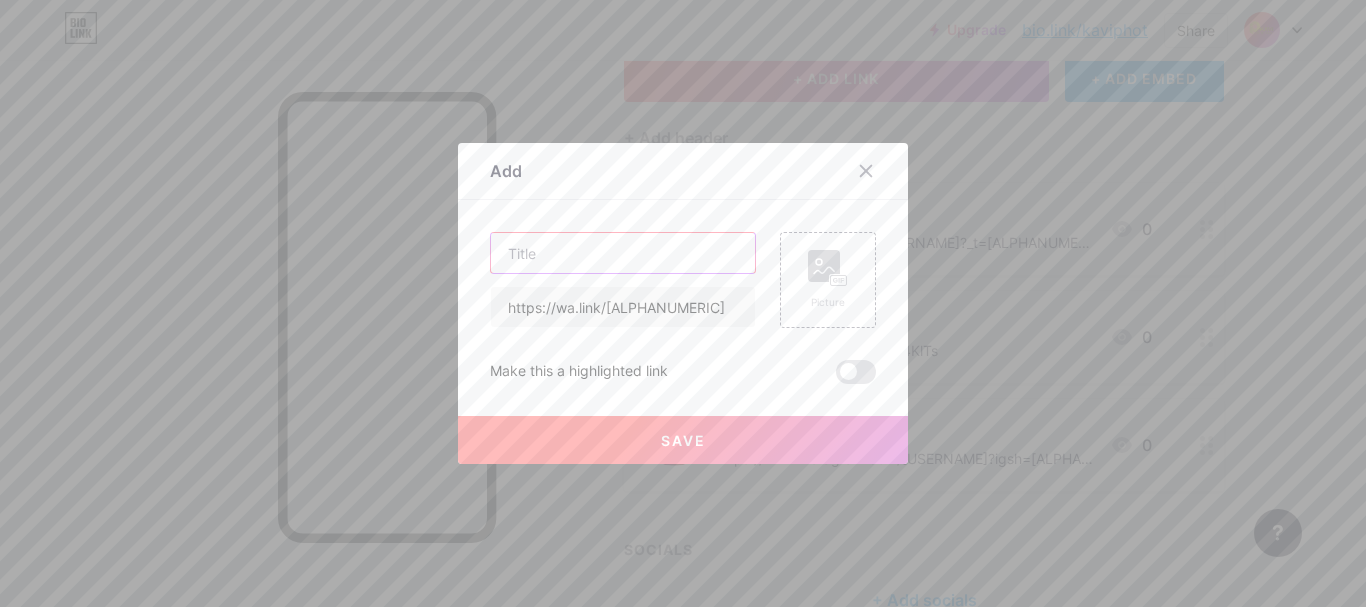 click at bounding box center (623, 253) 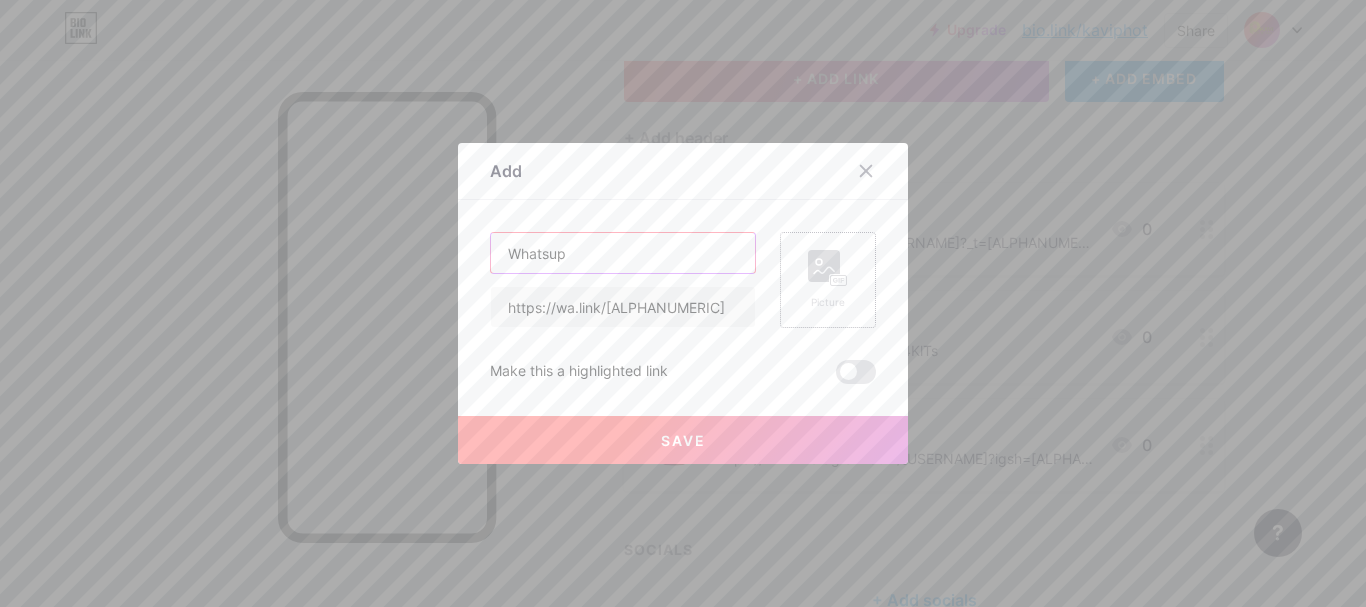 type on "Whatsup" 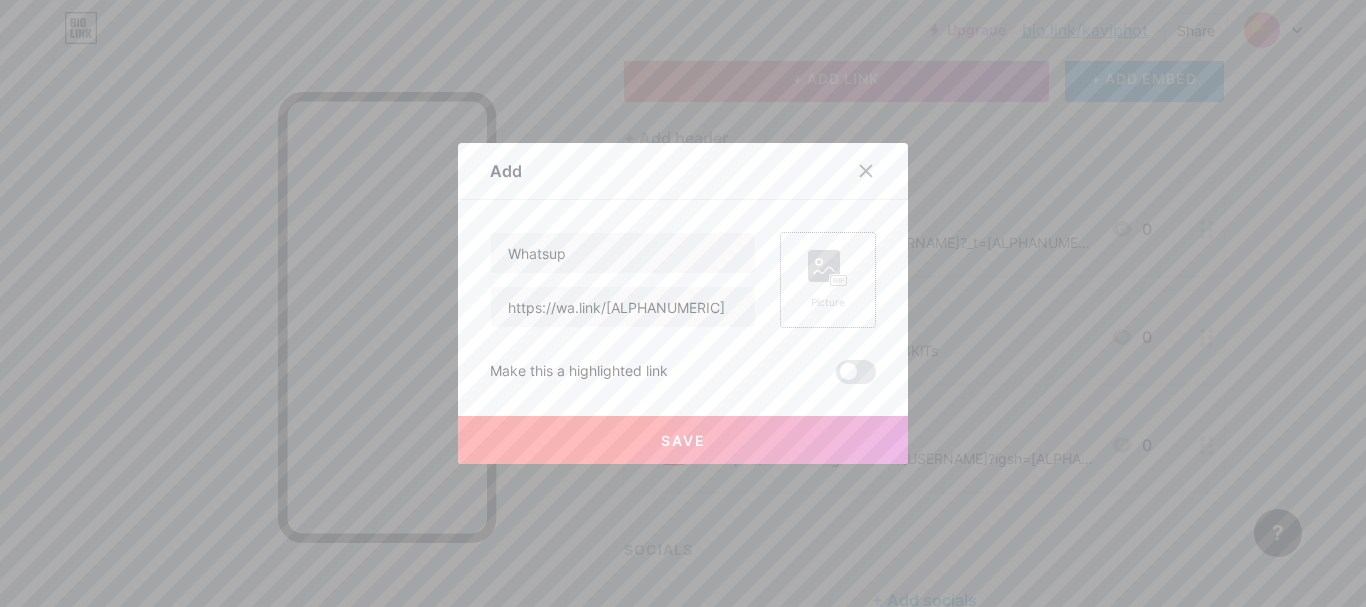 click on "Picture" at bounding box center (828, 280) 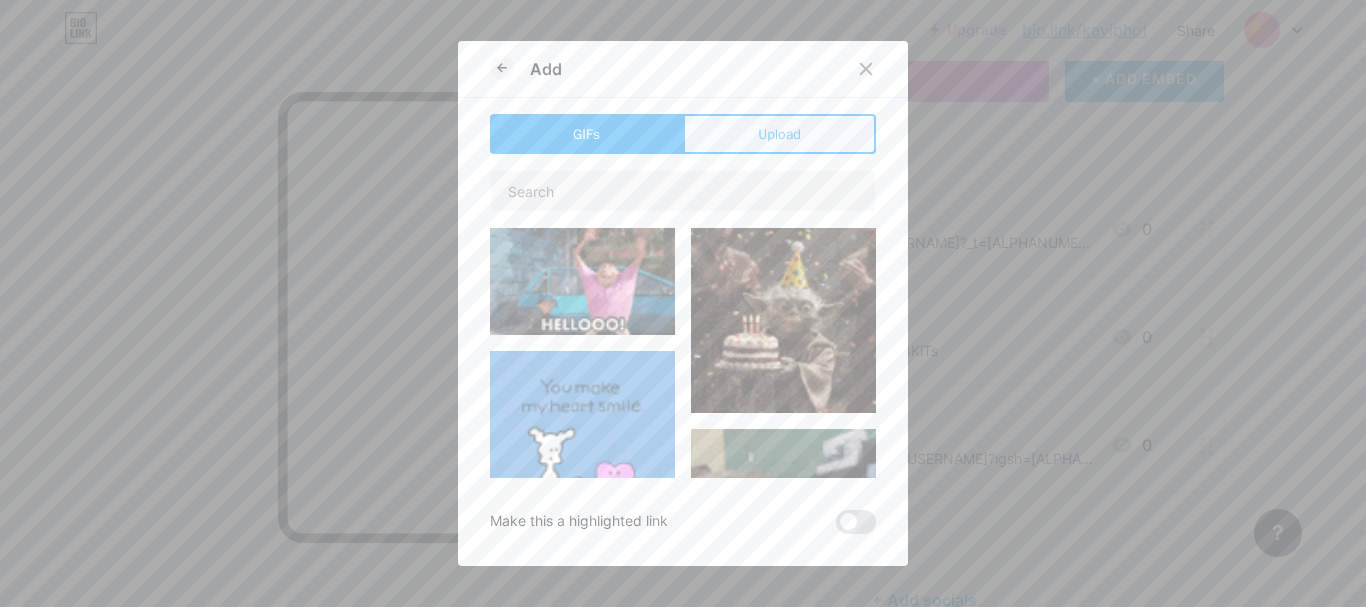 click on "Upload" at bounding box center [779, 134] 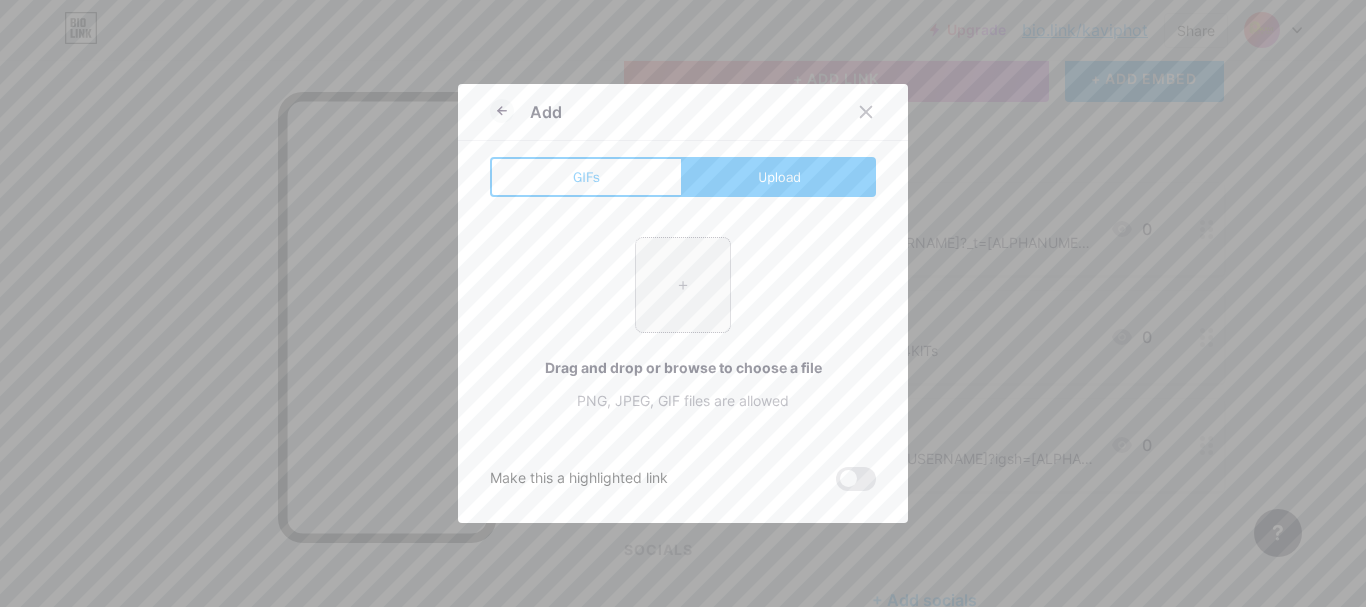 click at bounding box center (683, 285) 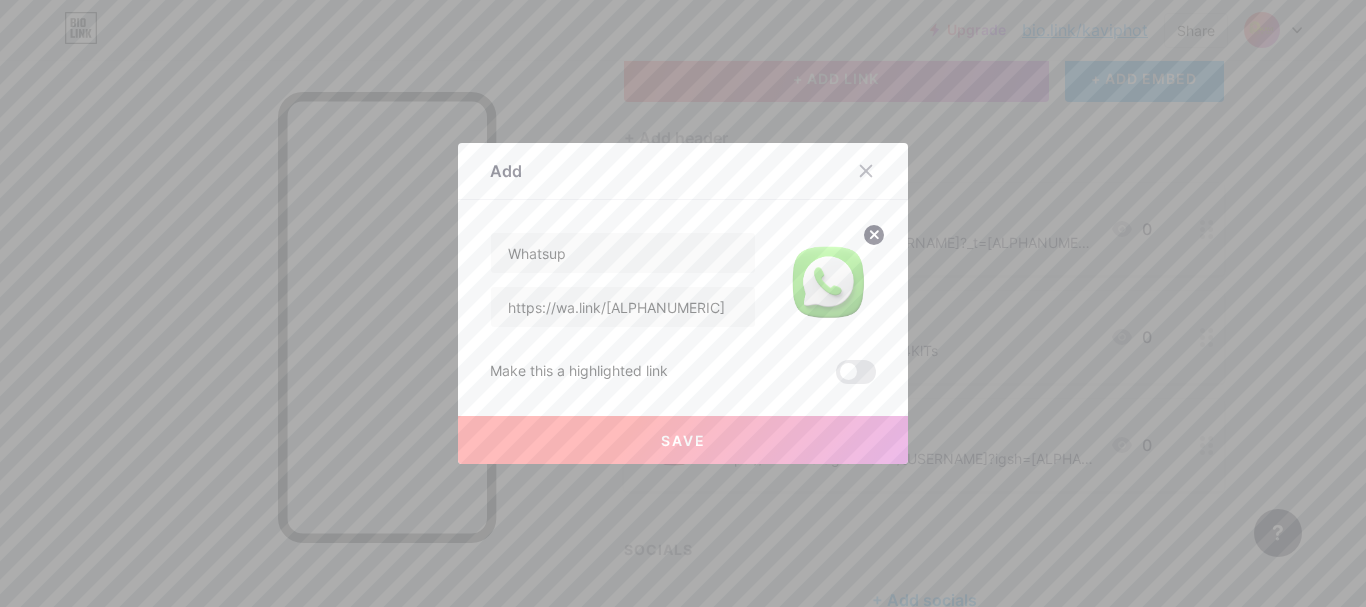 click on "Save" at bounding box center [683, 440] 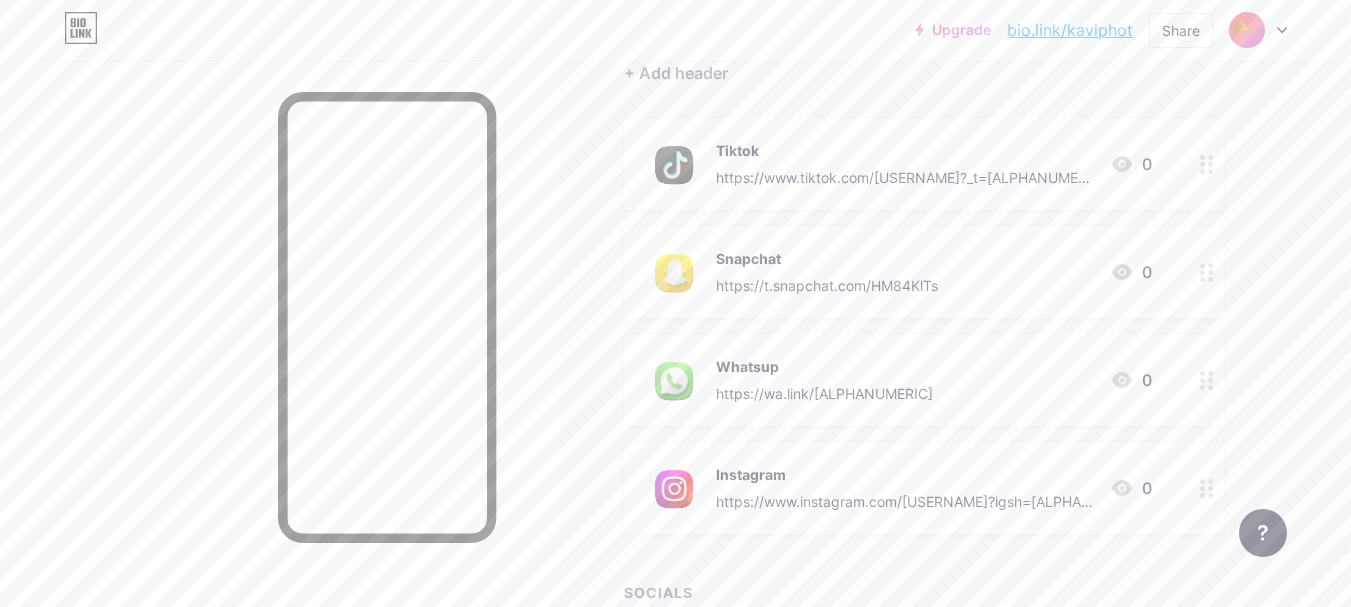 scroll, scrollTop: 232, scrollLeft: 0, axis: vertical 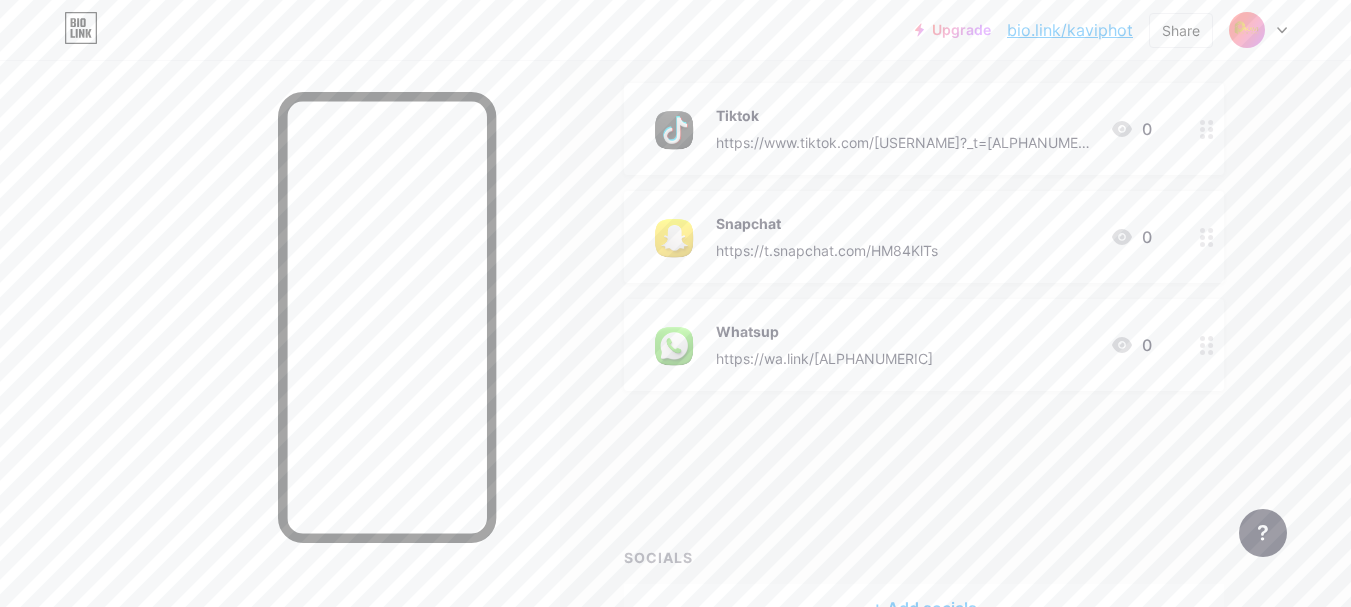 type 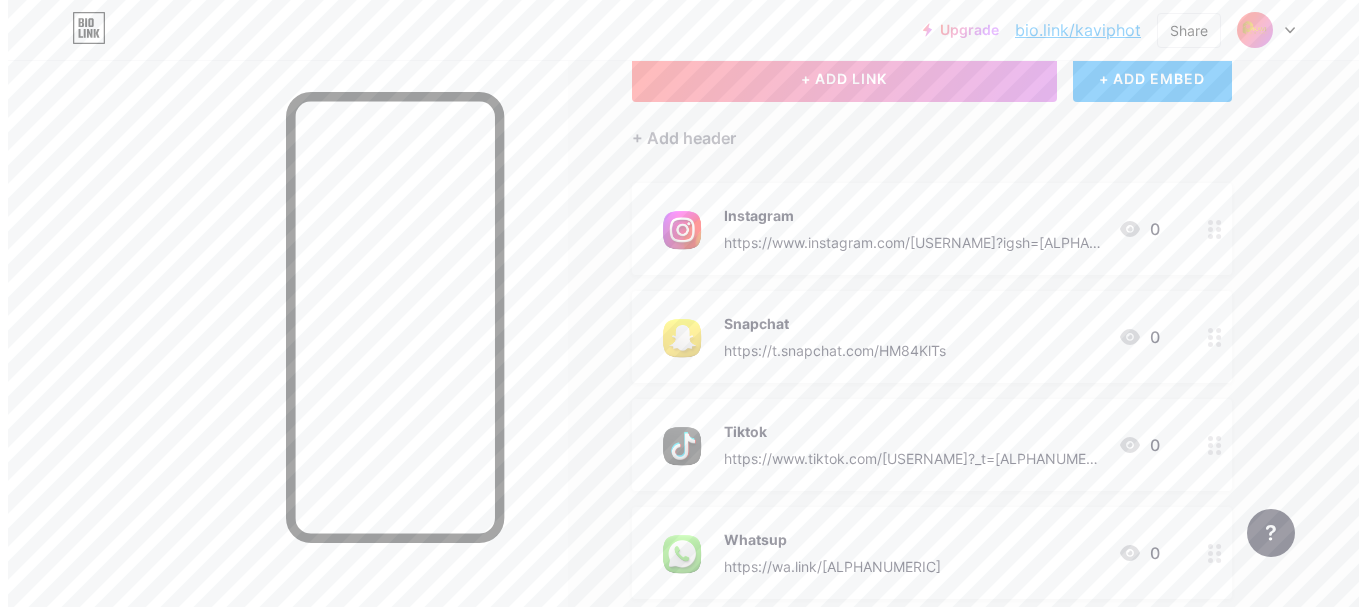 scroll, scrollTop: 32, scrollLeft: 0, axis: vertical 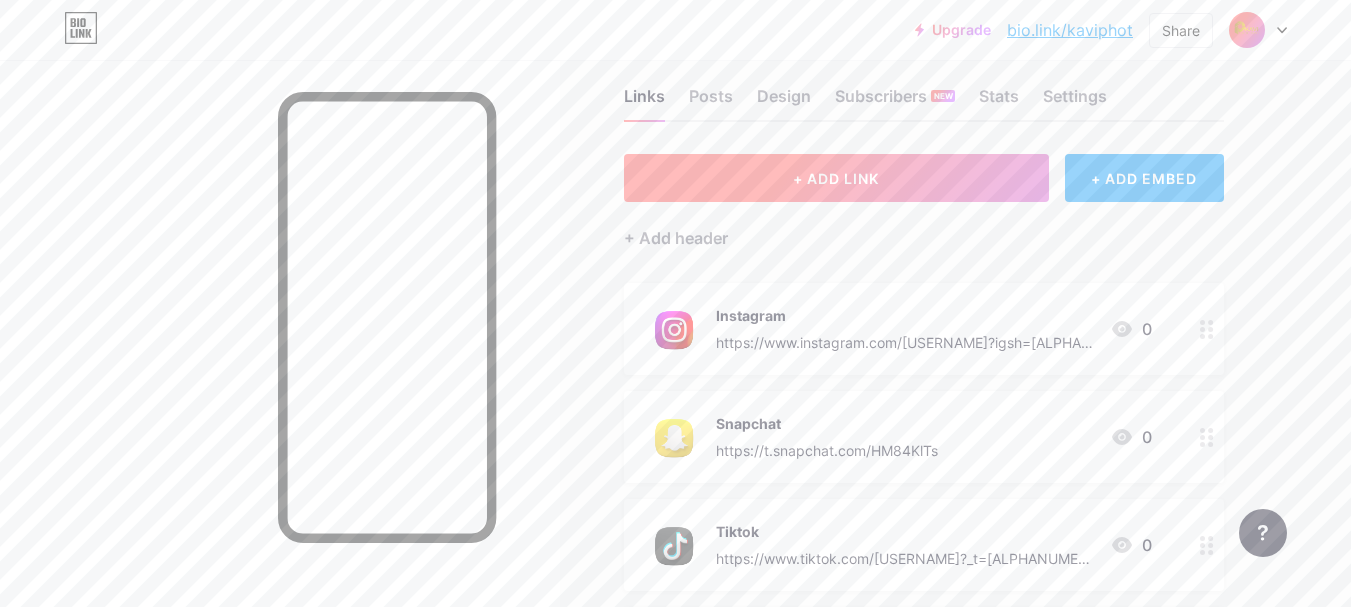 click on "+ ADD LINK" at bounding box center (836, 178) 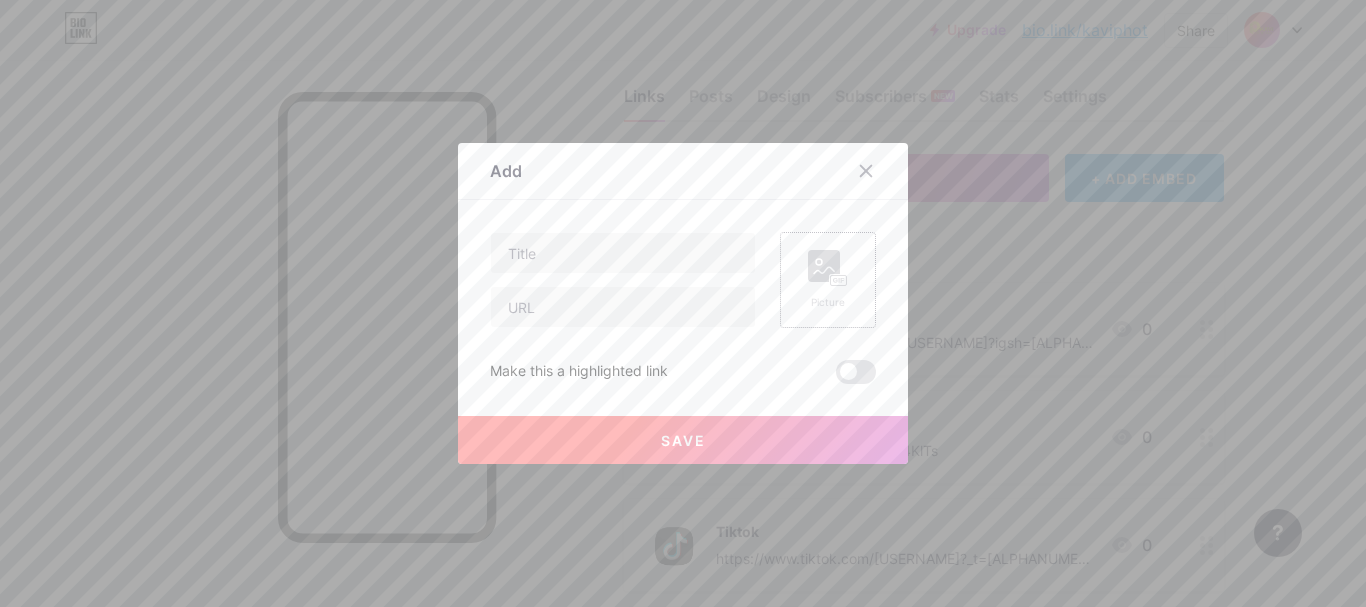 click 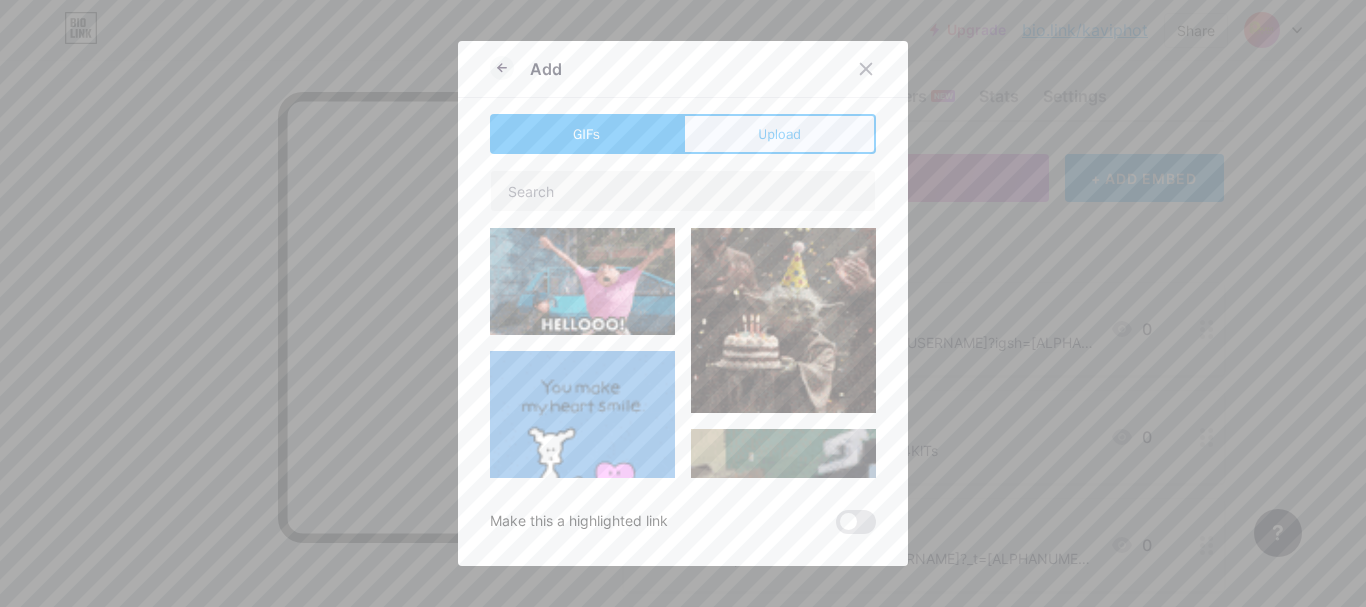 click on "Upload" at bounding box center [779, 134] 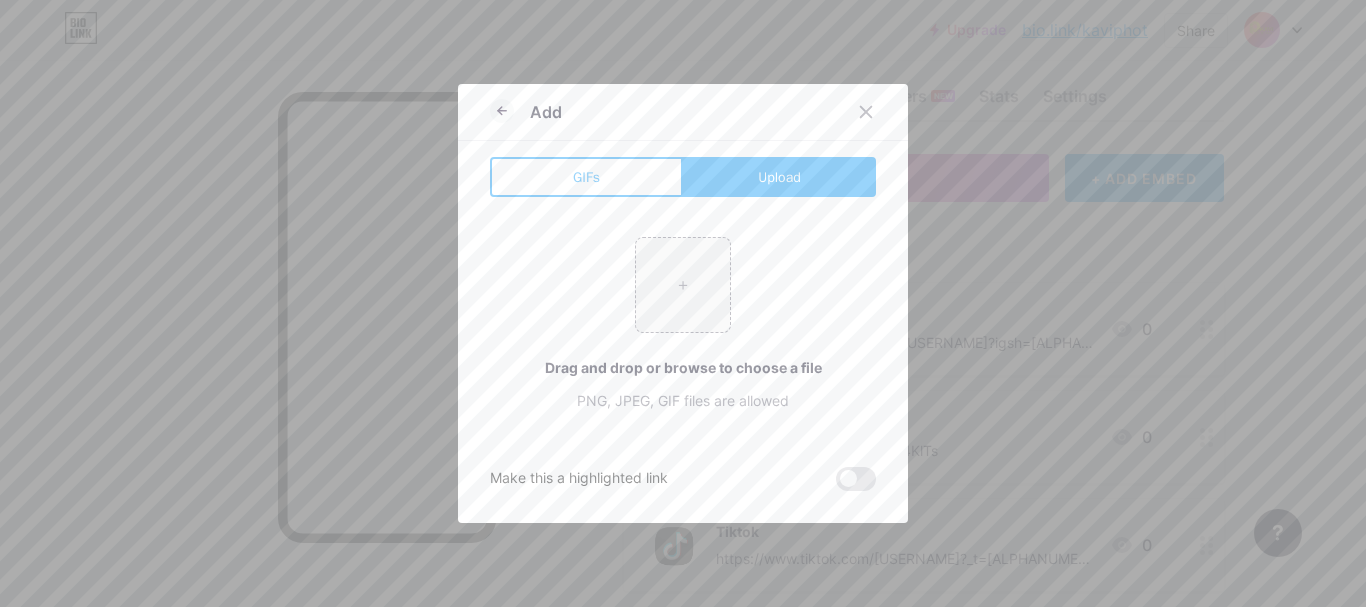 click on "+       Drag and drop or browse to choose a file   PNG, JPEG, GIF files are allowed" at bounding box center [683, 324] 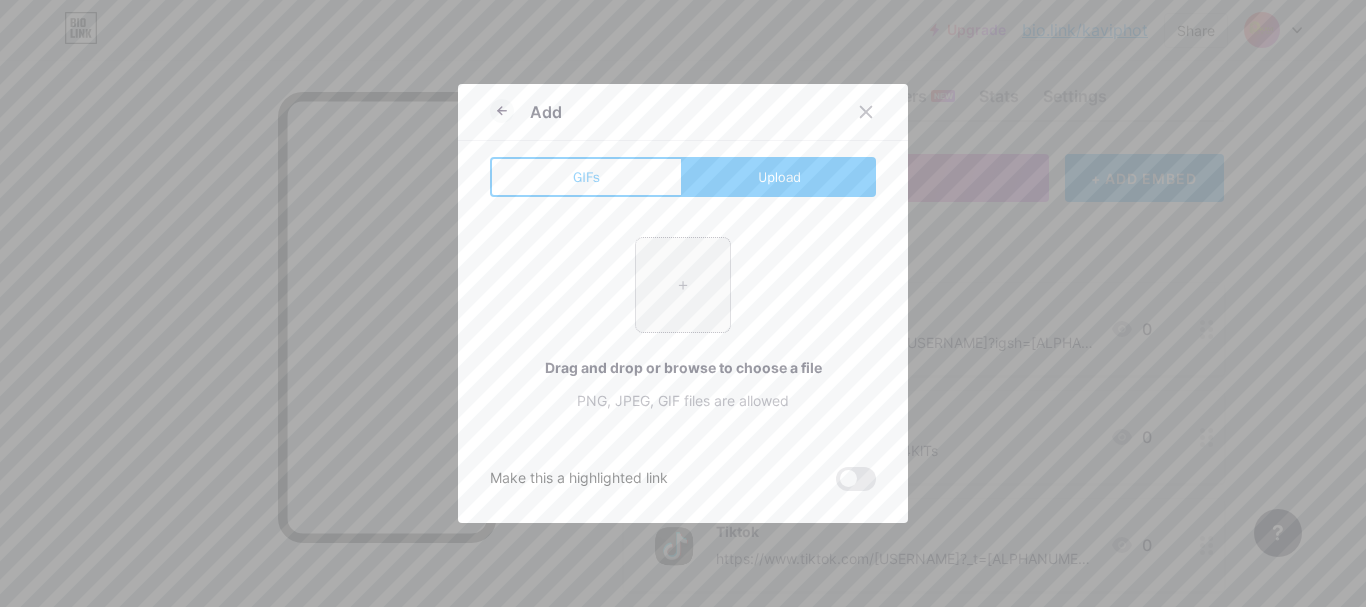 click at bounding box center (683, 285) 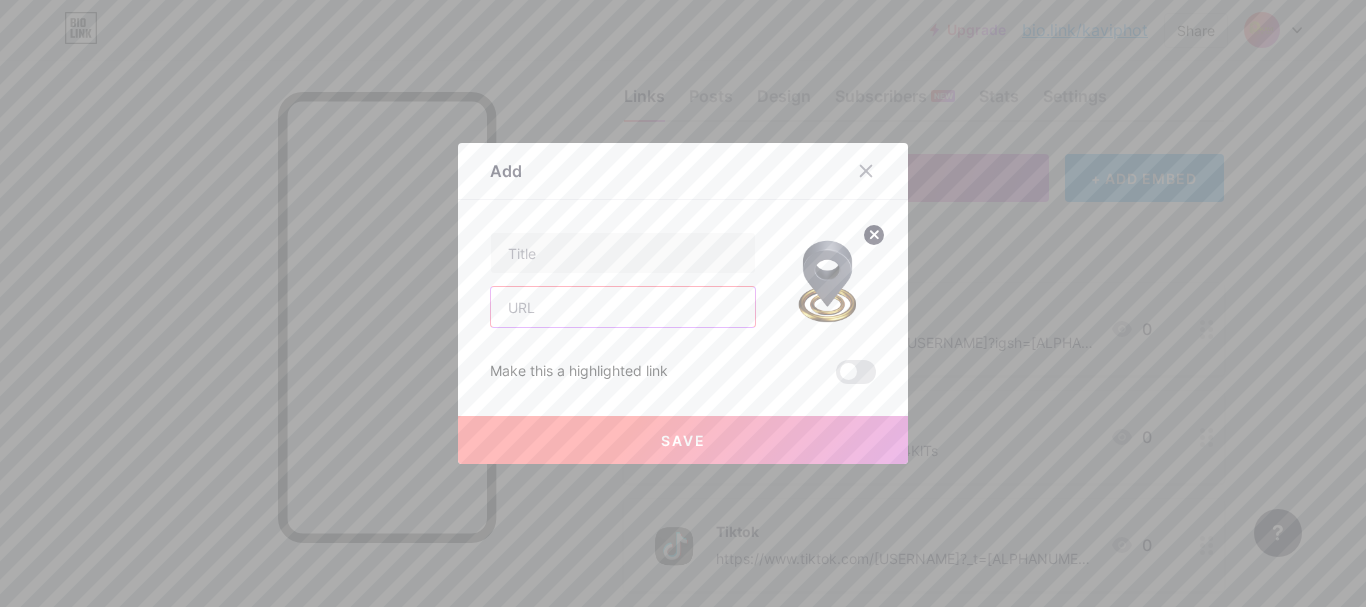 click at bounding box center [623, 307] 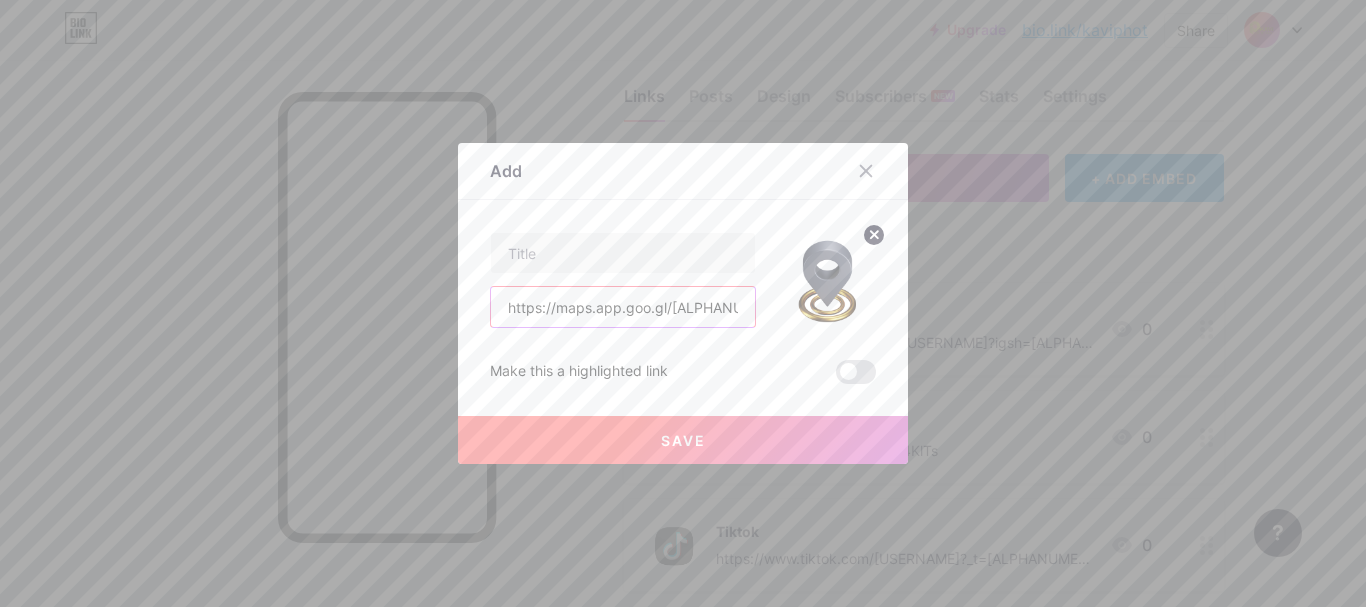 scroll, scrollTop: 0, scrollLeft: 153, axis: horizontal 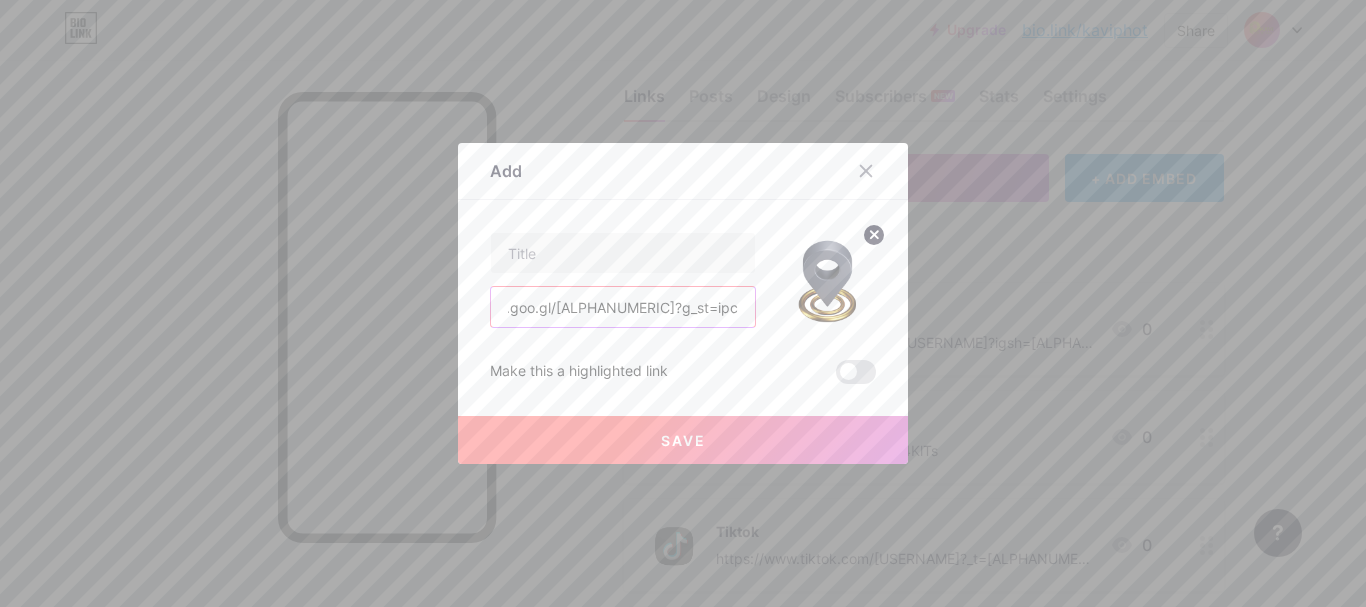 type on "https://maps.app.goo.gl/[ALPHANUMERIC]?g_st=ipc" 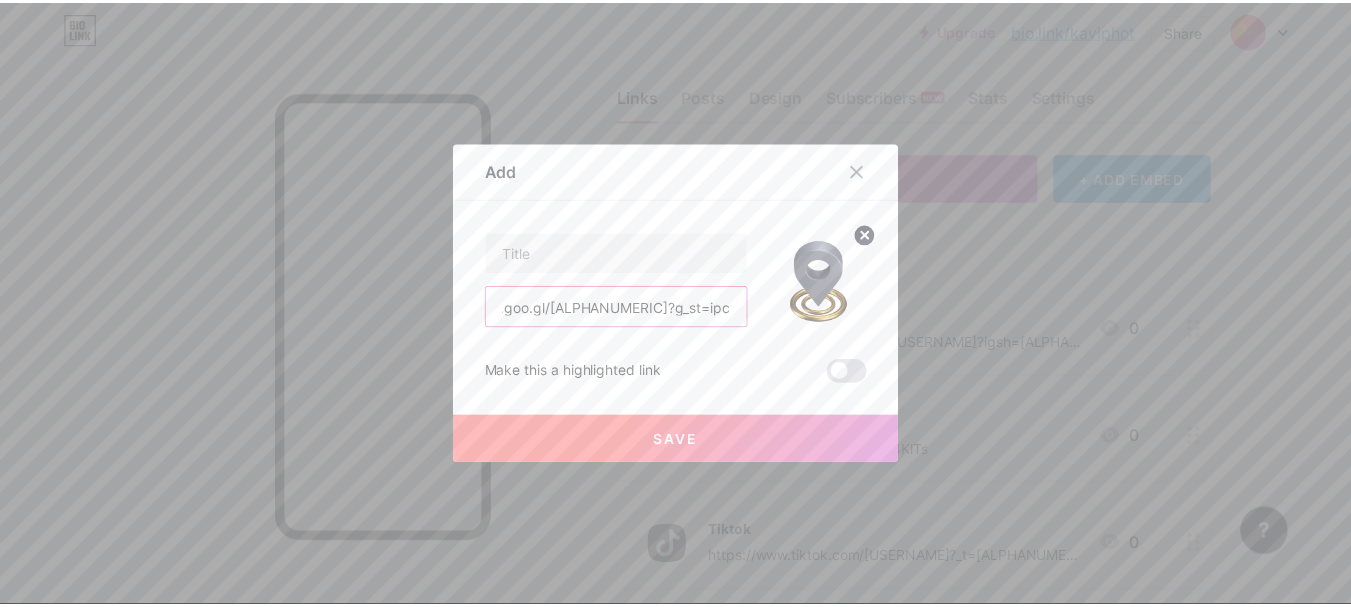 scroll, scrollTop: 0, scrollLeft: 0, axis: both 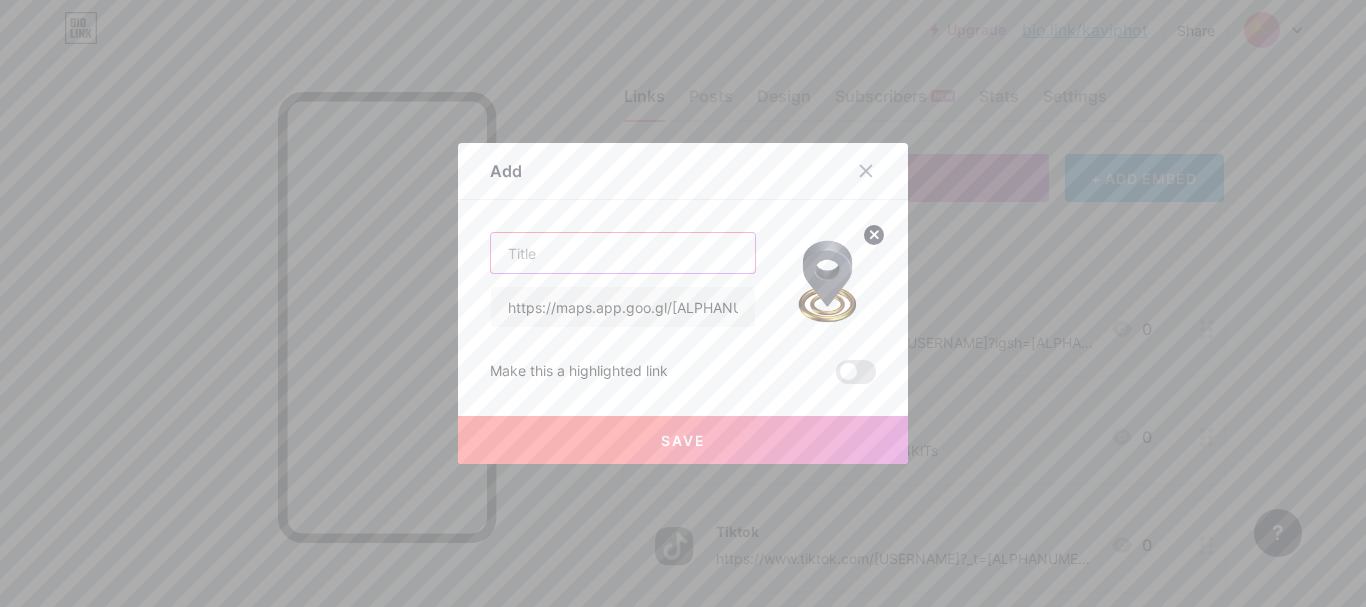 click at bounding box center [623, 253] 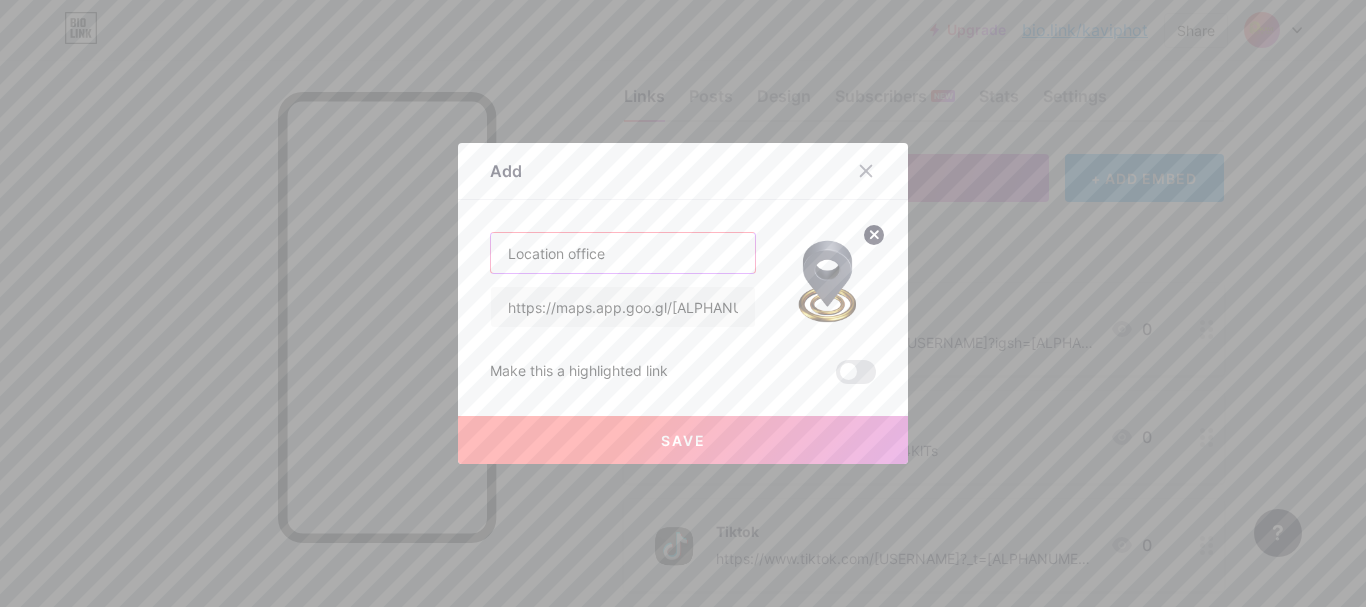 type on "Location office" 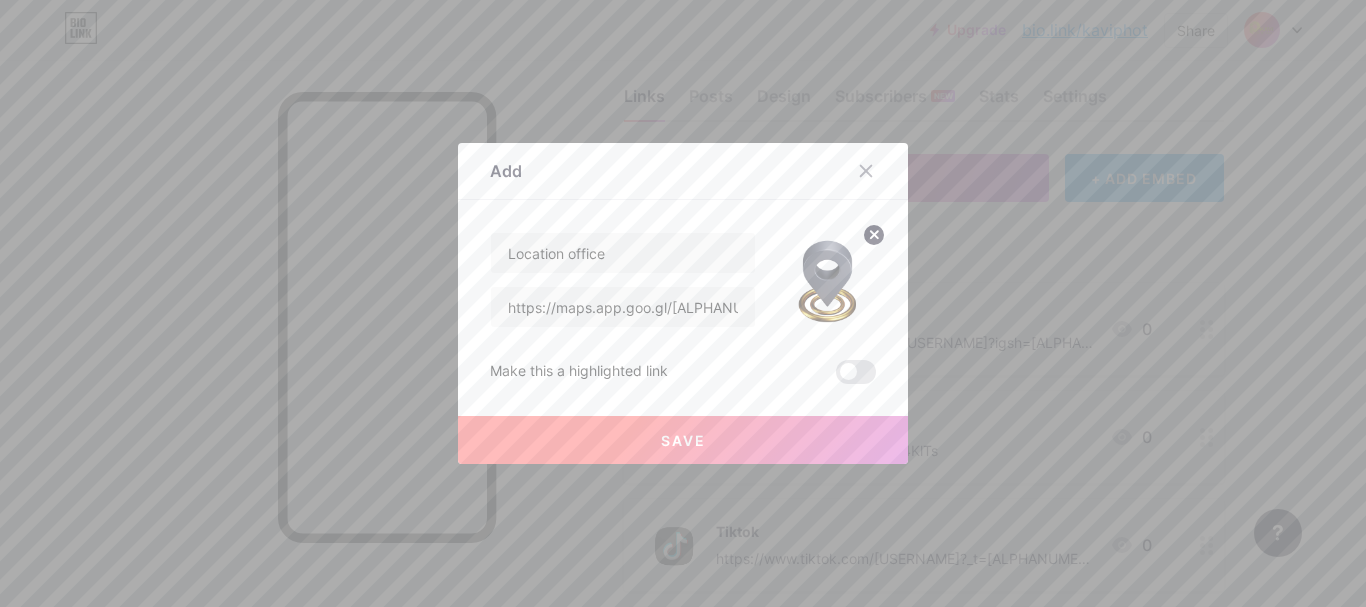 click on "Save" at bounding box center [683, 440] 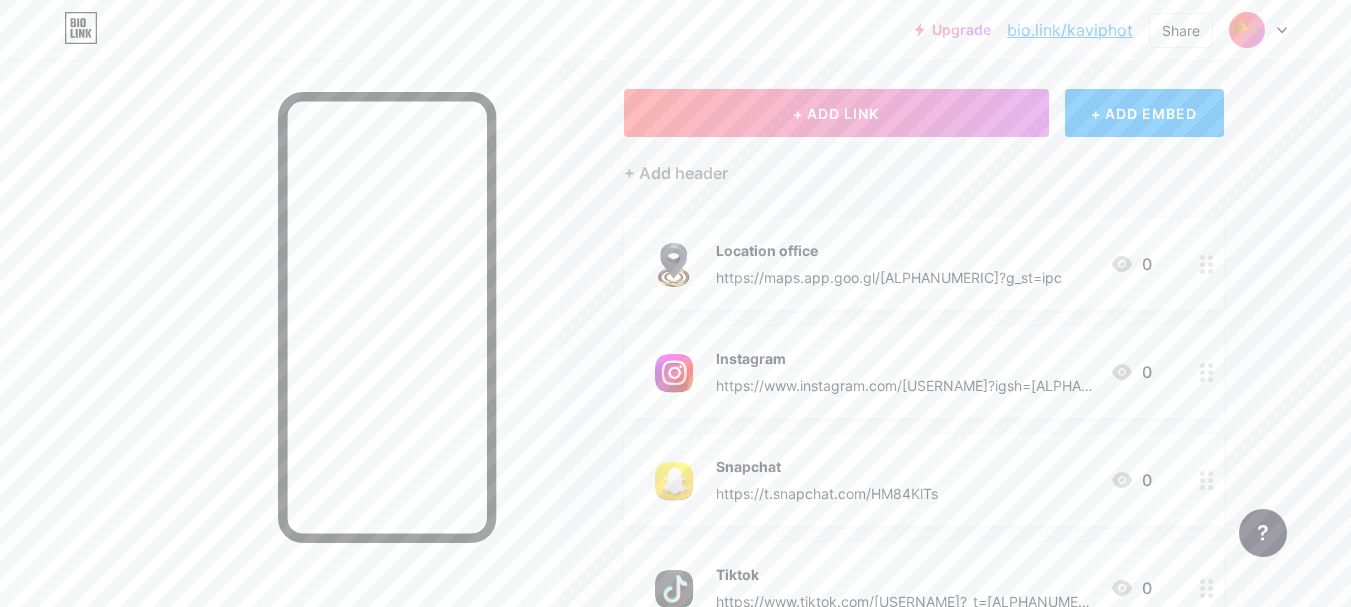scroll, scrollTop: 132, scrollLeft: 0, axis: vertical 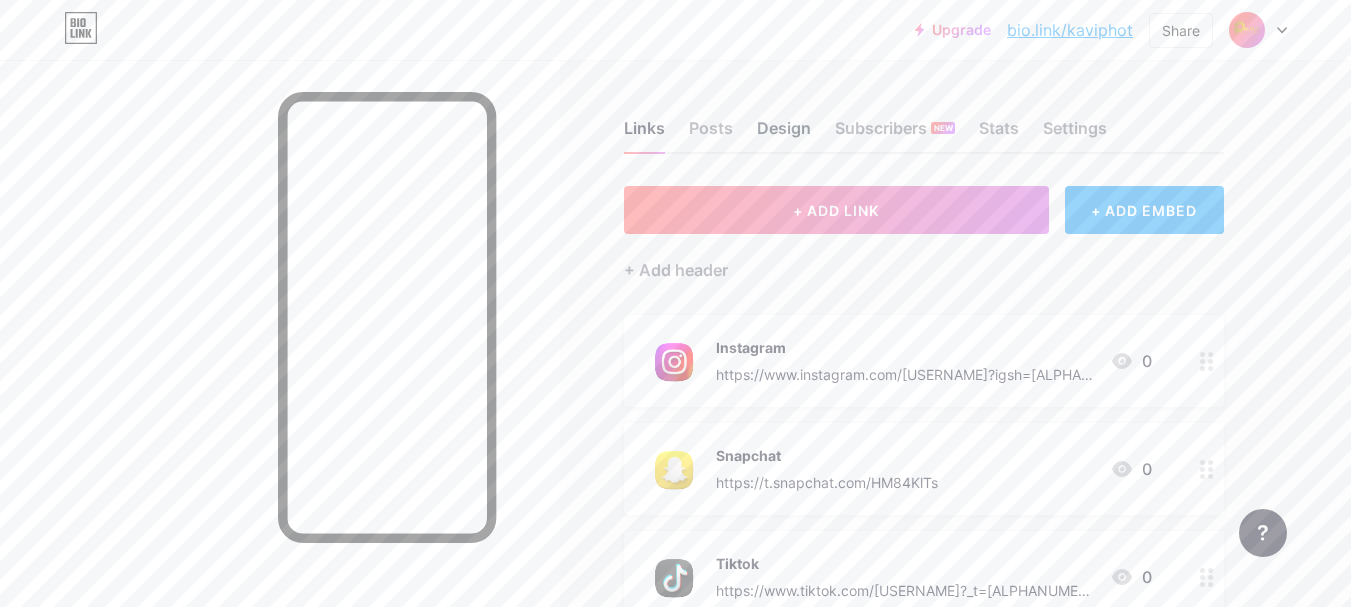 click on "Design" at bounding box center (784, 134) 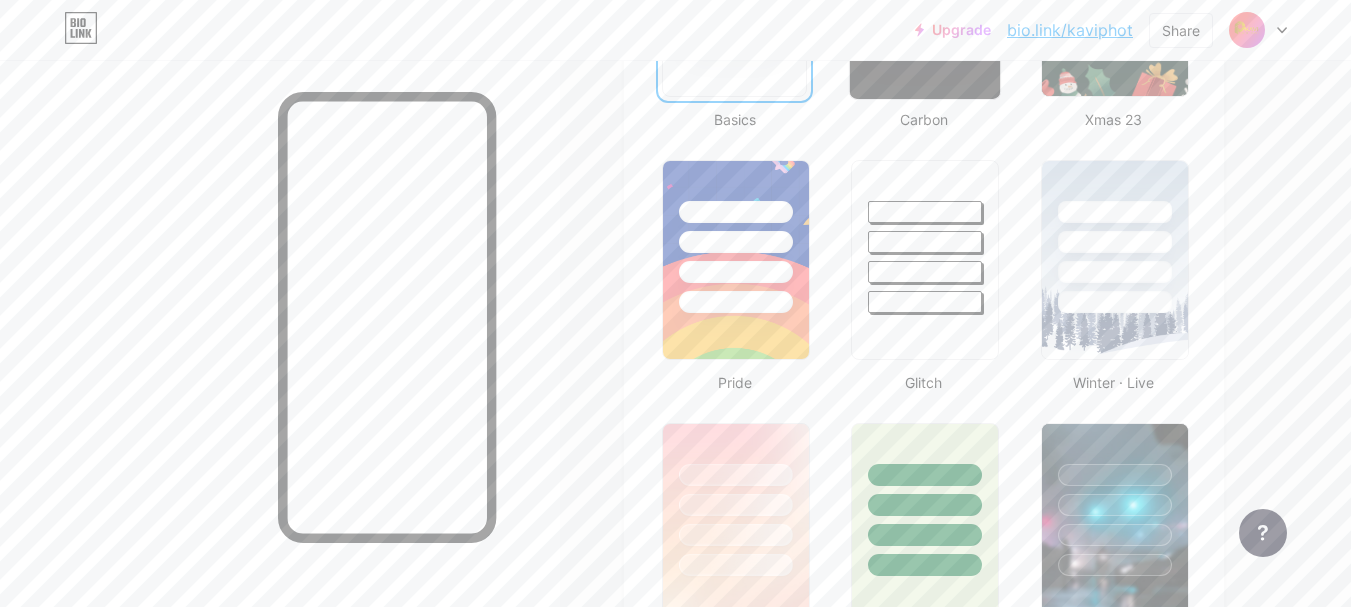 scroll, scrollTop: 900, scrollLeft: 0, axis: vertical 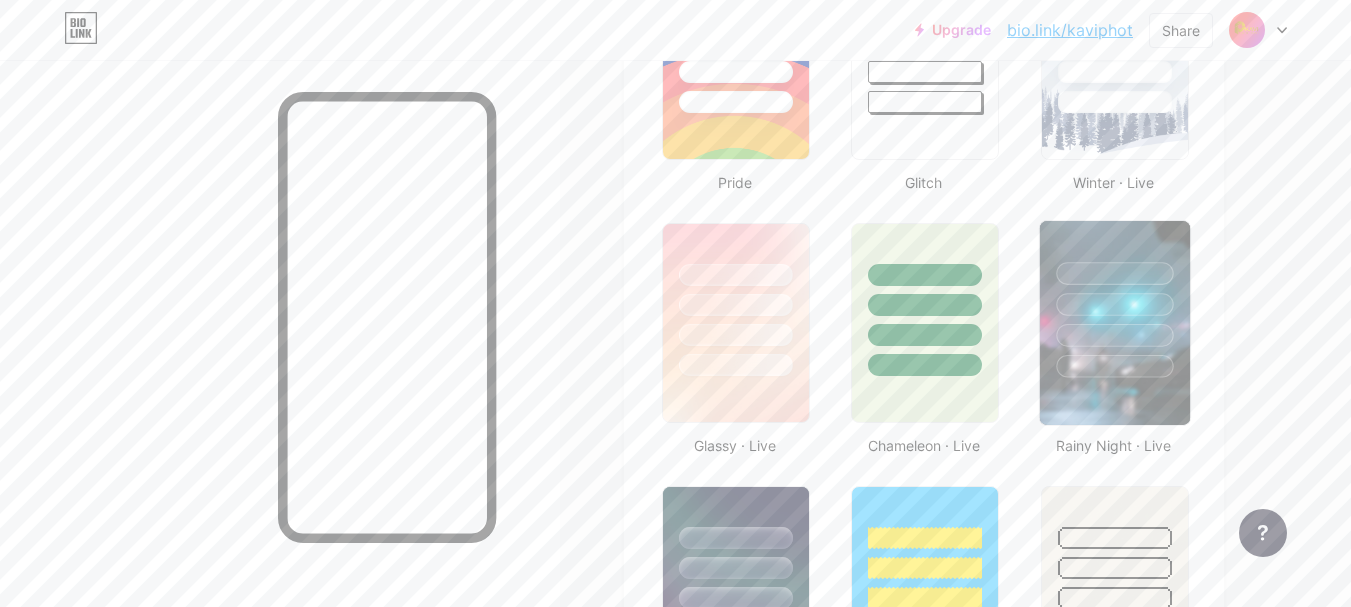 click at bounding box center (1114, 299) 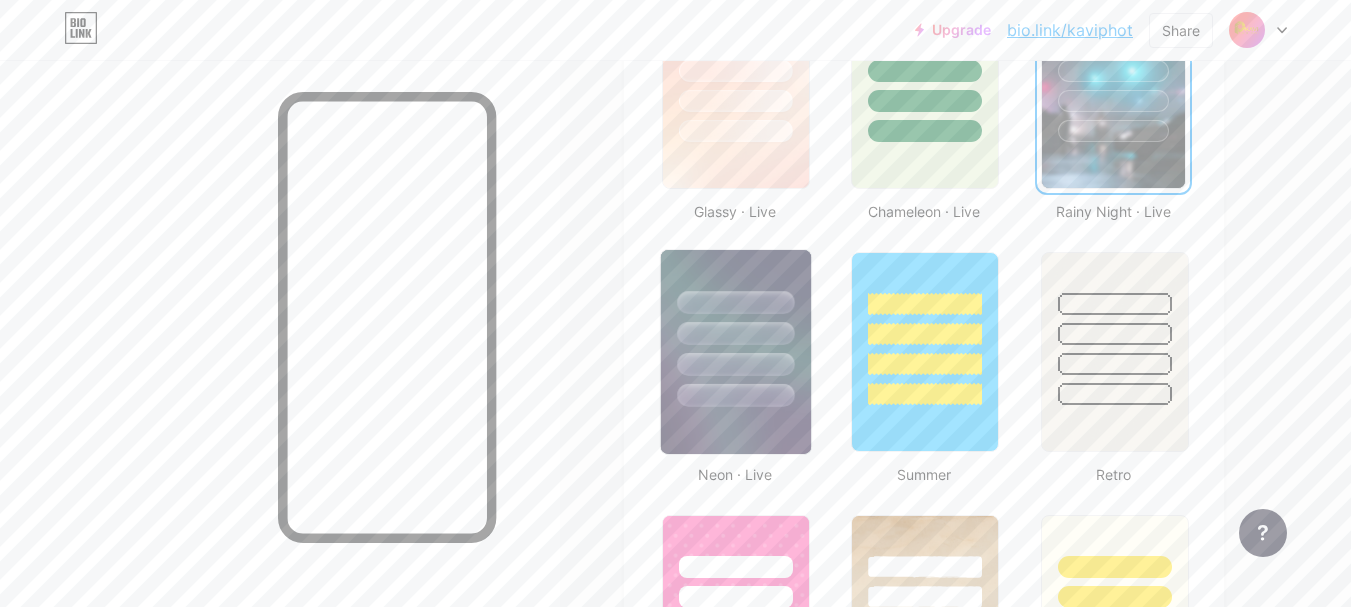 scroll, scrollTop: 1100, scrollLeft: 0, axis: vertical 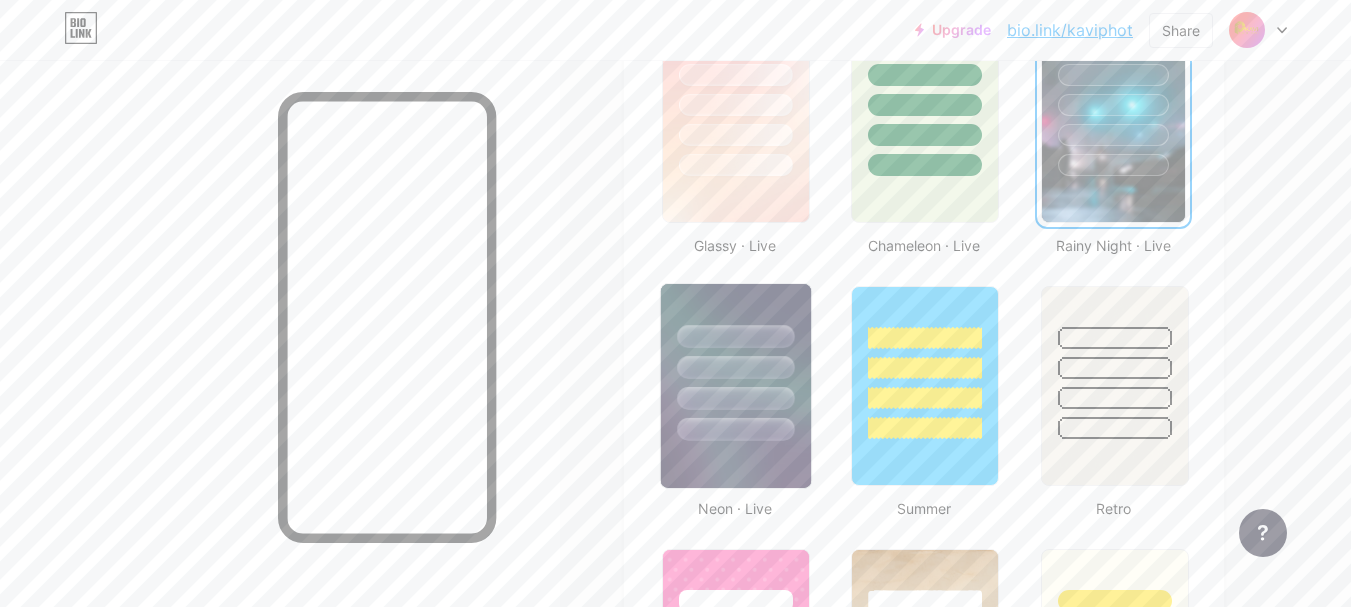 click at bounding box center [735, 398] 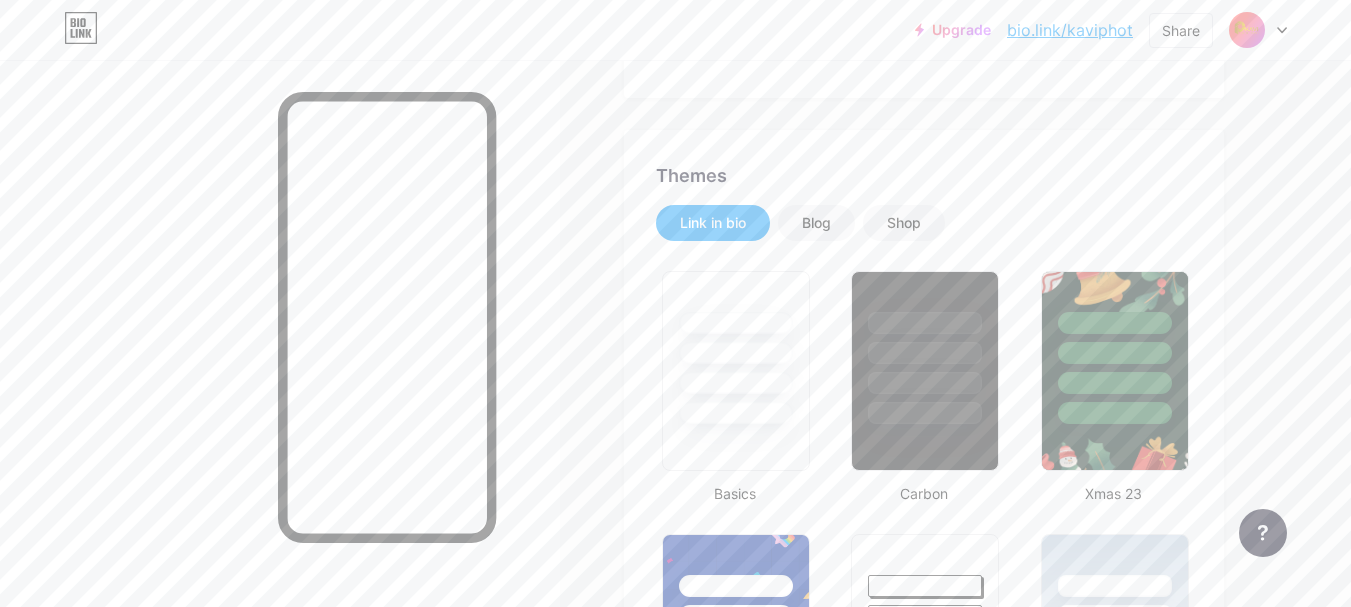 scroll, scrollTop: 300, scrollLeft: 0, axis: vertical 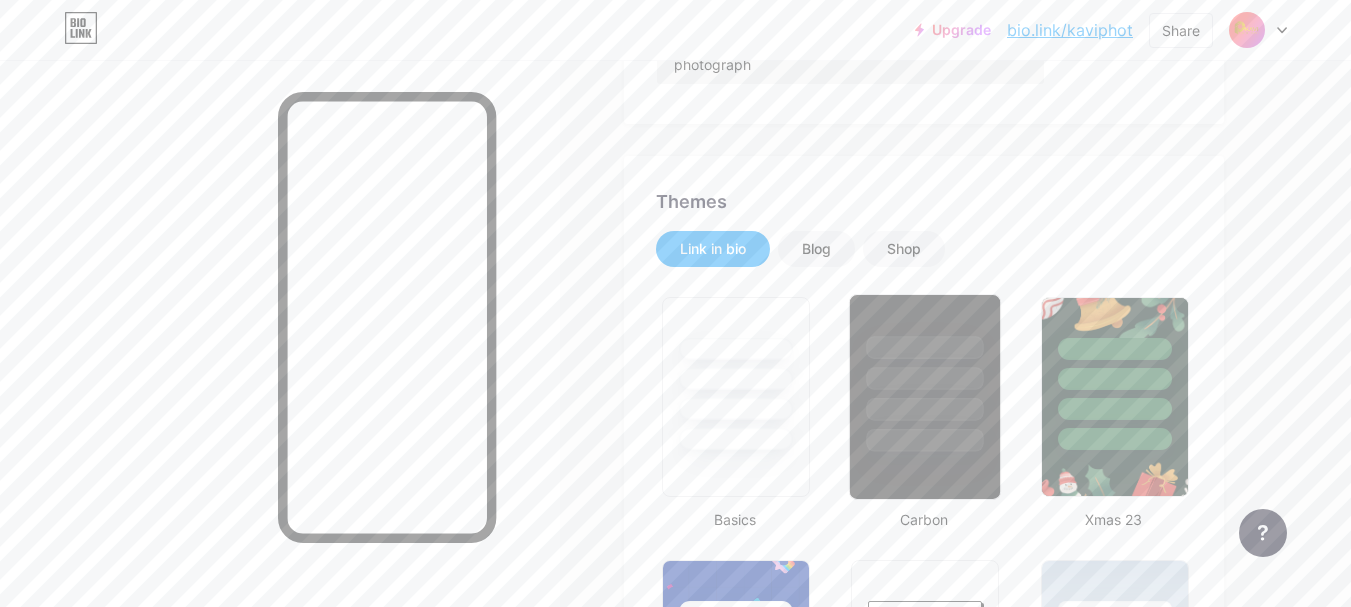 click at bounding box center (925, 347) 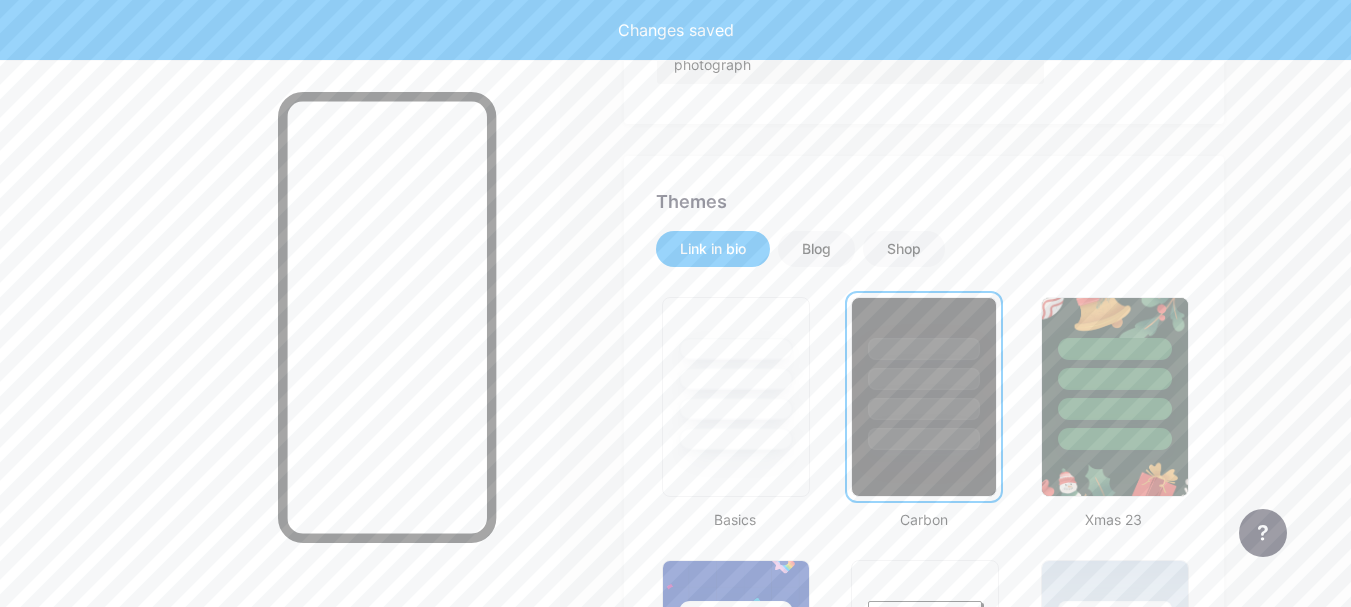 click at bounding box center (923, 349) 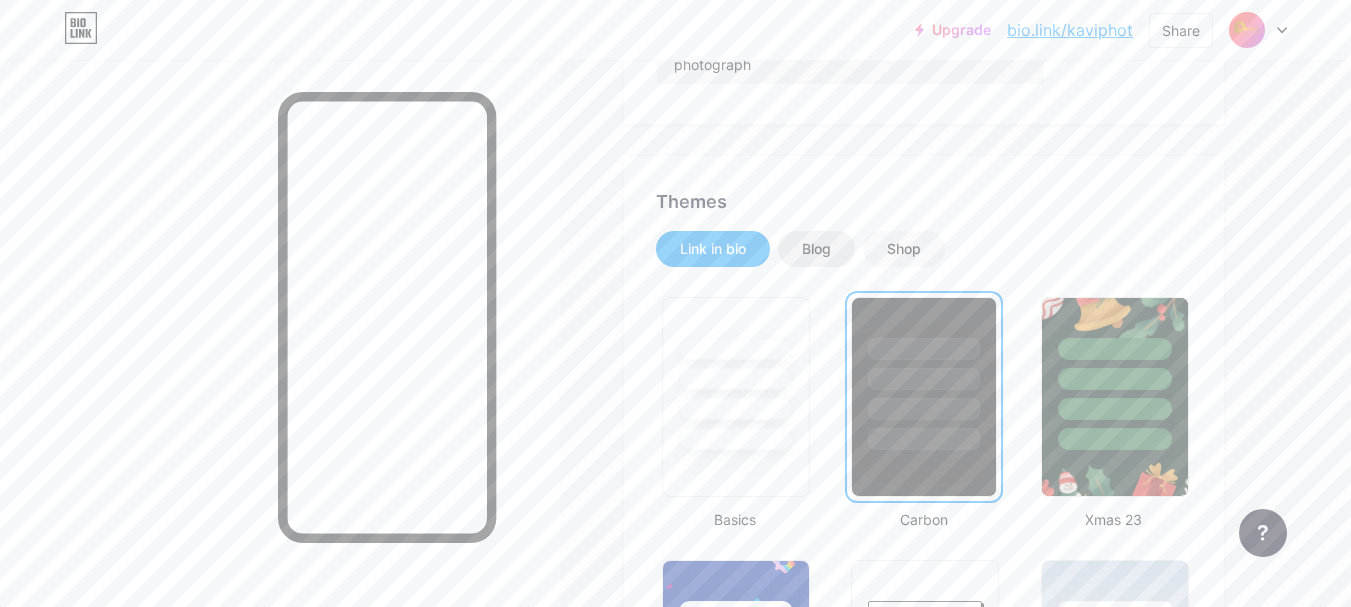 click on "Blog" at bounding box center (816, 249) 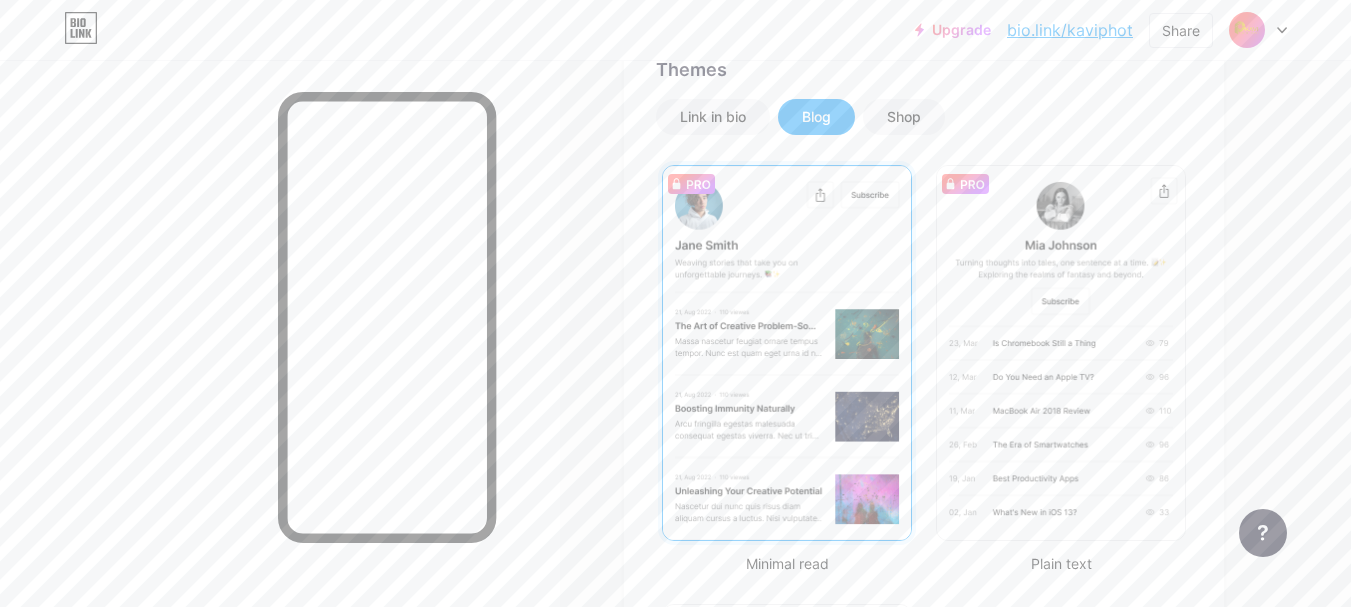 scroll, scrollTop: 300, scrollLeft: 0, axis: vertical 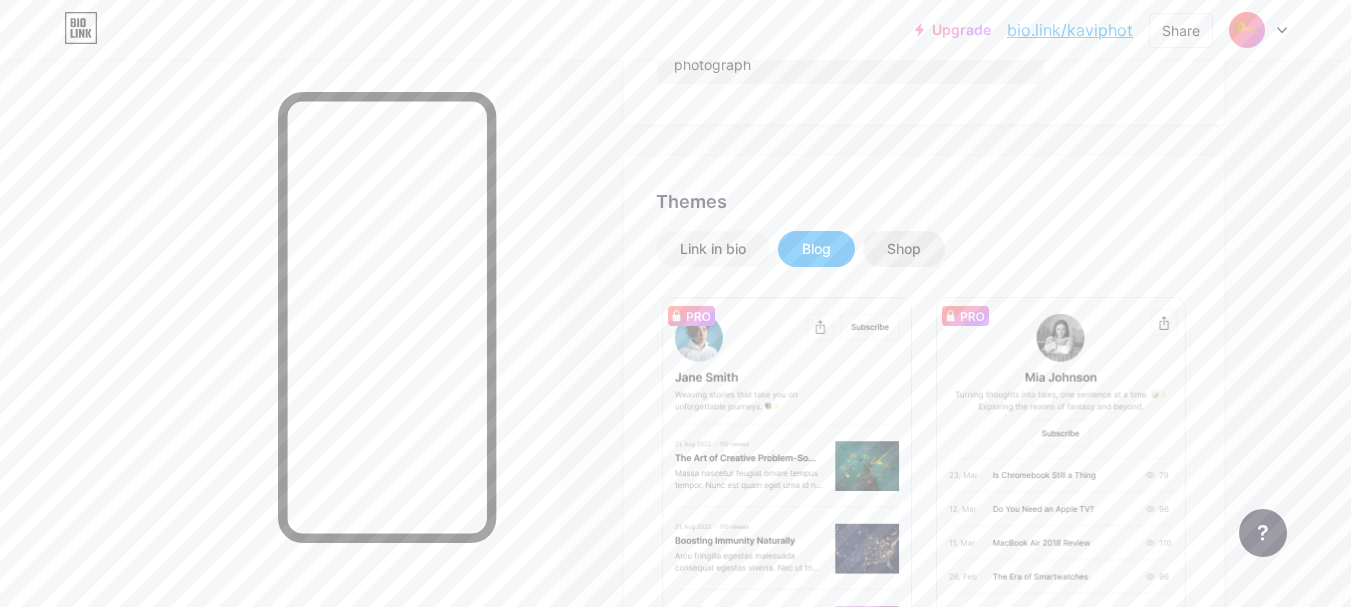 click on "Shop" at bounding box center [904, 249] 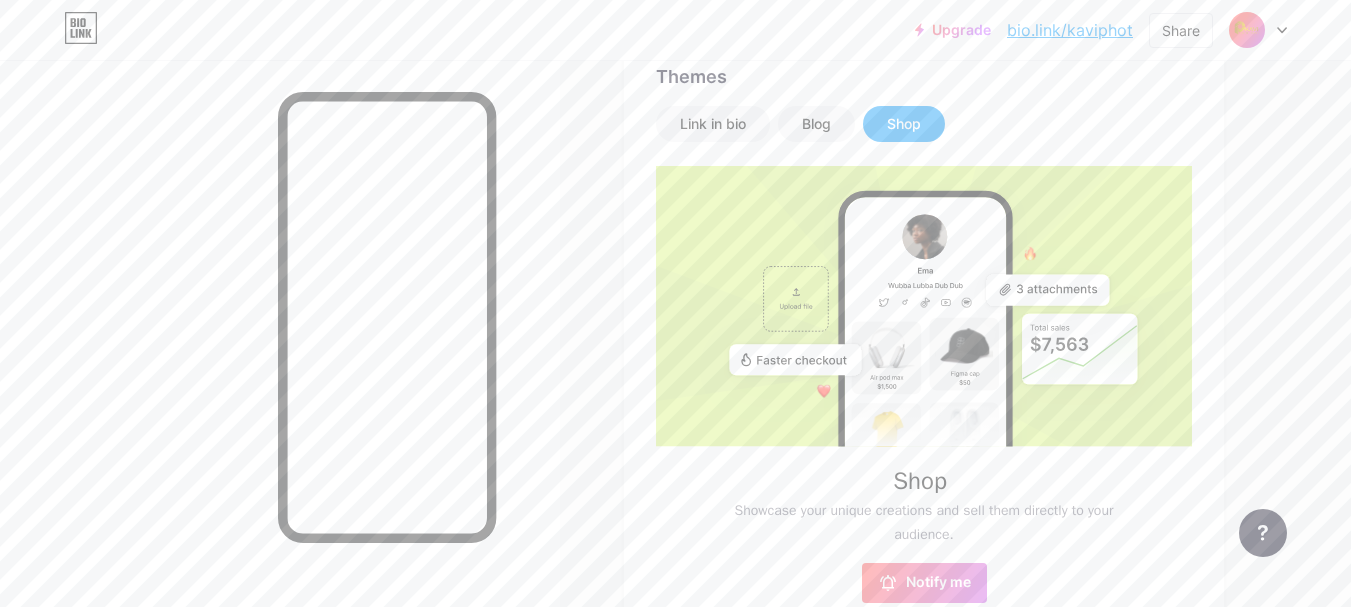 scroll, scrollTop: 400, scrollLeft: 0, axis: vertical 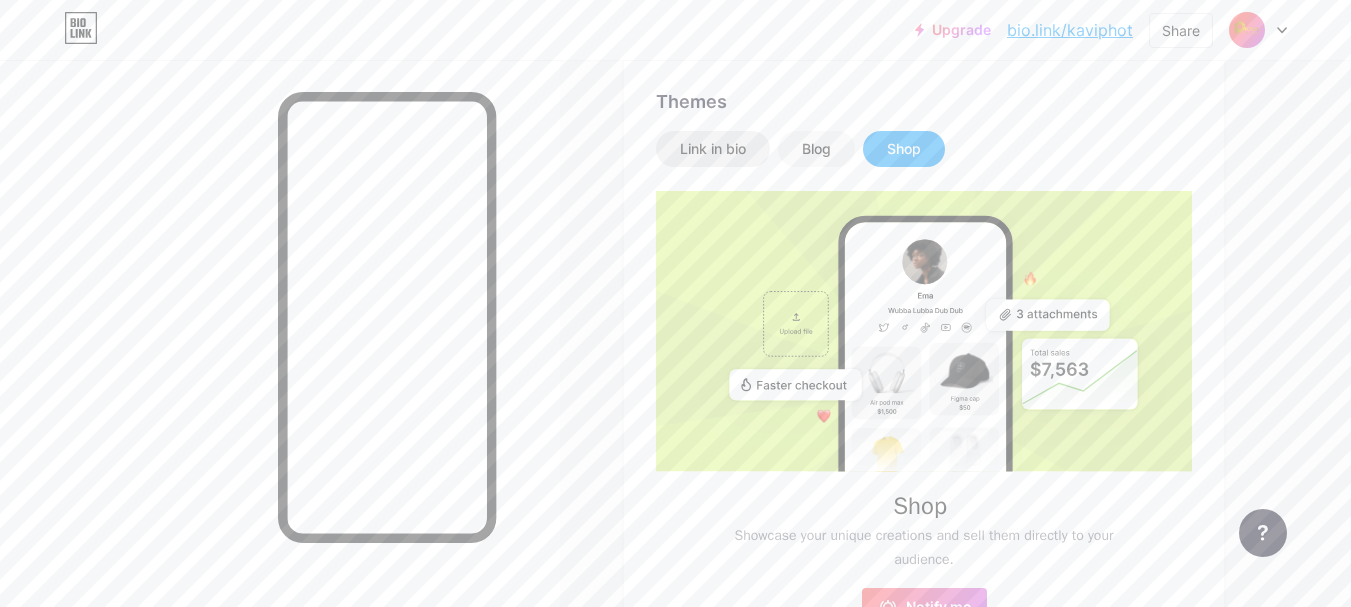 click on "Link in bio" at bounding box center (713, 149) 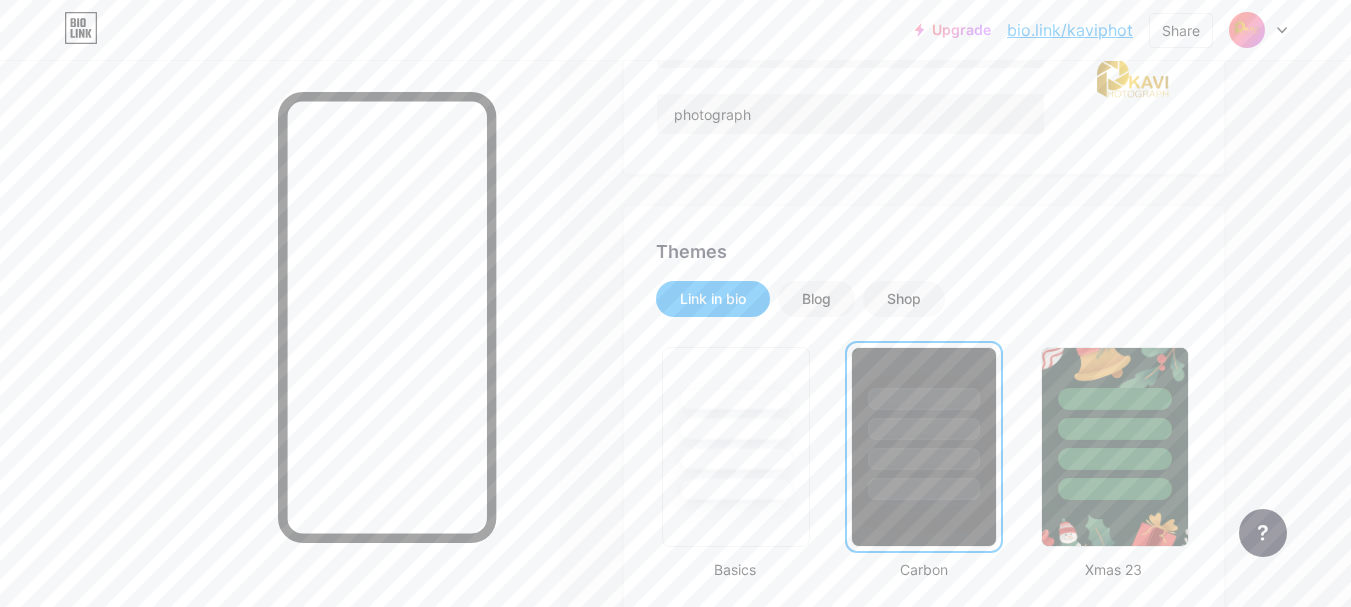 scroll, scrollTop: 0, scrollLeft: 0, axis: both 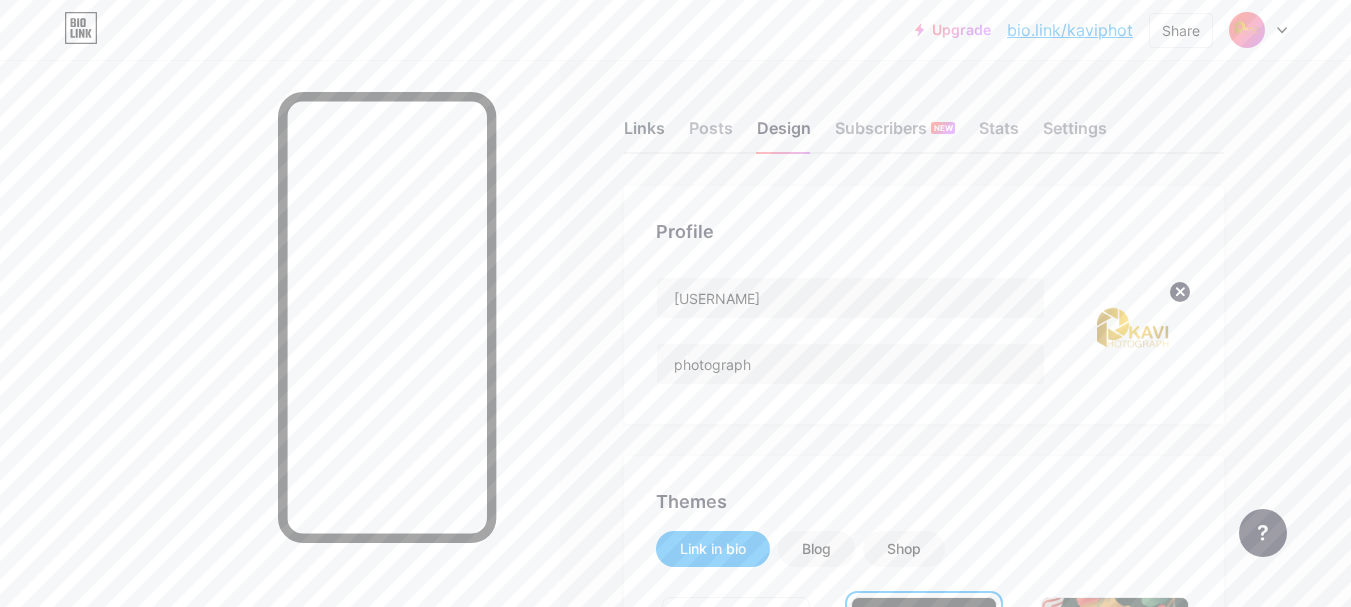 click on "Links" at bounding box center [644, 134] 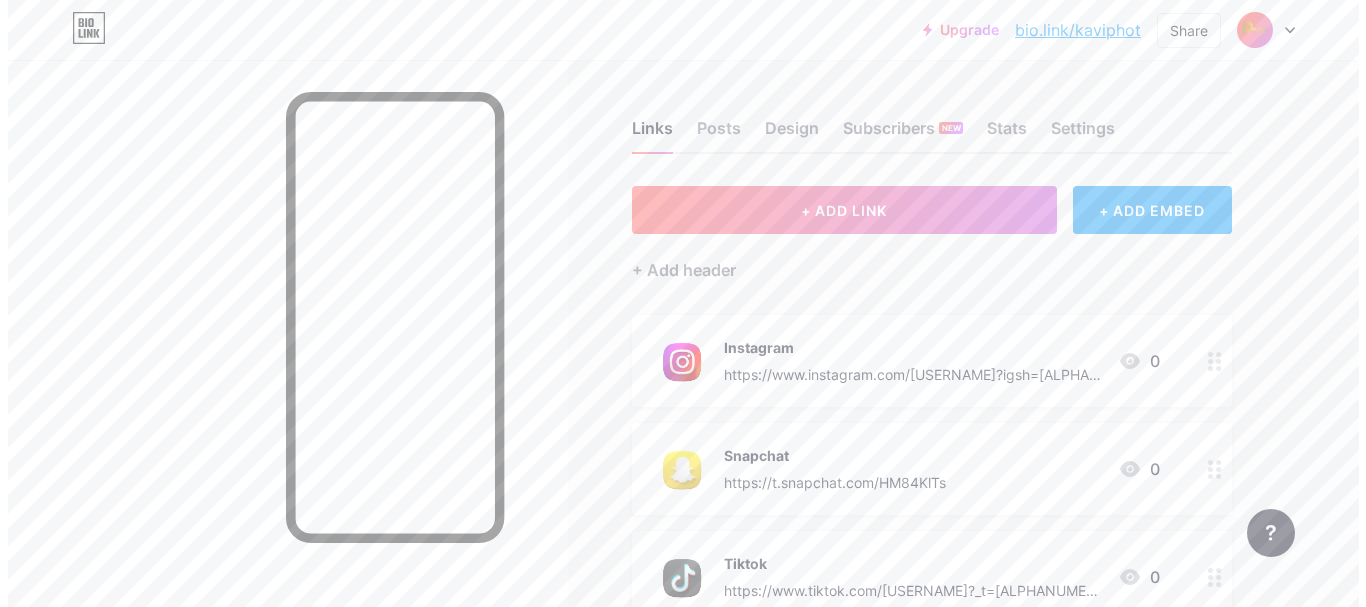 scroll, scrollTop: 100, scrollLeft: 0, axis: vertical 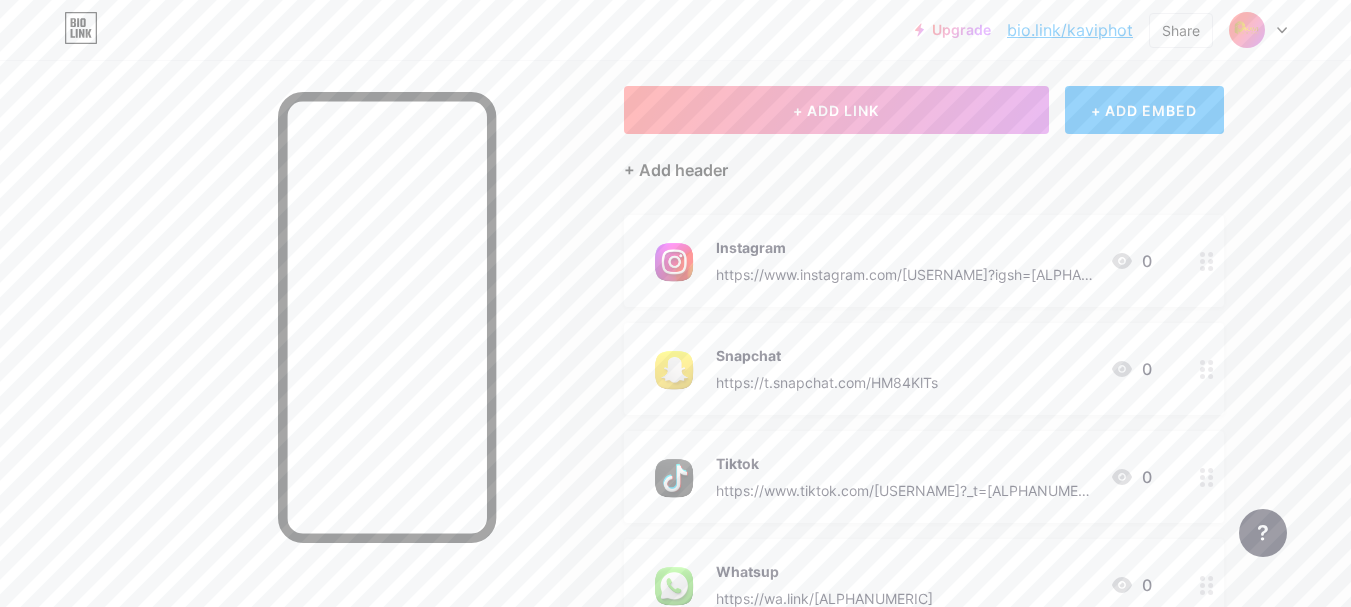 click on "+ Add header" at bounding box center [676, 170] 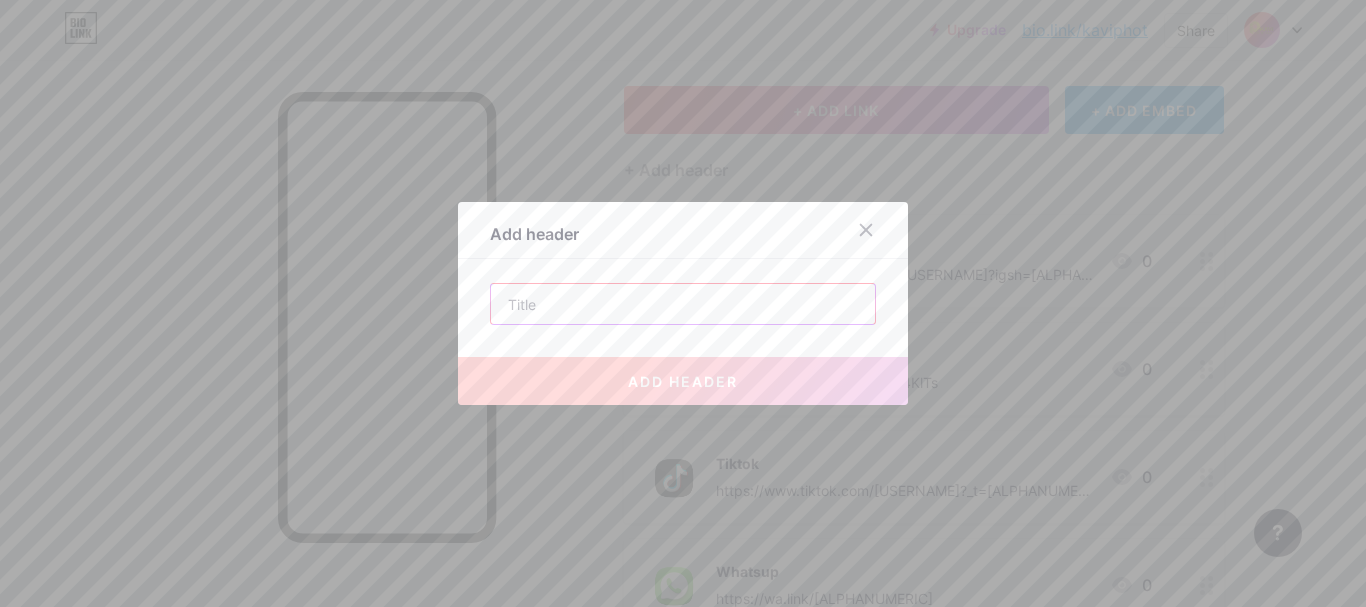 click at bounding box center [683, 304] 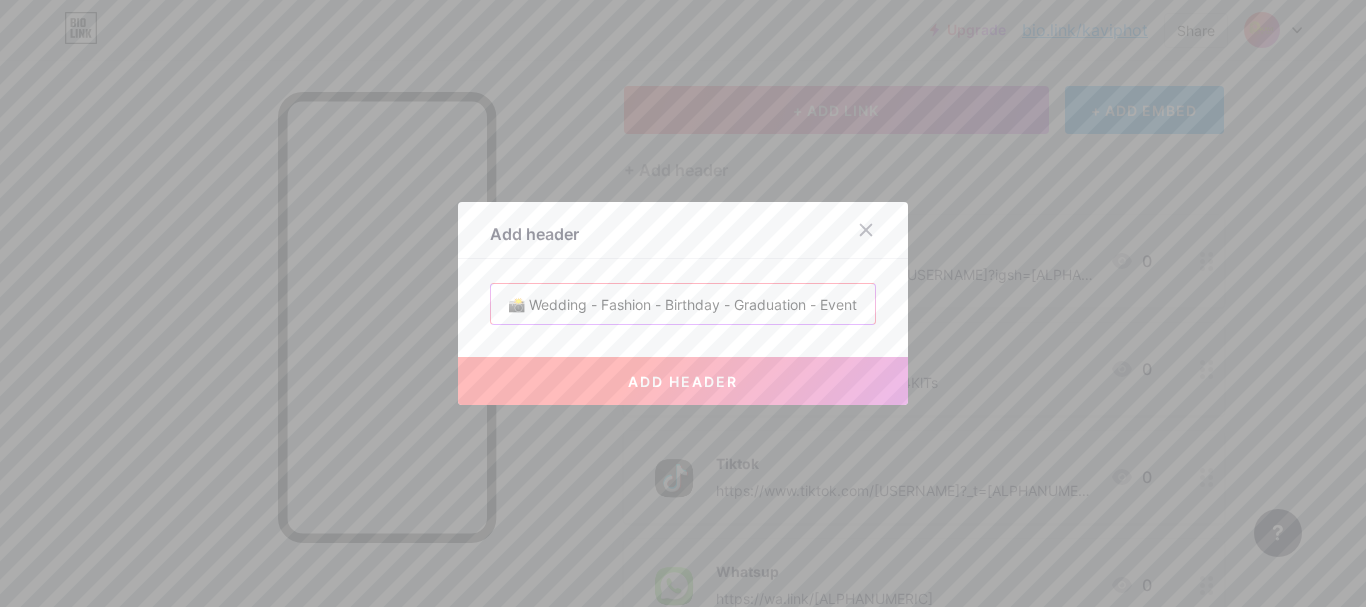 scroll, scrollTop: 0, scrollLeft: 177, axis: horizontal 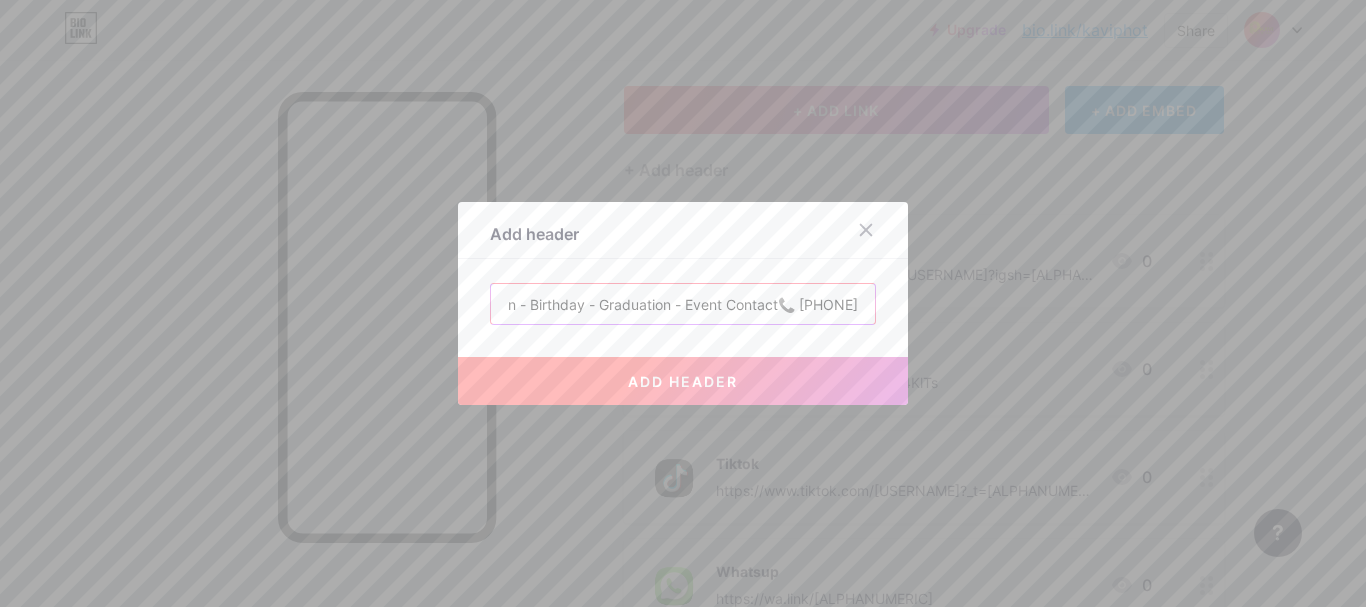 type on "📸 Wedding - Fashion - Birthday - Graduation - Event Contact📞 [PHONE]" 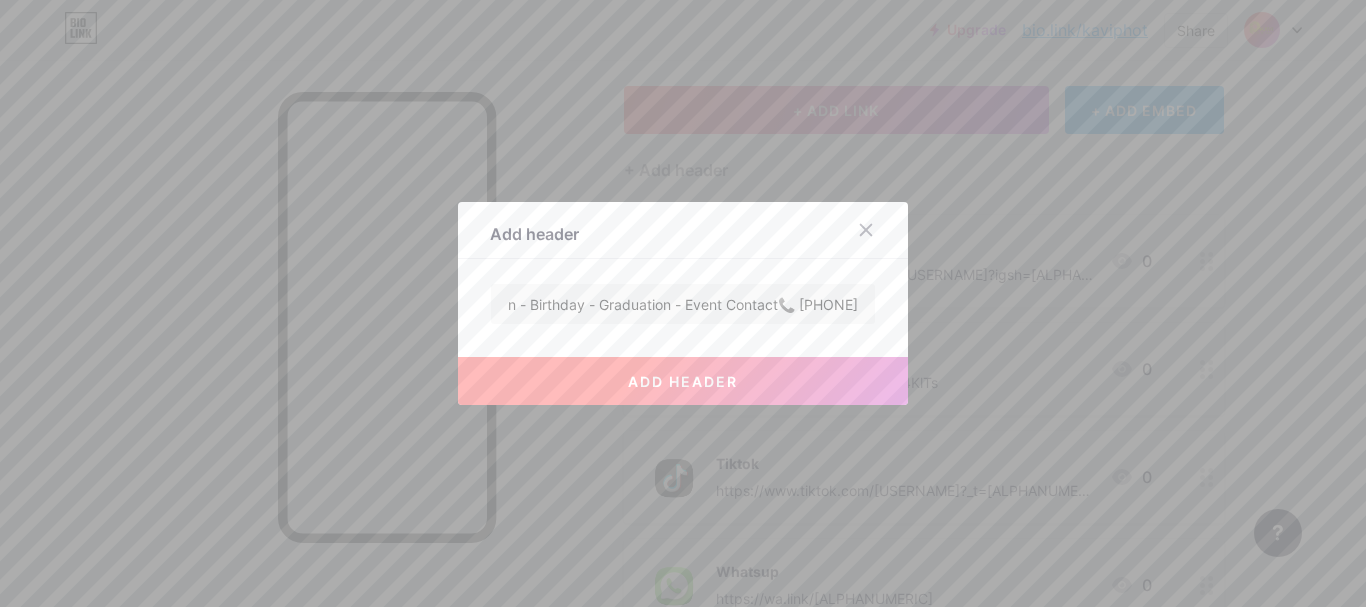 click on "add header" at bounding box center [683, 381] 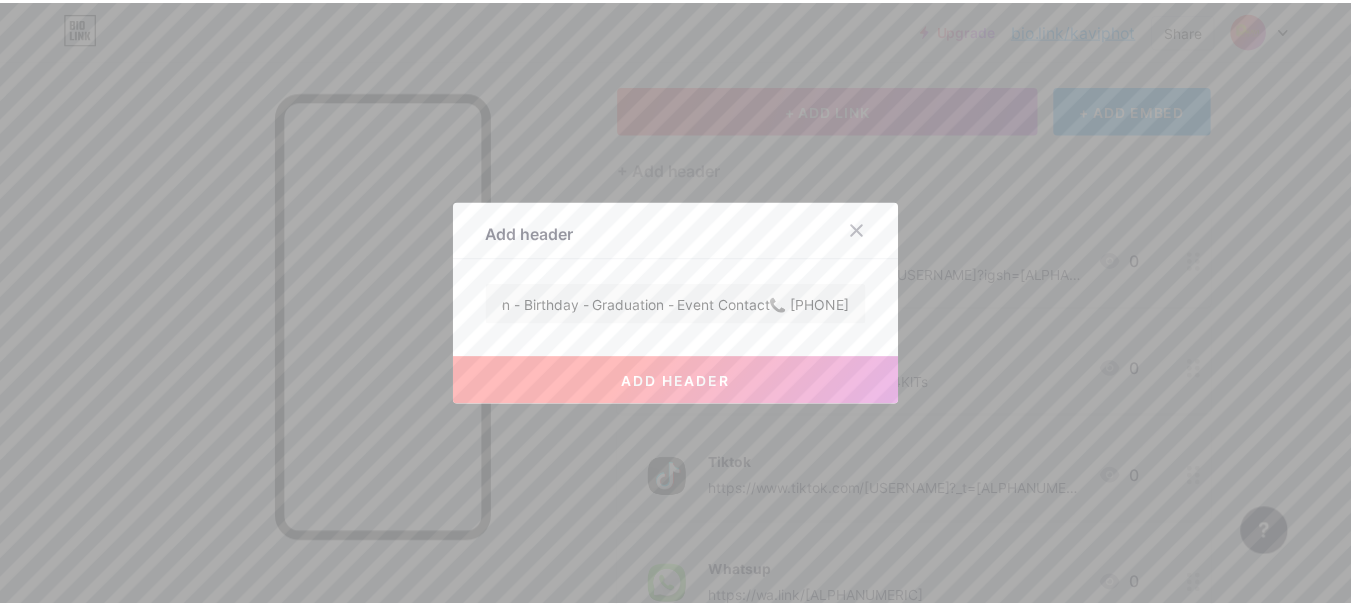 scroll, scrollTop: 0, scrollLeft: 0, axis: both 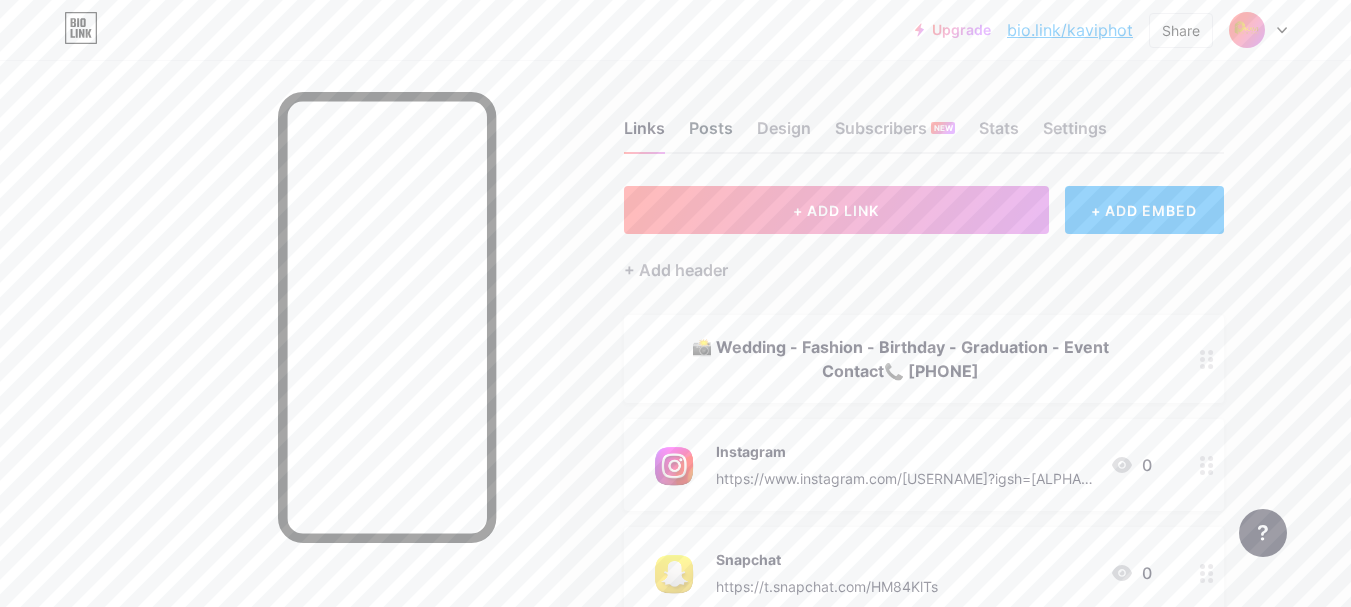 click on "Posts" at bounding box center (711, 134) 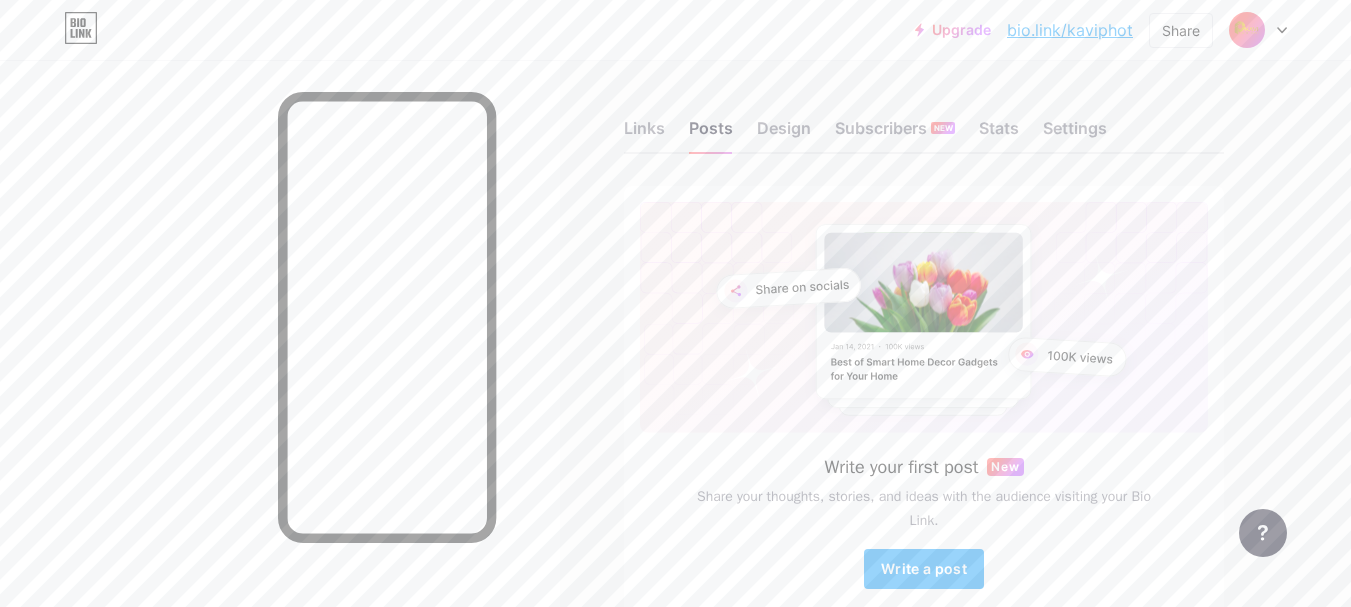 click on "Links
Posts
Design
Subscribers
NEW
Stats
Settings" at bounding box center [924, 119] 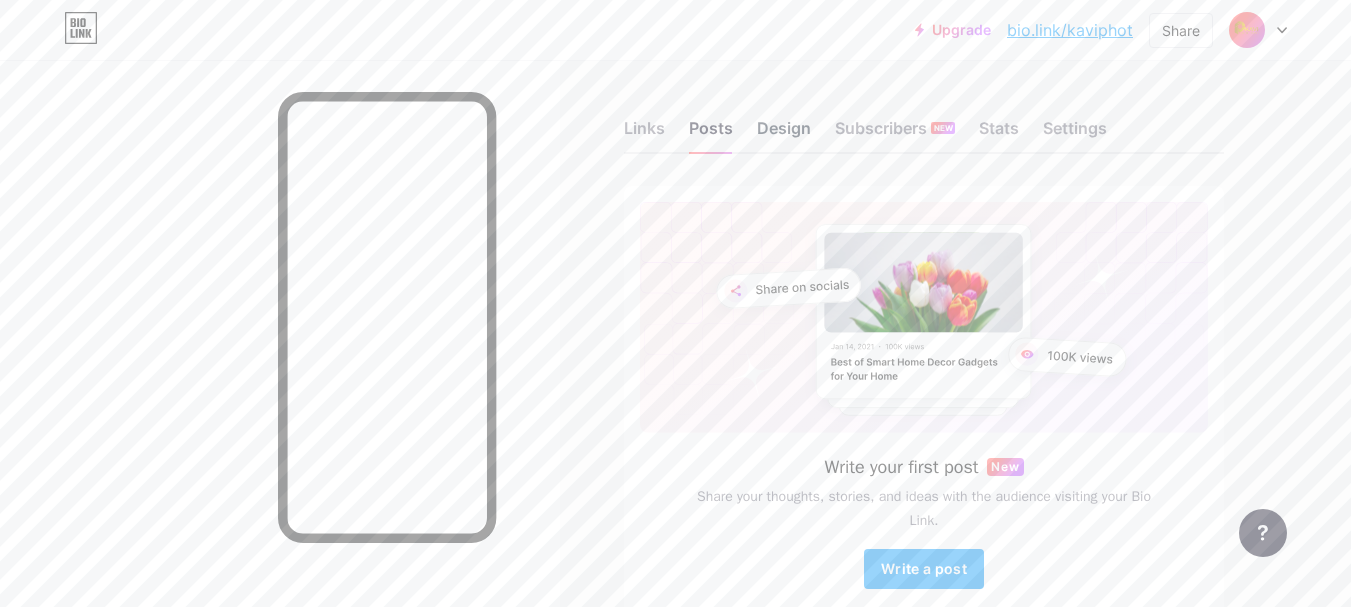 click on "Design" at bounding box center [784, 134] 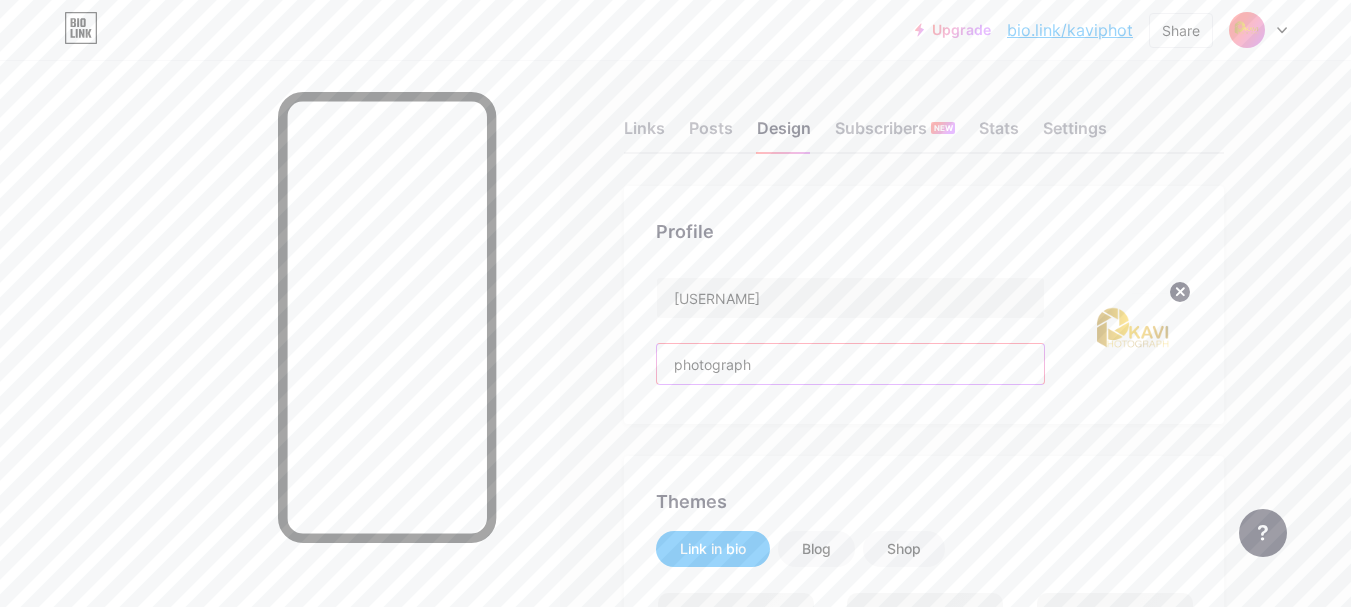 drag, startPoint x: 776, startPoint y: 365, endPoint x: 592, endPoint y: 370, distance: 184.06792 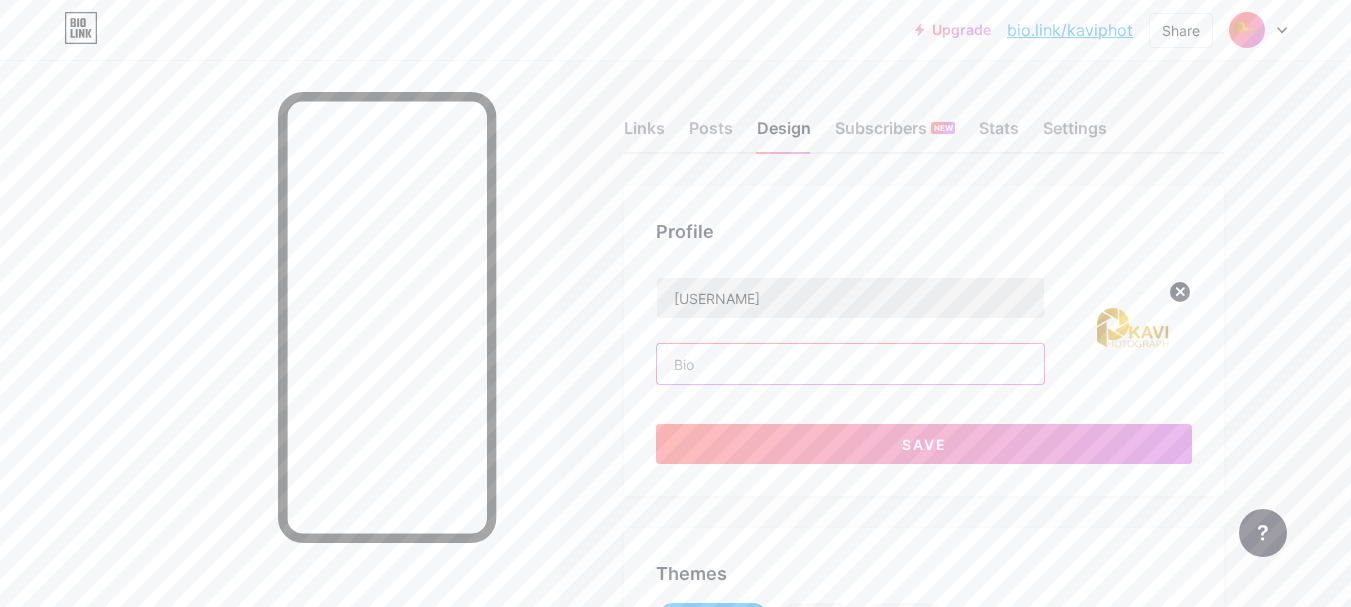 type 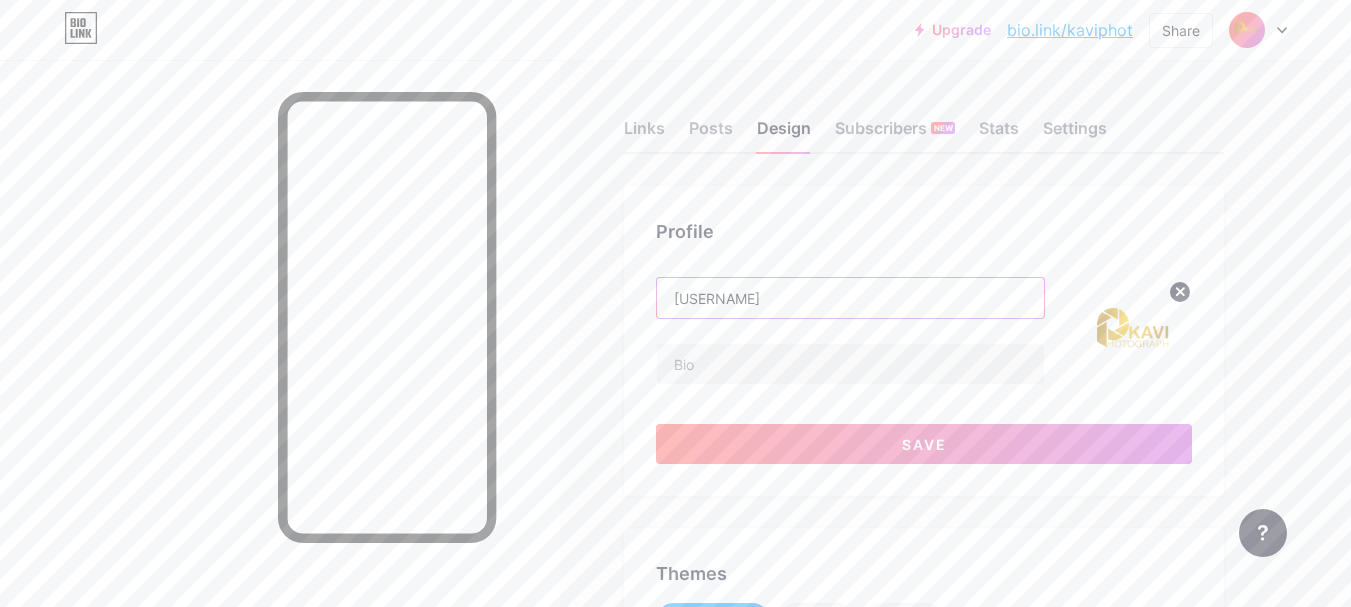 click on "[USERNAME]" at bounding box center [850, 298] 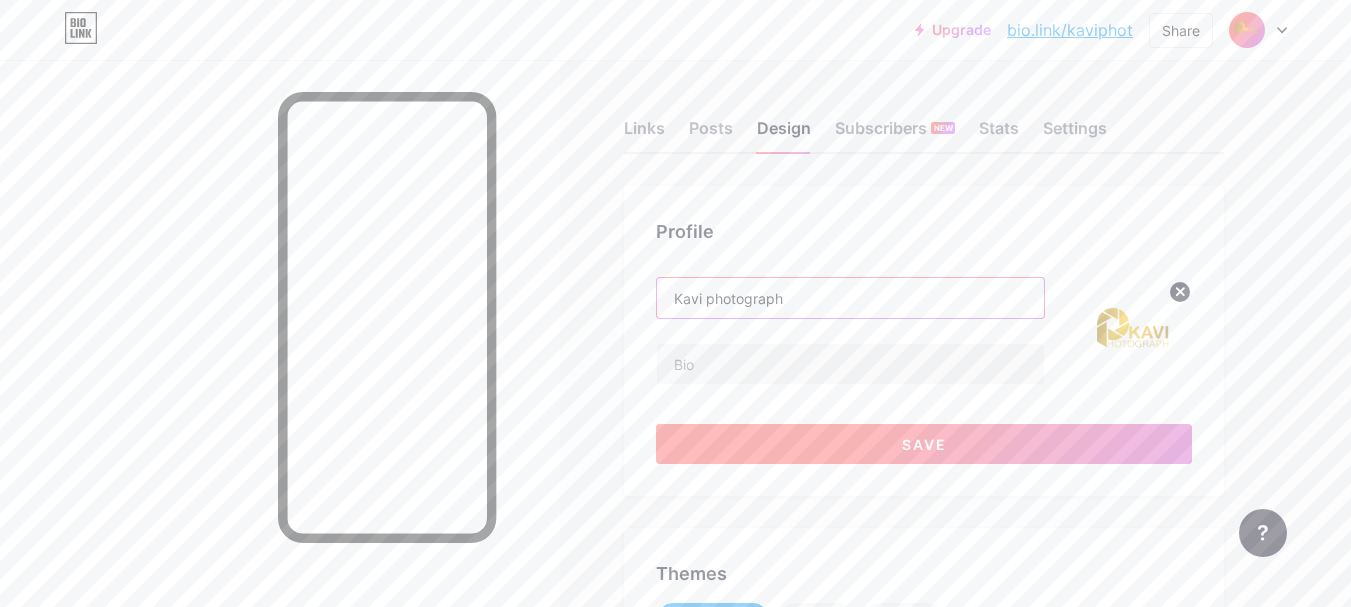 type on "Kavi photograph" 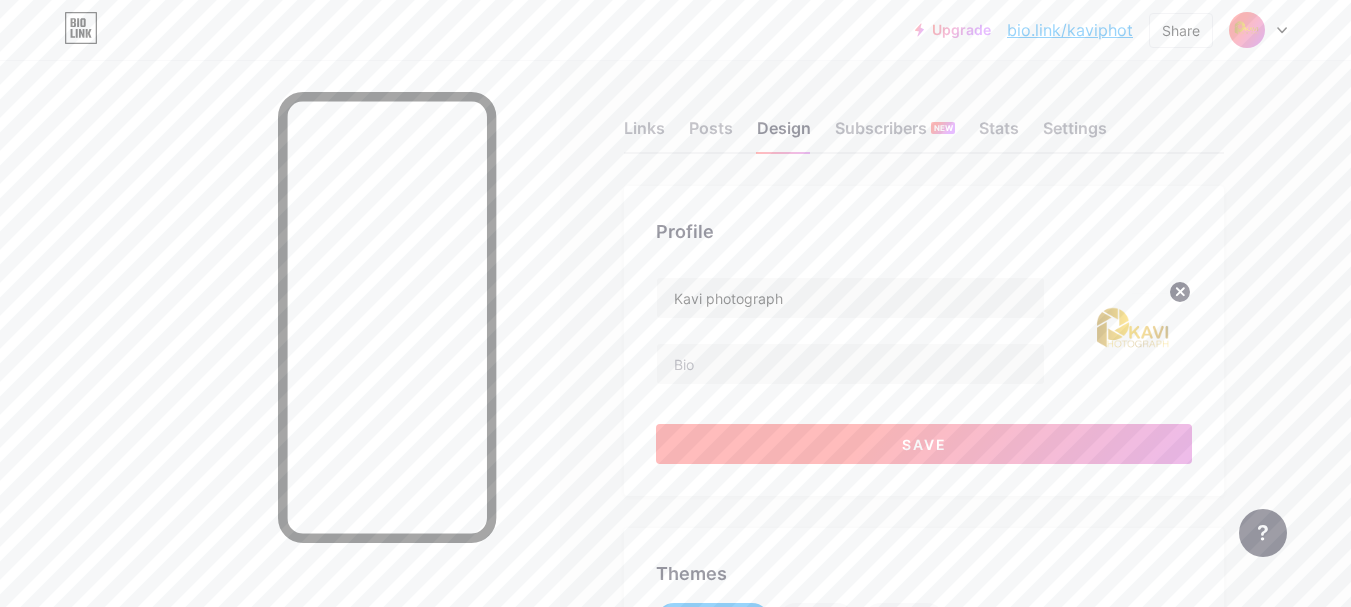 click on "Save" at bounding box center (924, 444) 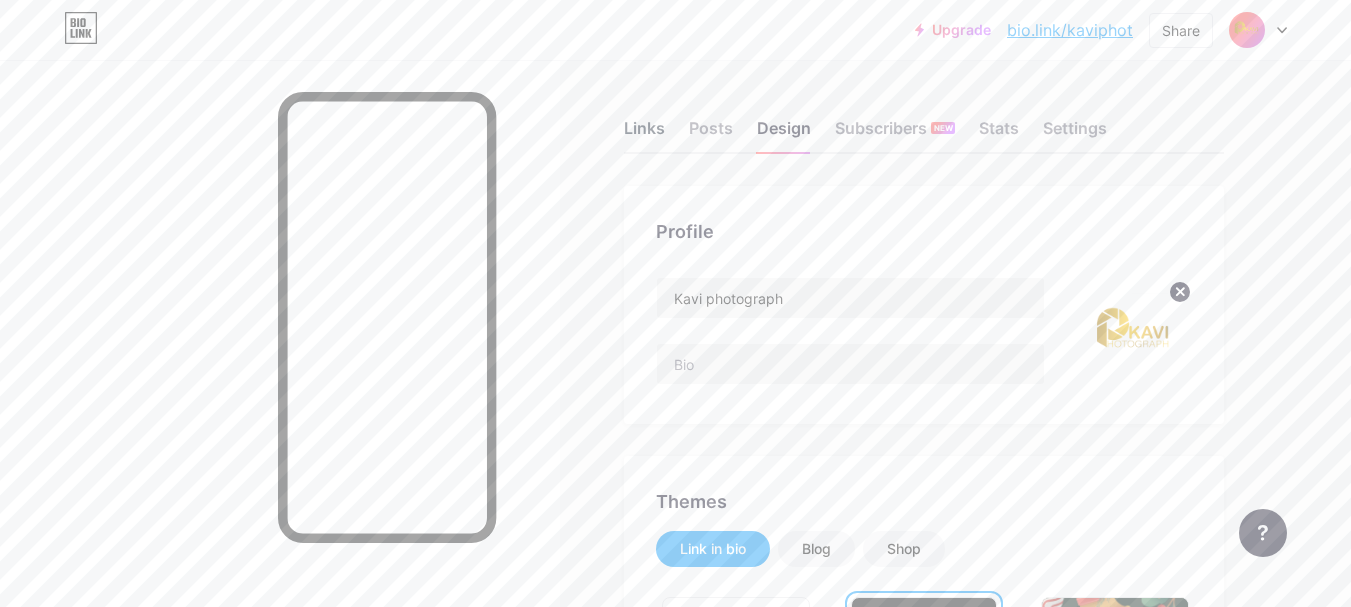 click on "Links" at bounding box center (644, 134) 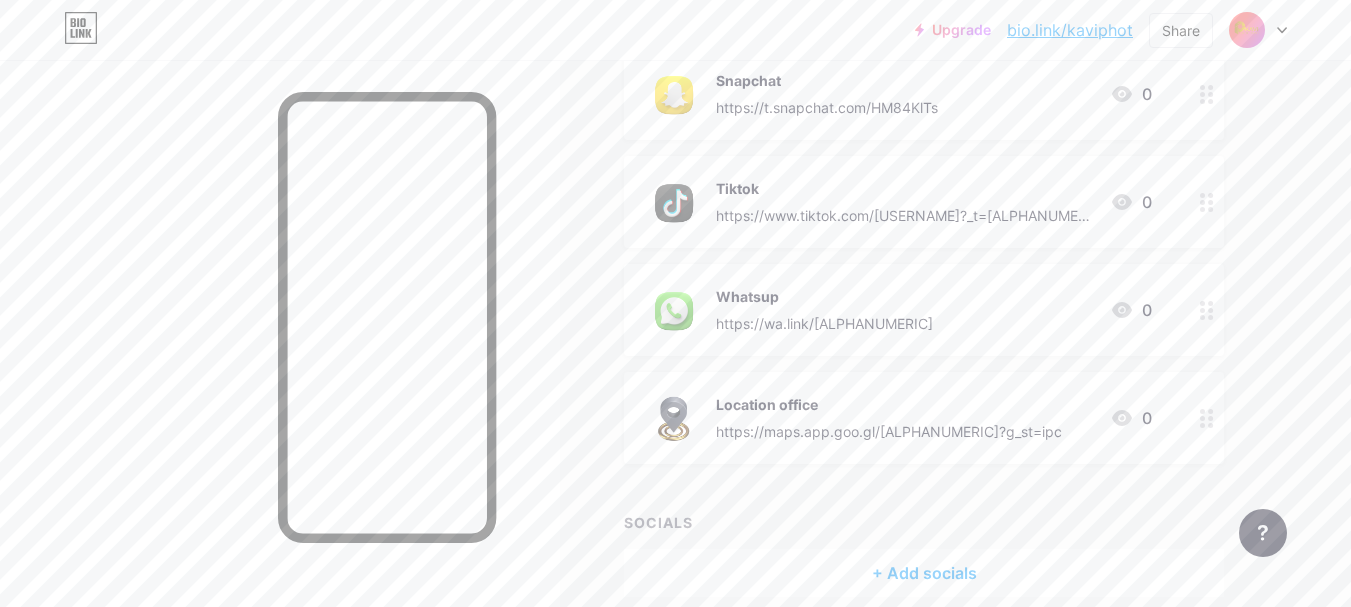 scroll, scrollTop: 568, scrollLeft: 0, axis: vertical 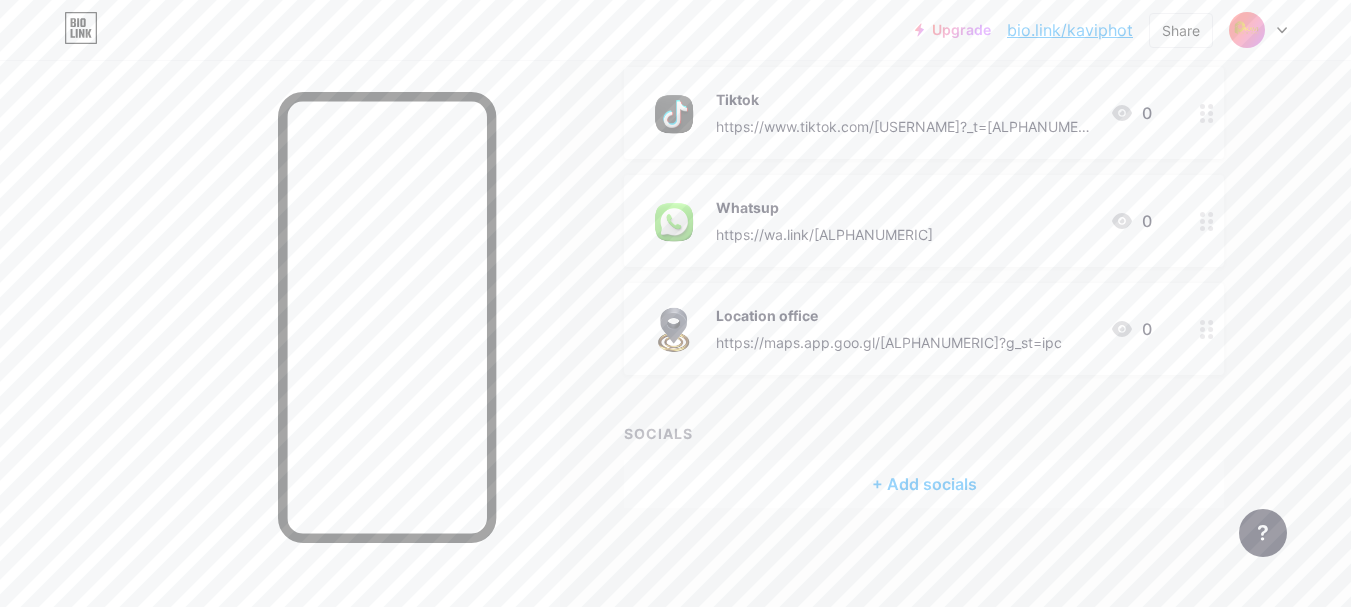 click on "+ Add socials" at bounding box center [924, 484] 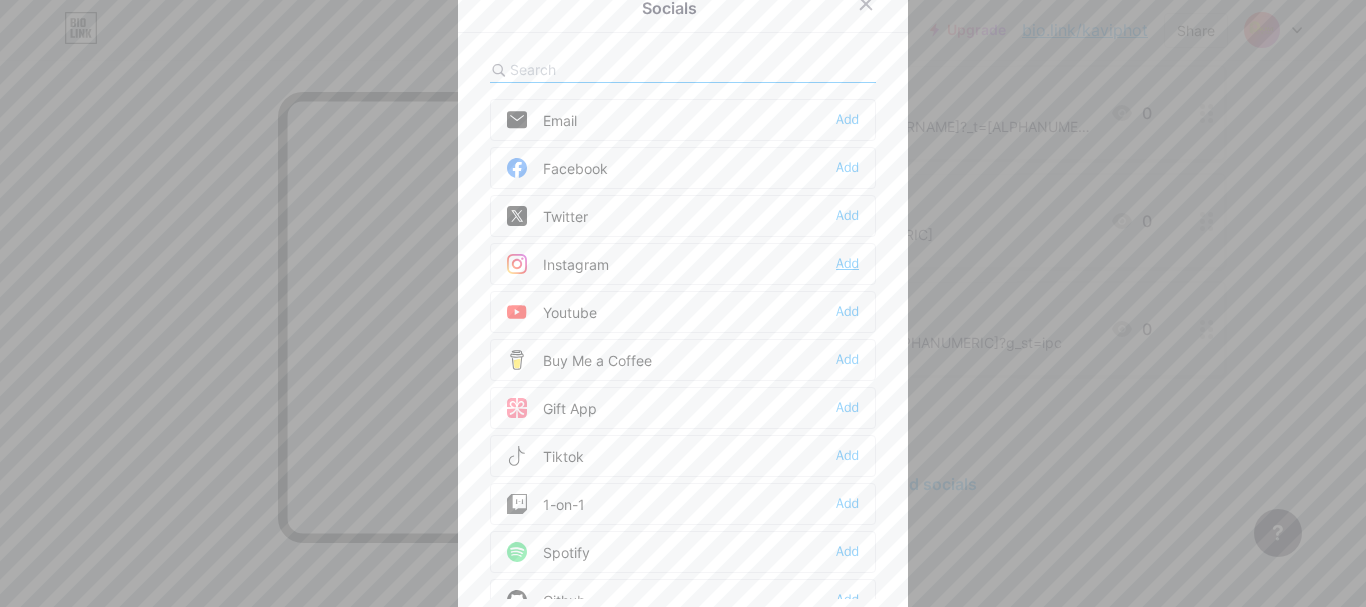 click on "Add" at bounding box center [847, 264] 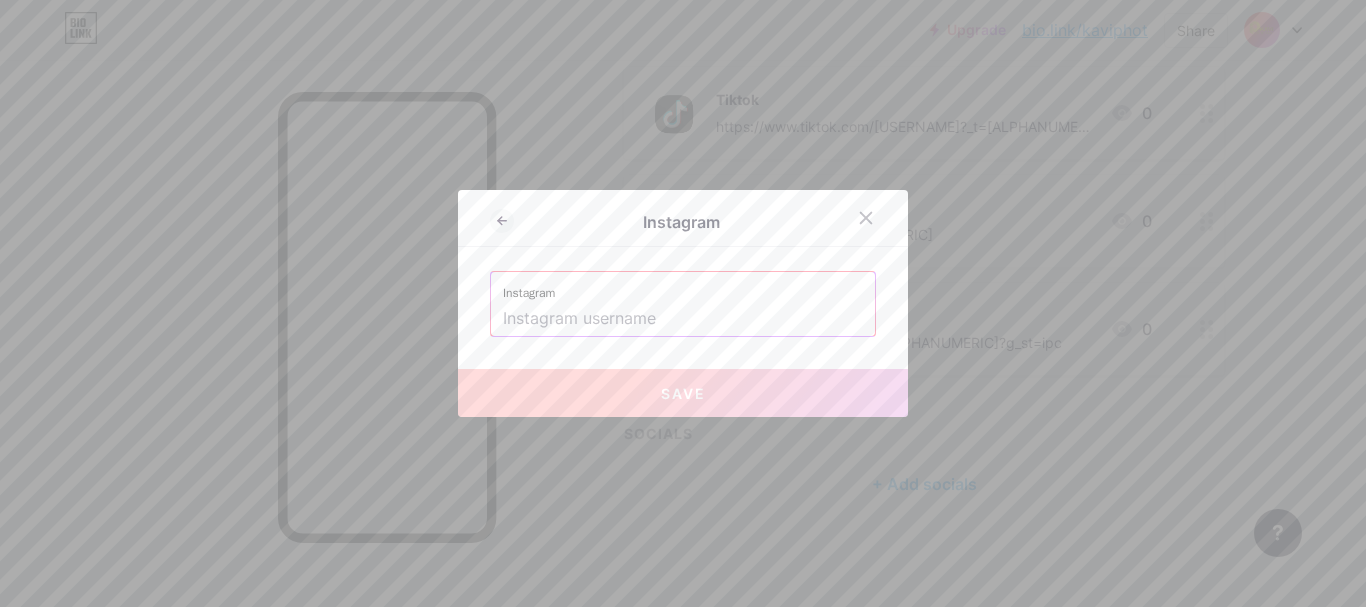 click at bounding box center [683, 319] 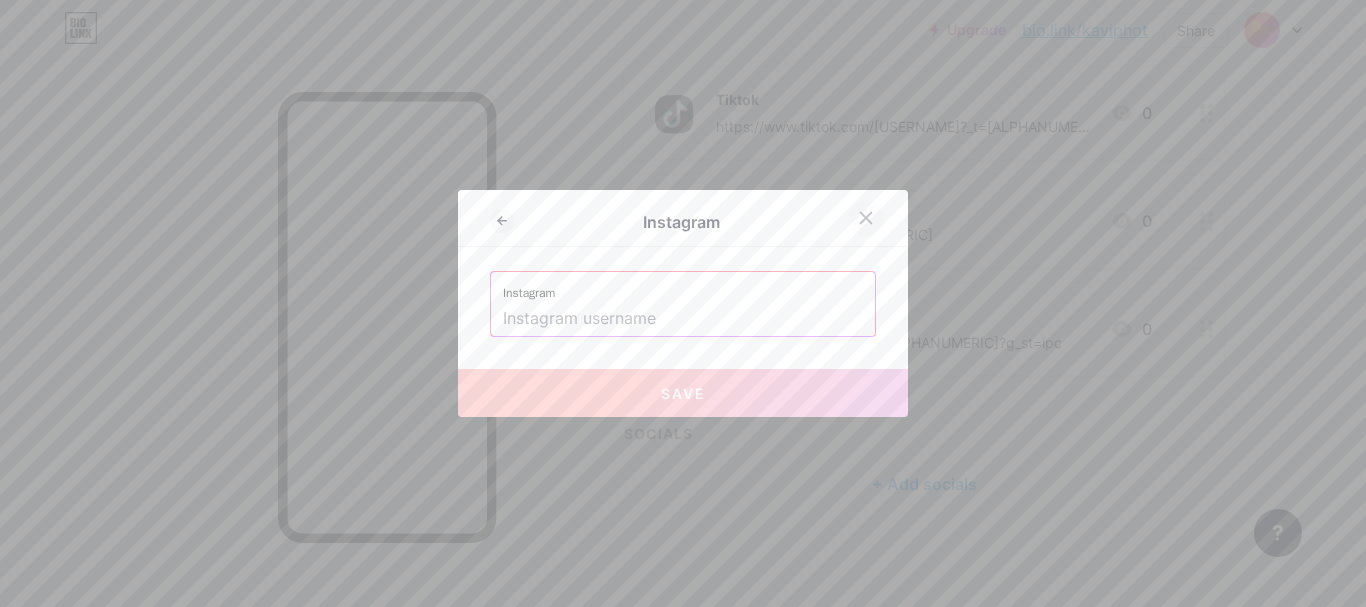 click 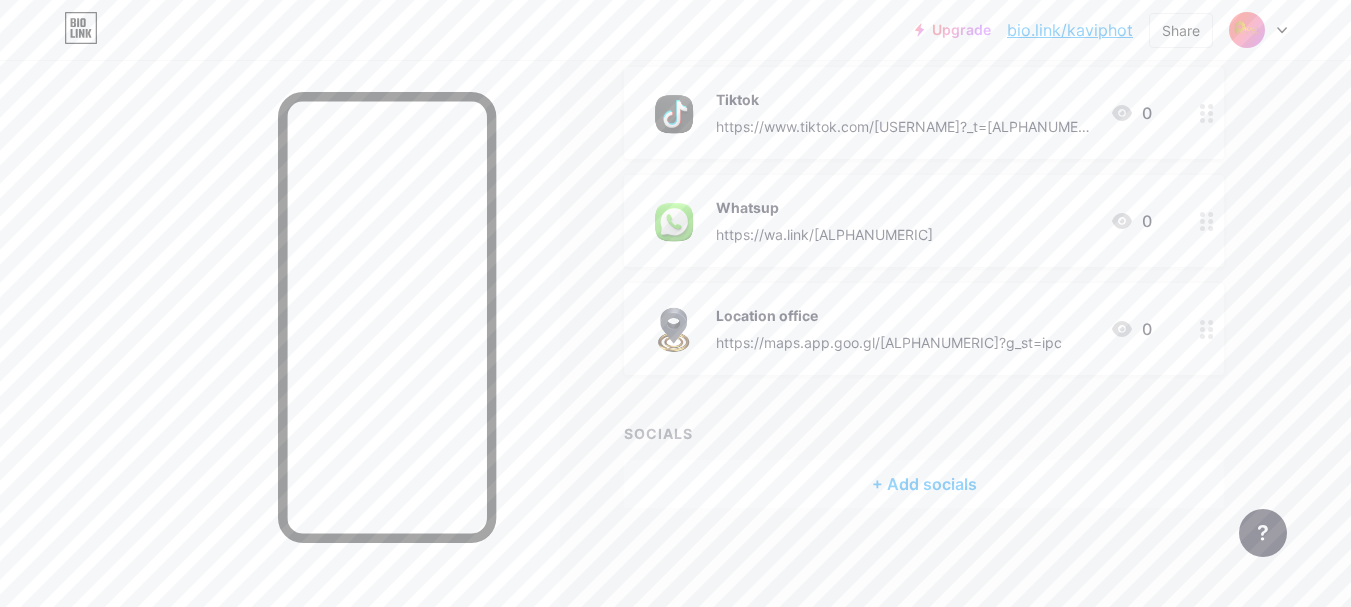 click on "+ Add socials" at bounding box center [924, 484] 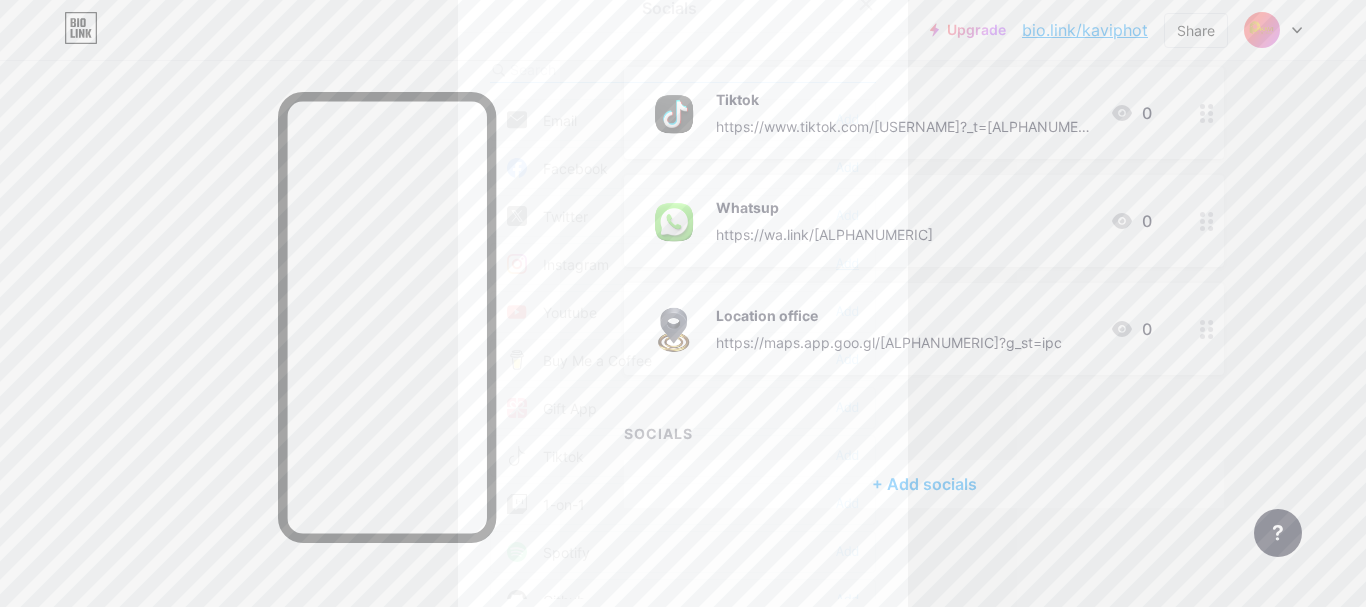 click on "Add" at bounding box center (847, 264) 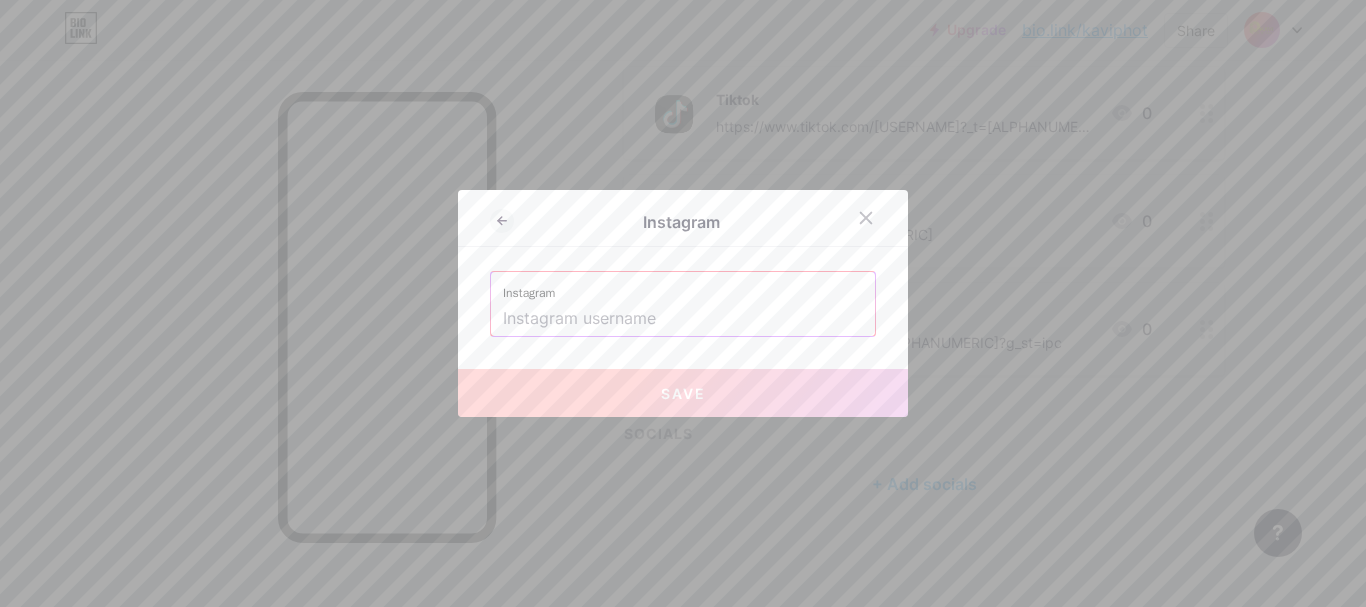click at bounding box center [683, 319] 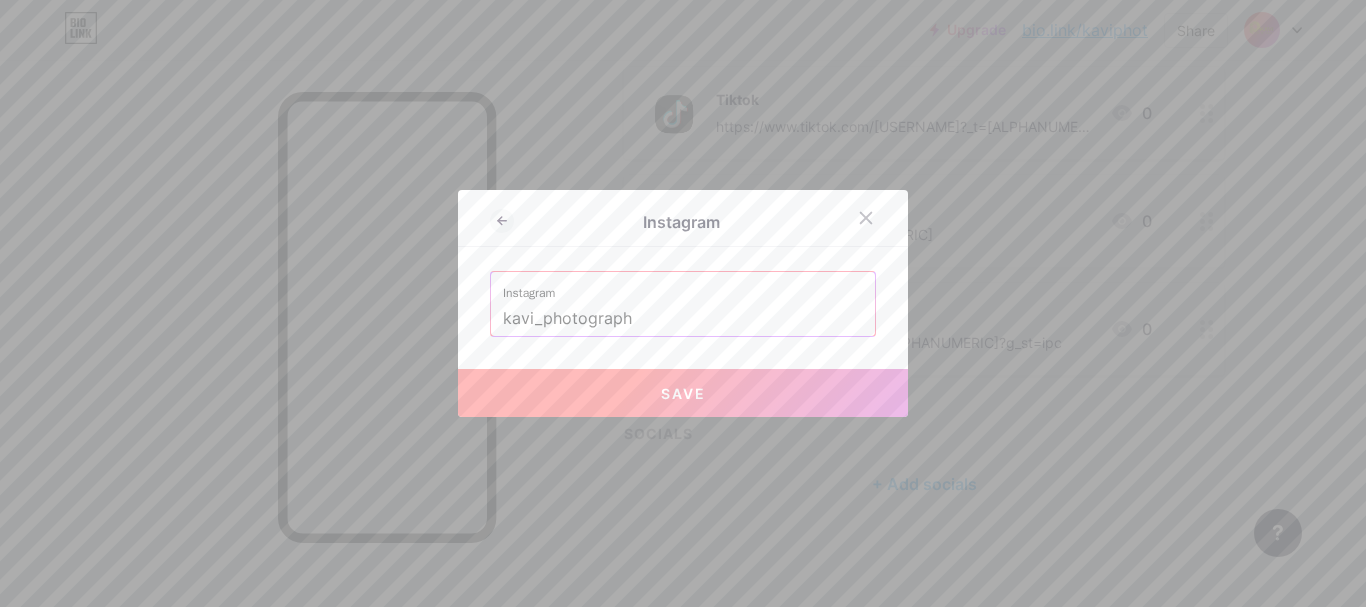 click on "Save" at bounding box center [683, 393] 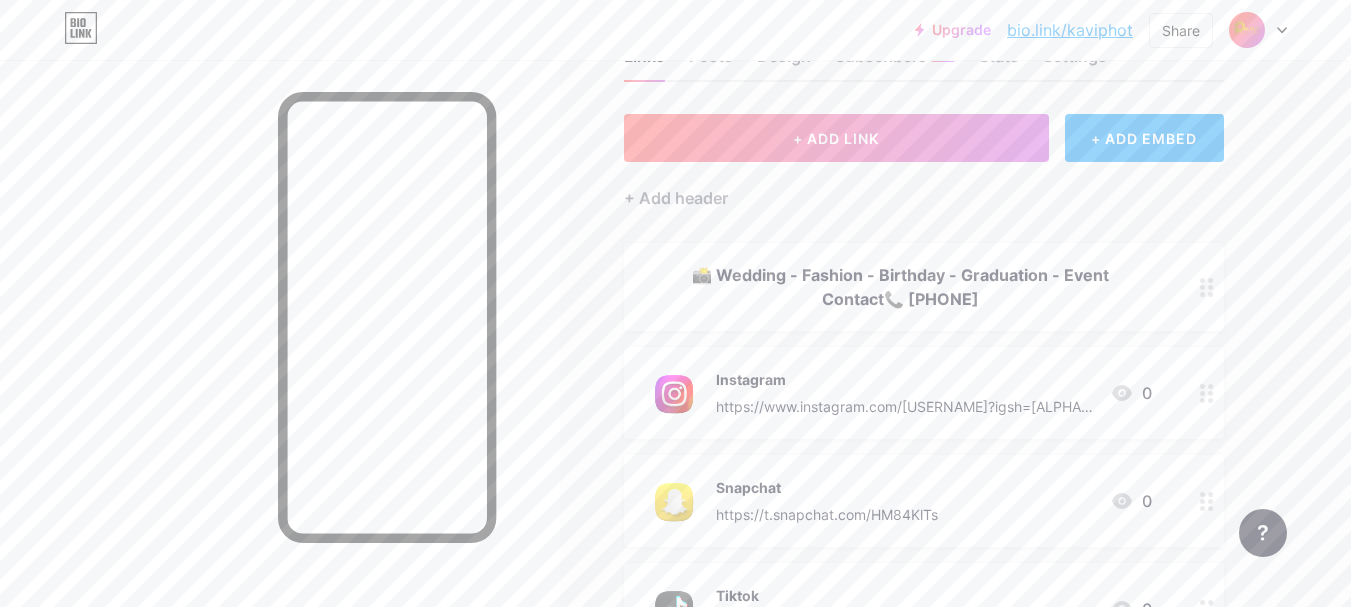 scroll, scrollTop: 28, scrollLeft: 0, axis: vertical 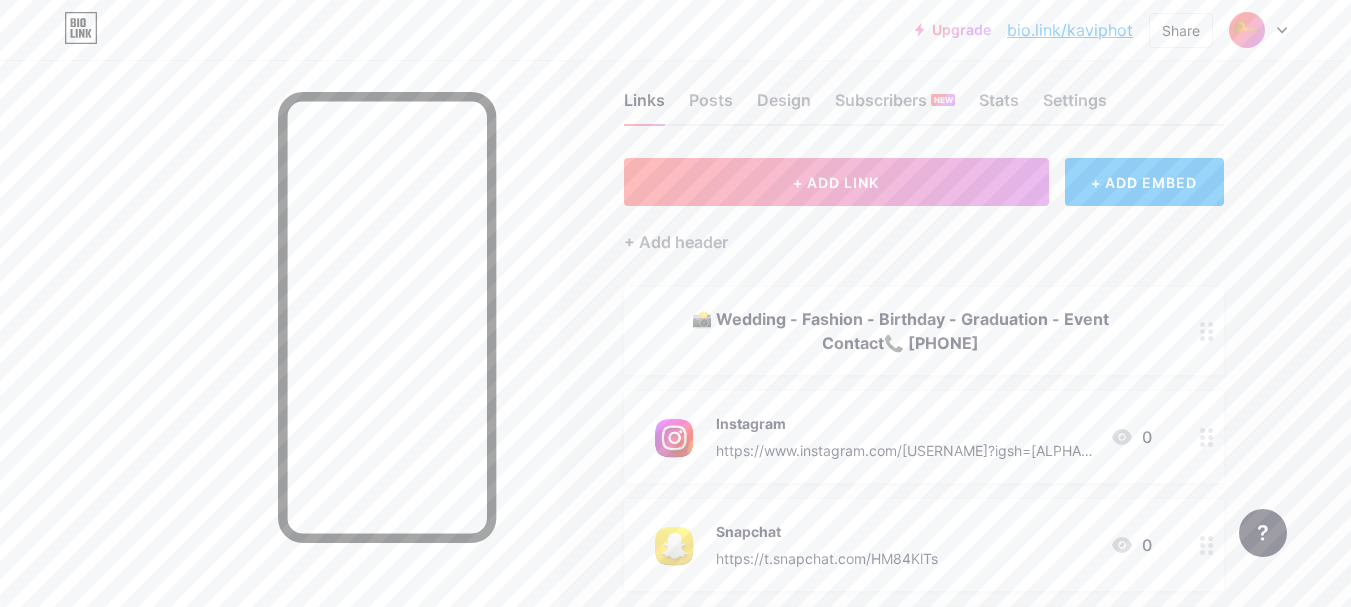 click on "📸 Wedding - Fashion - Birthday - Graduation - Event Contact📞 [PHONE]" at bounding box center [900, 331] 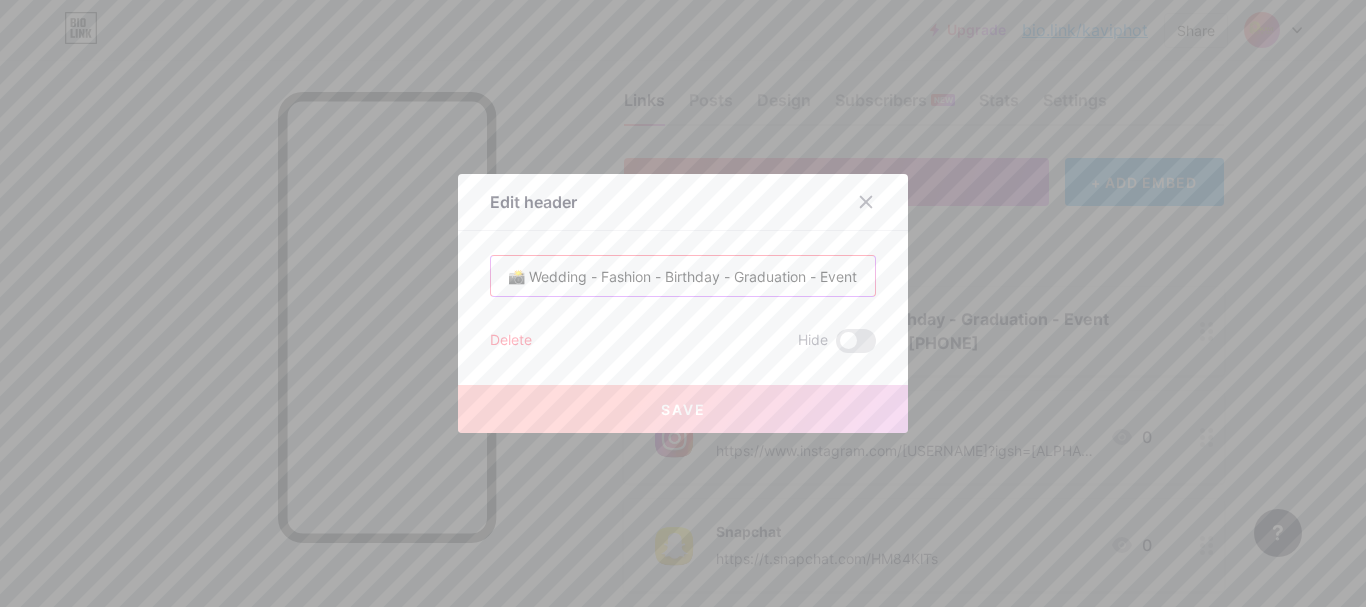 click on "📸 Wedding - Fashion - Birthday - Graduation - Event Contact📞 [PHONE]" at bounding box center (683, 276) 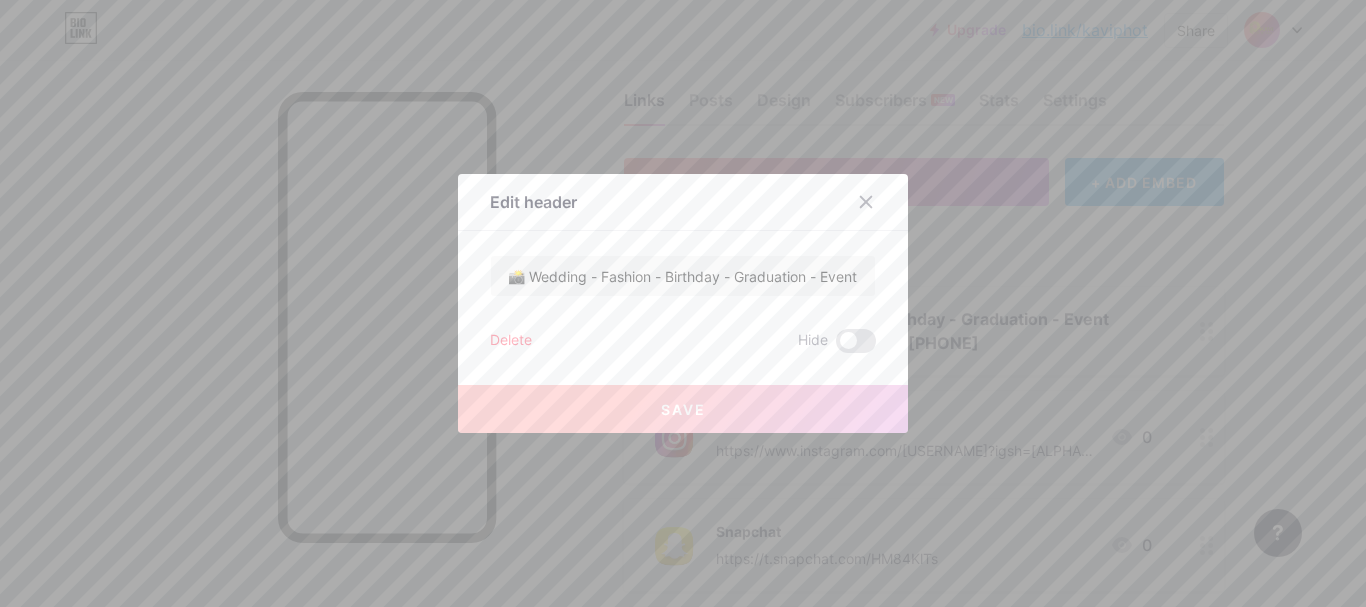 click on "📸 Wedding - Fashion - Birthday - Graduation - Event Contact📞 [PHONE]
Delete
Hide         Save" at bounding box center (683, 304) 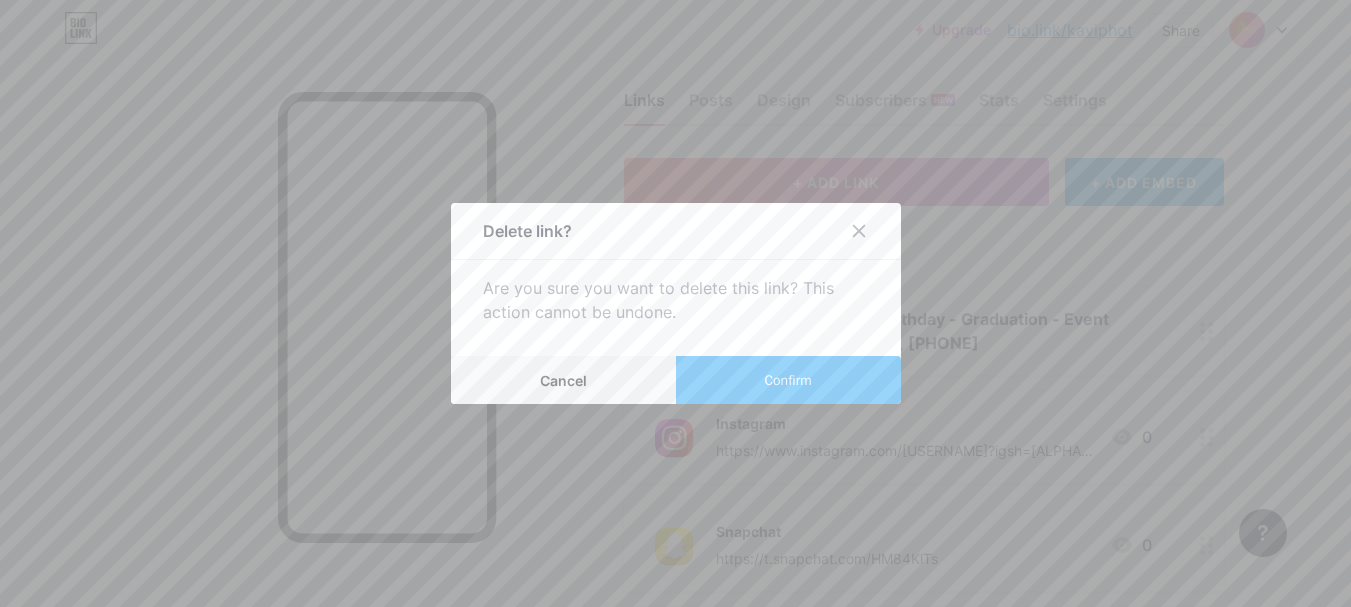 click on "Delete link?       Are you sure you want to delete this link? This action cannot be undone.
Cancel
Confirm" at bounding box center [676, 303] 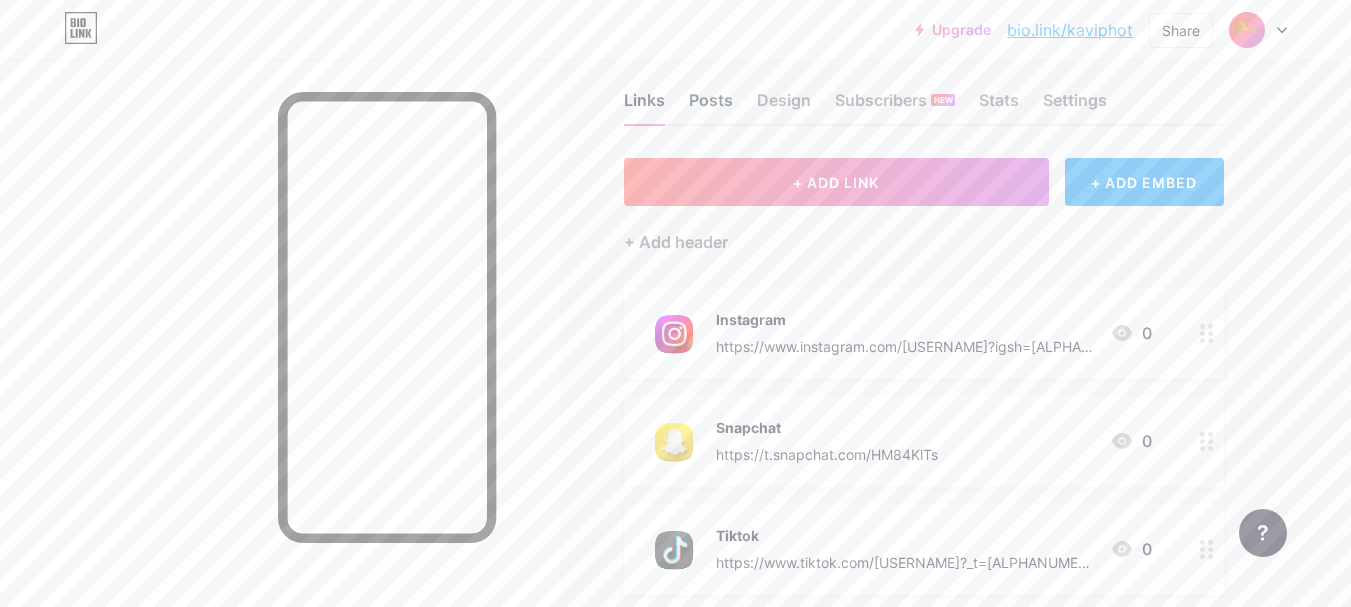 click on "Posts" at bounding box center [711, 106] 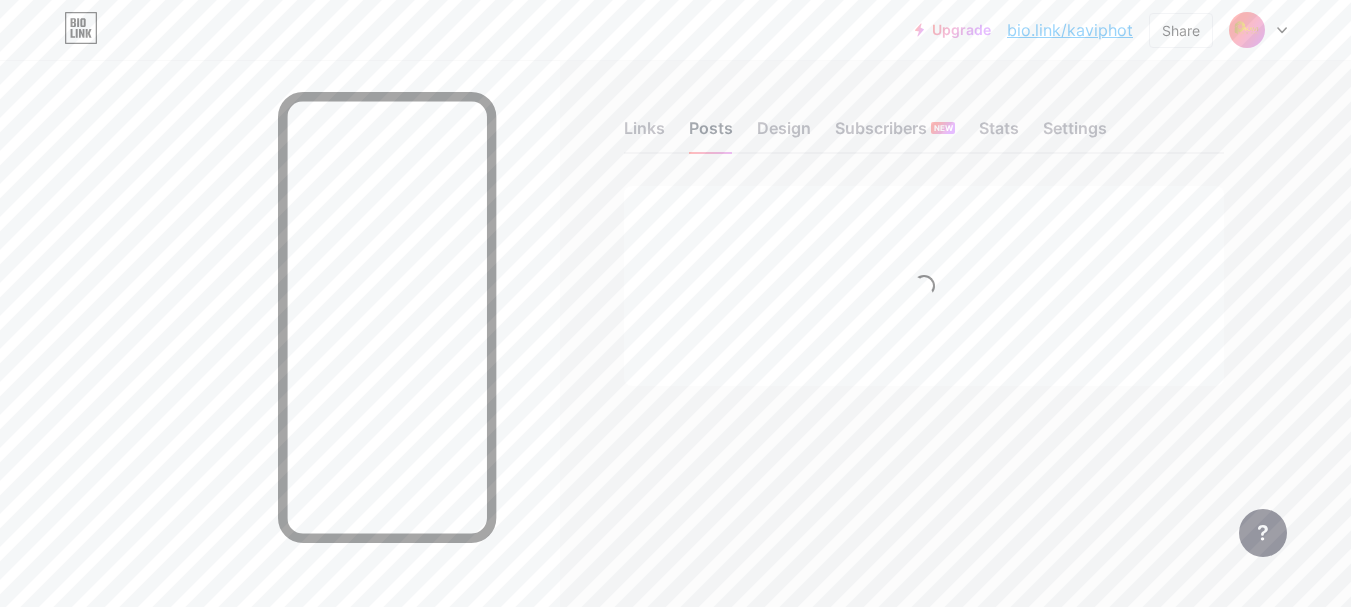 scroll, scrollTop: 0, scrollLeft: 0, axis: both 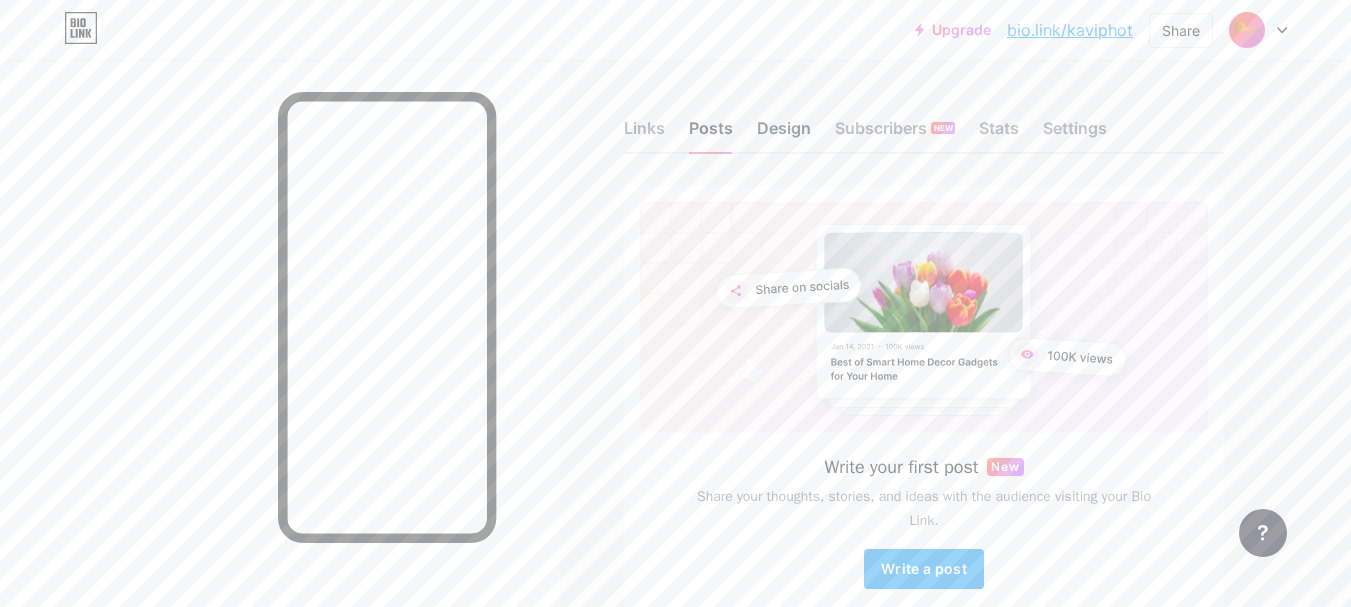 click on "Design" at bounding box center (784, 134) 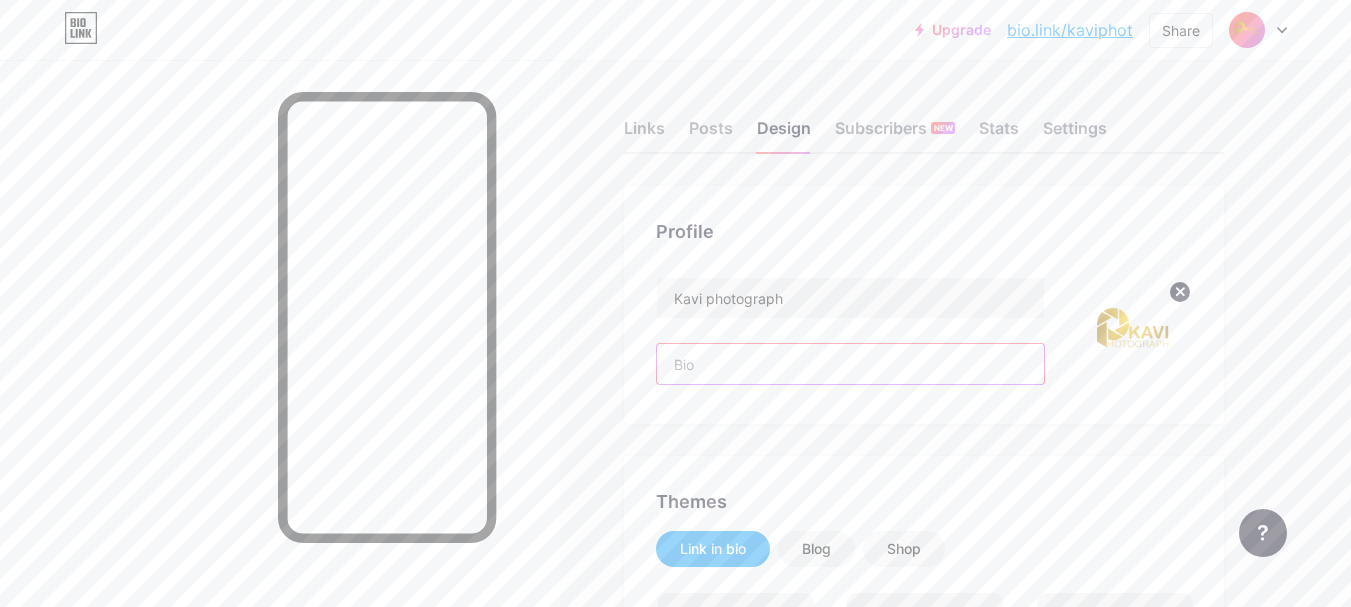 click at bounding box center [850, 364] 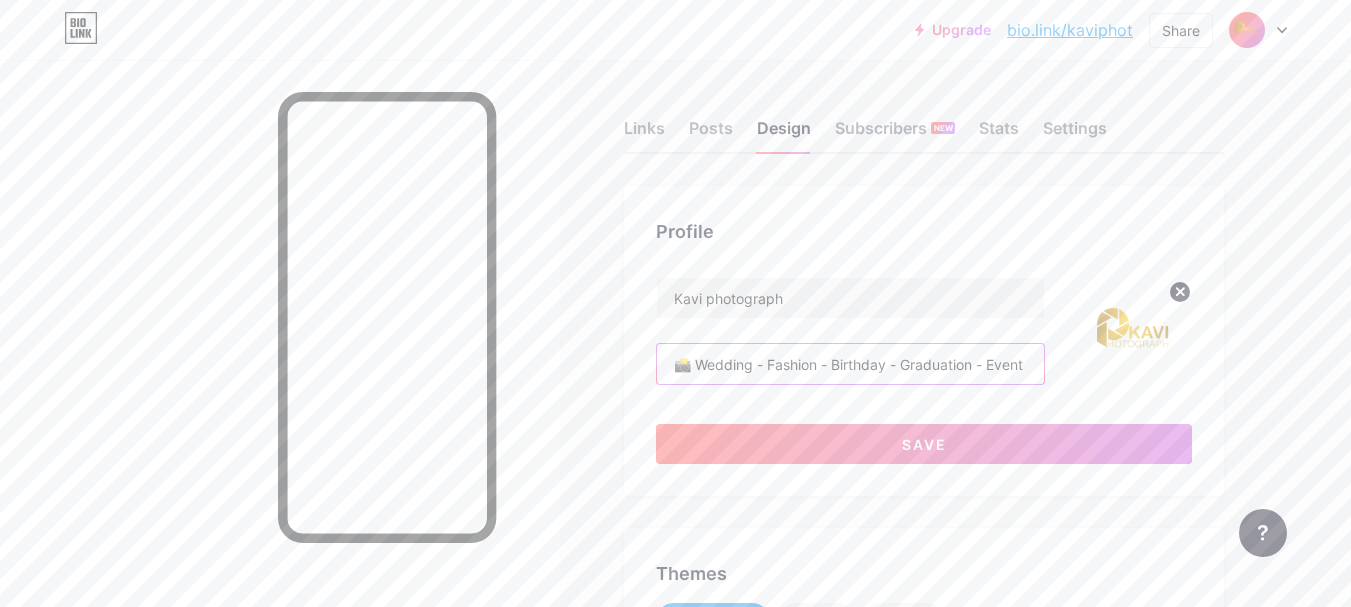 scroll, scrollTop: 0, scrollLeft: 174, axis: horizontal 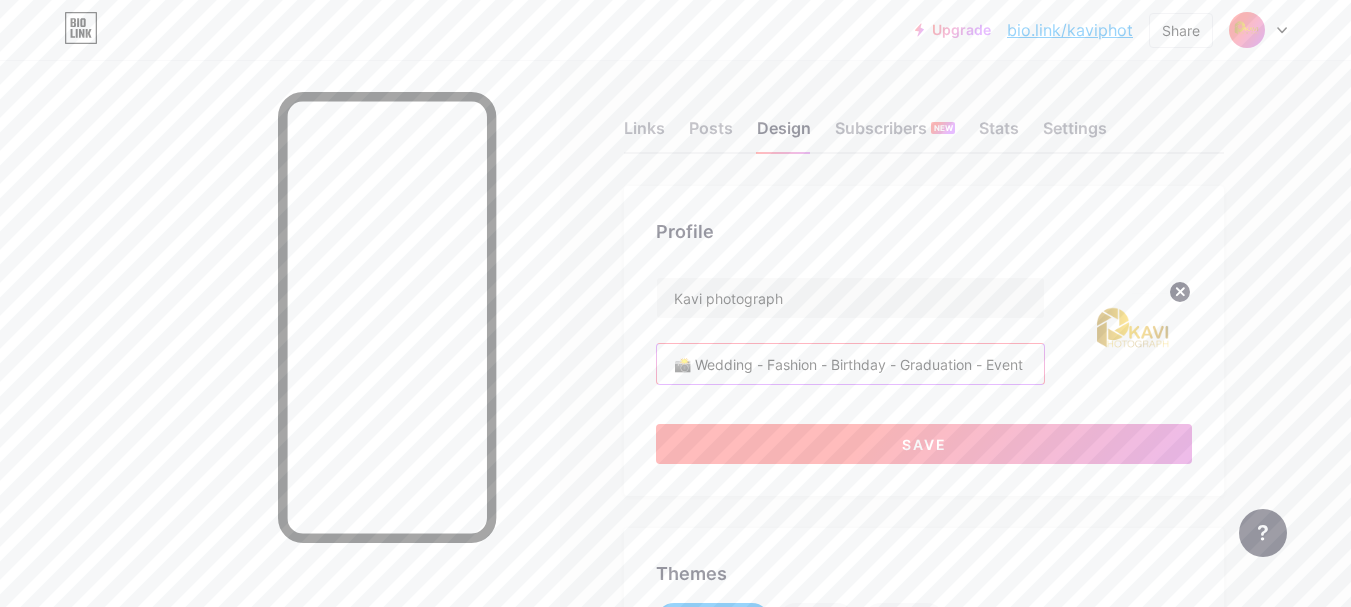 type on "📸 Wedding - Fashion - Birthday - Graduation - Event Contact📞 [PHONE]" 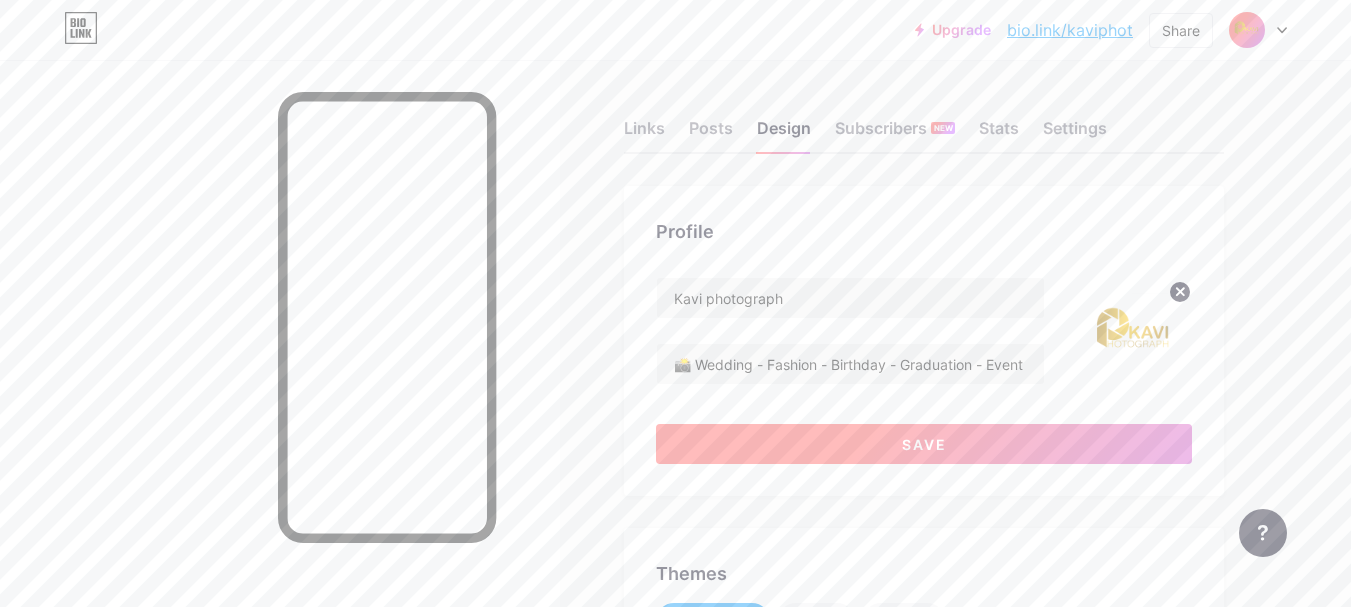 click on "Save" at bounding box center [924, 444] 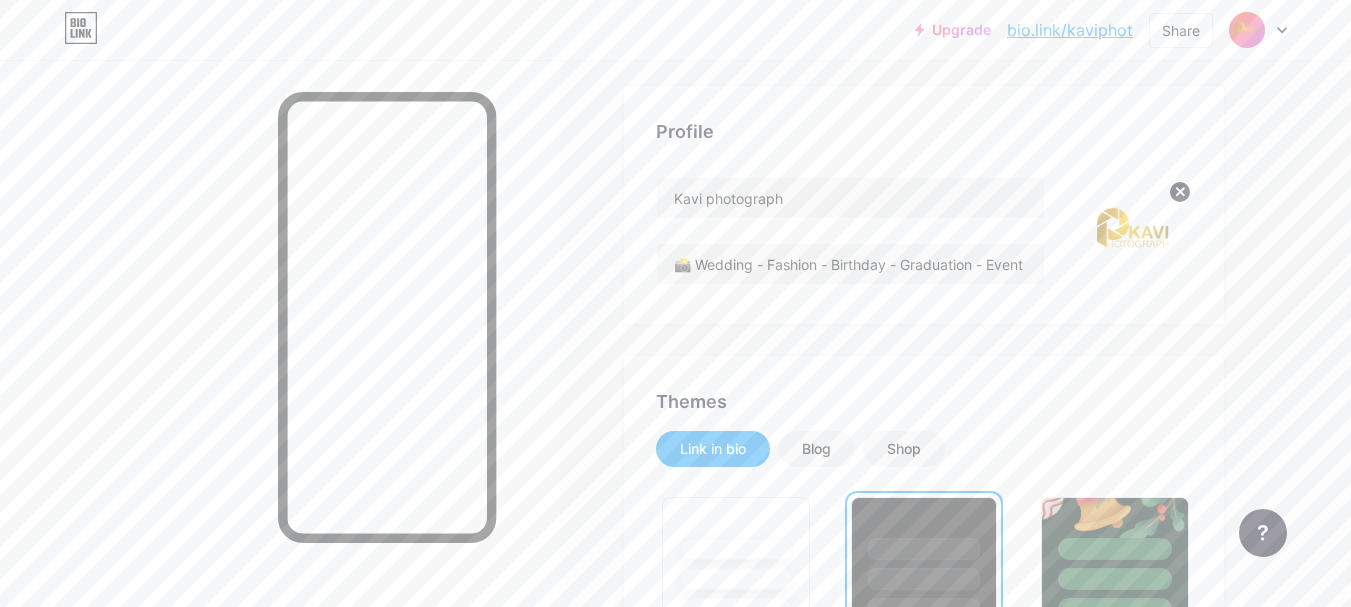 scroll, scrollTop: 0, scrollLeft: 0, axis: both 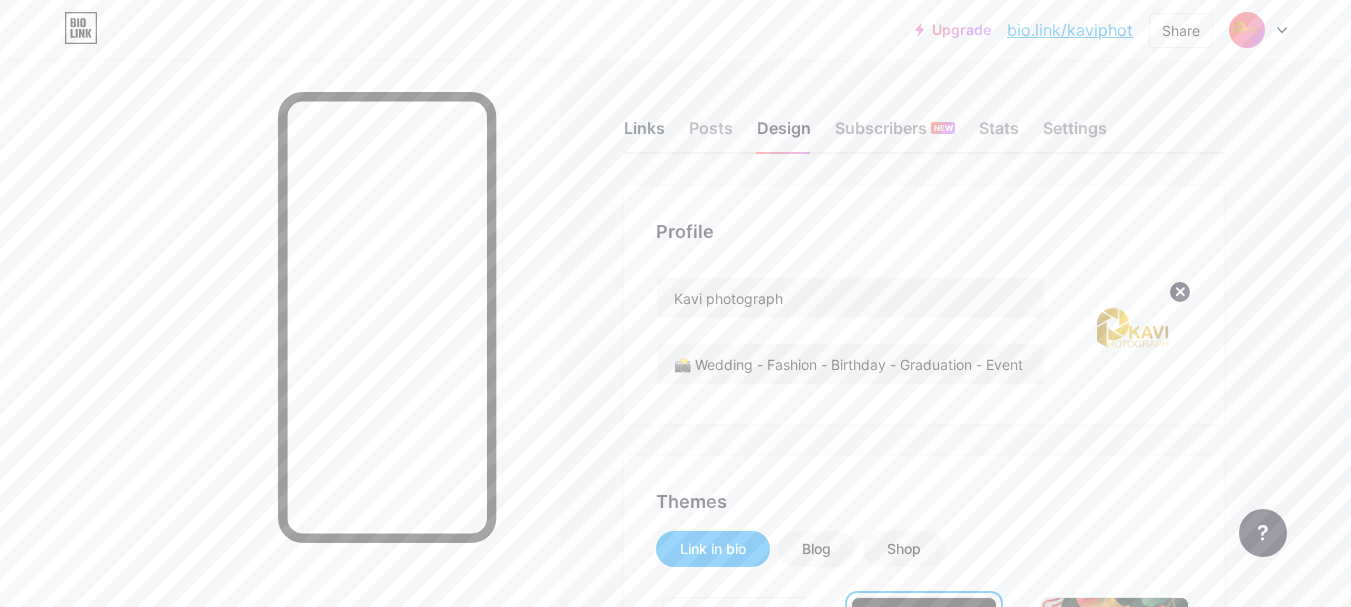 click on "Links" at bounding box center [644, 134] 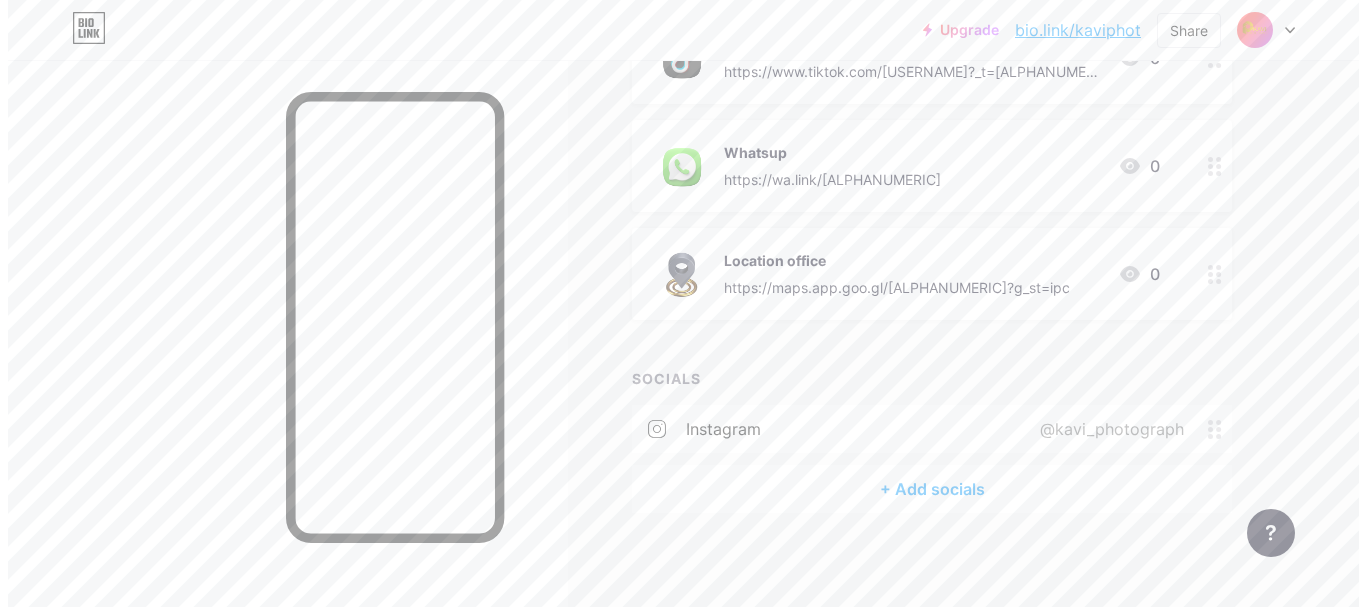 scroll, scrollTop: 524, scrollLeft: 0, axis: vertical 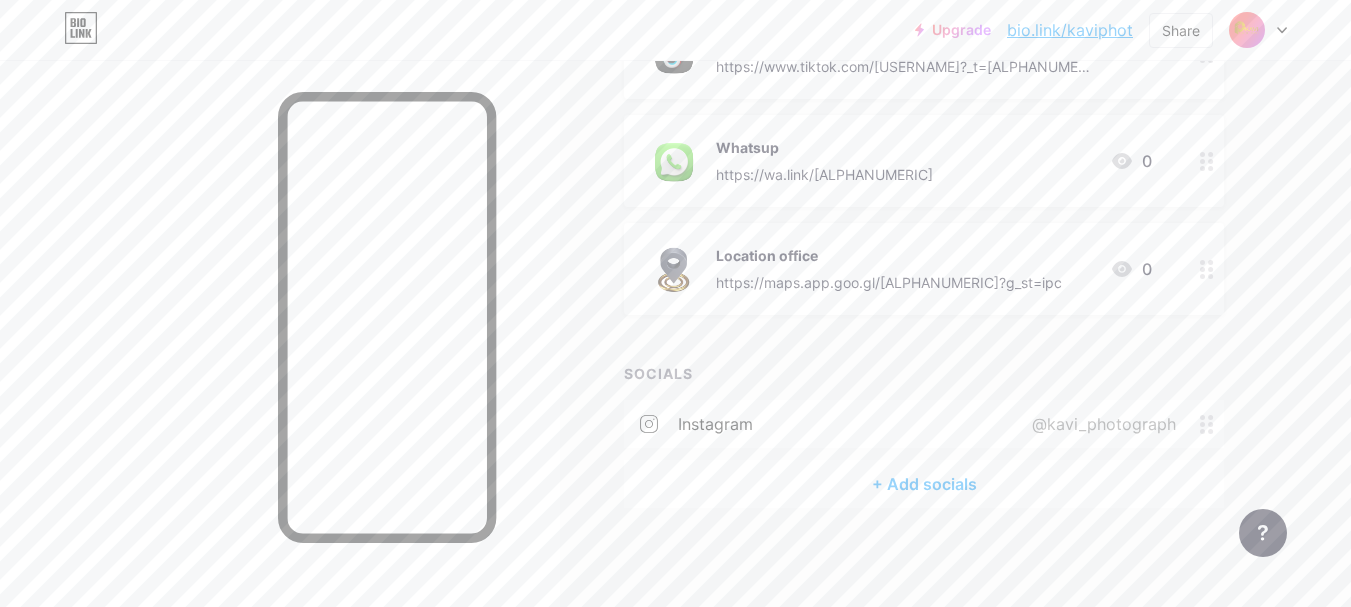 click on "+ Add socials" at bounding box center [924, 484] 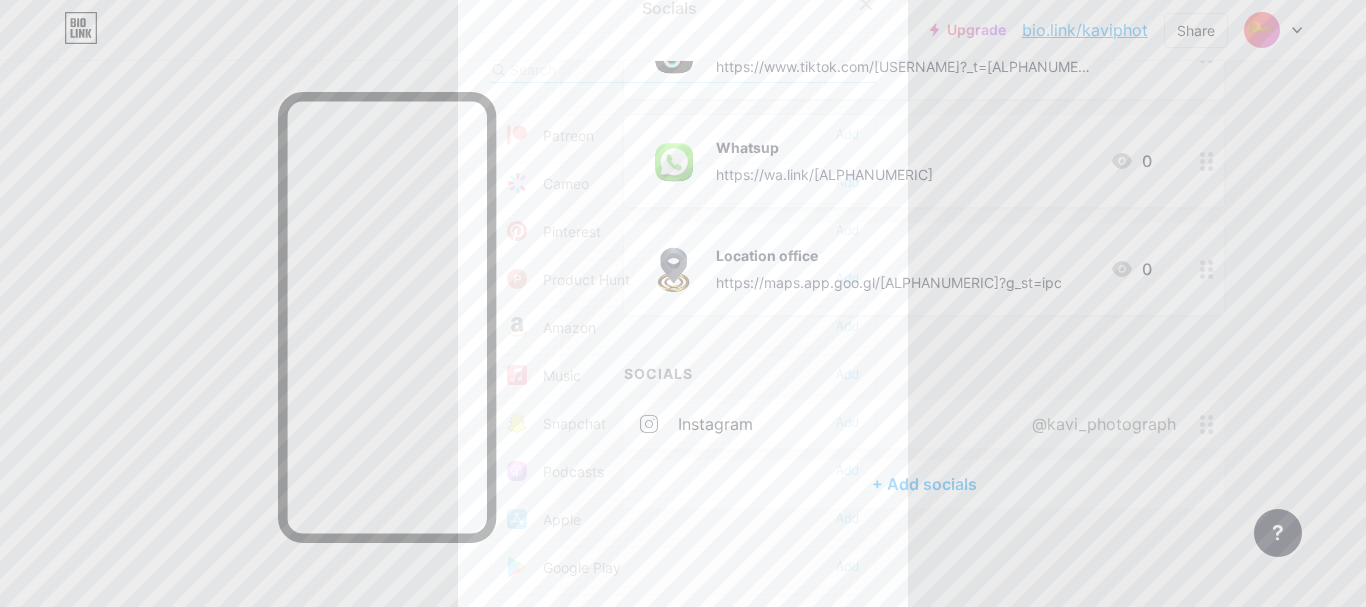 scroll, scrollTop: 1104, scrollLeft: 0, axis: vertical 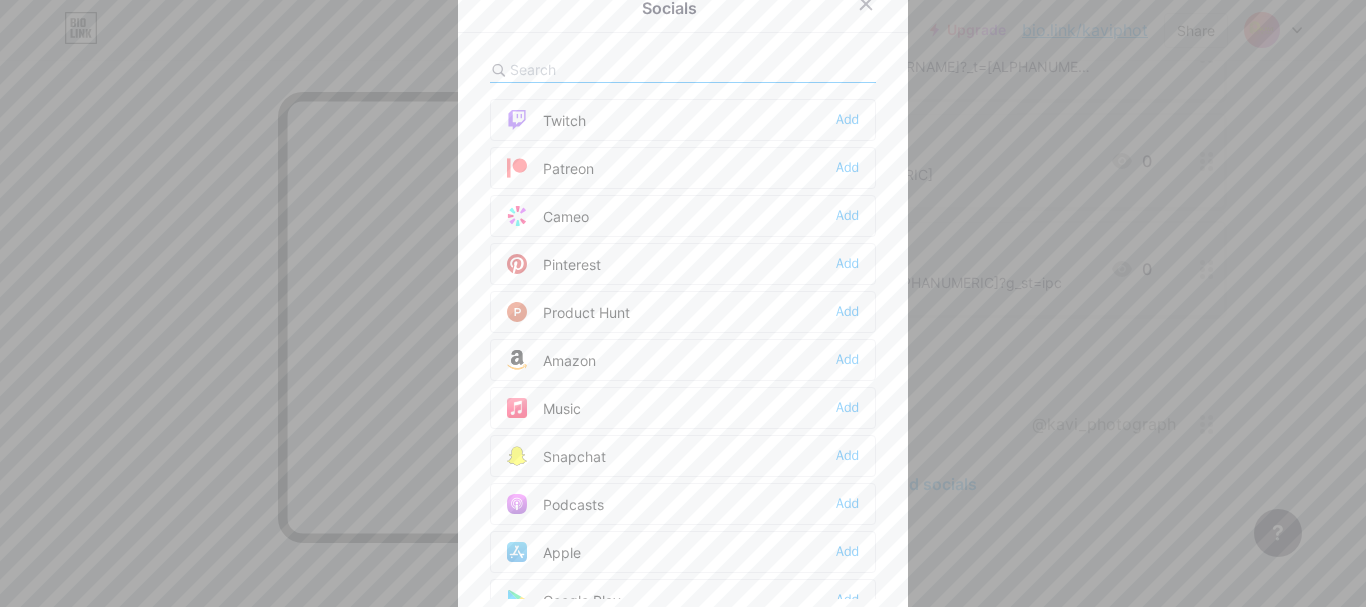 click at bounding box center (620, 69) 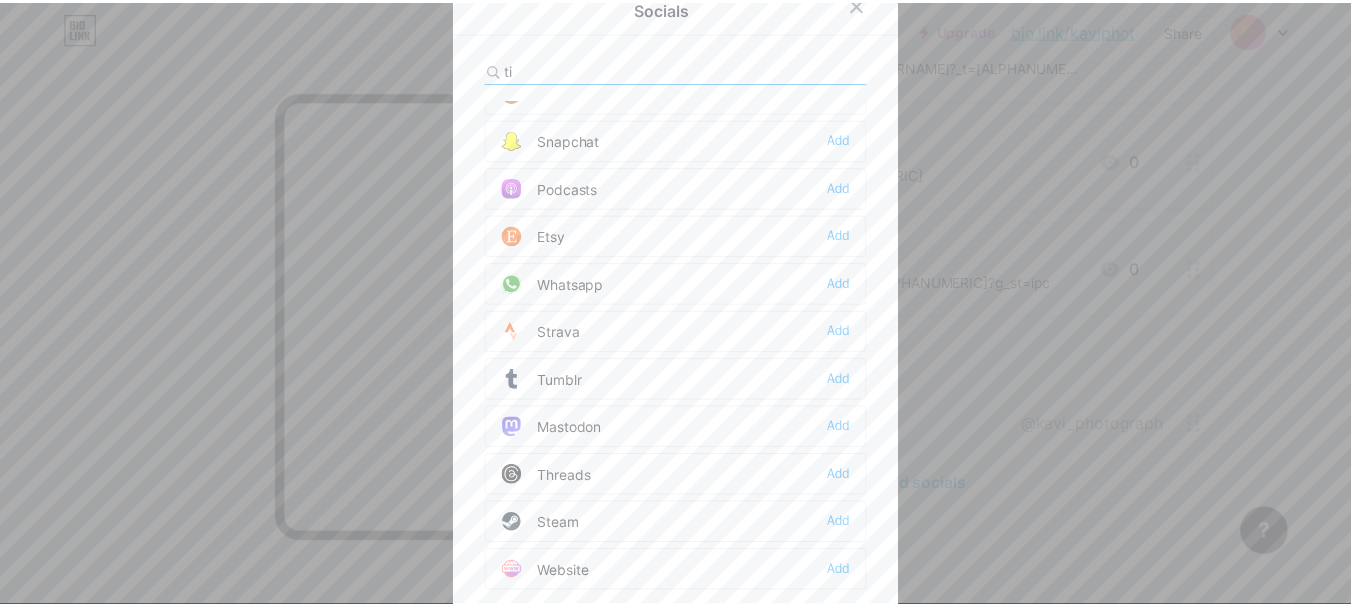 scroll, scrollTop: 0, scrollLeft: 0, axis: both 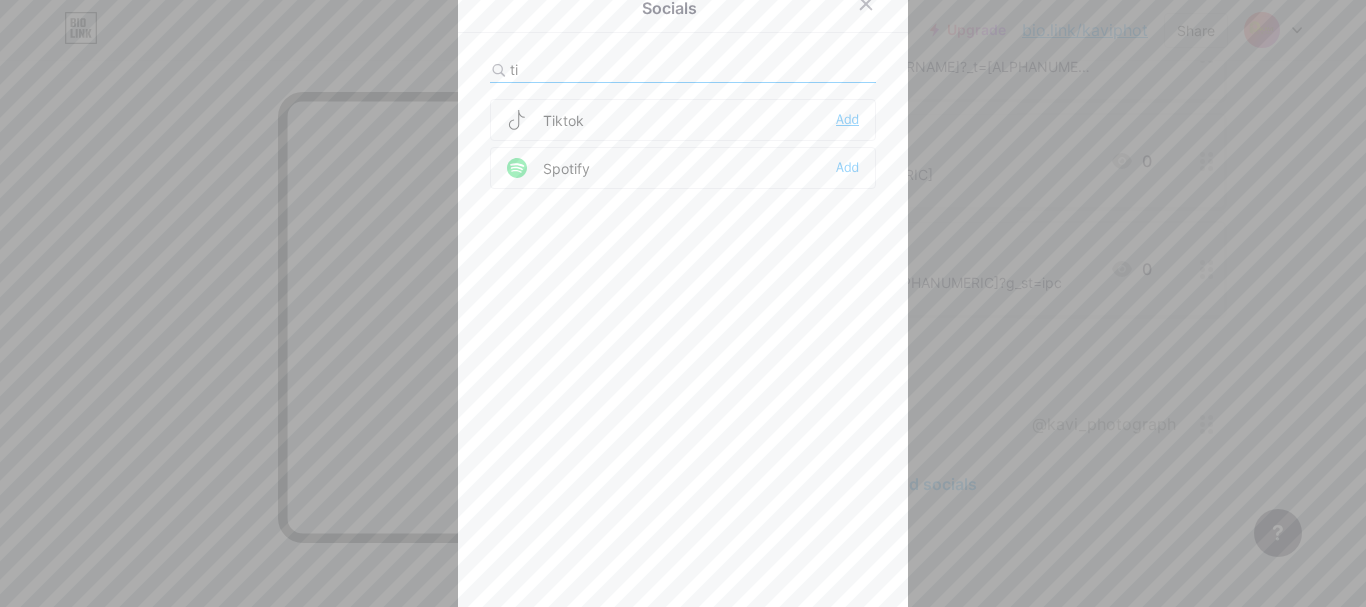 type on "ti" 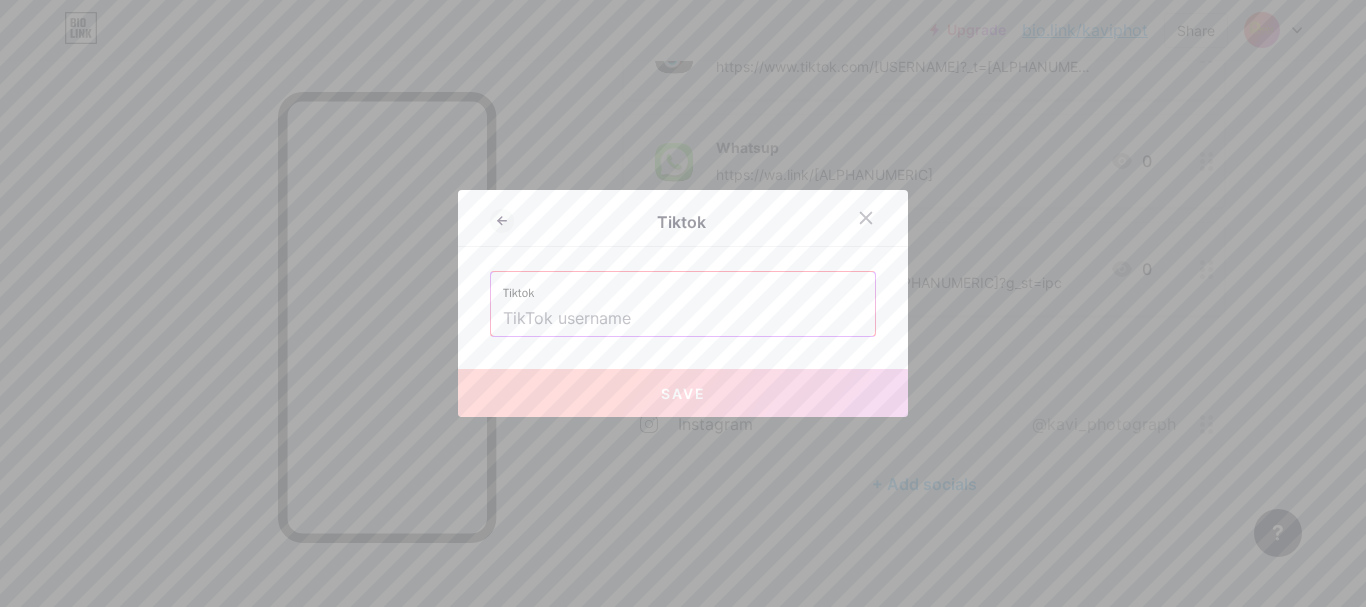 click at bounding box center [683, 319] 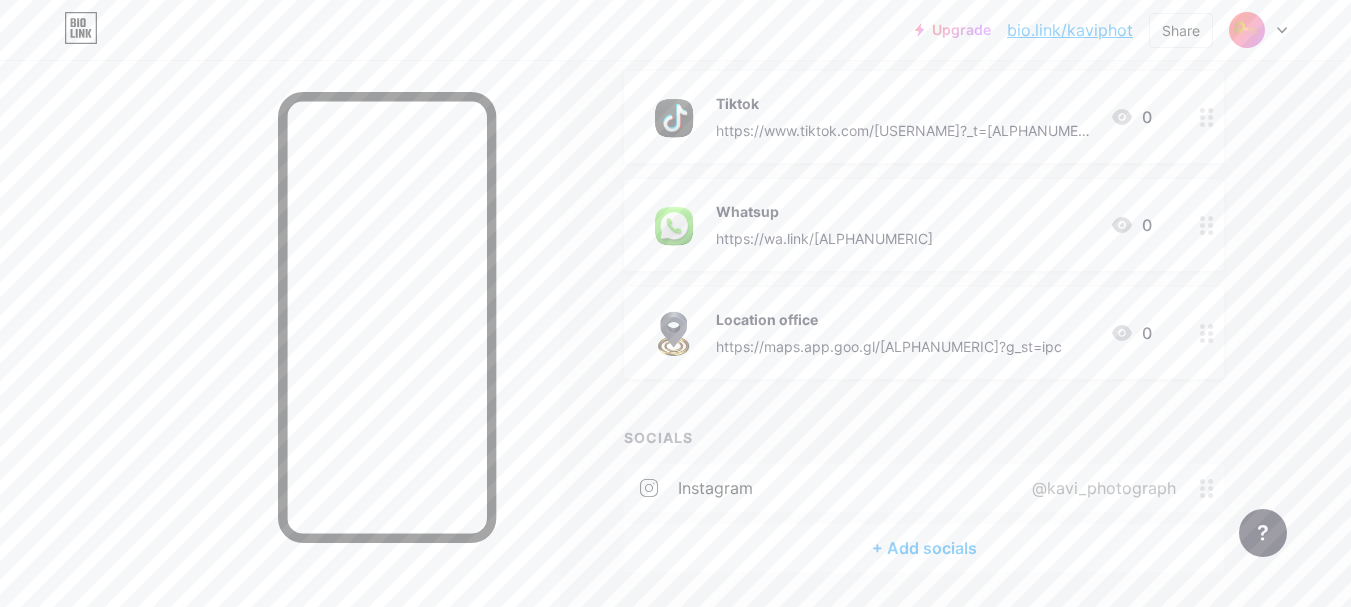 scroll, scrollTop: 524, scrollLeft: 0, axis: vertical 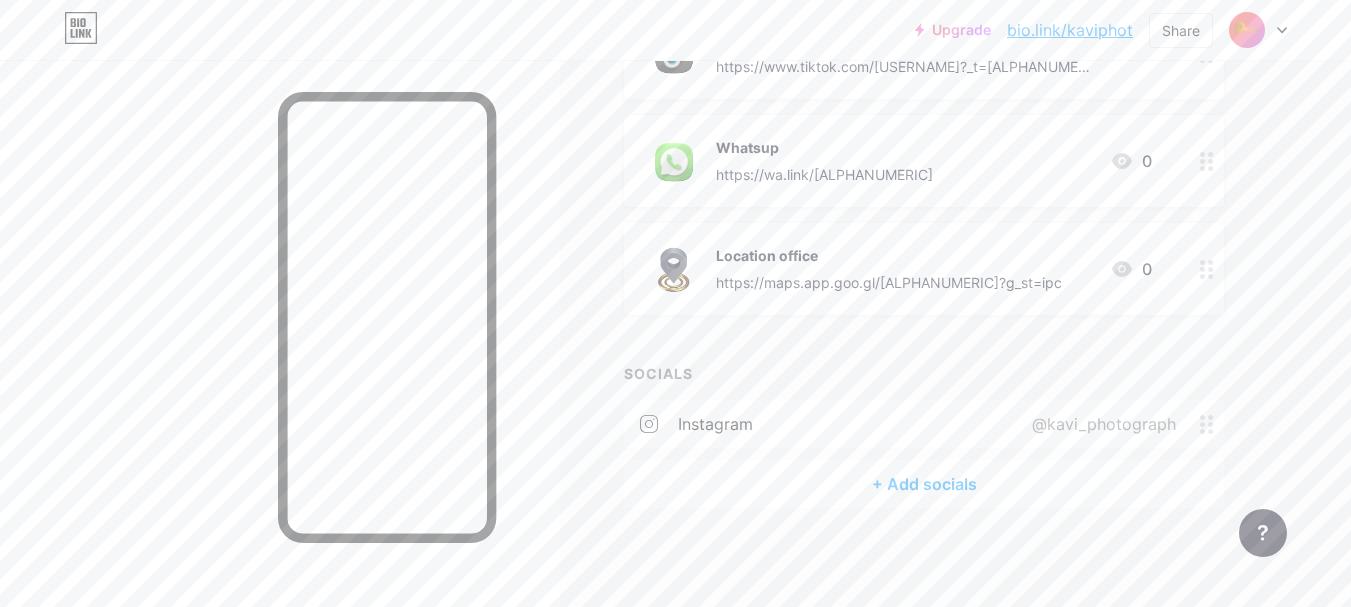 click on "SOCIALS
instagram
@[USERNAME]               + Add socials" at bounding box center [924, 435] 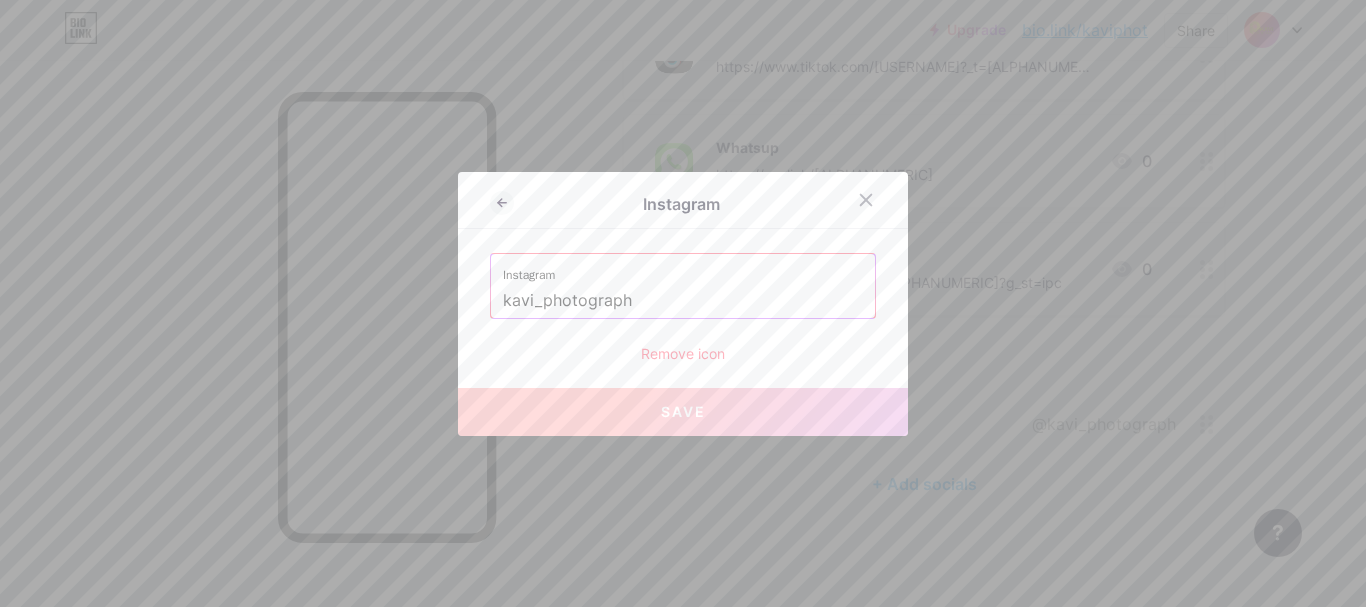 drag, startPoint x: 740, startPoint y: 303, endPoint x: 444, endPoint y: 316, distance: 296.28534 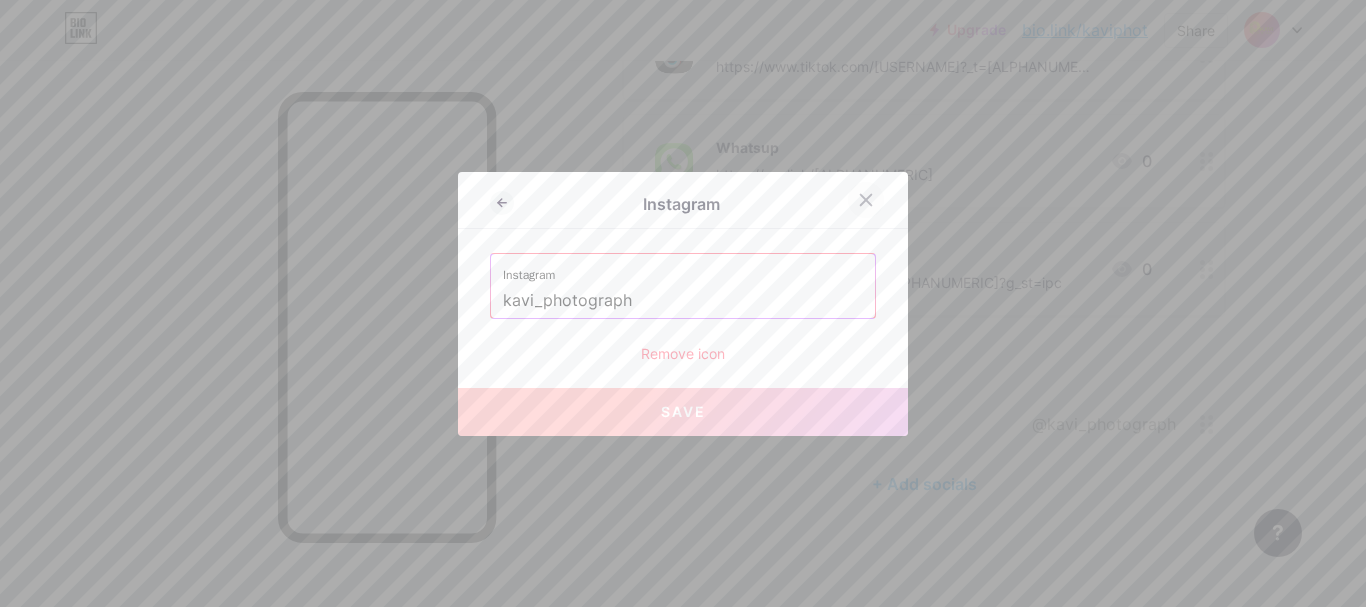 click 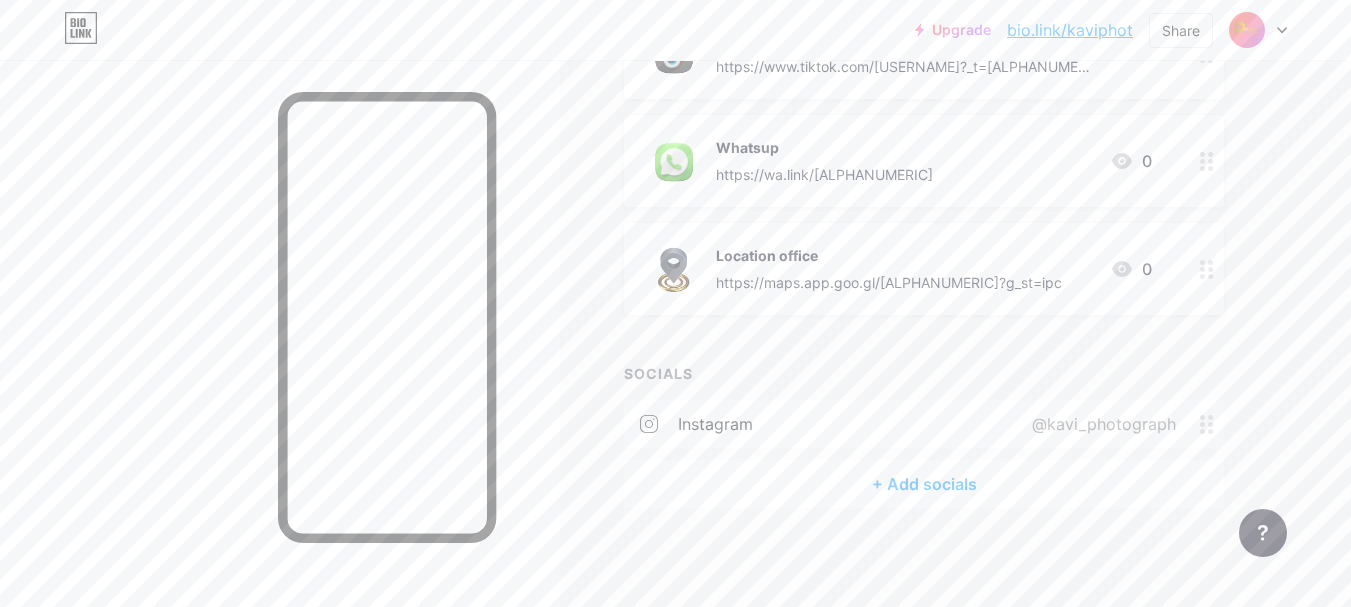 click on "+ Add socials" at bounding box center (924, 484) 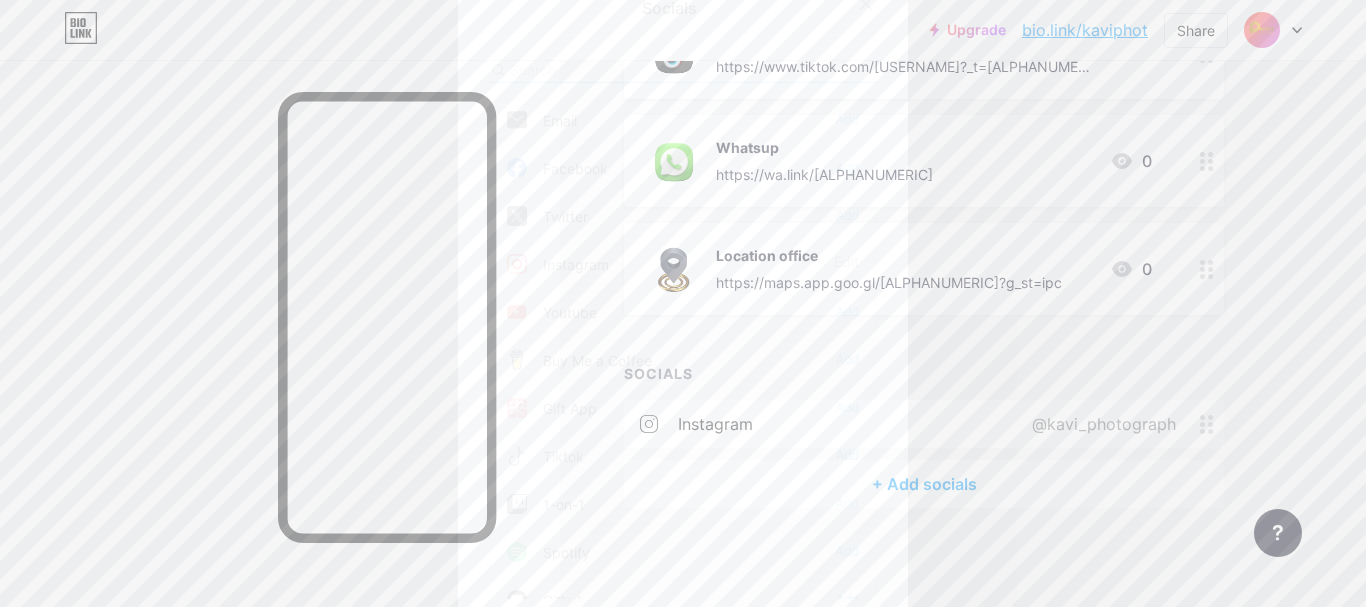 click at bounding box center (620, 69) 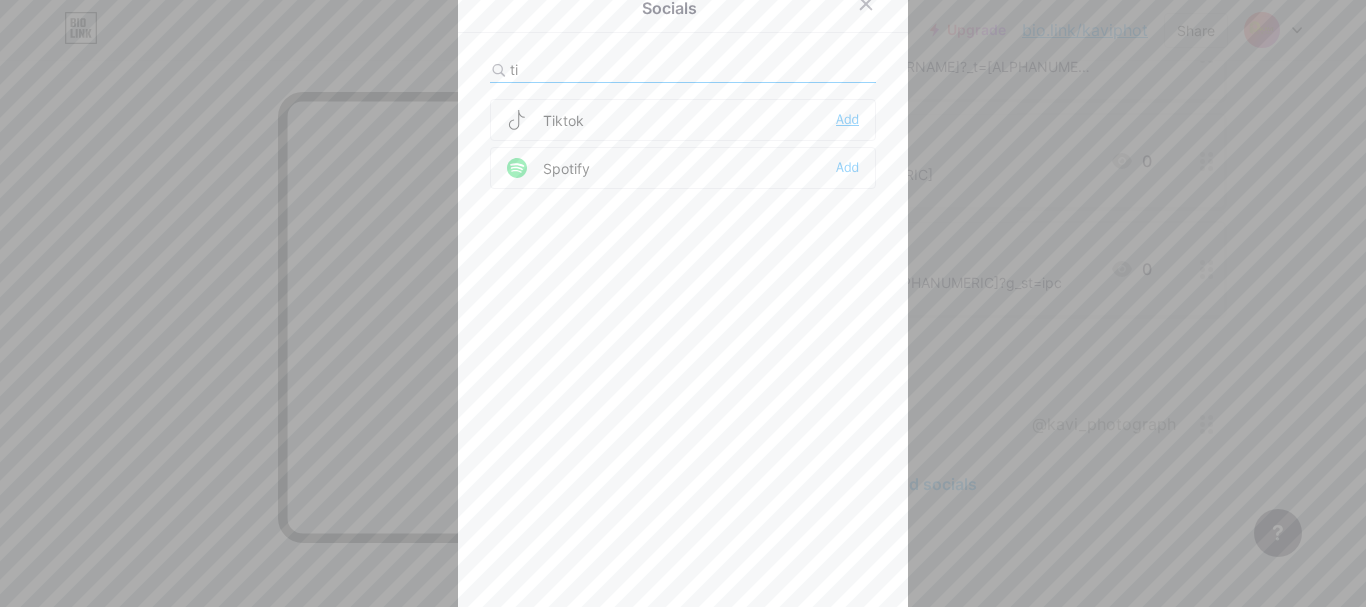 type on "ti" 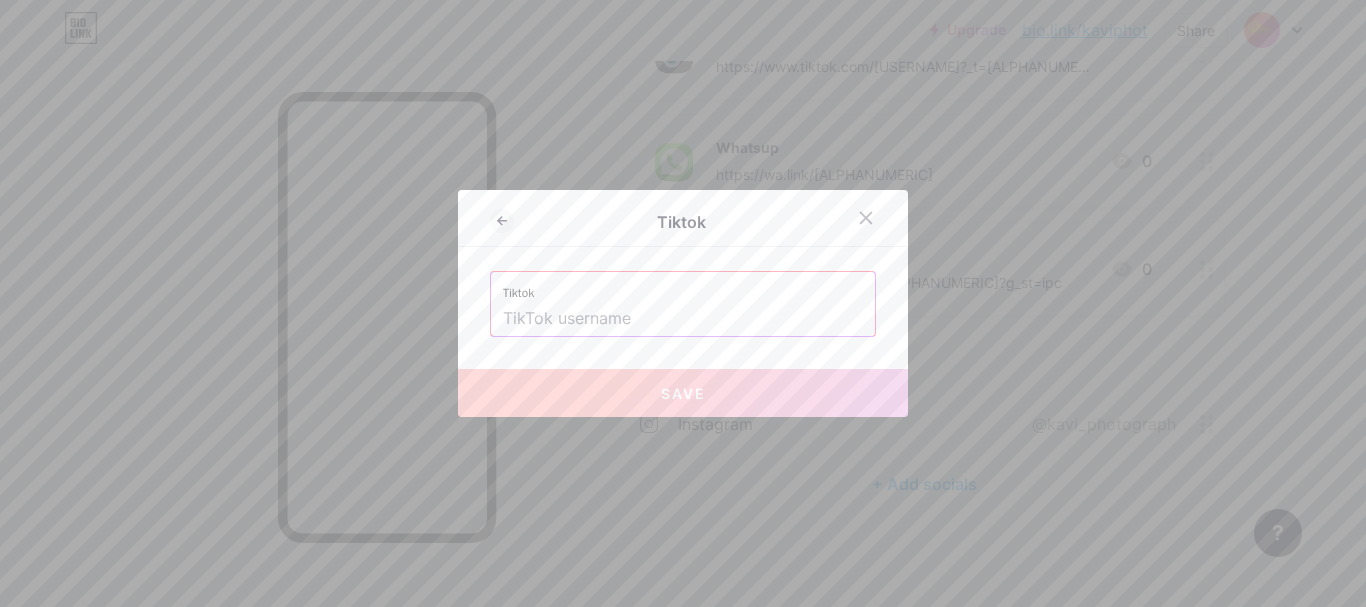 drag, startPoint x: 652, startPoint y: 291, endPoint x: 666, endPoint y: 314, distance: 26.925823 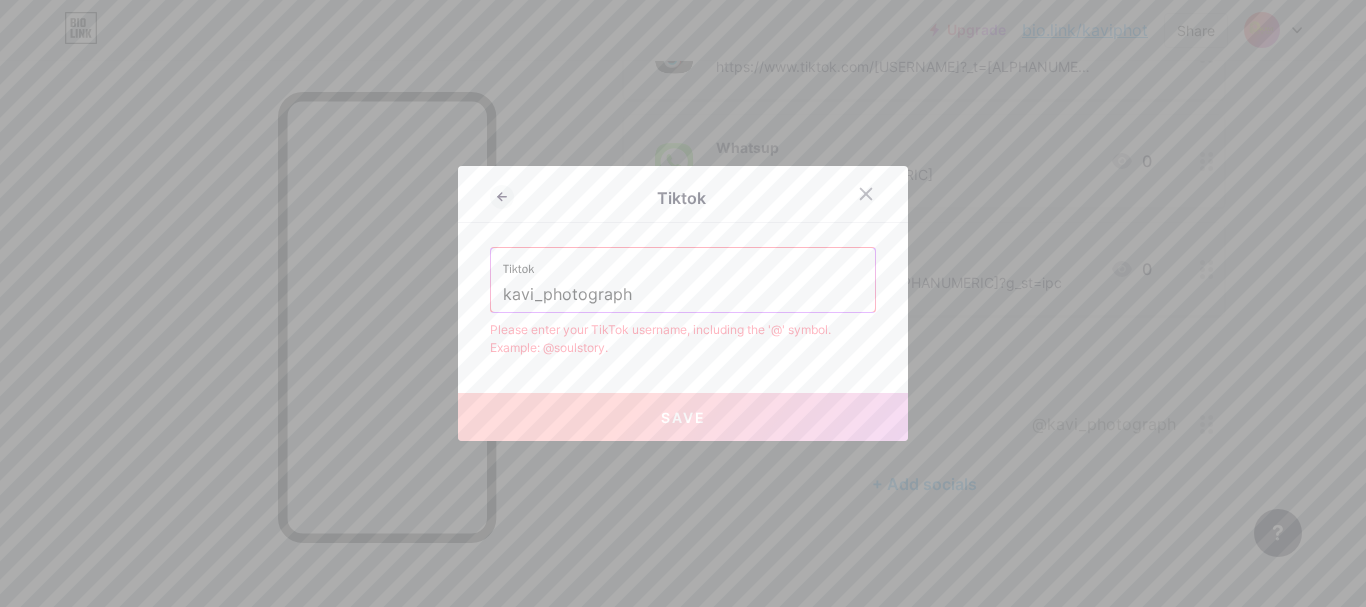 click on "kavi_photograph" at bounding box center [683, 295] 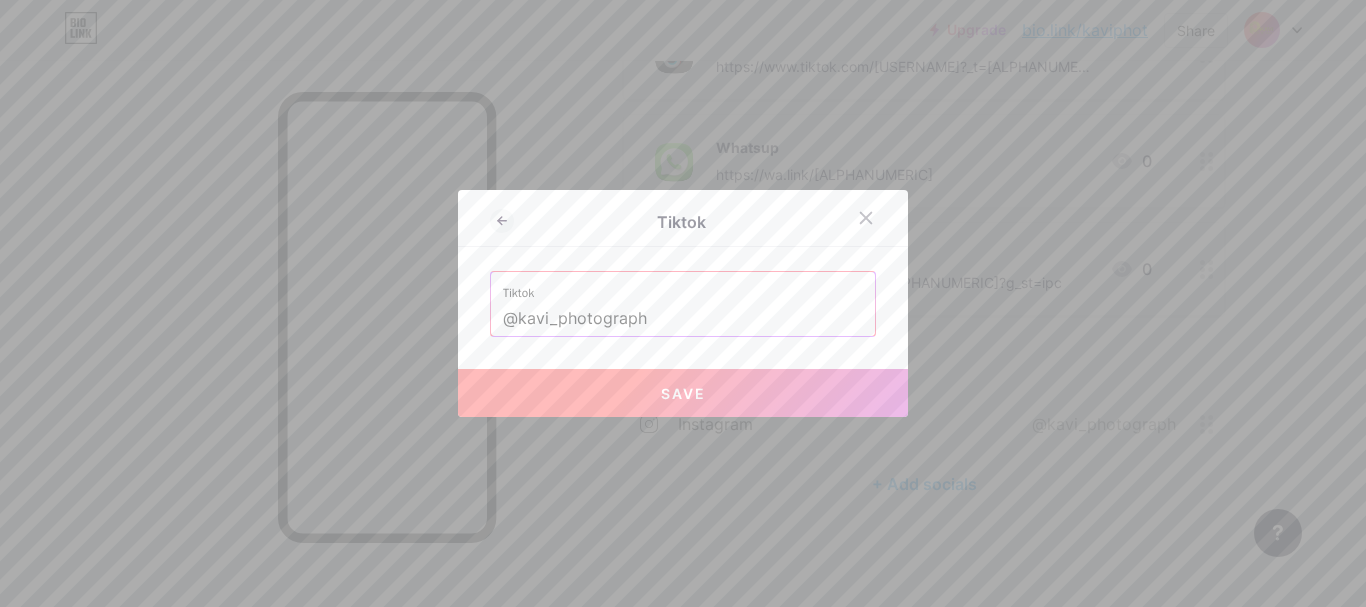 click on "Save" at bounding box center (683, 393) 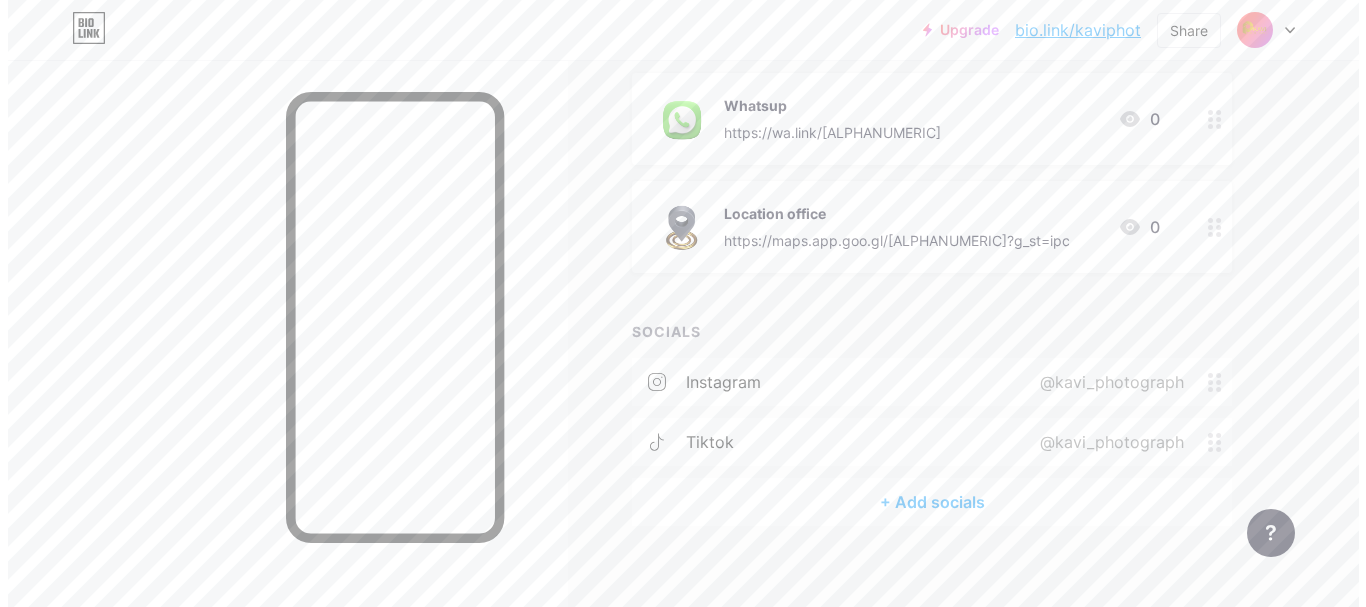 scroll, scrollTop: 584, scrollLeft: 0, axis: vertical 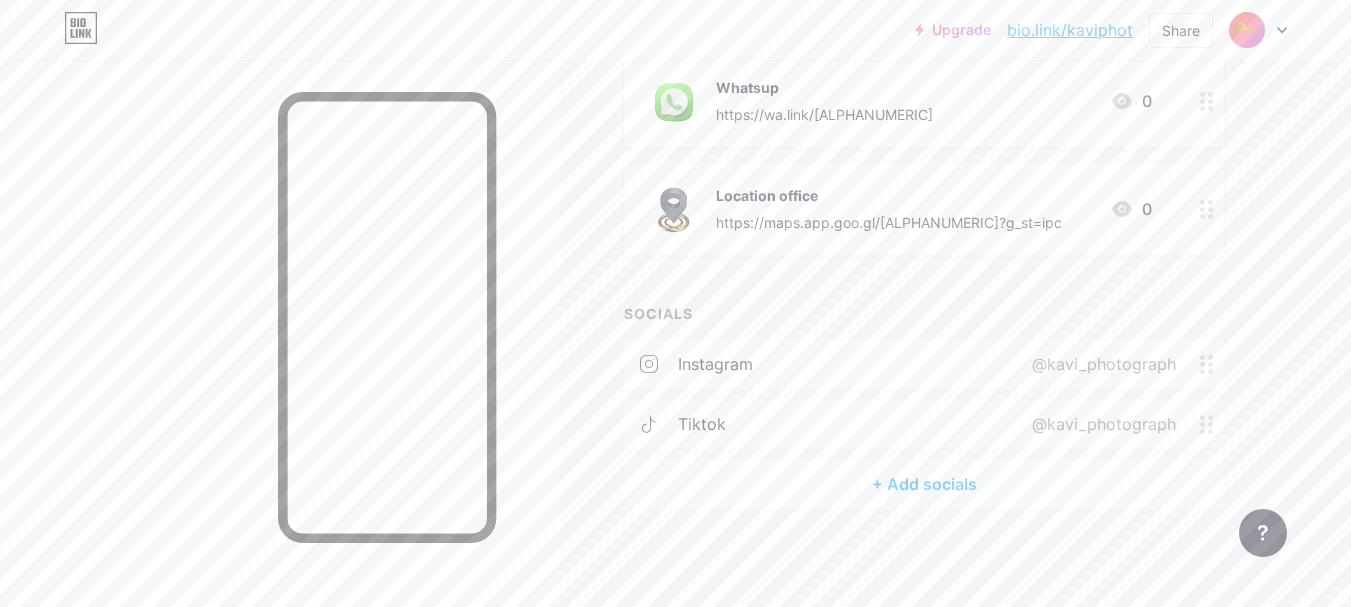 click on "+ Add socials" at bounding box center [924, 484] 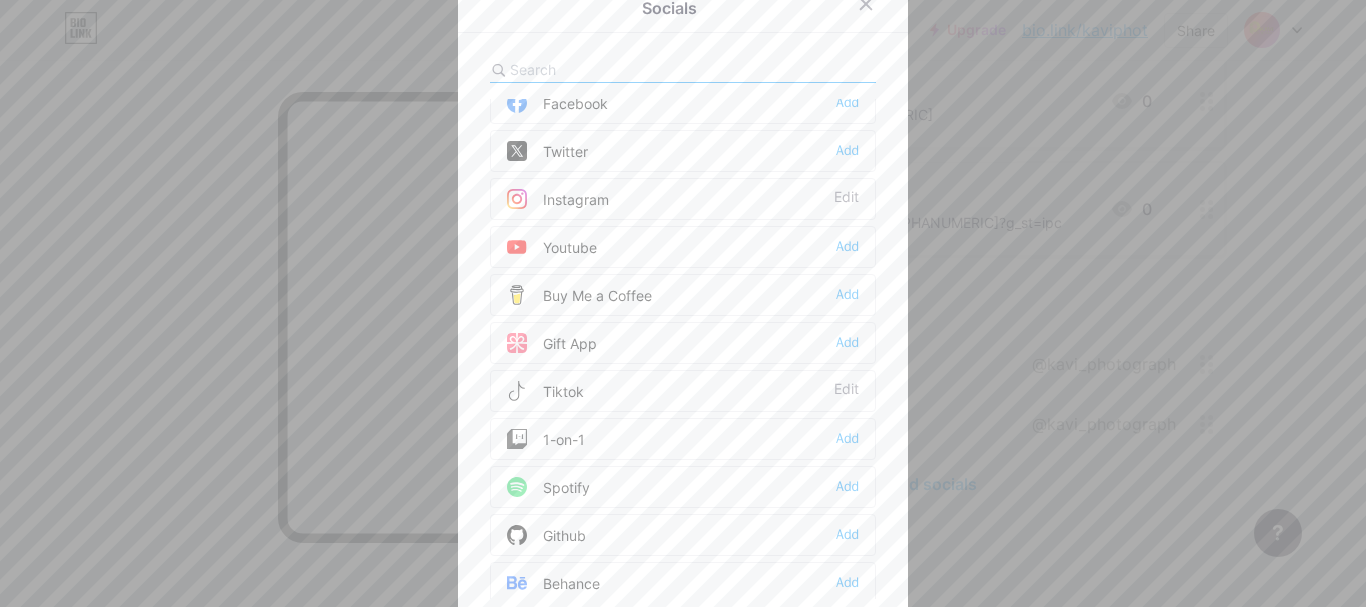 scroll, scrollTop: 100, scrollLeft: 0, axis: vertical 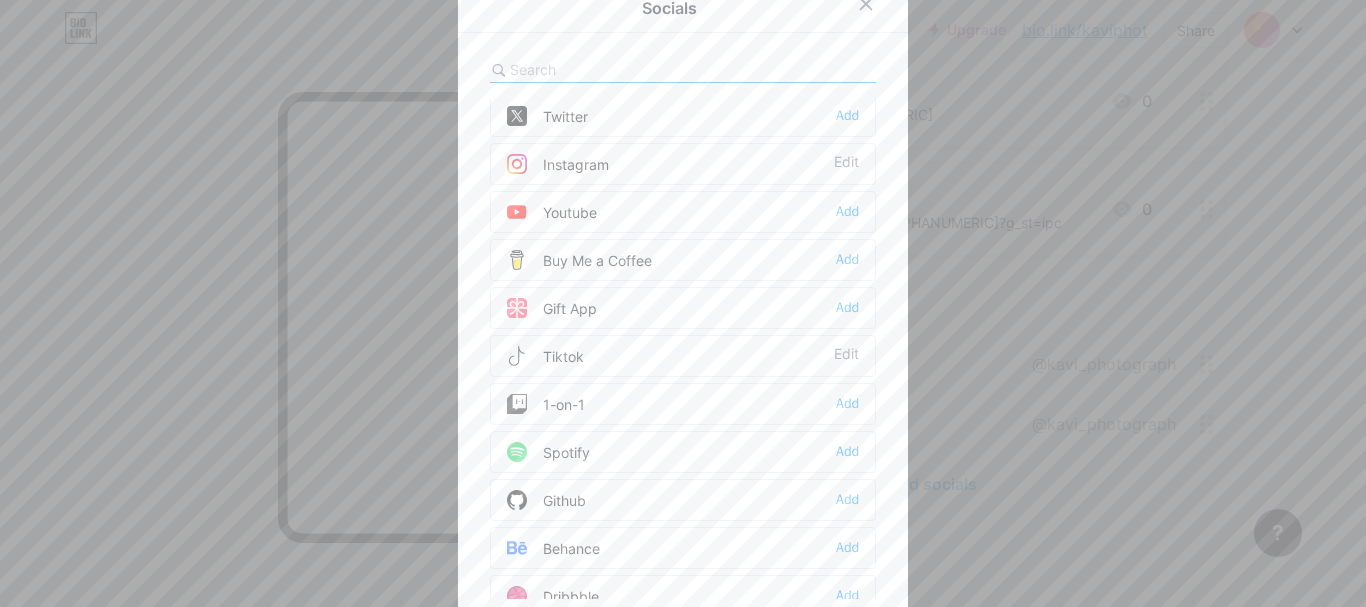 click at bounding box center [620, 69] 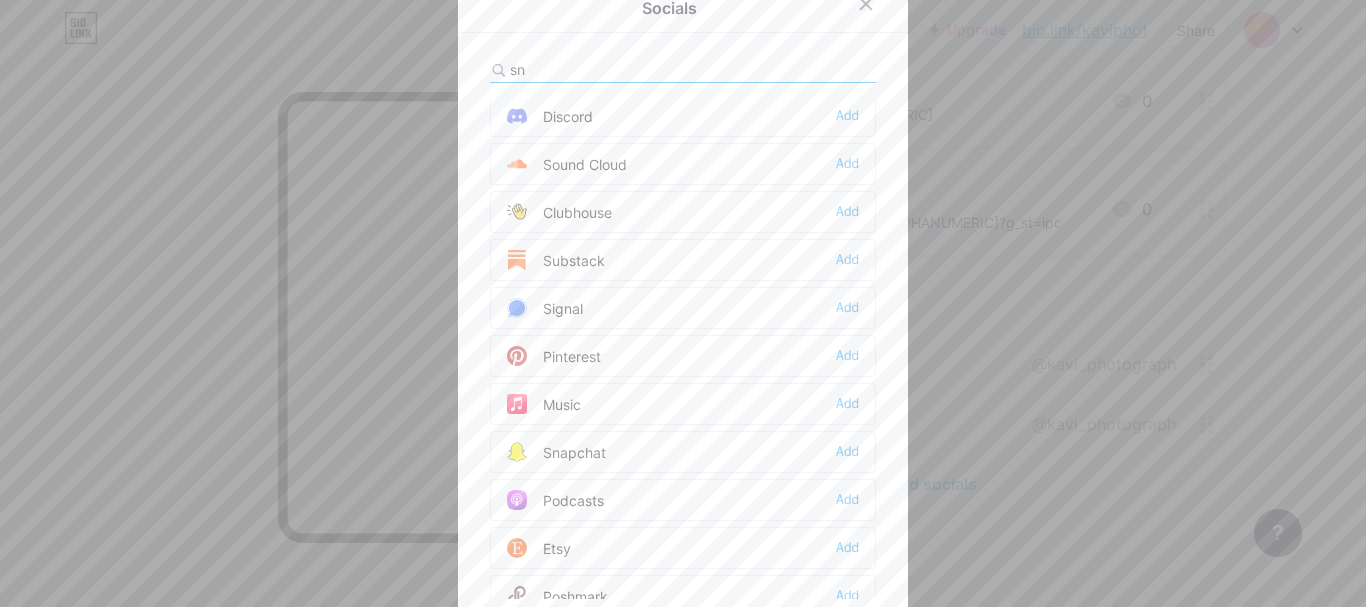 scroll, scrollTop: 0, scrollLeft: 0, axis: both 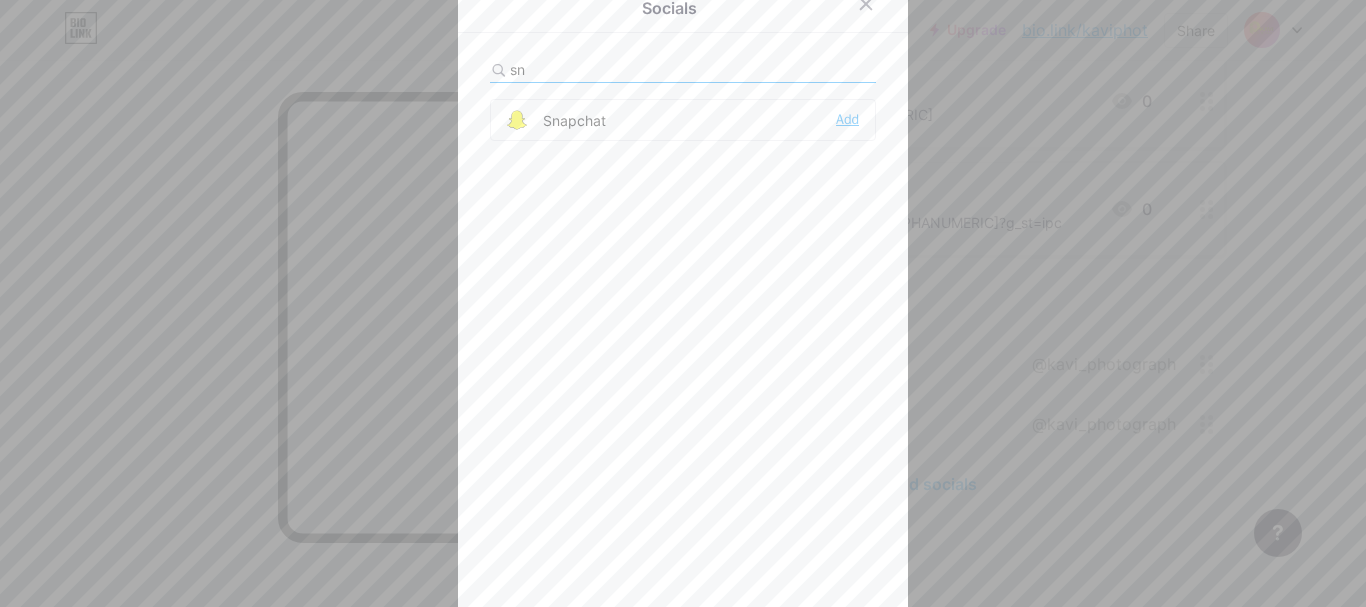 type on "sn" 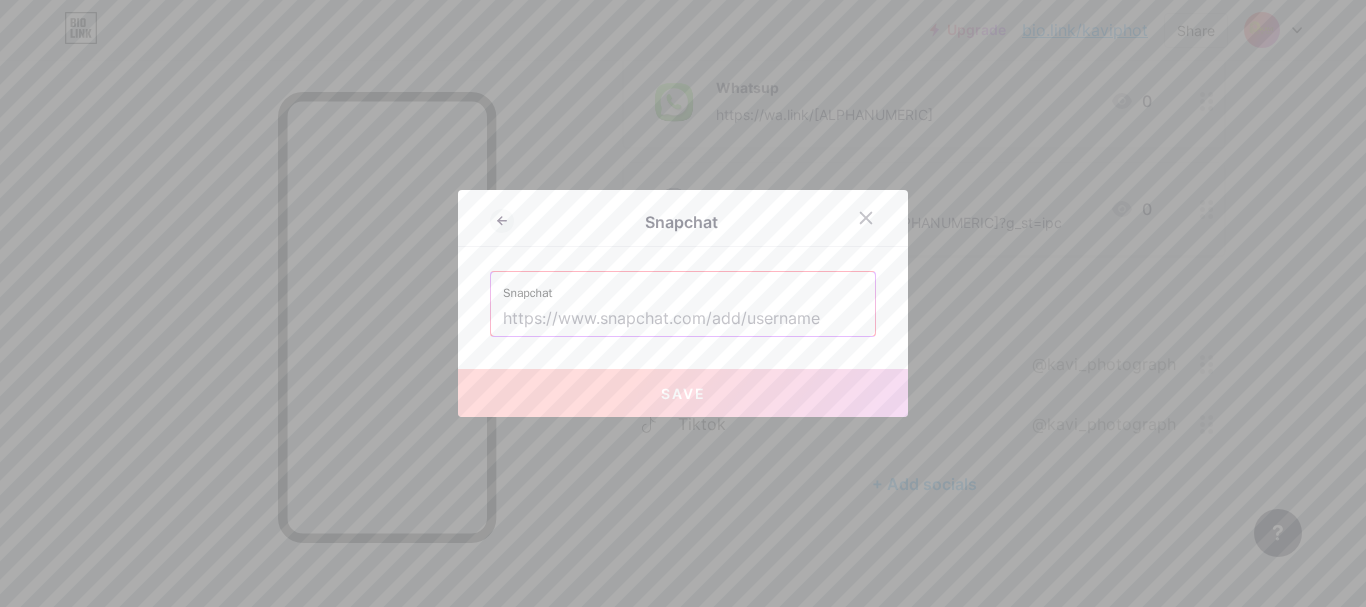 click at bounding box center (683, 319) 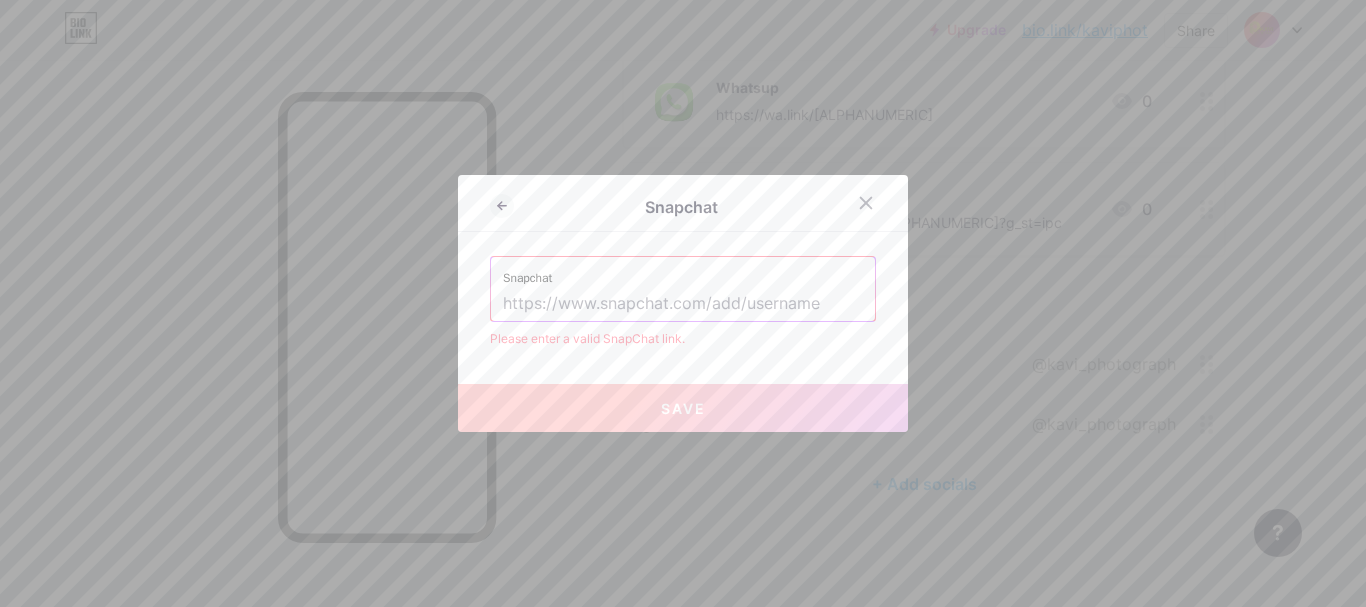 type on "h" 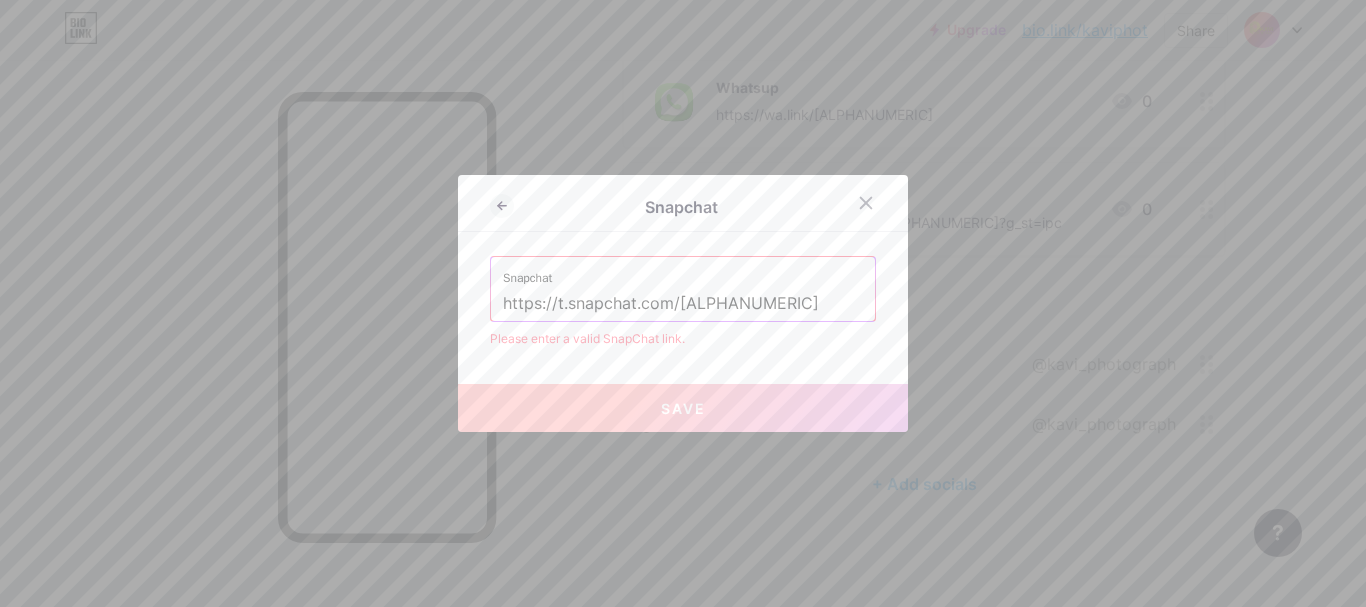 drag, startPoint x: 762, startPoint y: 301, endPoint x: 676, endPoint y: 308, distance: 86.28442 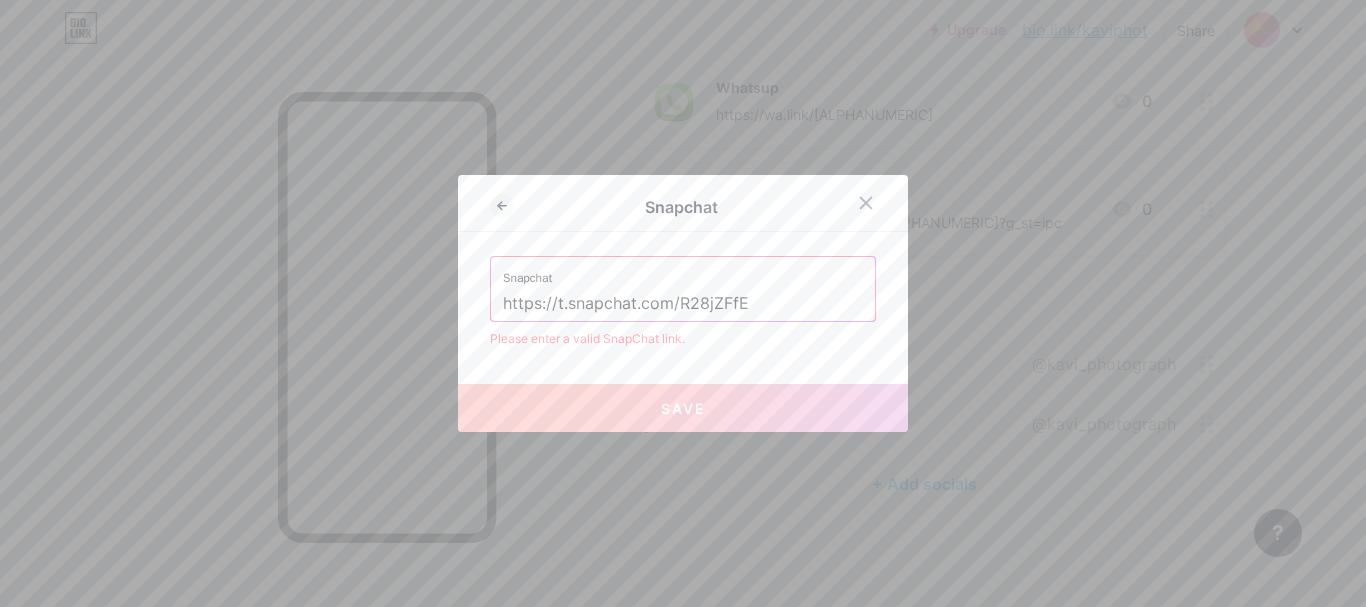 click on "Save" at bounding box center [683, 408] 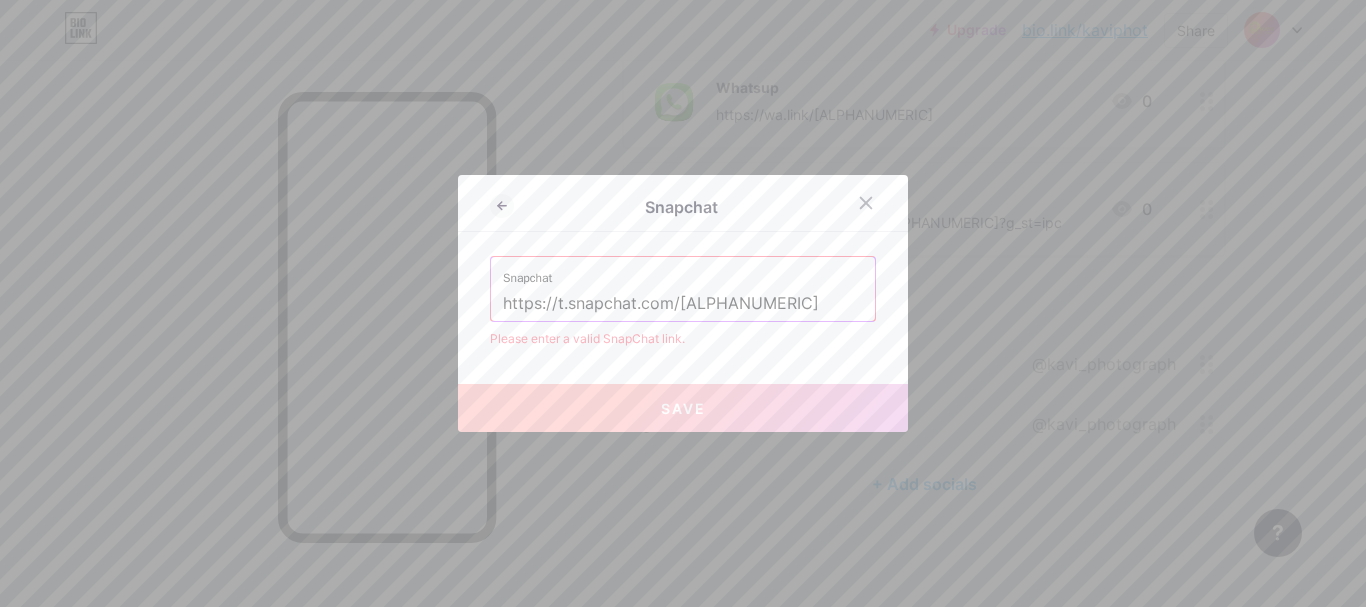 click on "https://t.snapchat.com/[ALPHANUMERIC]" at bounding box center [683, 304] 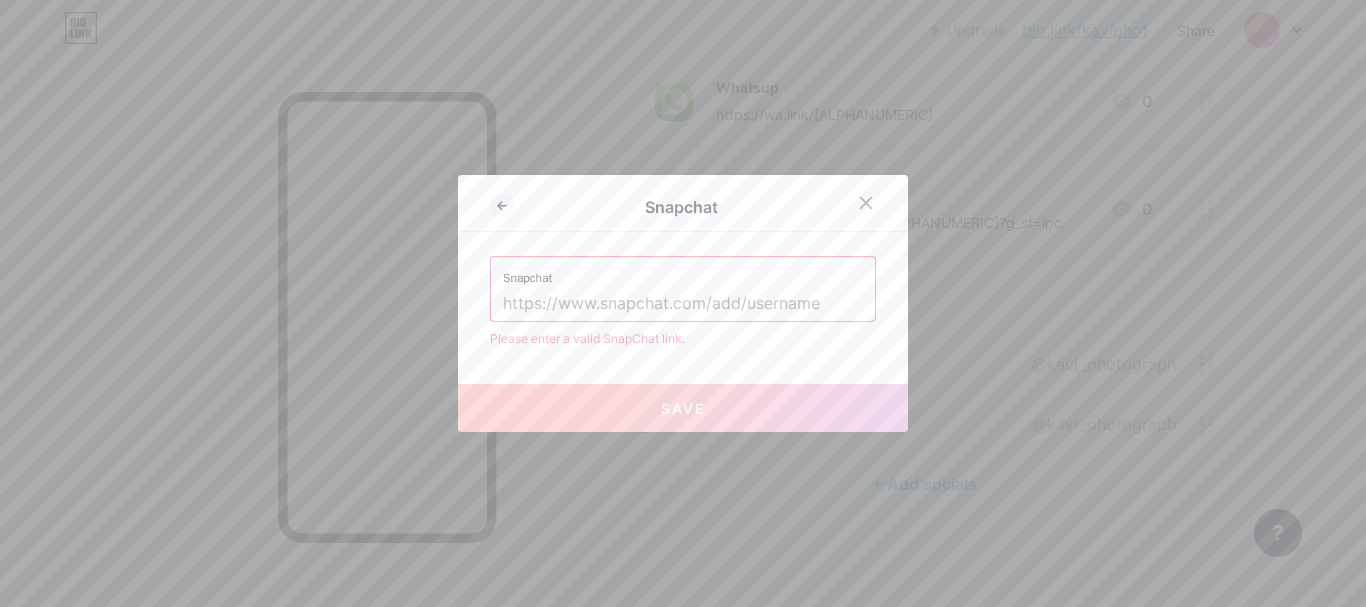 paste on "https://t.snapchat.com/[ALPHANUMERIC]" 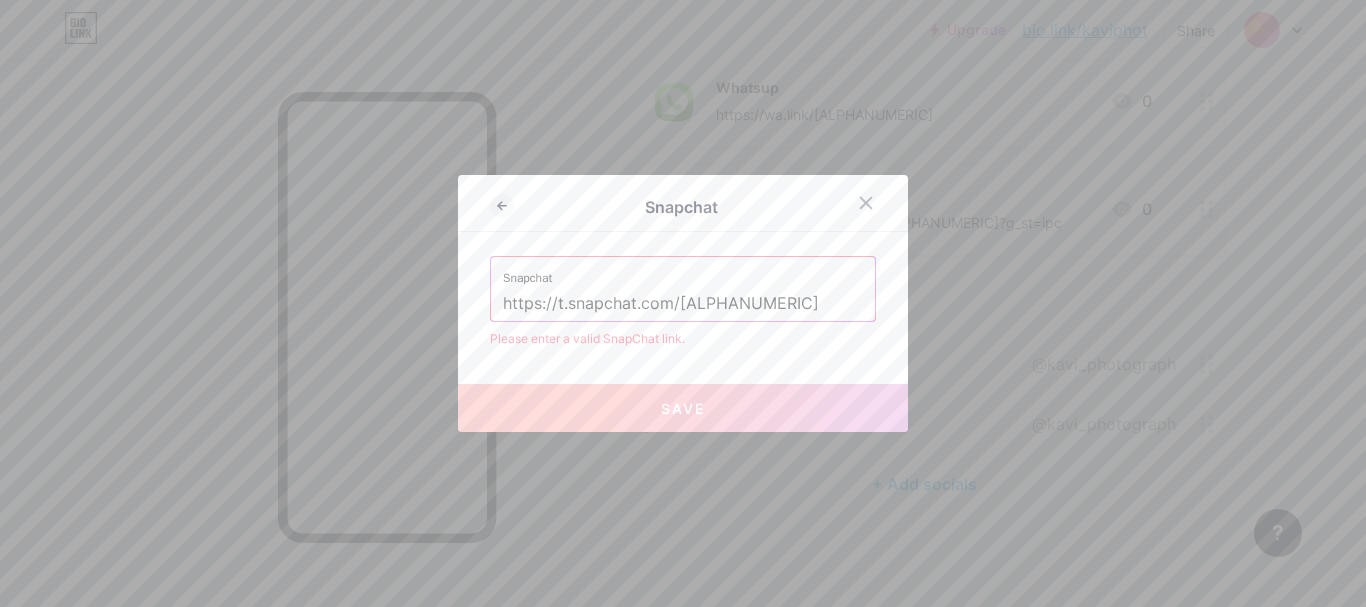 click on "https://t.snapchat.com/[ALPHANUMERIC]" at bounding box center (683, 304) 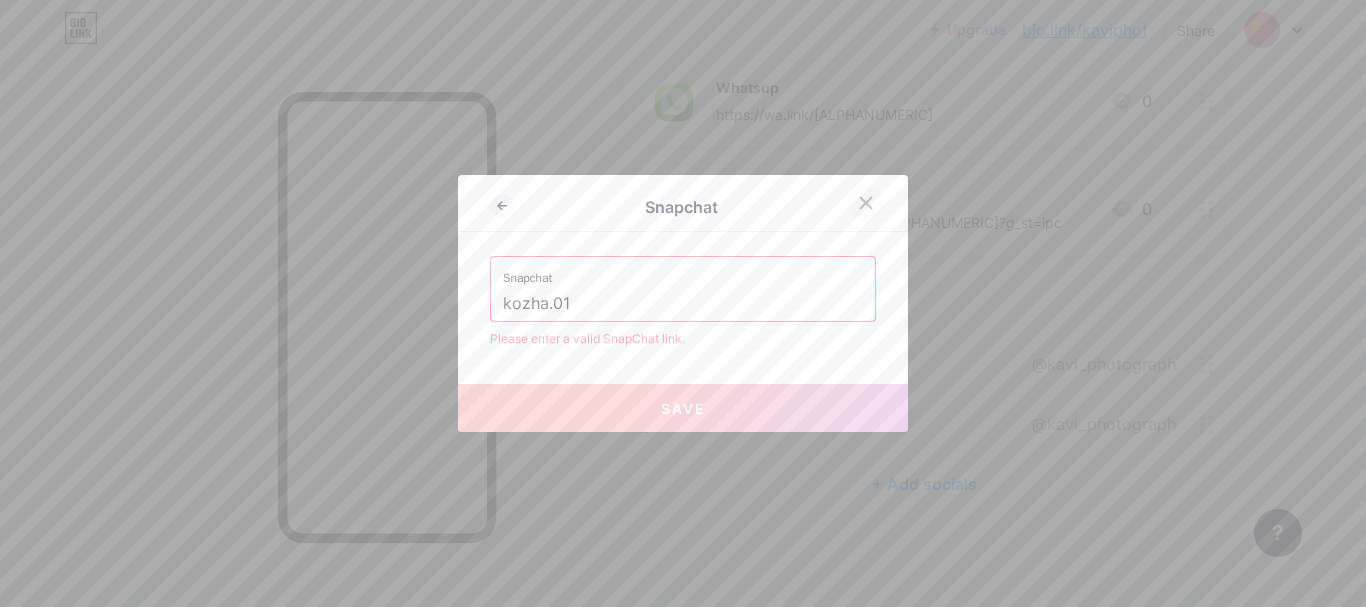 type on "kozha.01" 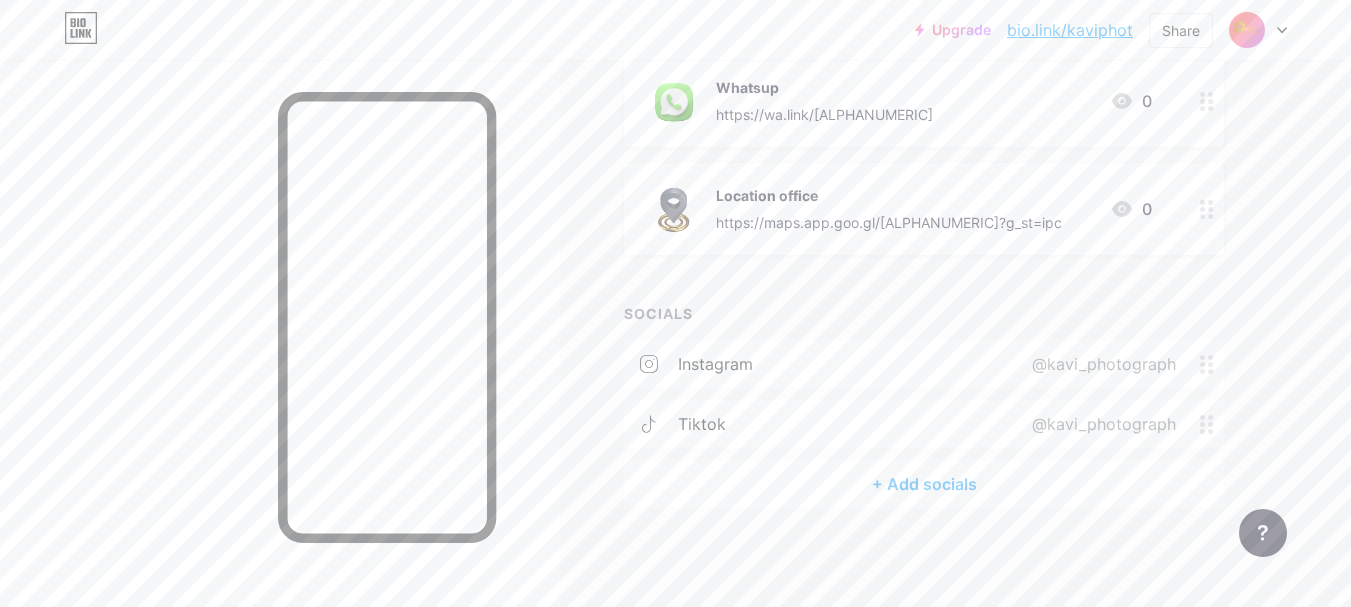 click on "+ Add socials" at bounding box center (924, 484) 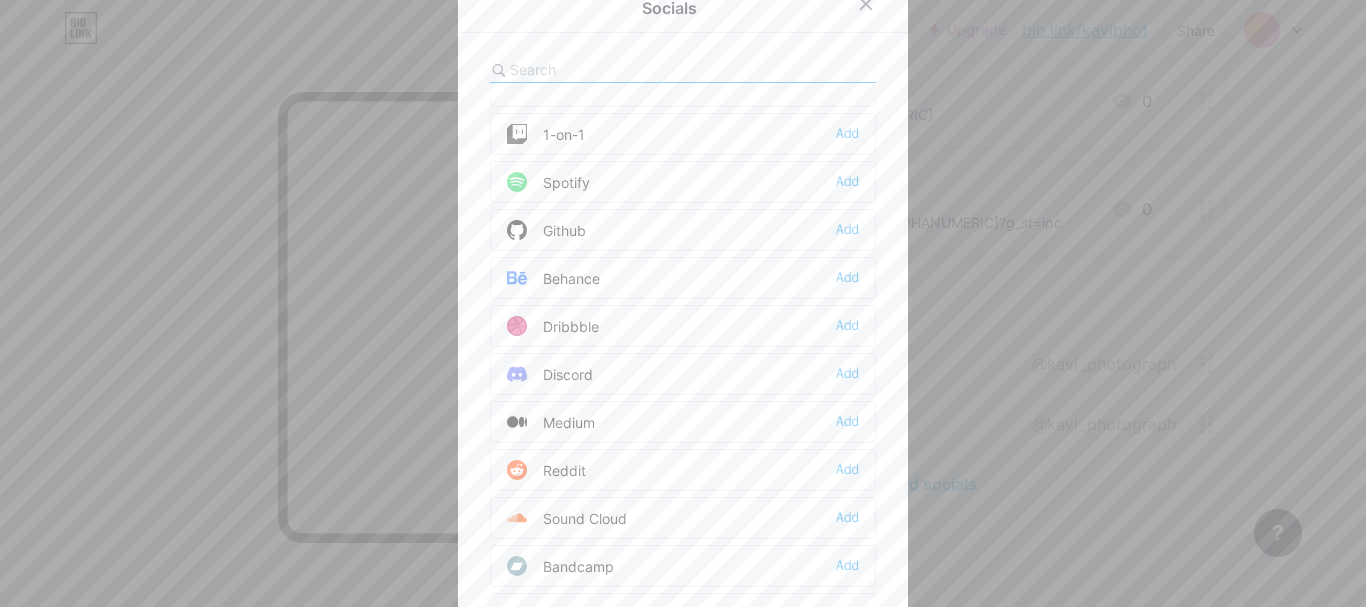 scroll, scrollTop: 400, scrollLeft: 0, axis: vertical 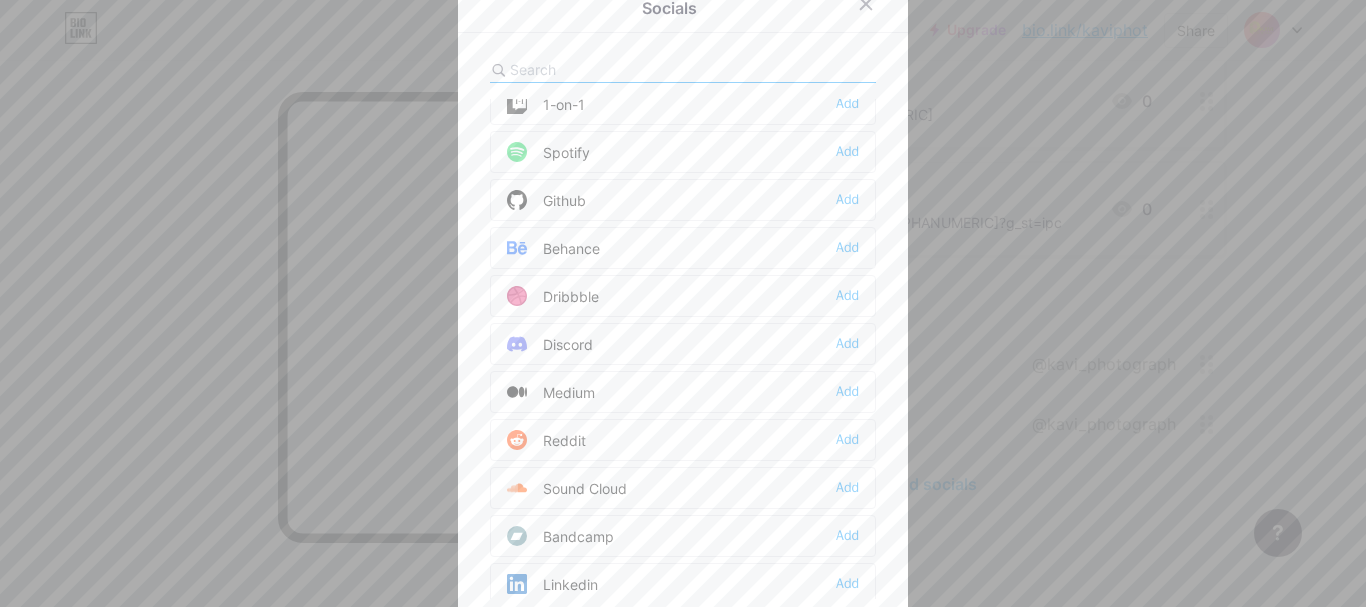 click at bounding box center [683, 70] 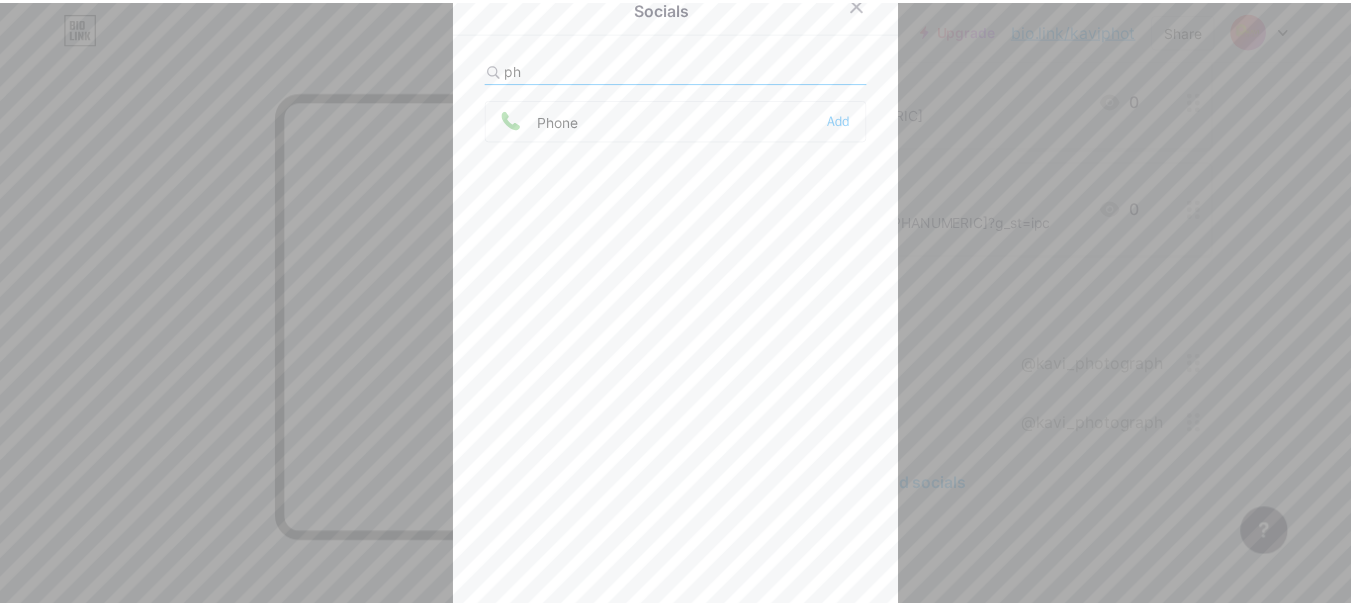 scroll, scrollTop: 0, scrollLeft: 0, axis: both 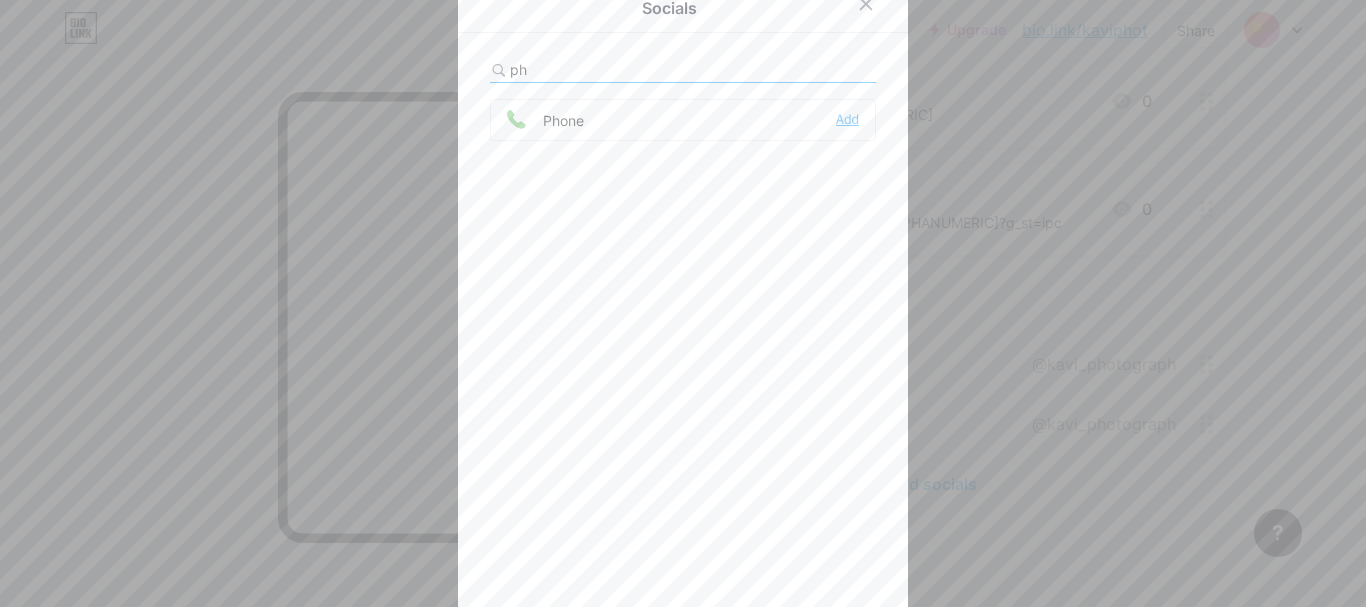 type on "ph" 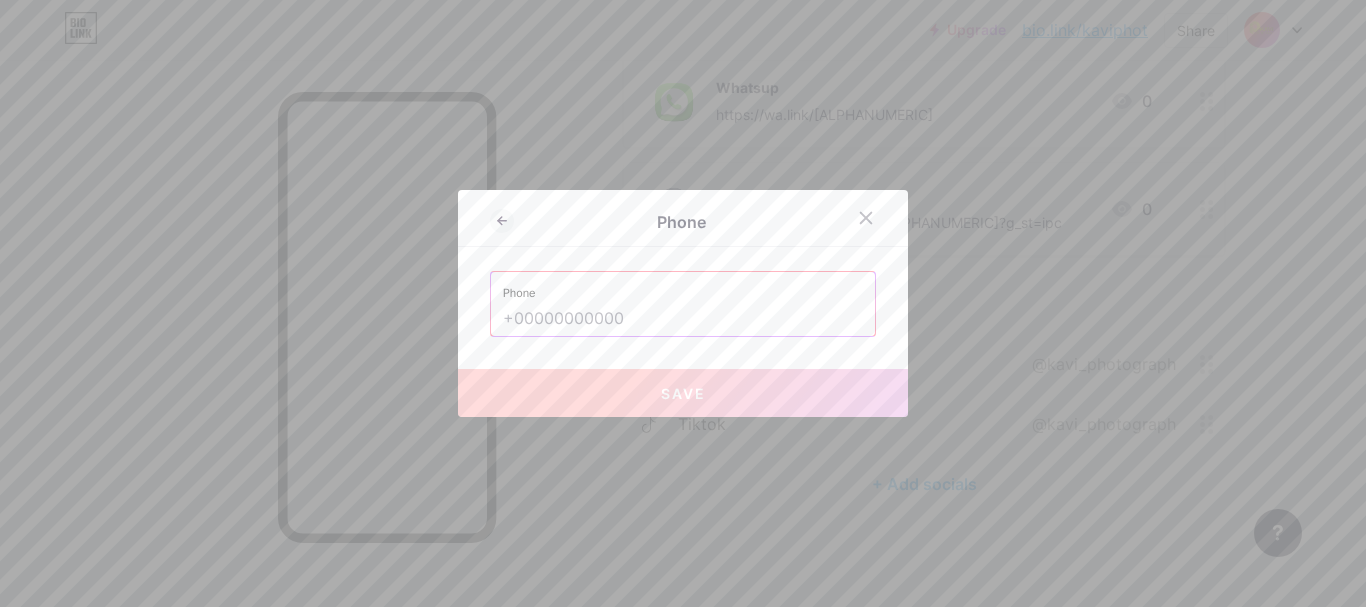 click on "Phone" at bounding box center (683, 287) 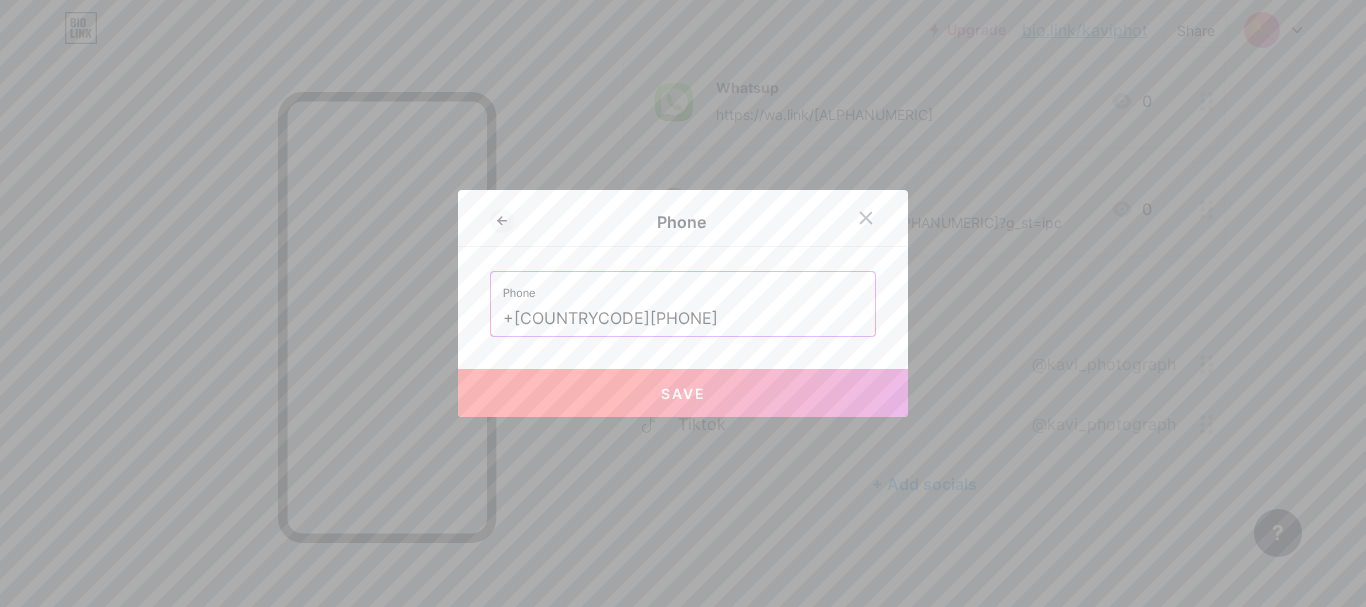 click on "Save" at bounding box center (683, 393) 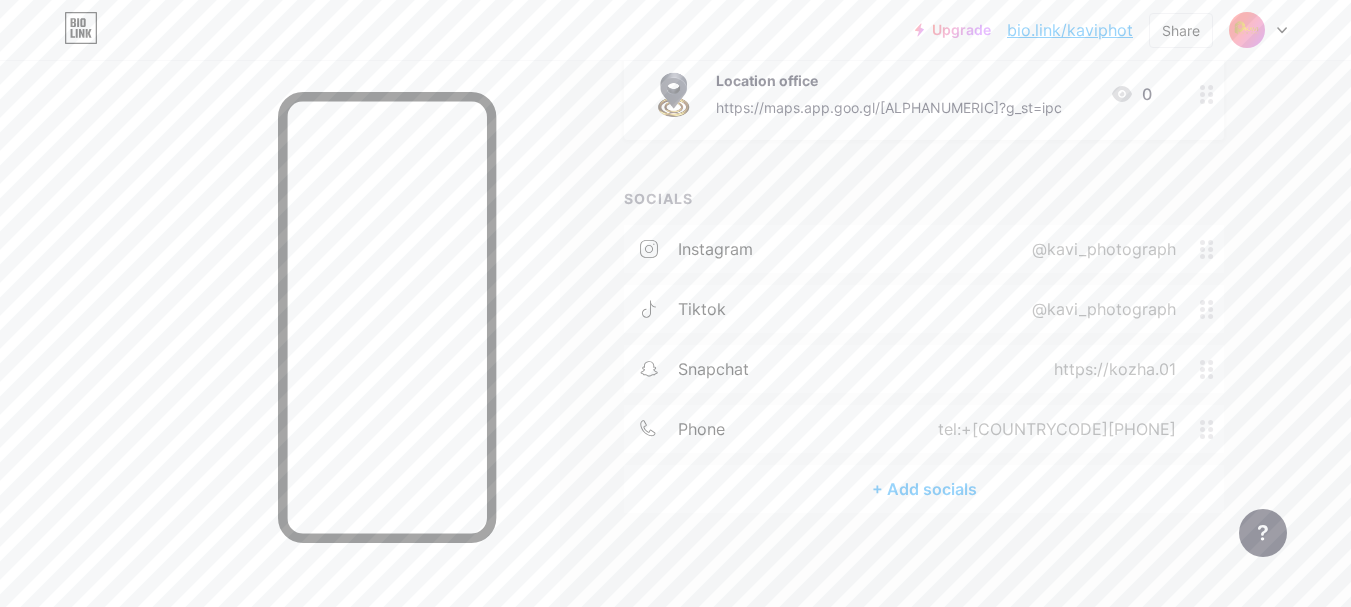 scroll, scrollTop: 704, scrollLeft: 0, axis: vertical 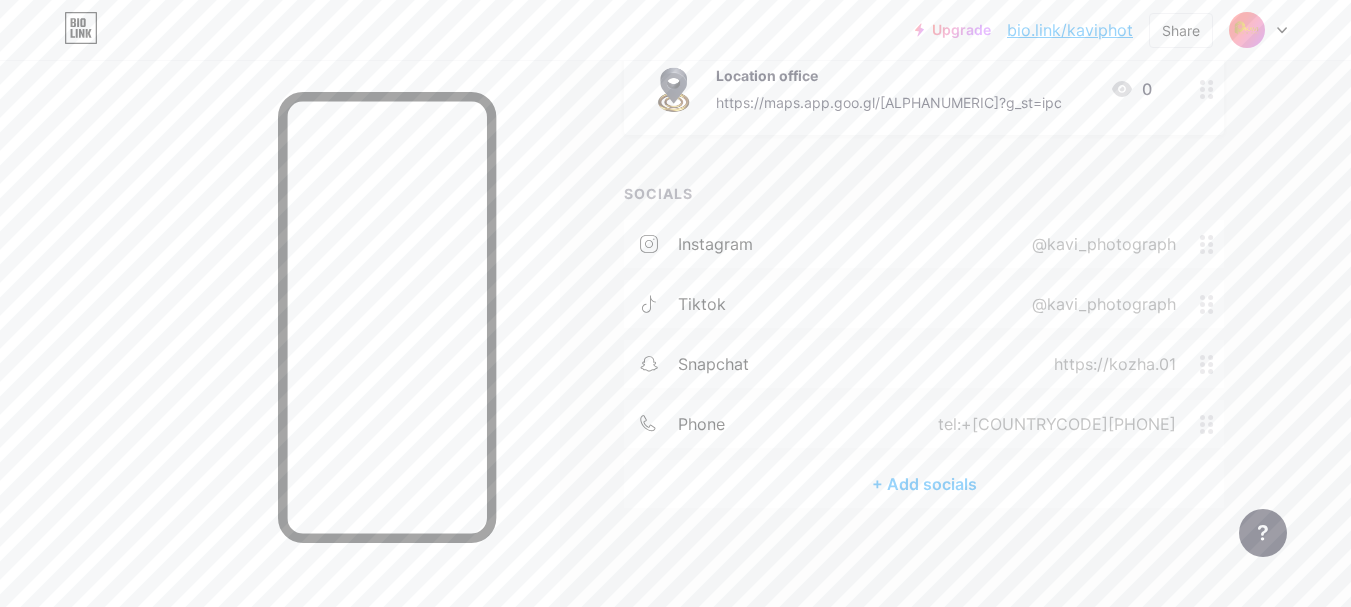 click on "snapchat
https://kozha.01" at bounding box center [924, 364] 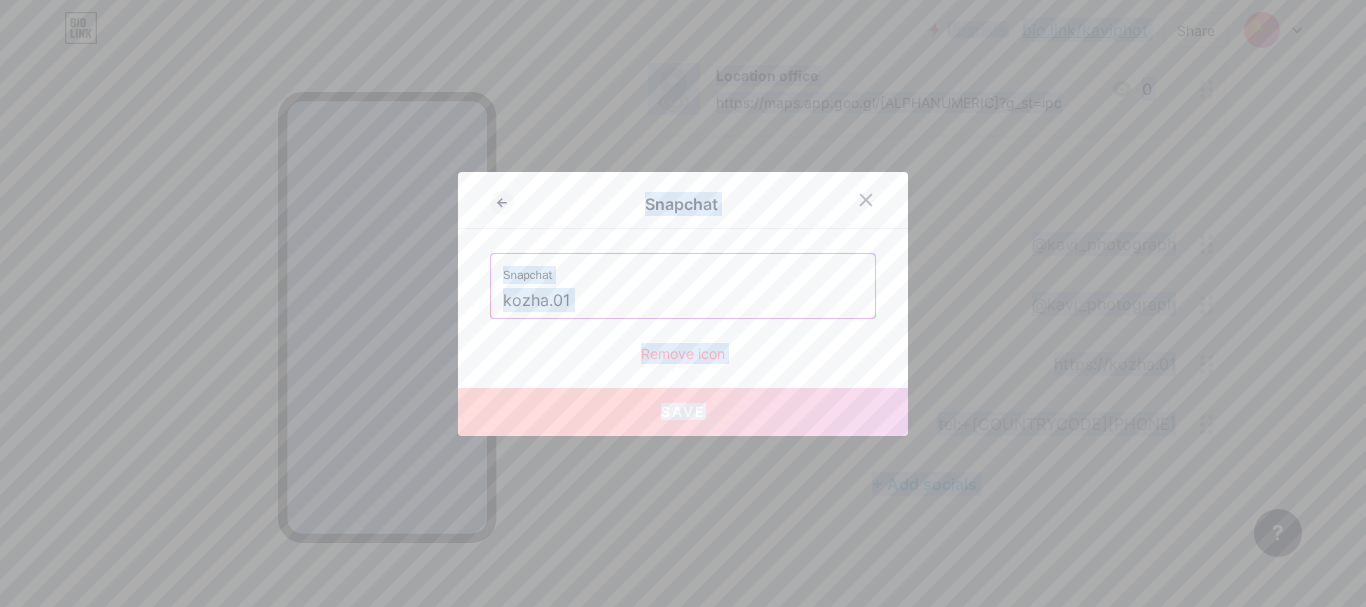 click on "kozha.01" at bounding box center (683, 301) 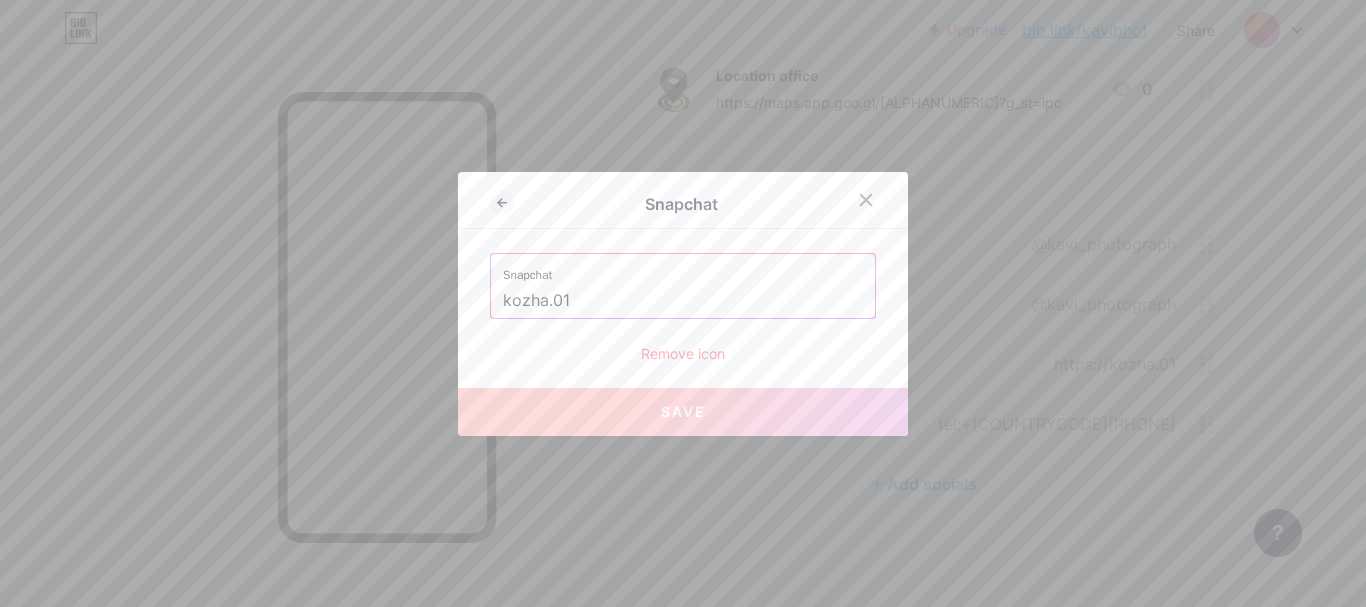 drag, startPoint x: 578, startPoint y: 301, endPoint x: 475, endPoint y: 307, distance: 103.17461 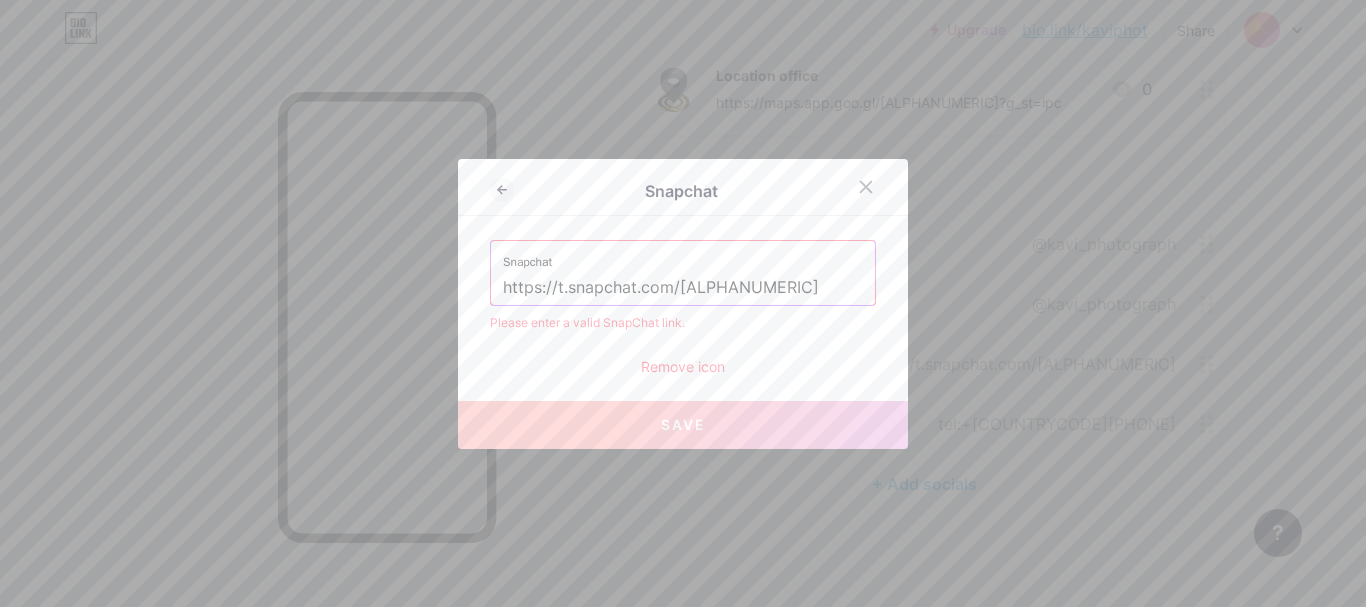 click on "Save" at bounding box center (683, 425) 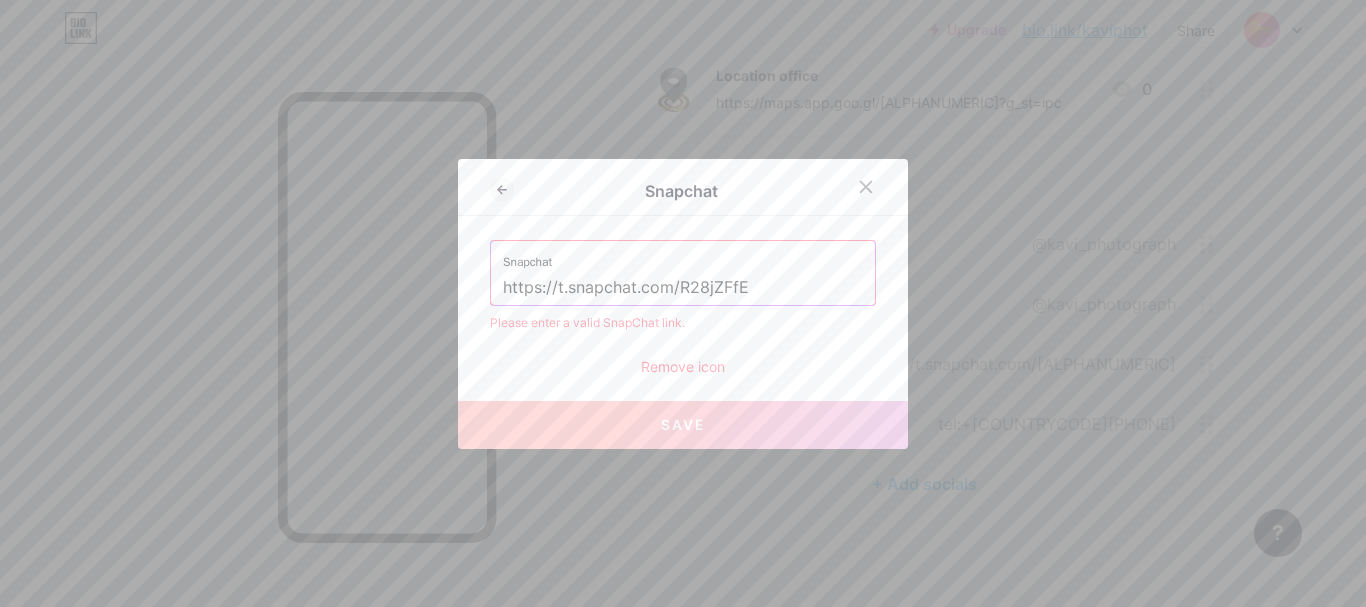 type on "https://t.snapchat.com/R28jZFfE" 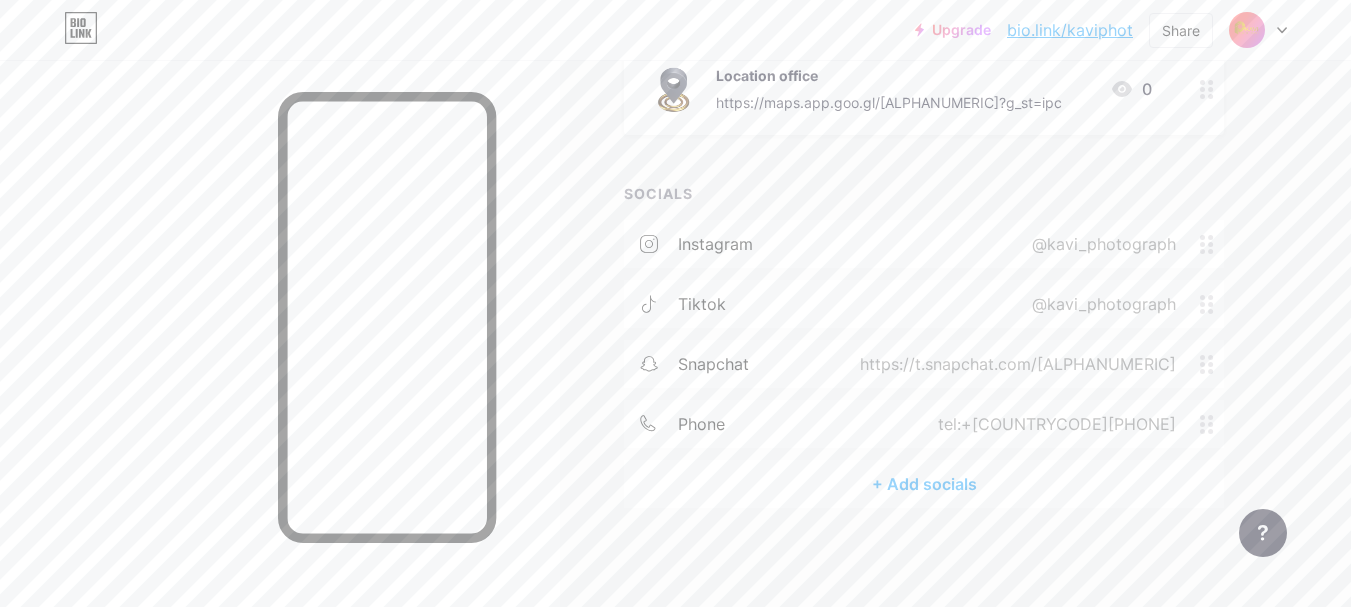 click on "https://t.snapchat.com/[ALPHANUMERIC]" at bounding box center (1014, 364) 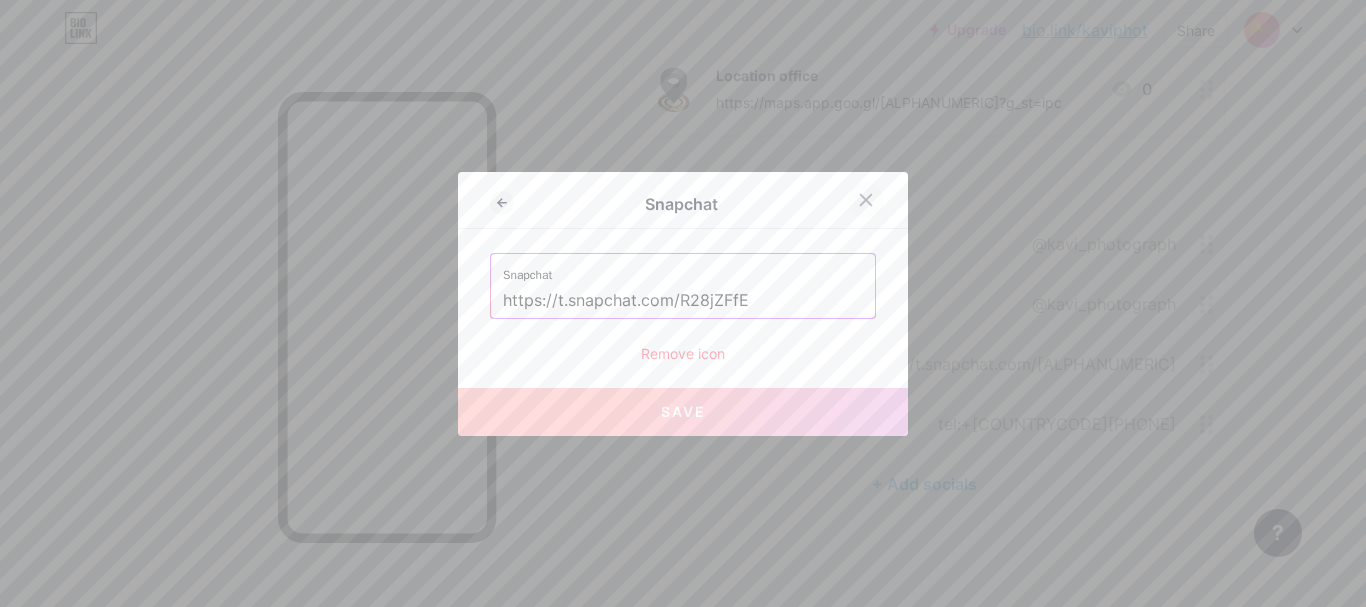 click at bounding box center (866, 200) 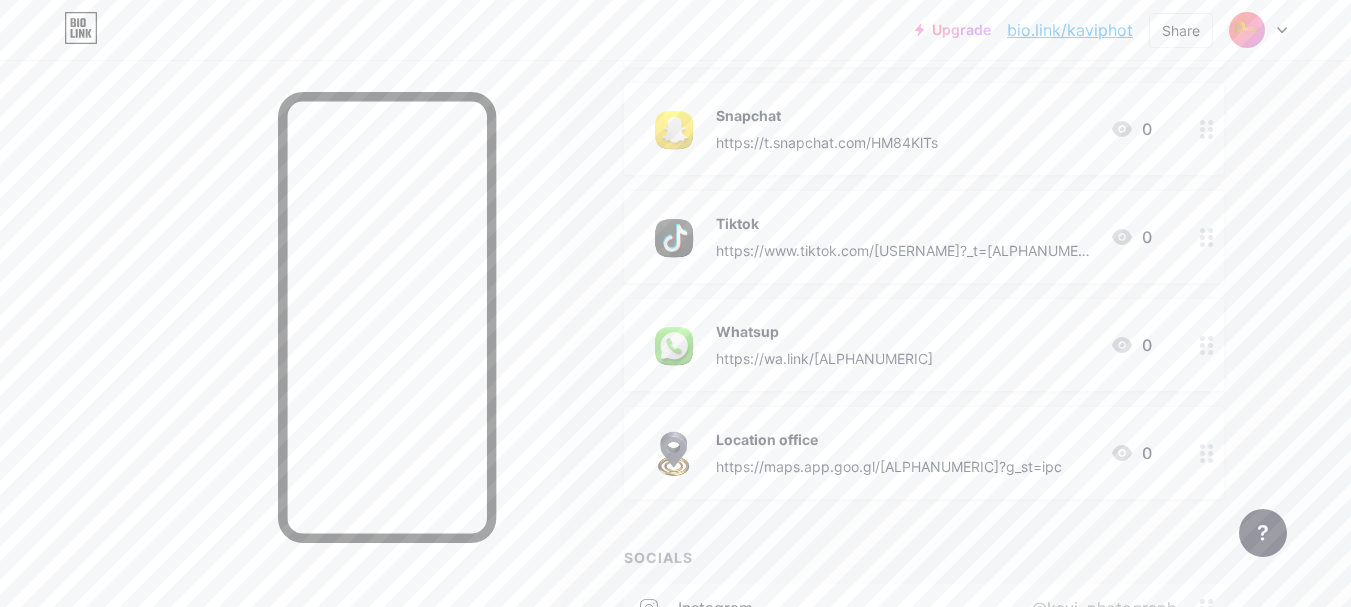 scroll, scrollTop: 304, scrollLeft: 0, axis: vertical 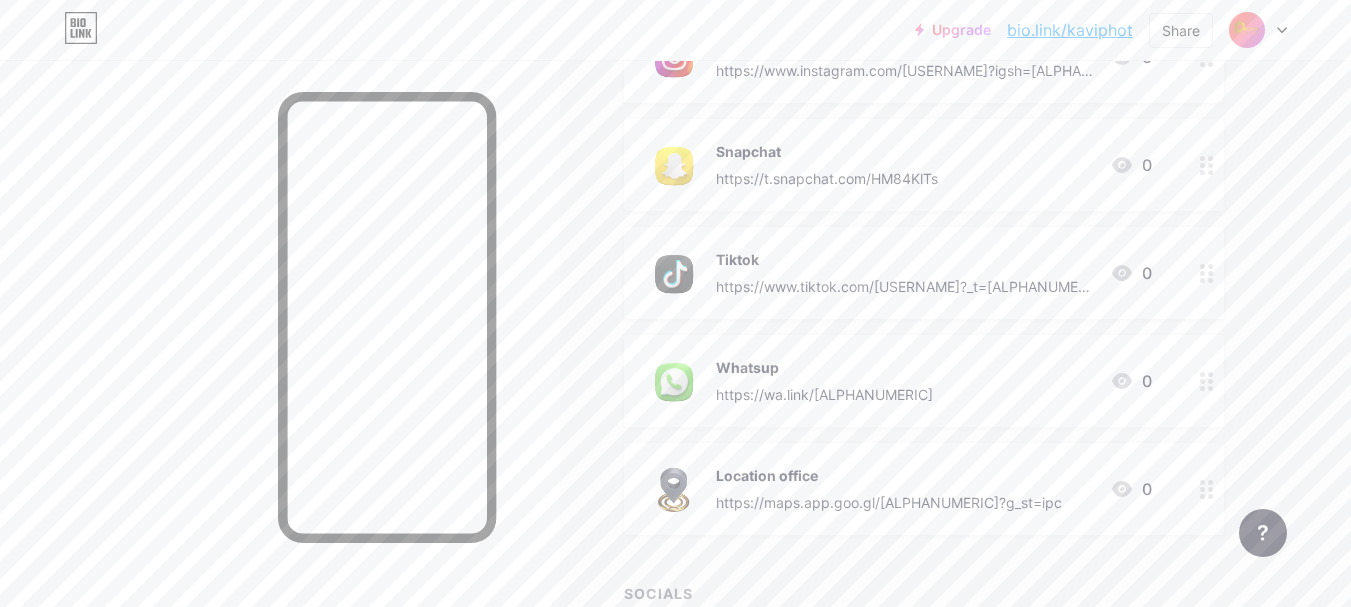 click on "https://t.snapchat.com/HM84KlTs" at bounding box center [827, 178] 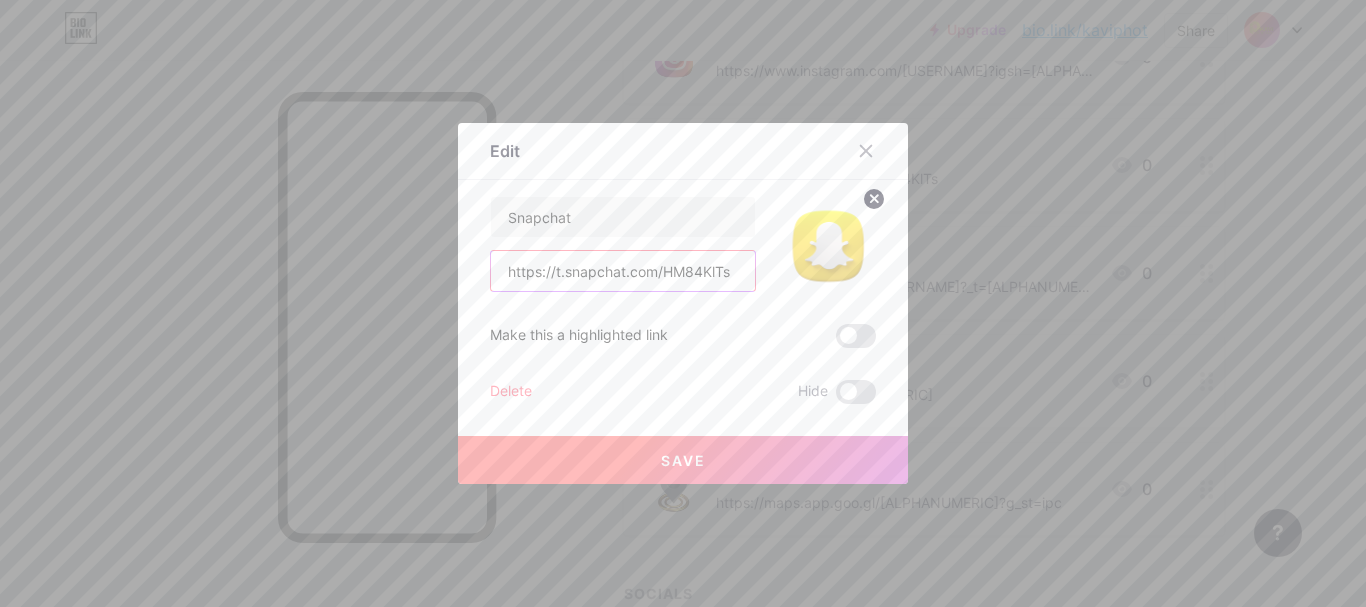 click on "https://t.snapchat.com/HM84KlTs" at bounding box center [623, 271] 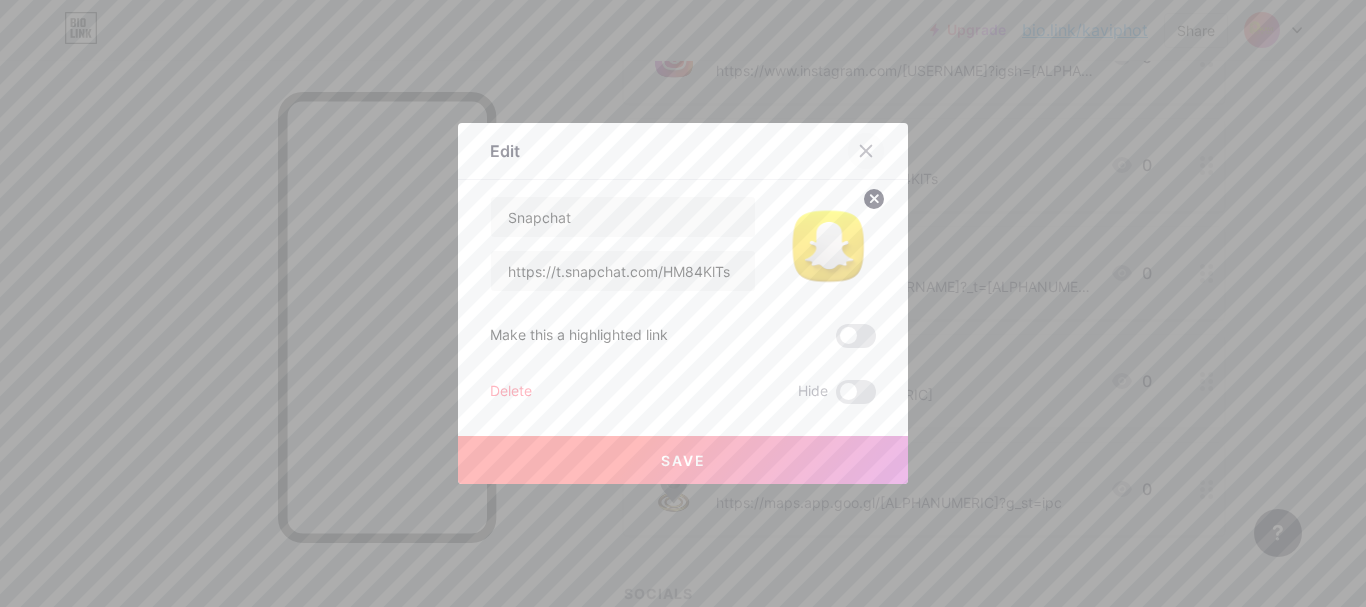 click 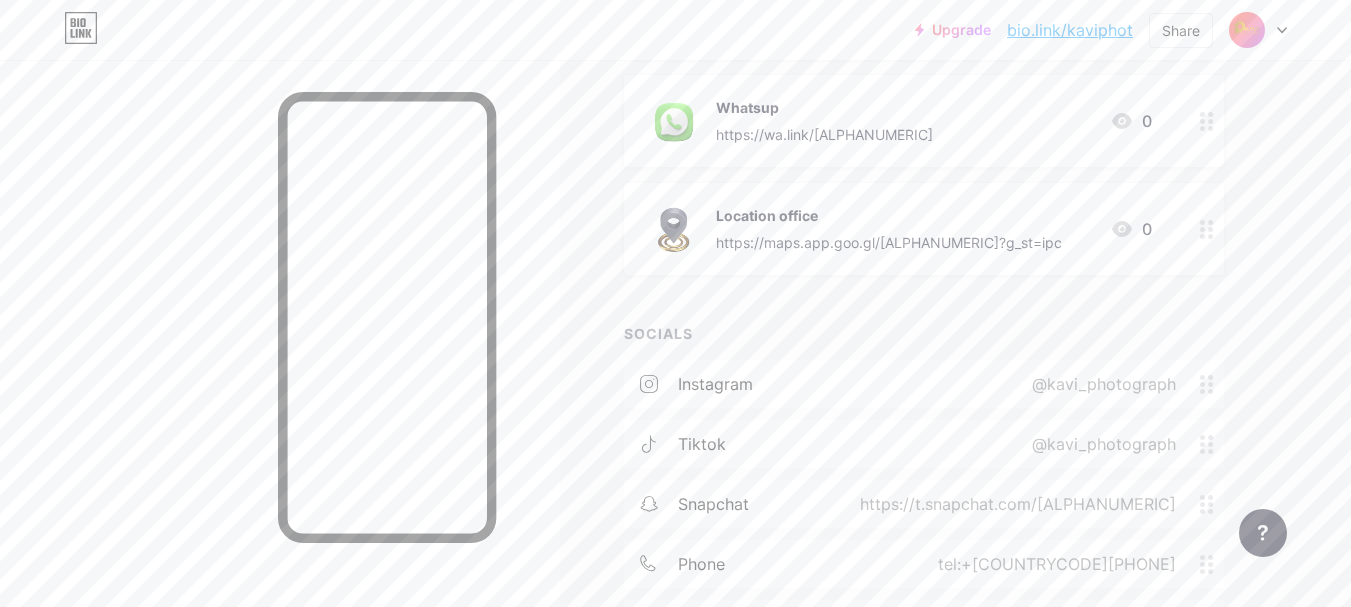 scroll, scrollTop: 704, scrollLeft: 0, axis: vertical 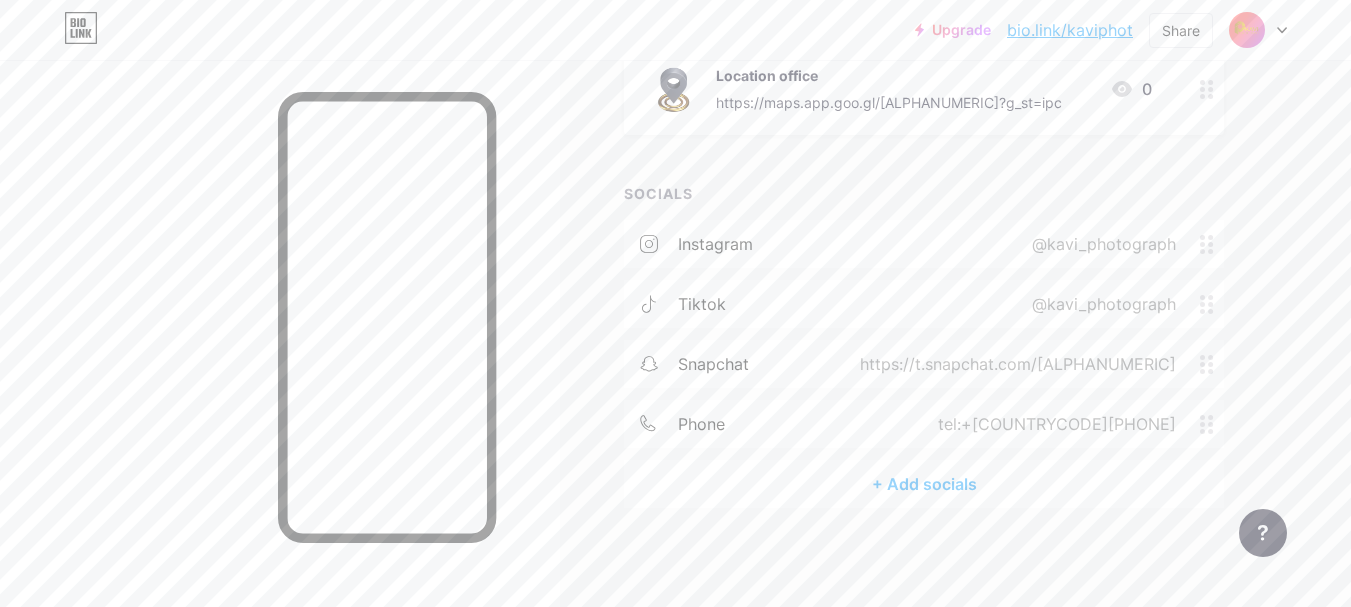 click on "snapchat
https://t.snapchat.com/[ALPHANUMERIC]" at bounding box center [924, 364] 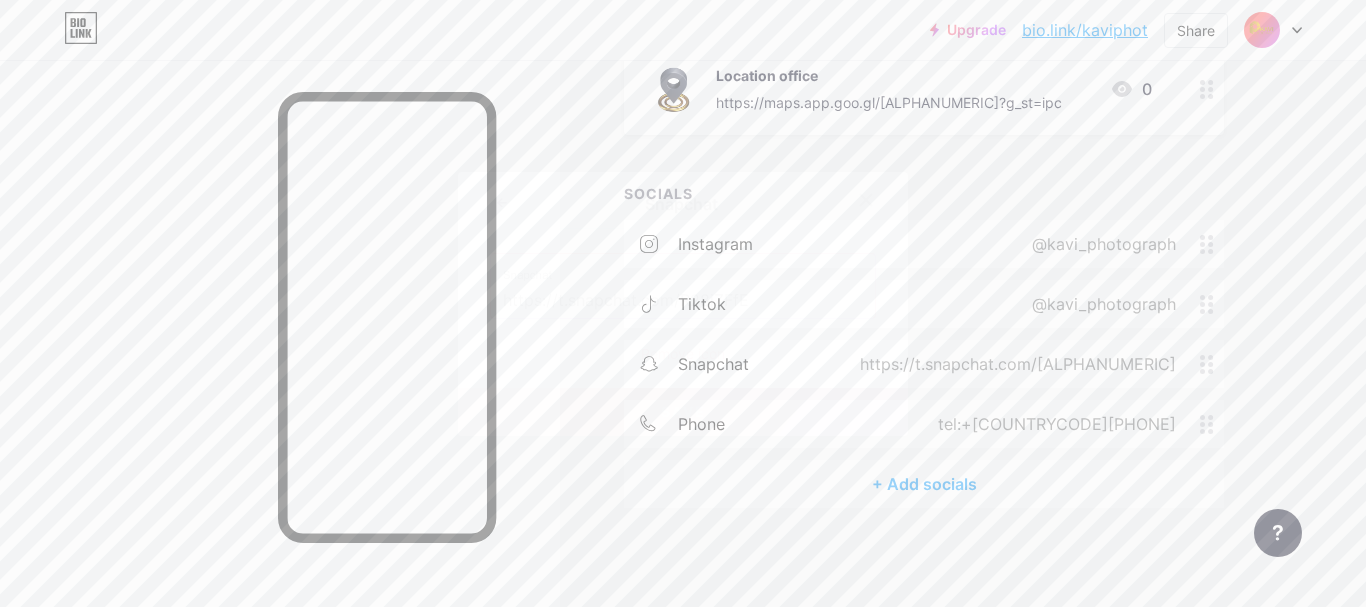 click on "https://t.snapchat.com/R28jZFfE" at bounding box center (683, 301) 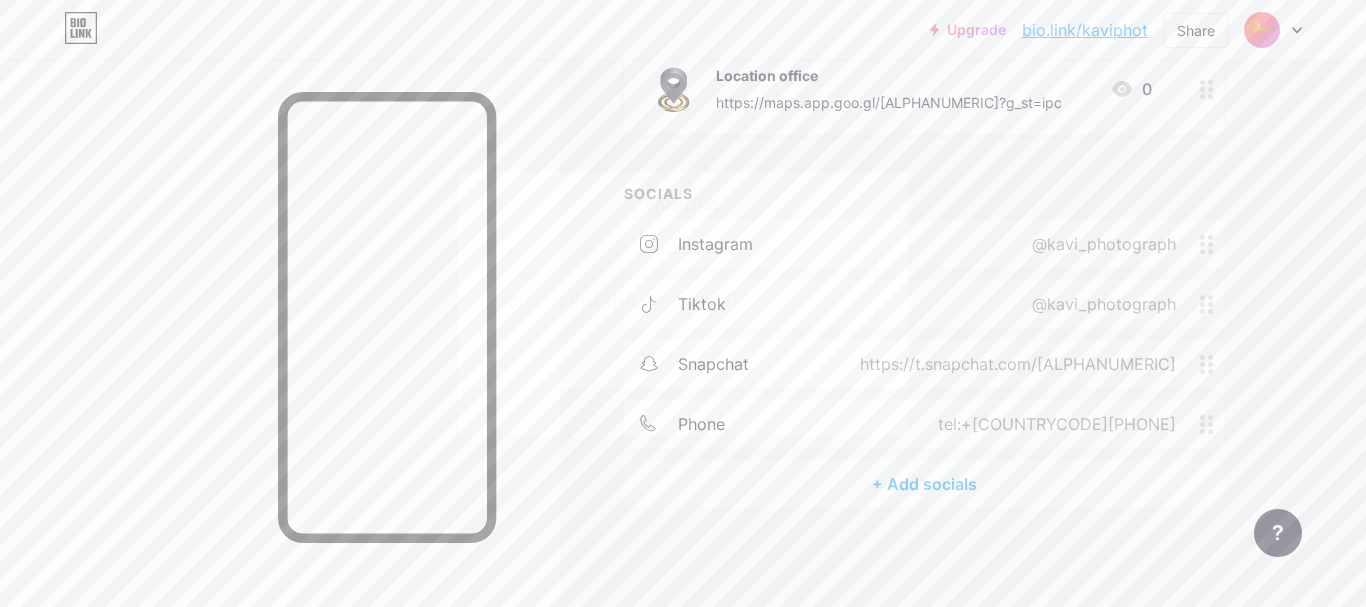 paste on "[ALPHANUMERIC]" 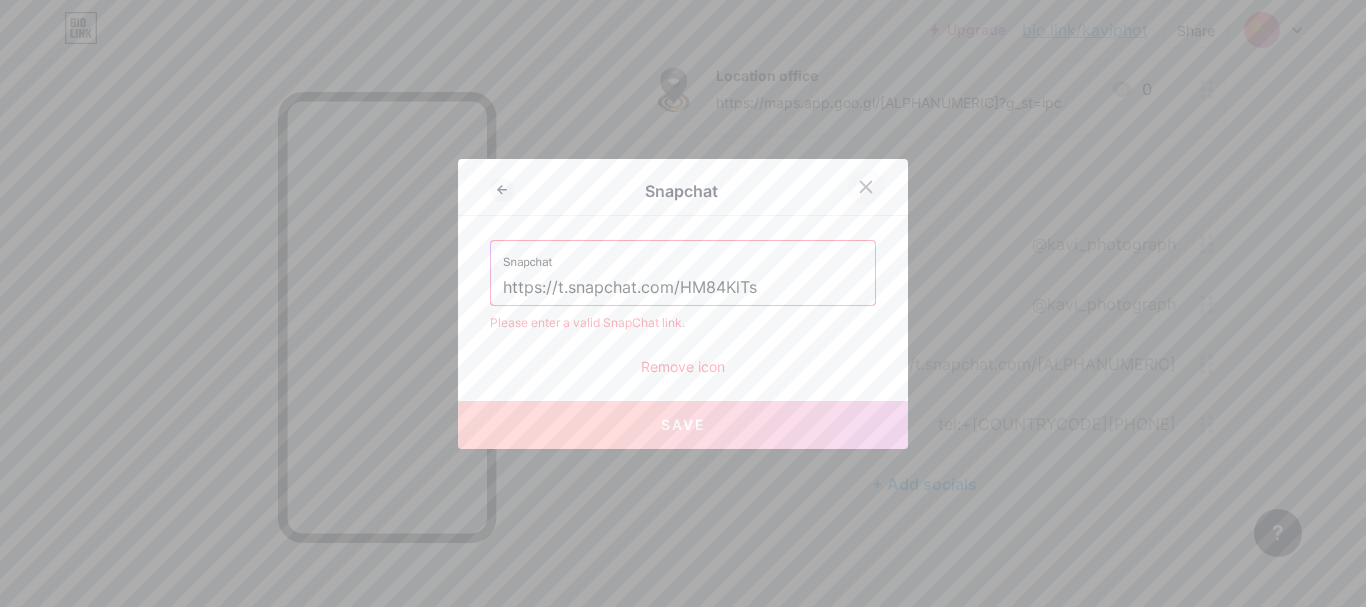 type on "https://t.snapchat.com/HM84KlTs" 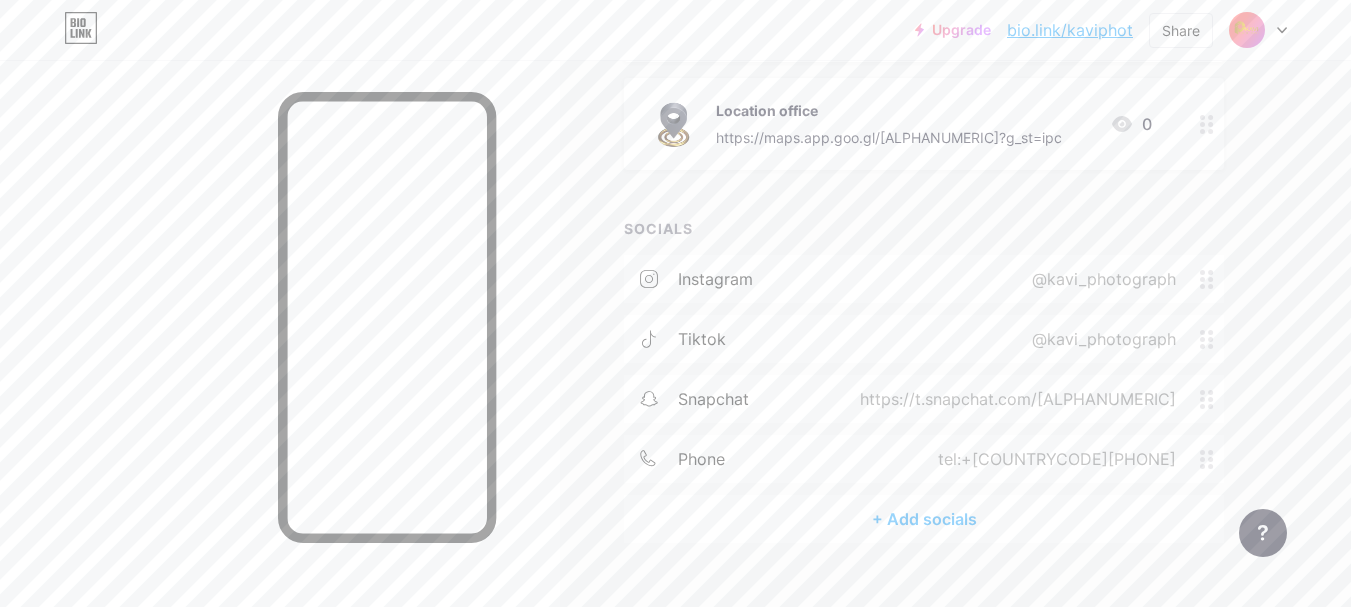 scroll, scrollTop: 704, scrollLeft: 0, axis: vertical 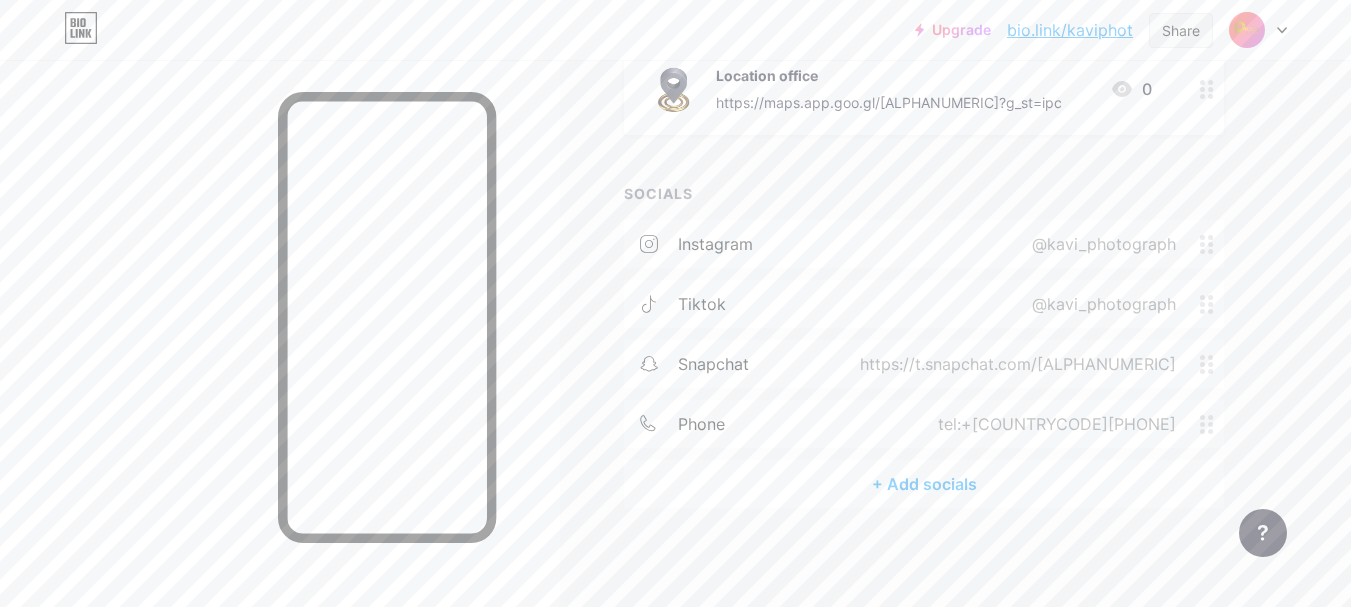 click on "Share" at bounding box center [1181, 30] 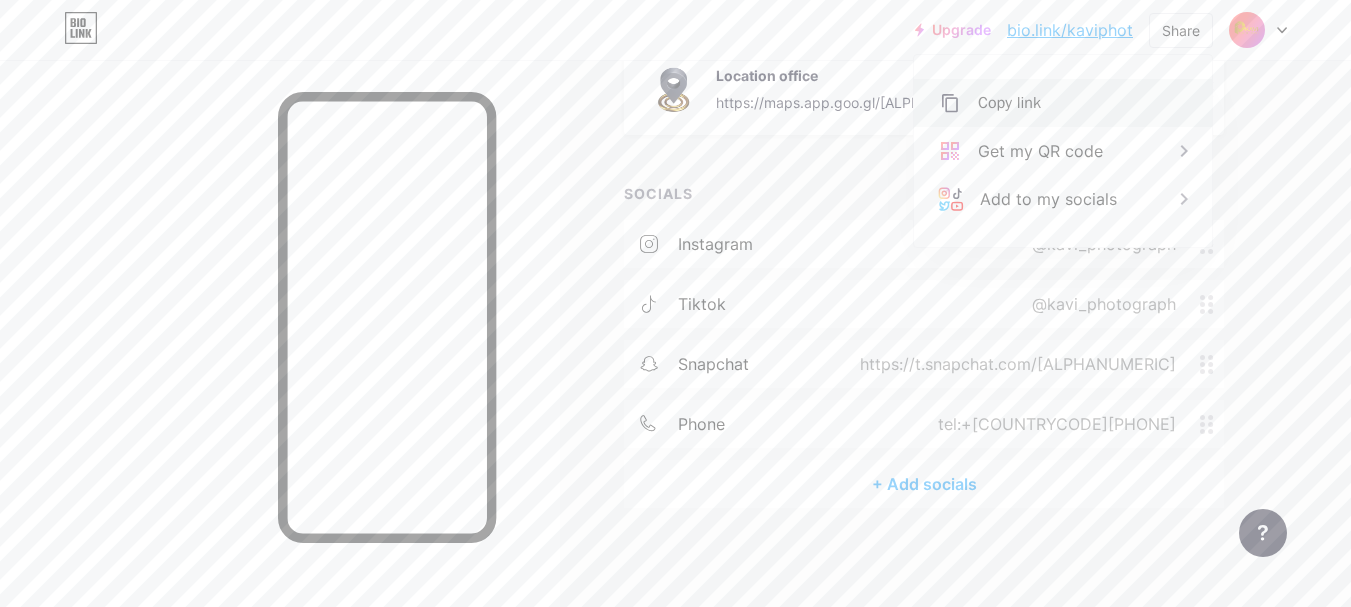 click on "Copy link" at bounding box center [1009, 103] 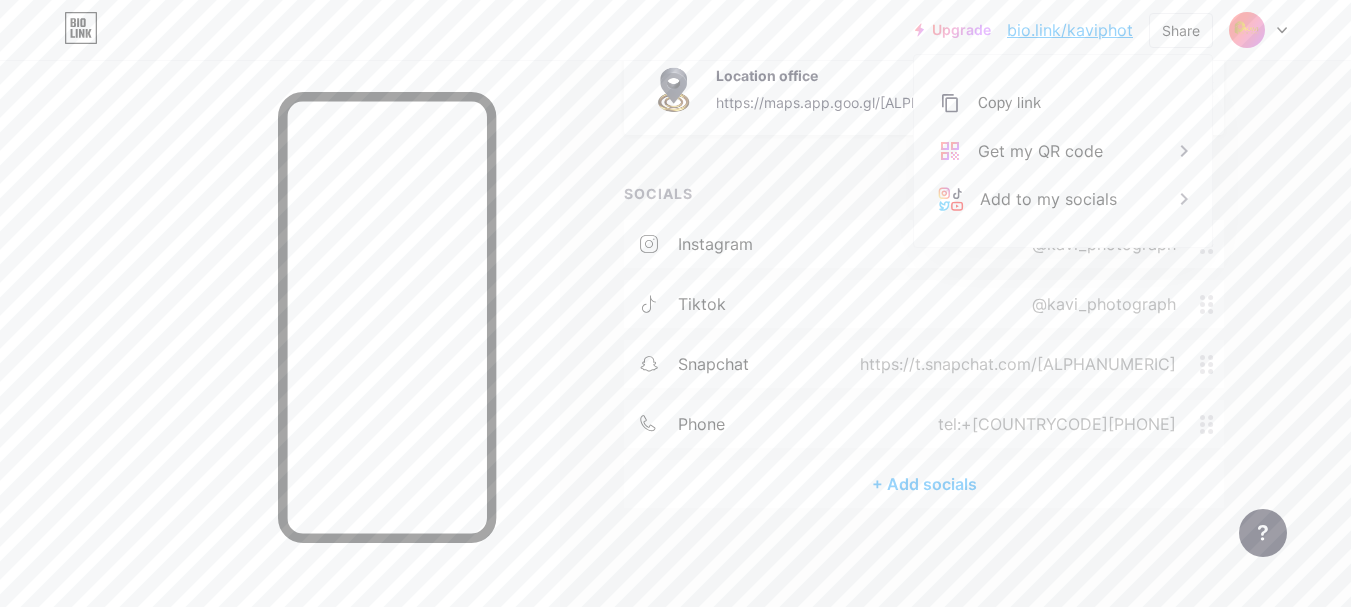 click on "Links
Posts
Design
Subscribers
NEW
Stats
Settings       + ADD LINK     + ADD EMBED
+ Add header
Instagram
https://www.instagram.com/[USERNAME]?igsh=[ALPHANUMERIC]
0
Snapchat
https://t.snapchat.com/[ALPHANUMERIC]
0
Tiktok
https://www.tiktok.com/[USERNAME]?_t=[ALPHANUMERIC]&_r=1
0
Whatsup
https://wa.link/[ALPHANUMERIC]
0
Location office
https://maps.app.goo.gl/[ALPHANUMERIC]?g_st=ipc
0
SOCIALS
instagram
@[USERNAME]
tiktok" at bounding box center [654, -18] 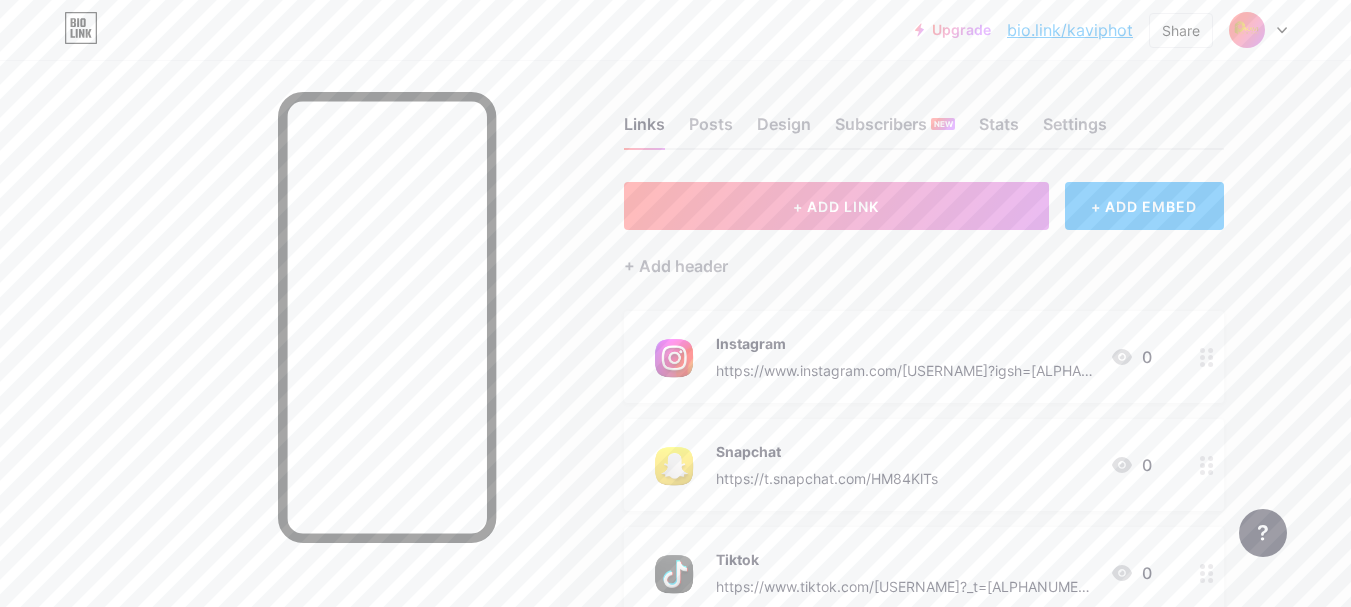 scroll, scrollTop: 0, scrollLeft: 0, axis: both 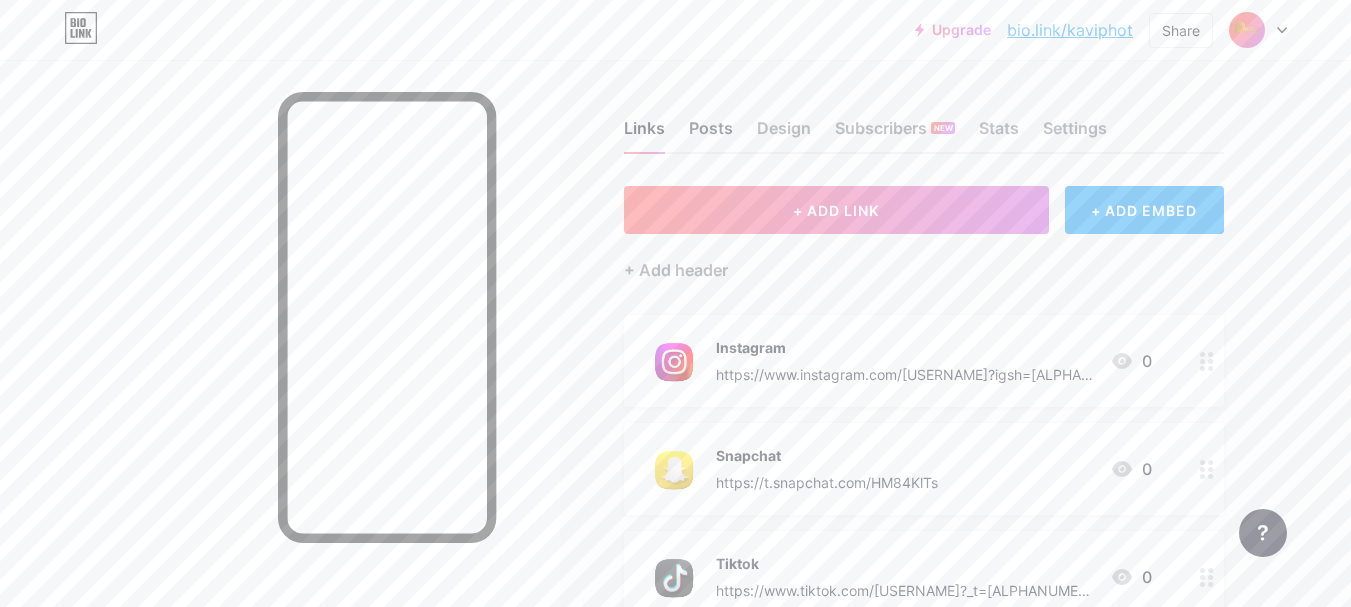 click on "Posts" at bounding box center [711, 134] 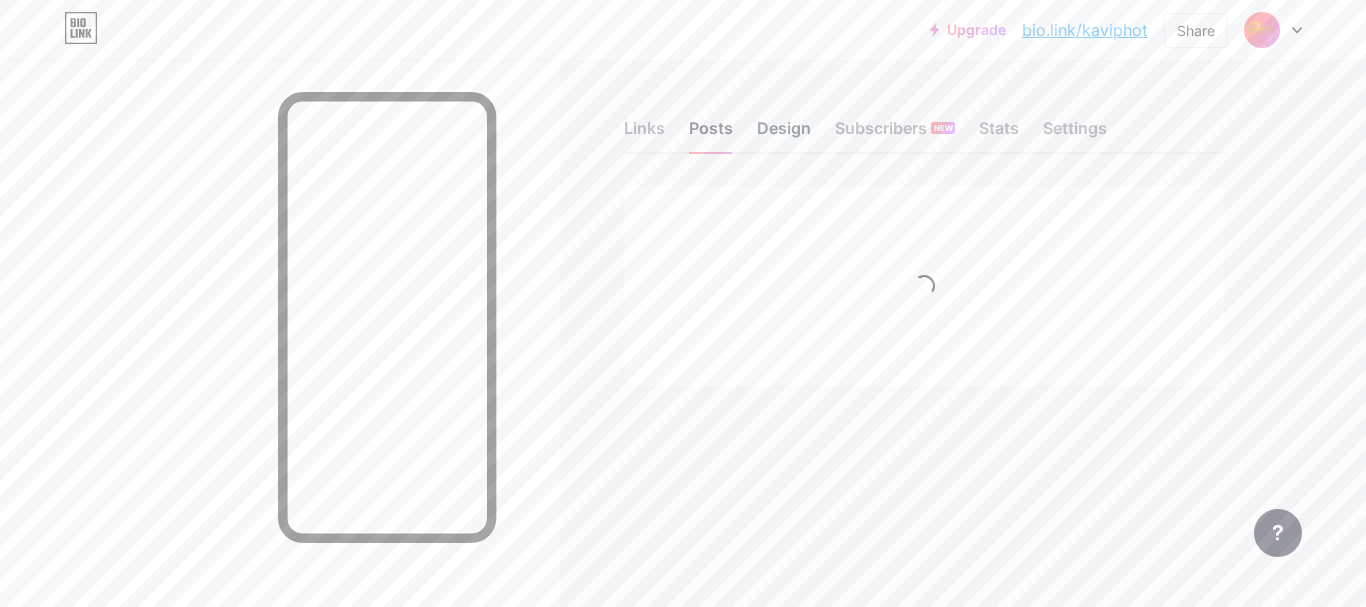 click on "Design" at bounding box center [784, 134] 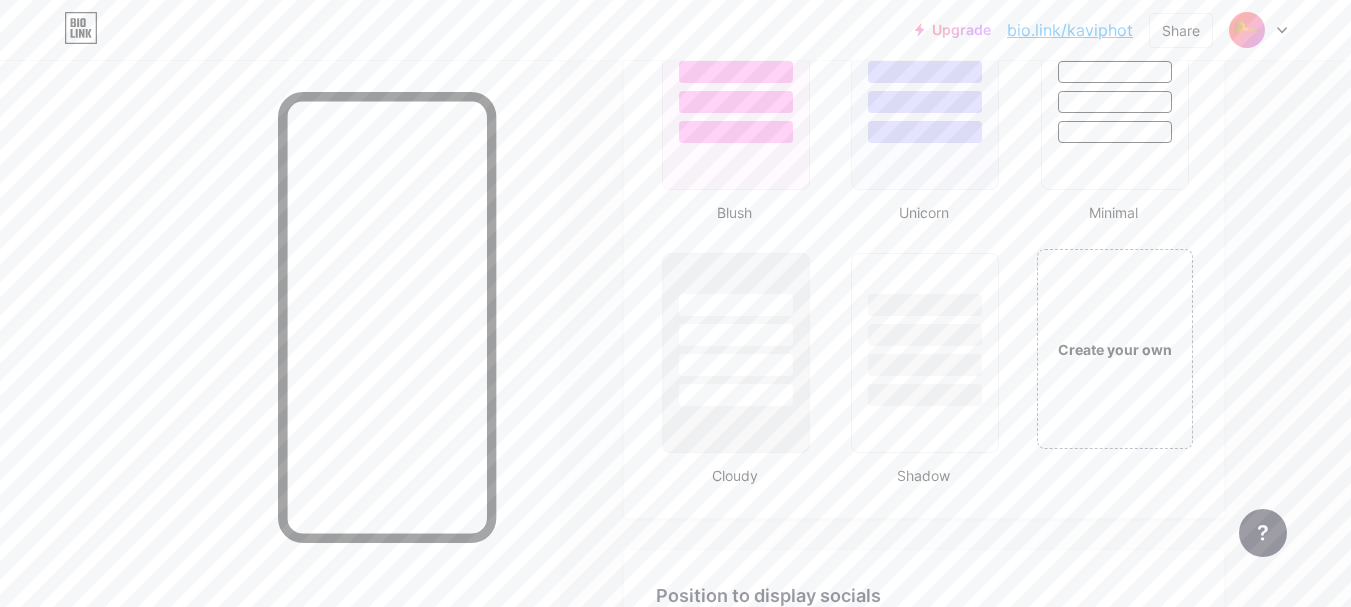 scroll, scrollTop: 2300, scrollLeft: 0, axis: vertical 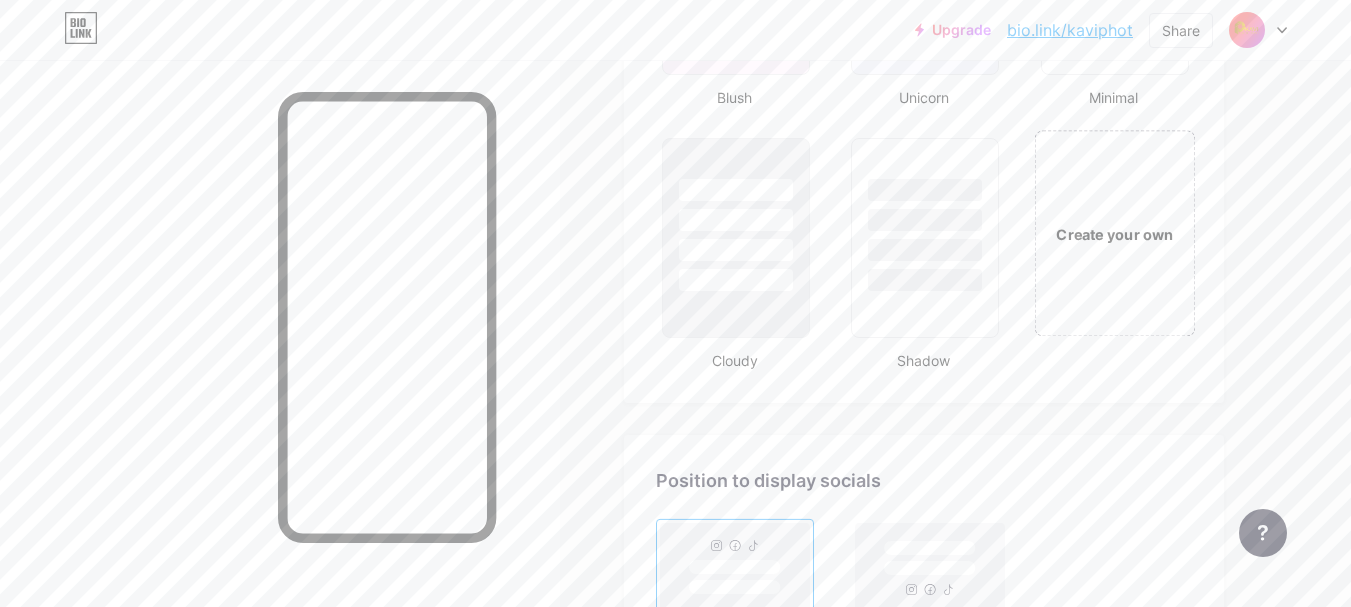 click on "Create your own" at bounding box center (1114, 234) 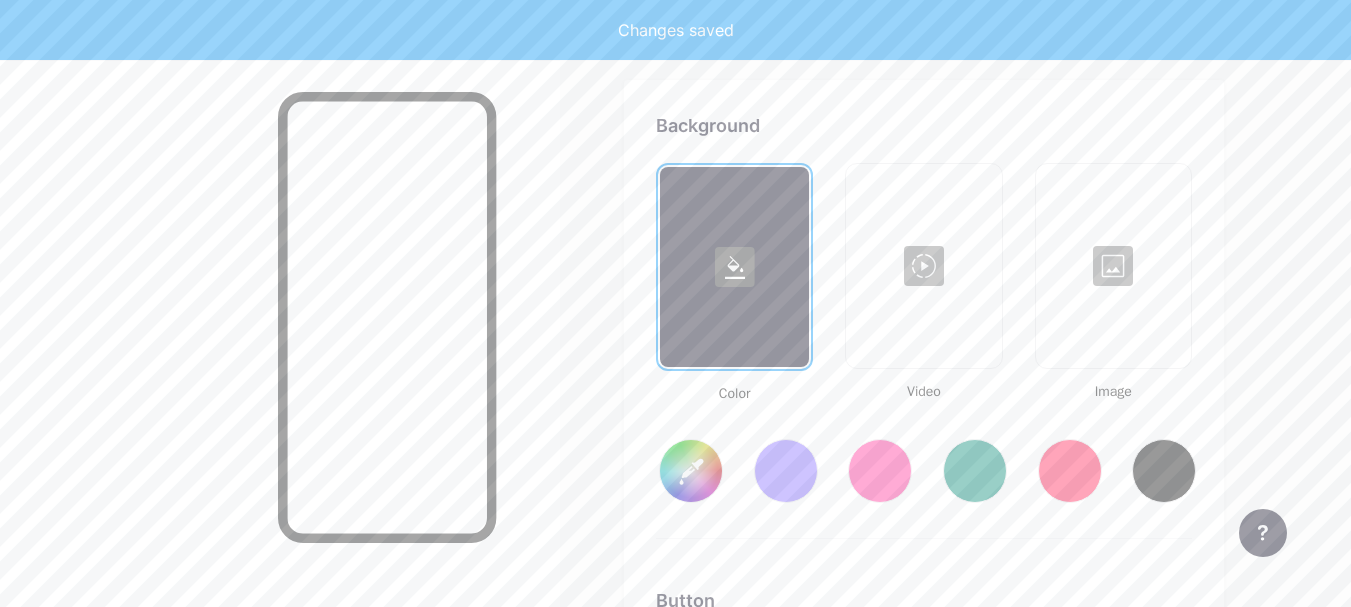 type on "#ffffff" 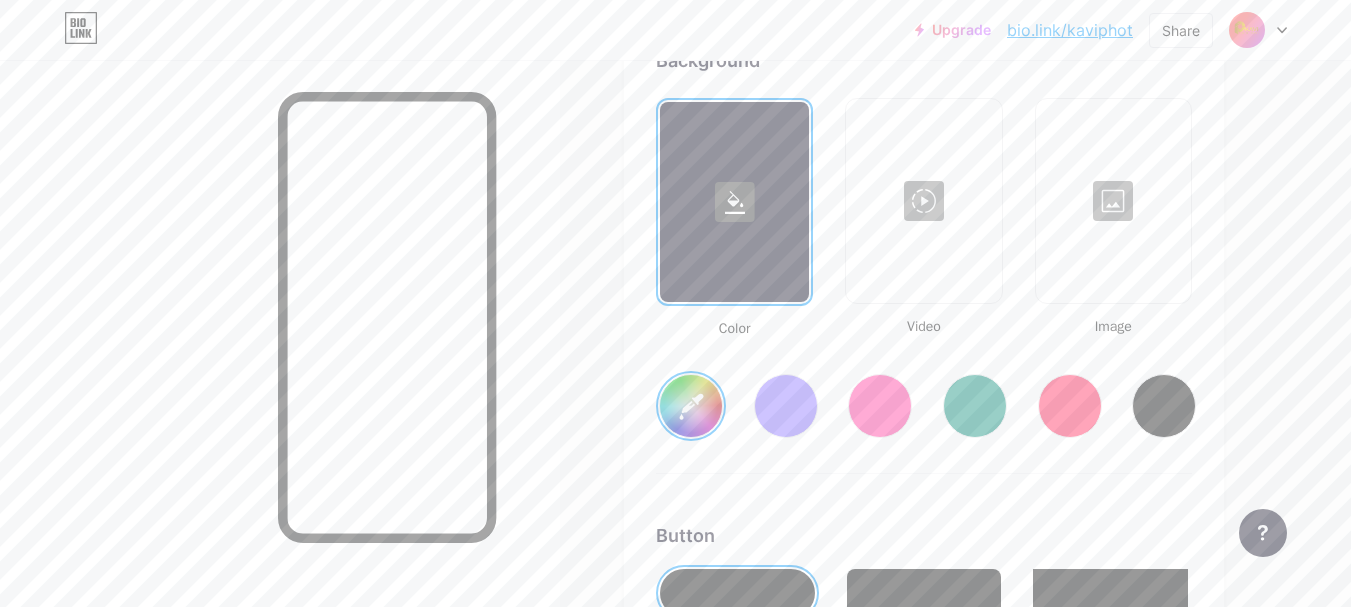 scroll, scrollTop: 2755, scrollLeft: 0, axis: vertical 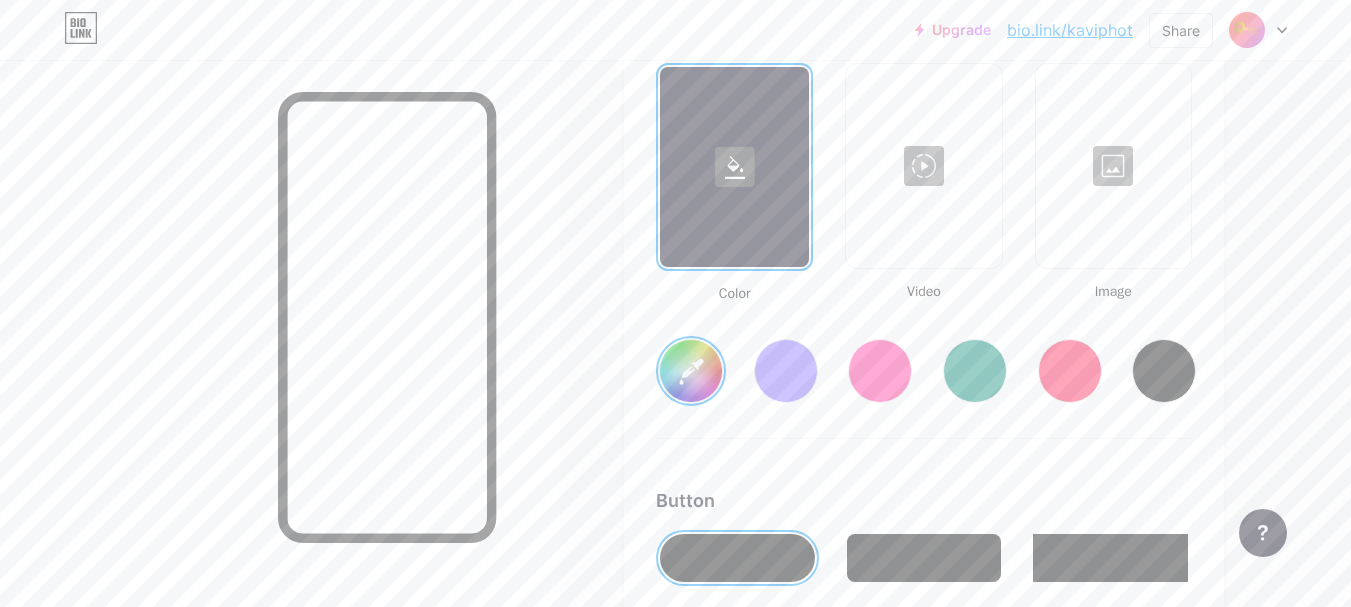 click at bounding box center [923, 166] 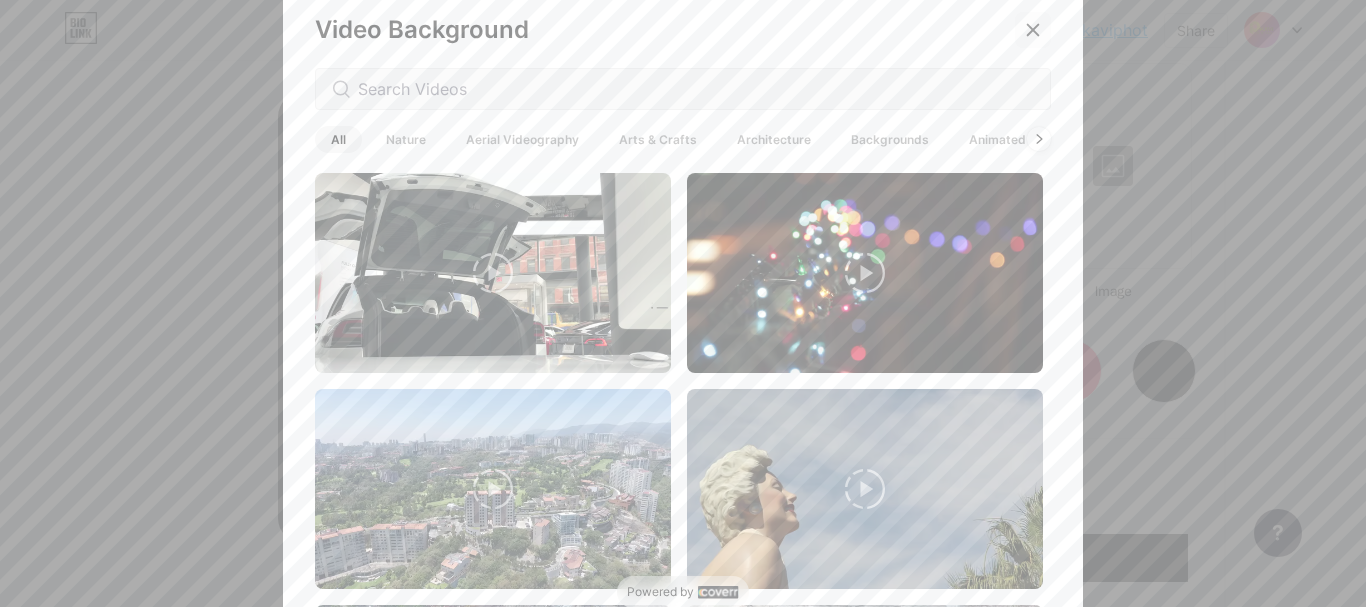 click 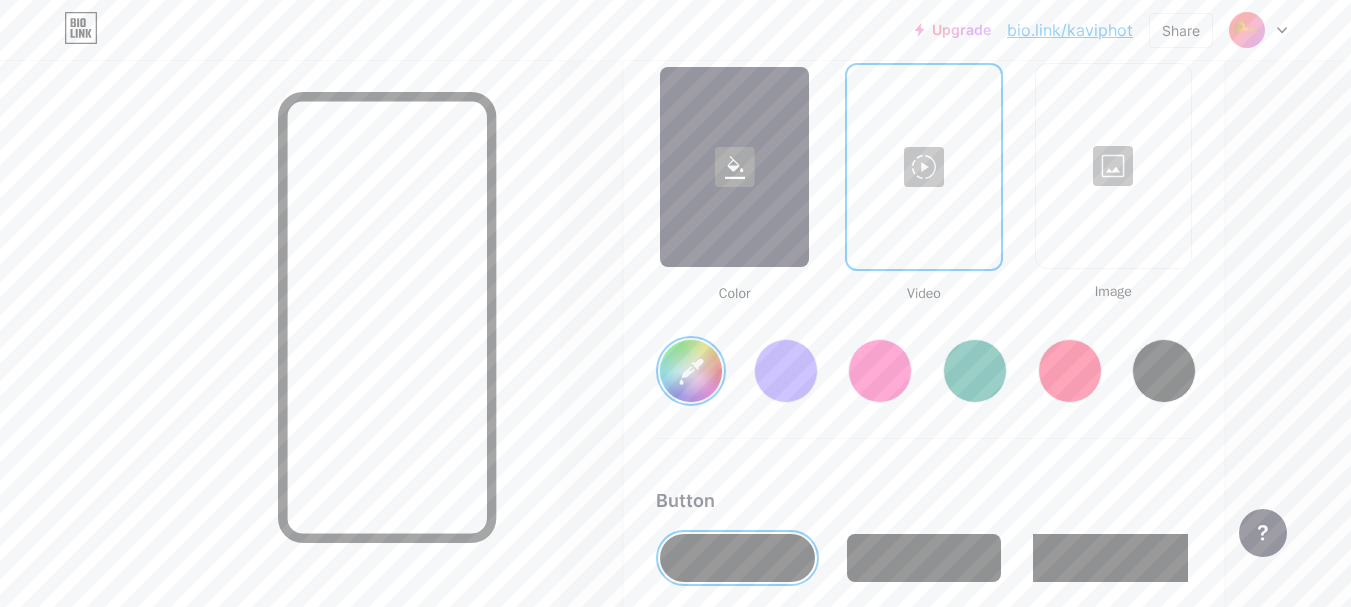 click at bounding box center (1113, 166) 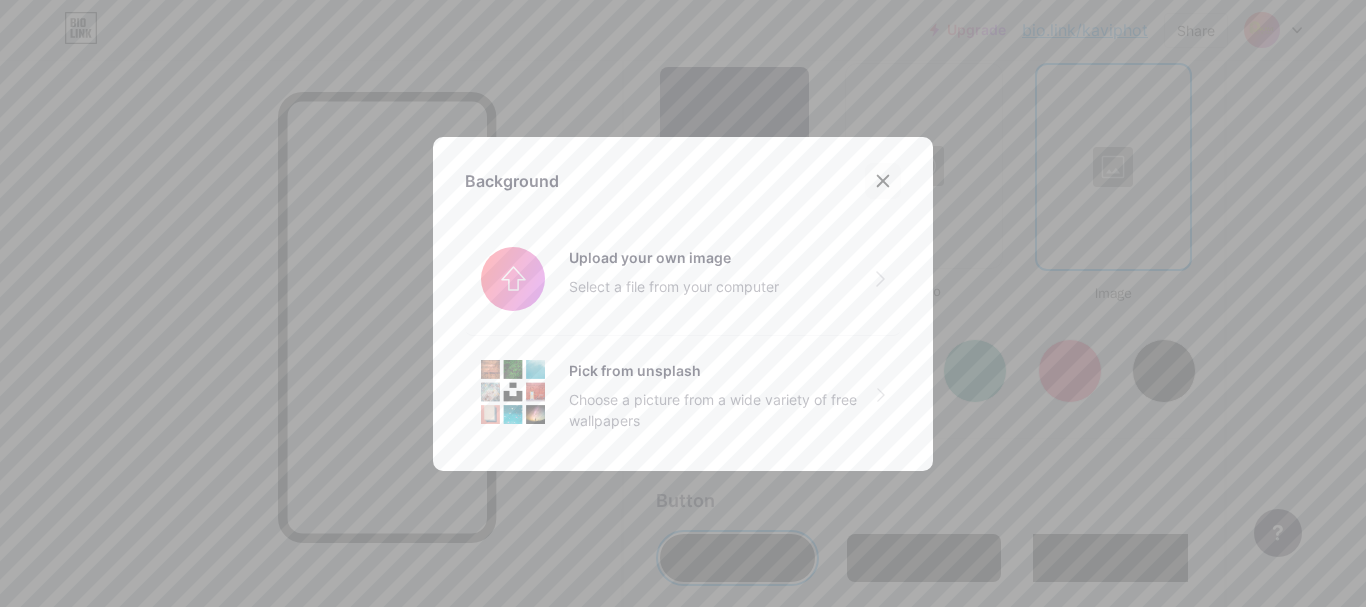 click at bounding box center [883, 181] 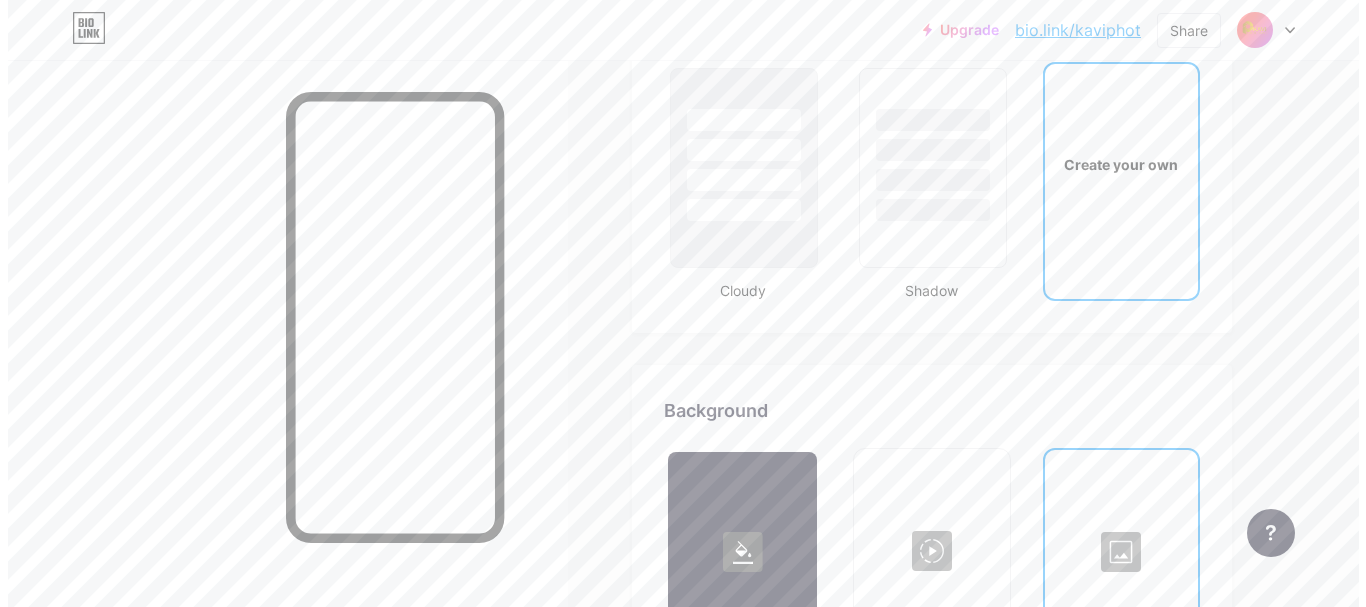 scroll, scrollTop: 2570, scrollLeft: 0, axis: vertical 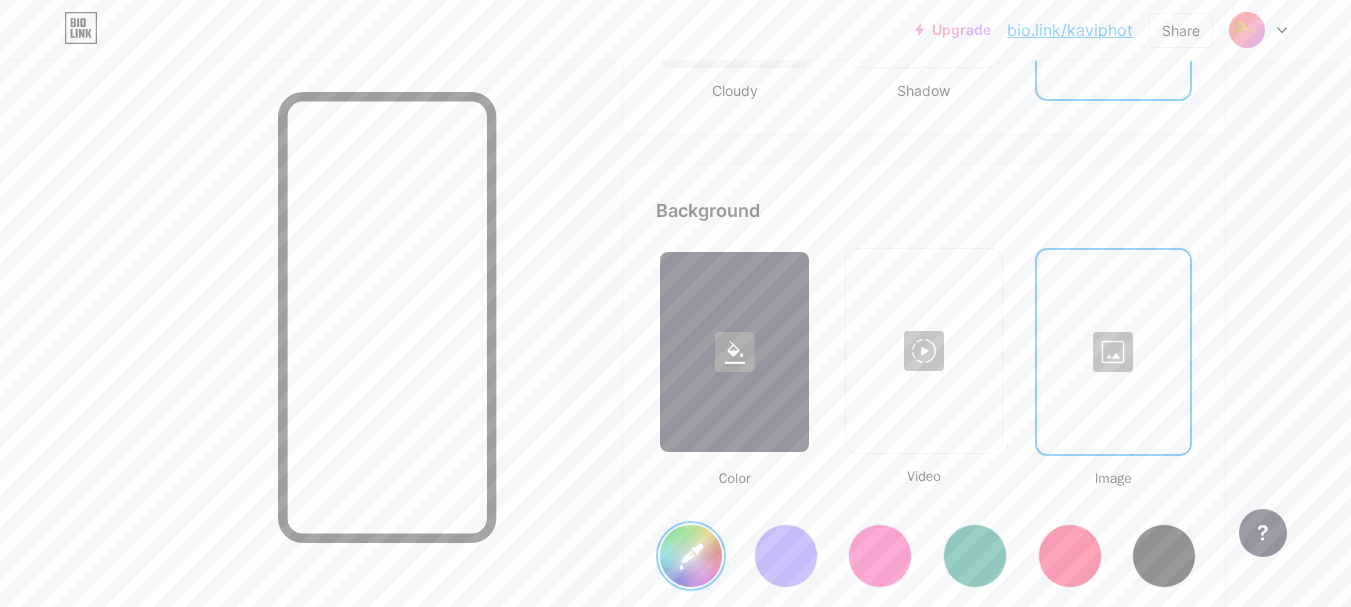 click at bounding box center [923, 351] 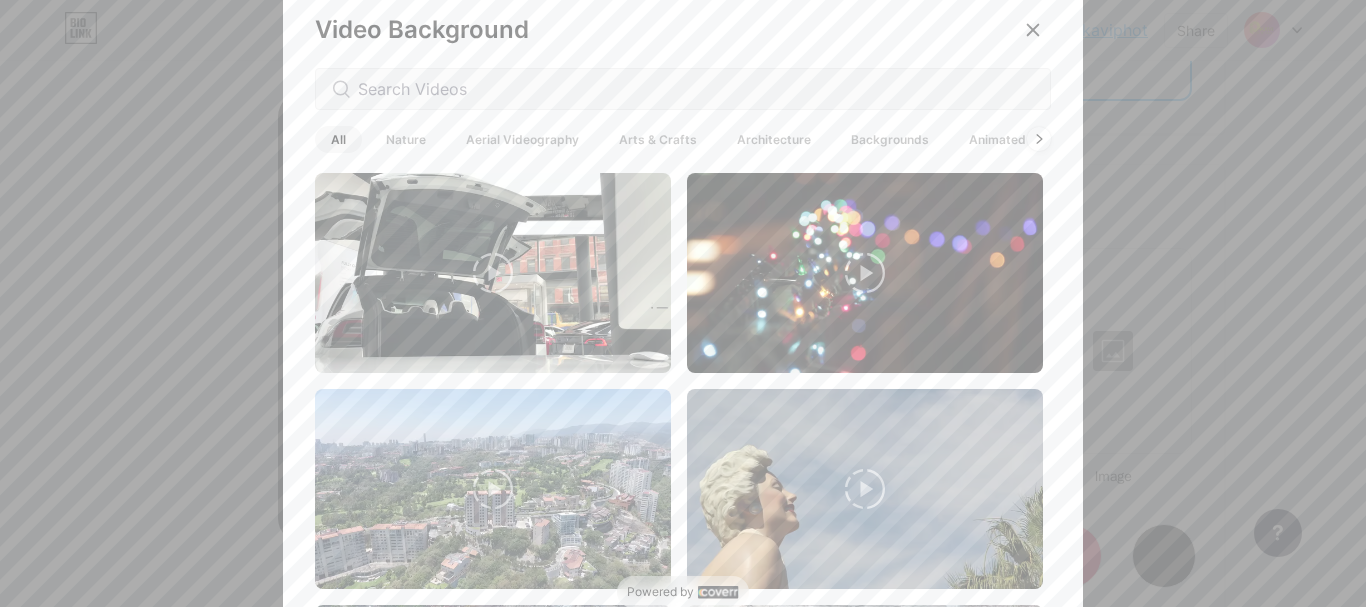 click at bounding box center [683, 89] 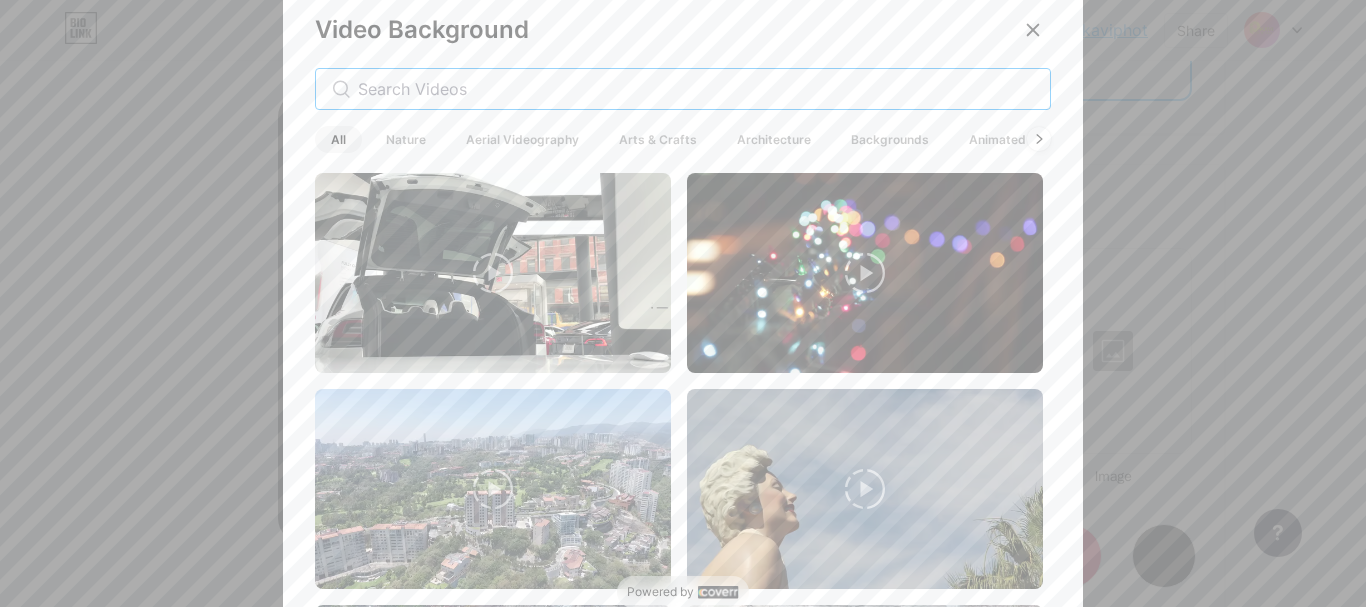 click at bounding box center (696, 89) 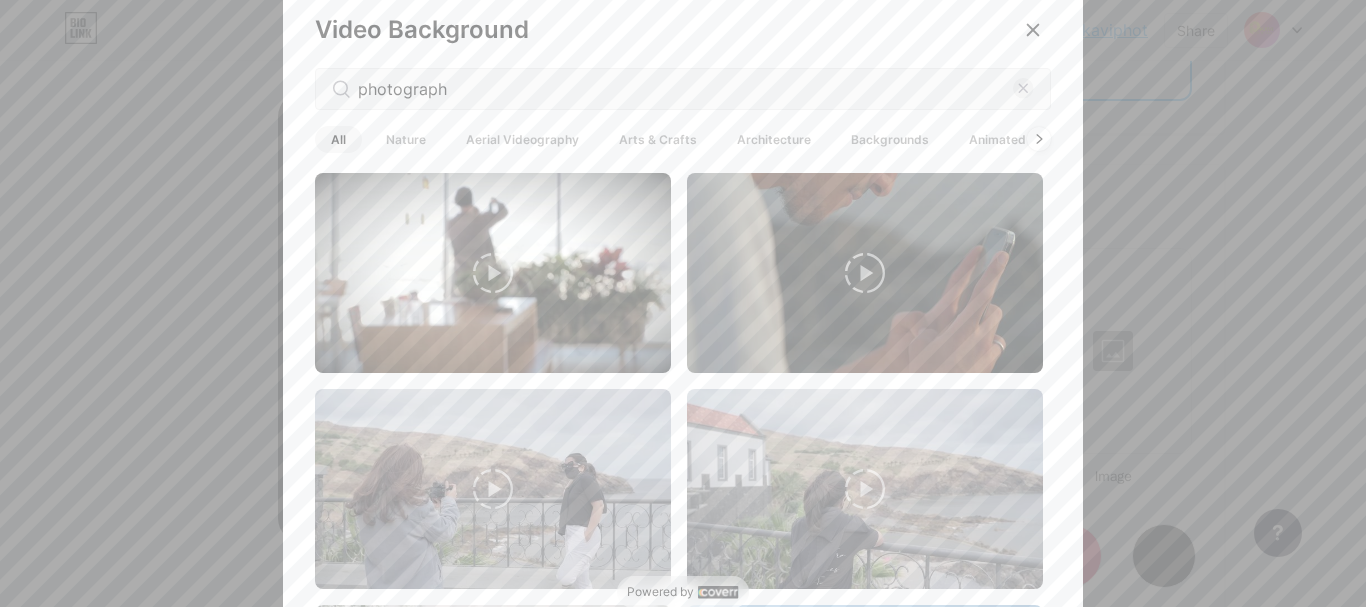 click 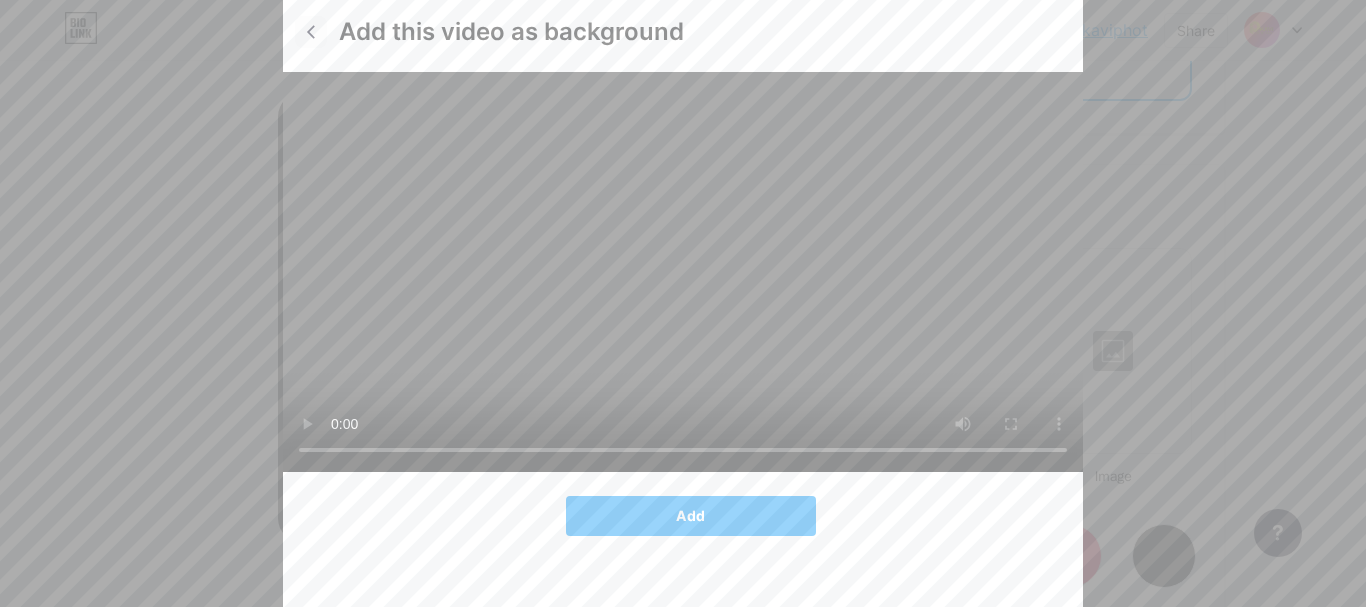 click 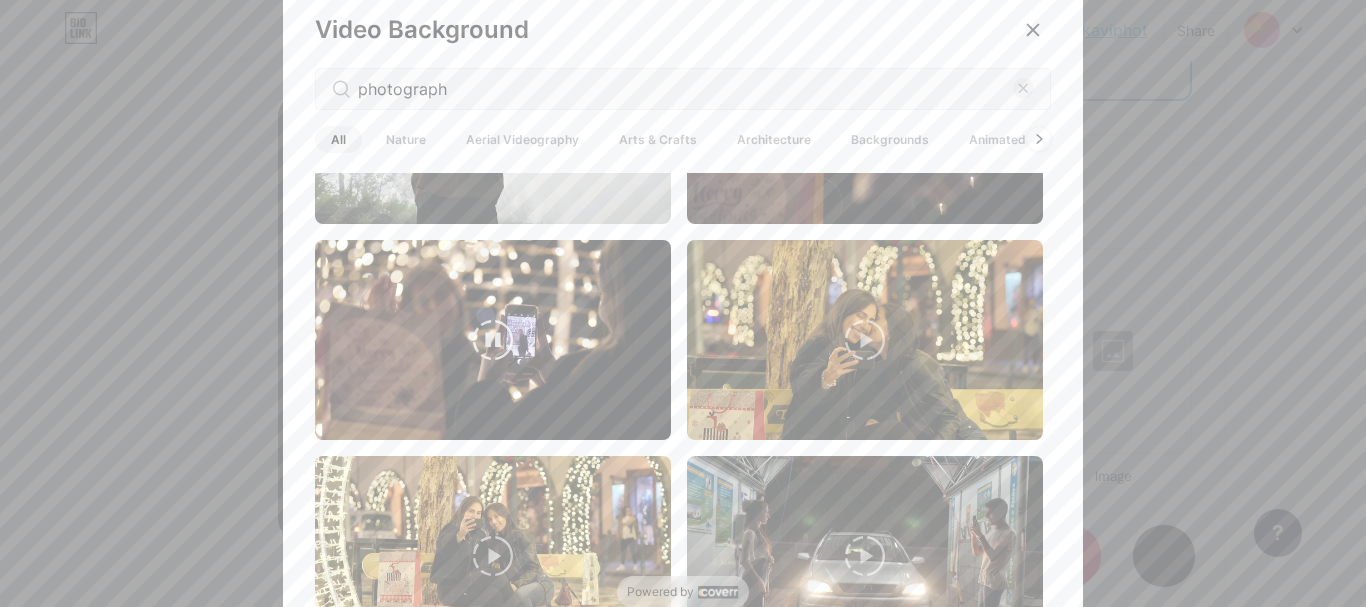 scroll, scrollTop: 1200, scrollLeft: 0, axis: vertical 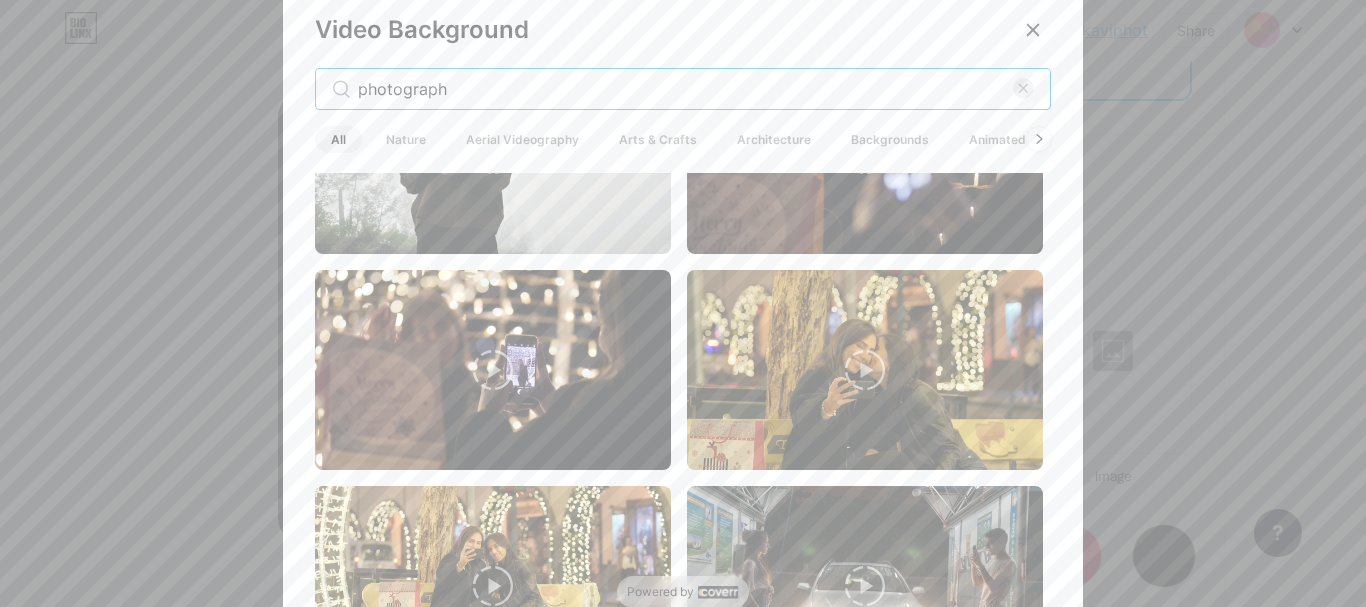 click on "photograph" at bounding box center (685, 89) 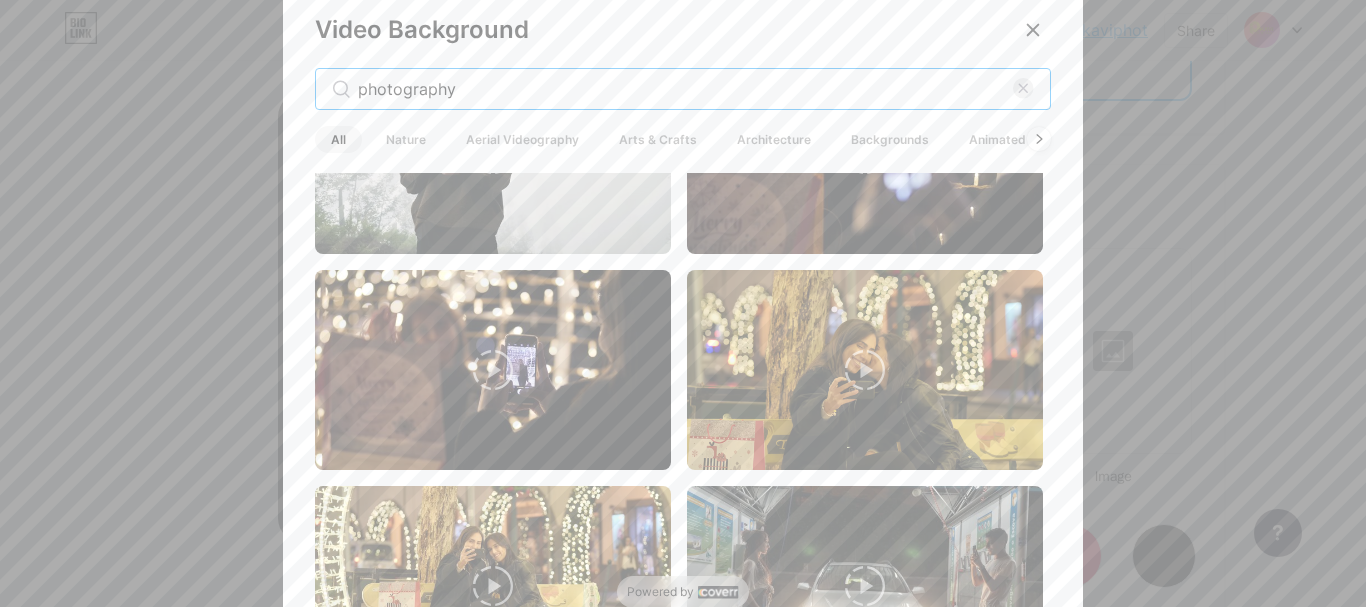 scroll, scrollTop: 0, scrollLeft: 0, axis: both 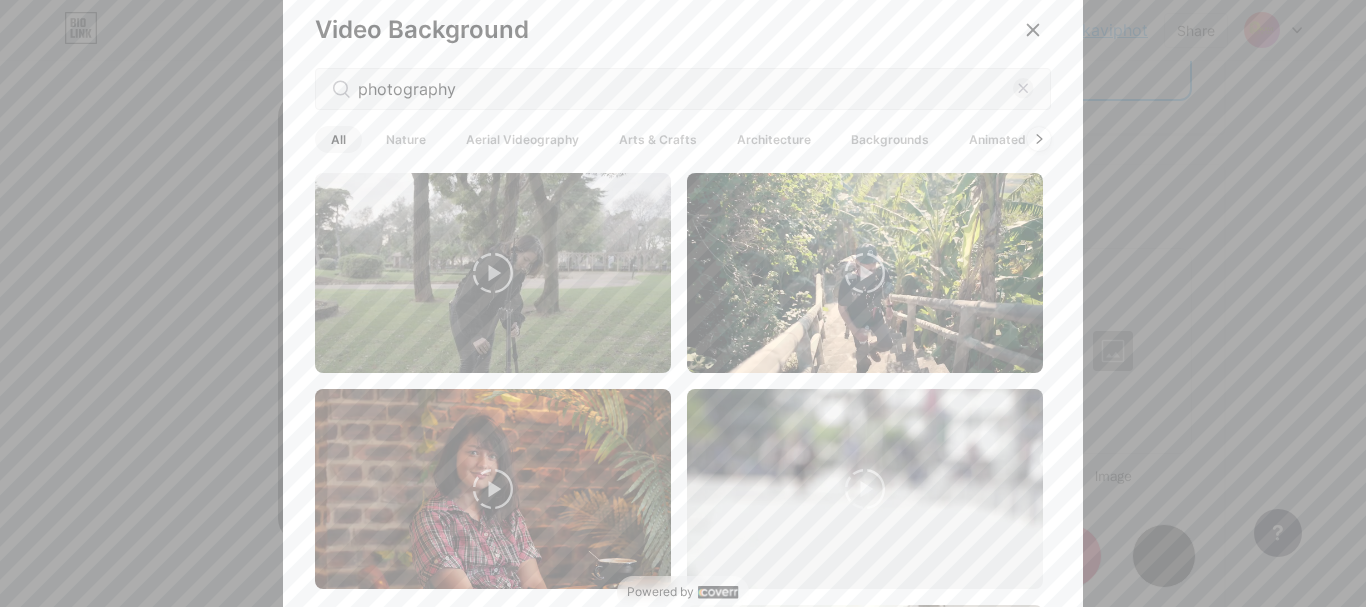 click on "Backgrounds" at bounding box center (890, 139) 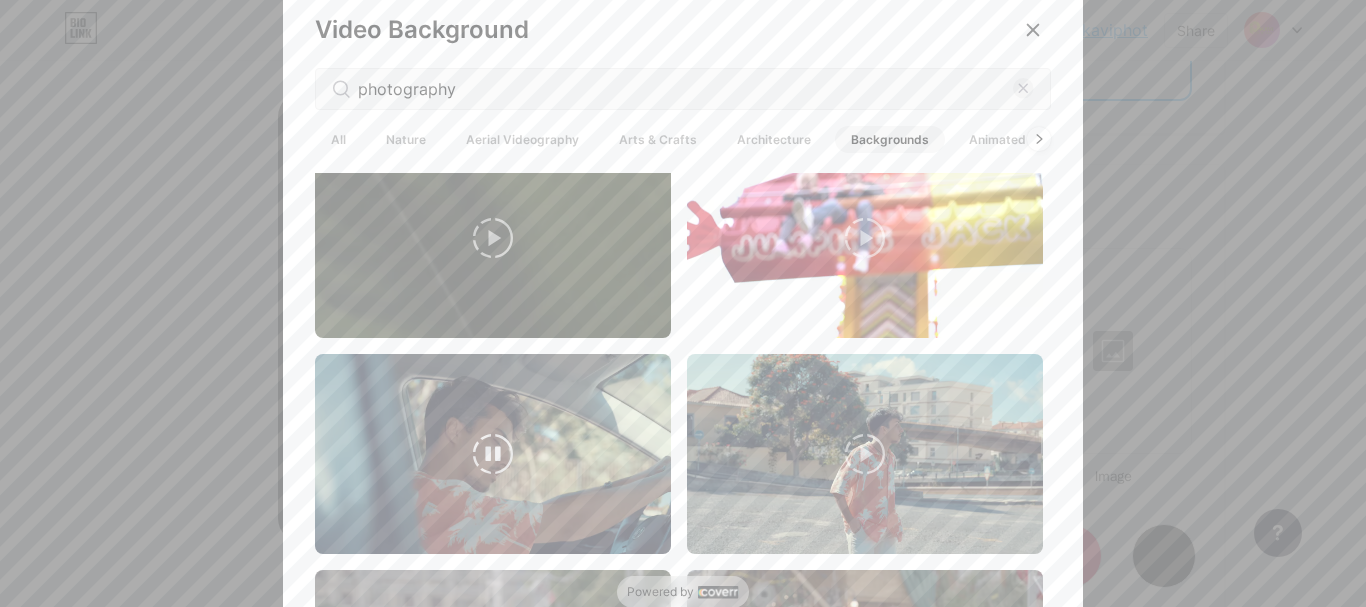 scroll, scrollTop: 200, scrollLeft: 0, axis: vertical 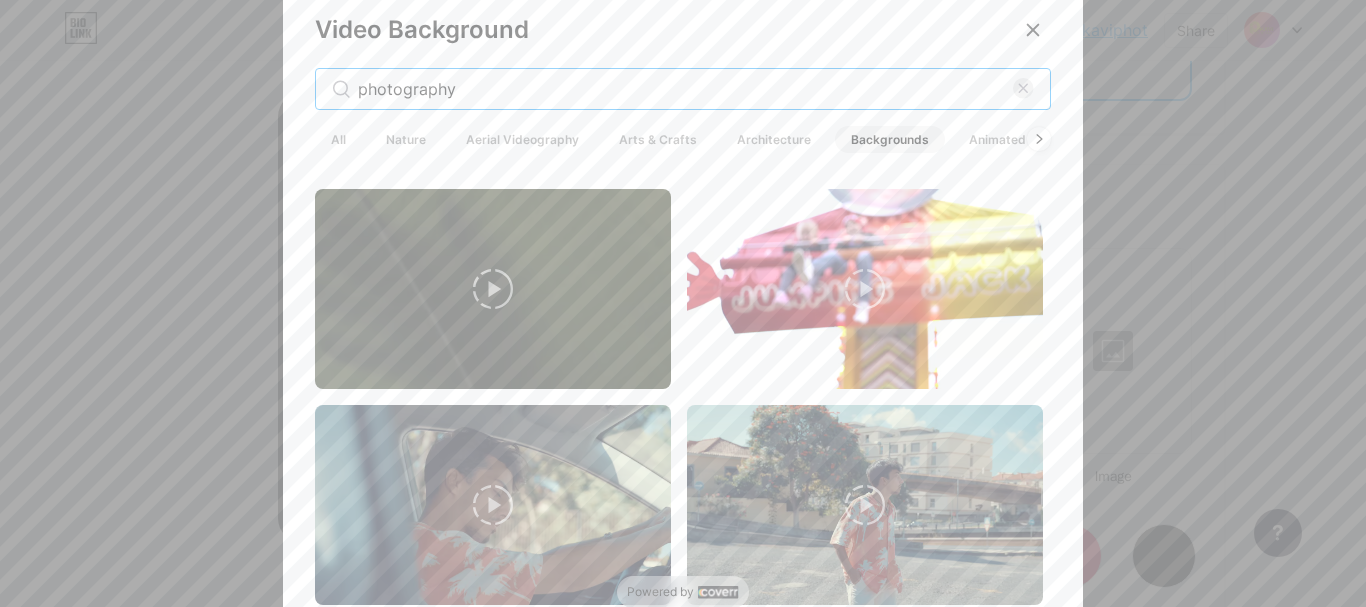 drag, startPoint x: 534, startPoint y: 93, endPoint x: 330, endPoint y: 80, distance: 204.4138 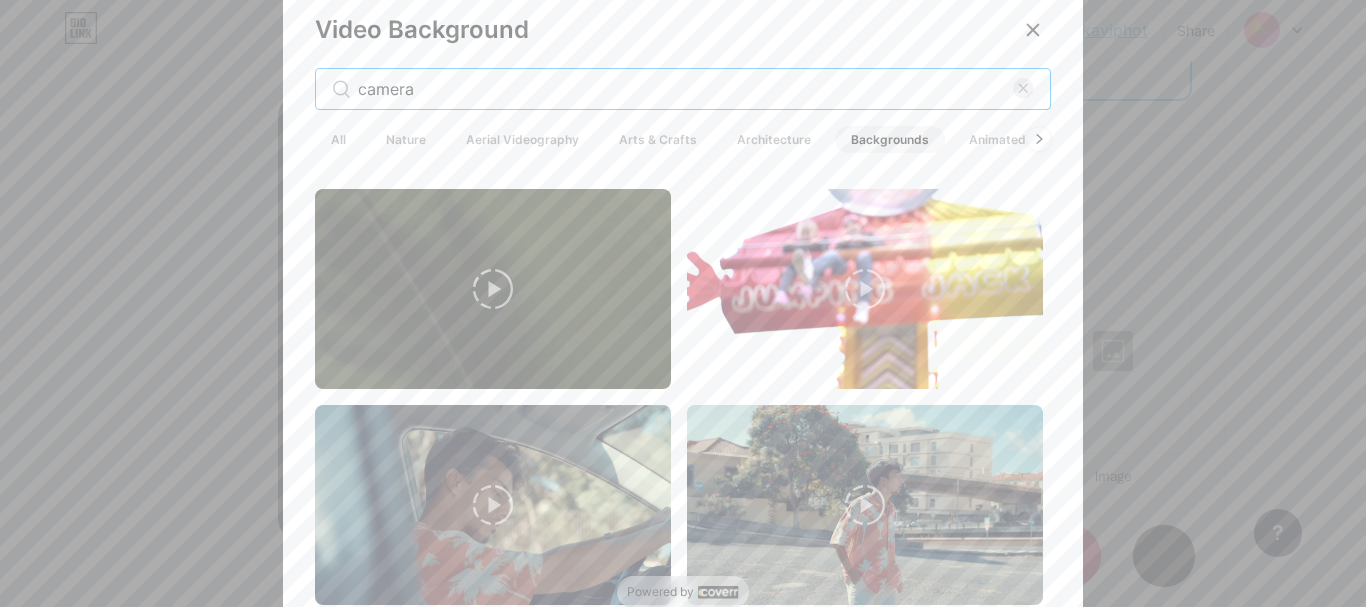 scroll, scrollTop: 0, scrollLeft: 0, axis: both 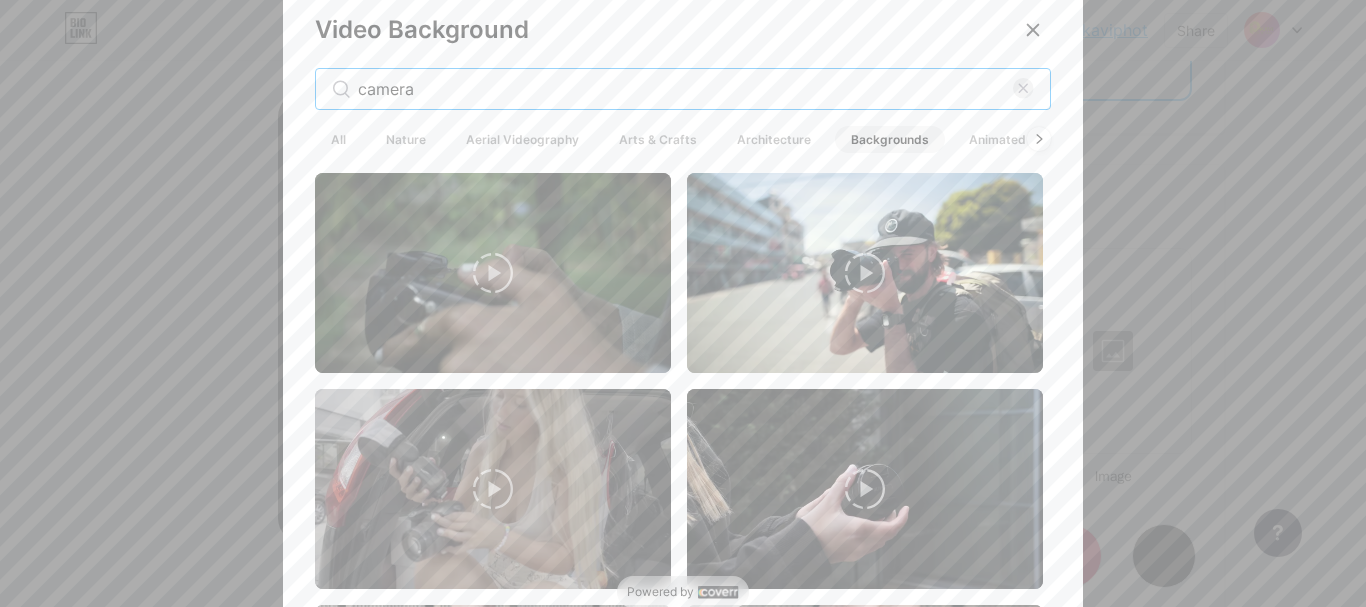 type on "camera" 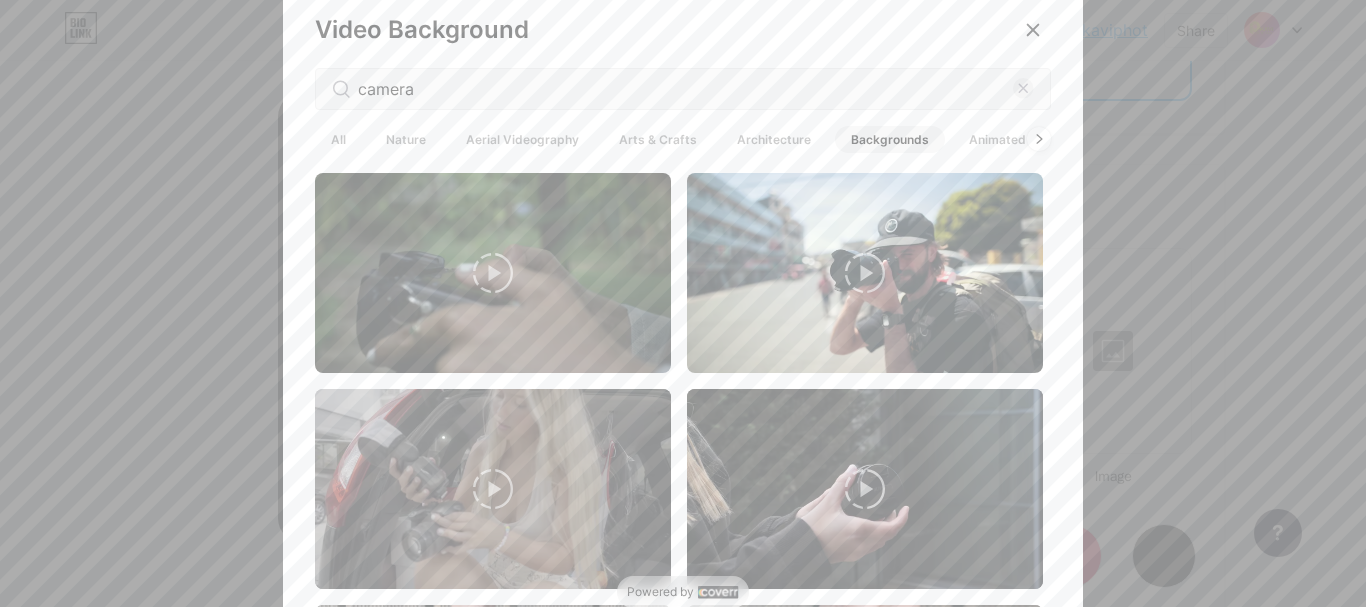 click on "All" at bounding box center [338, 139] 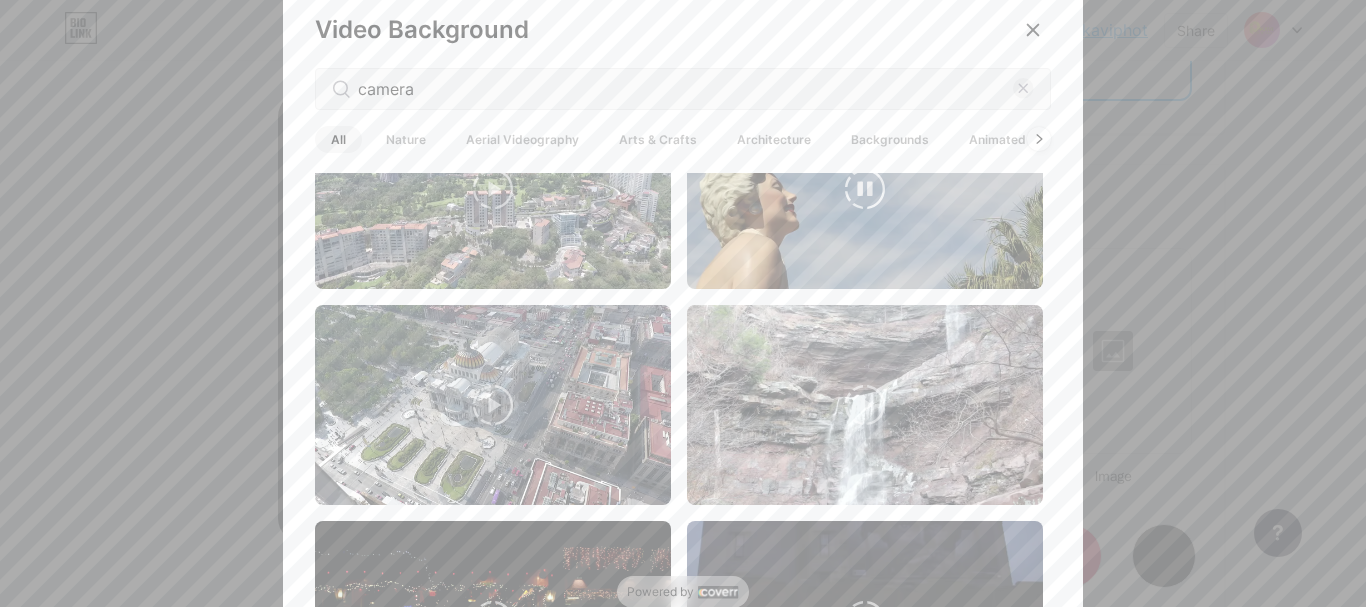 scroll, scrollTop: 200, scrollLeft: 0, axis: vertical 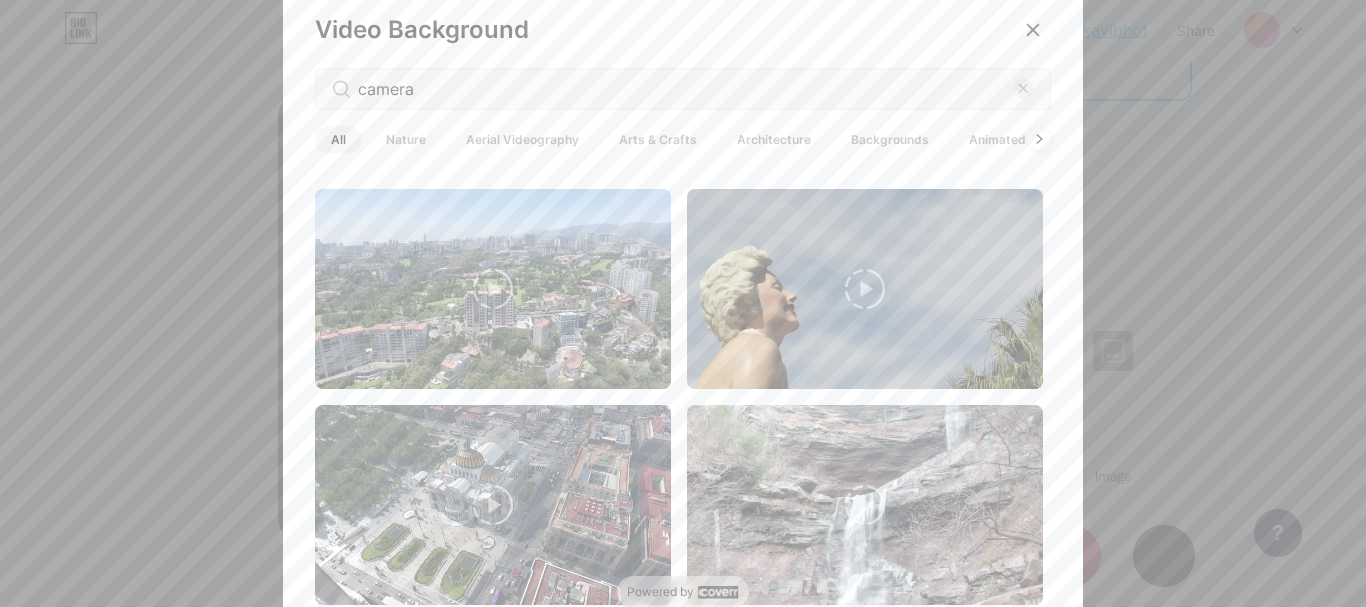 click on "Backgrounds" at bounding box center [890, 139] 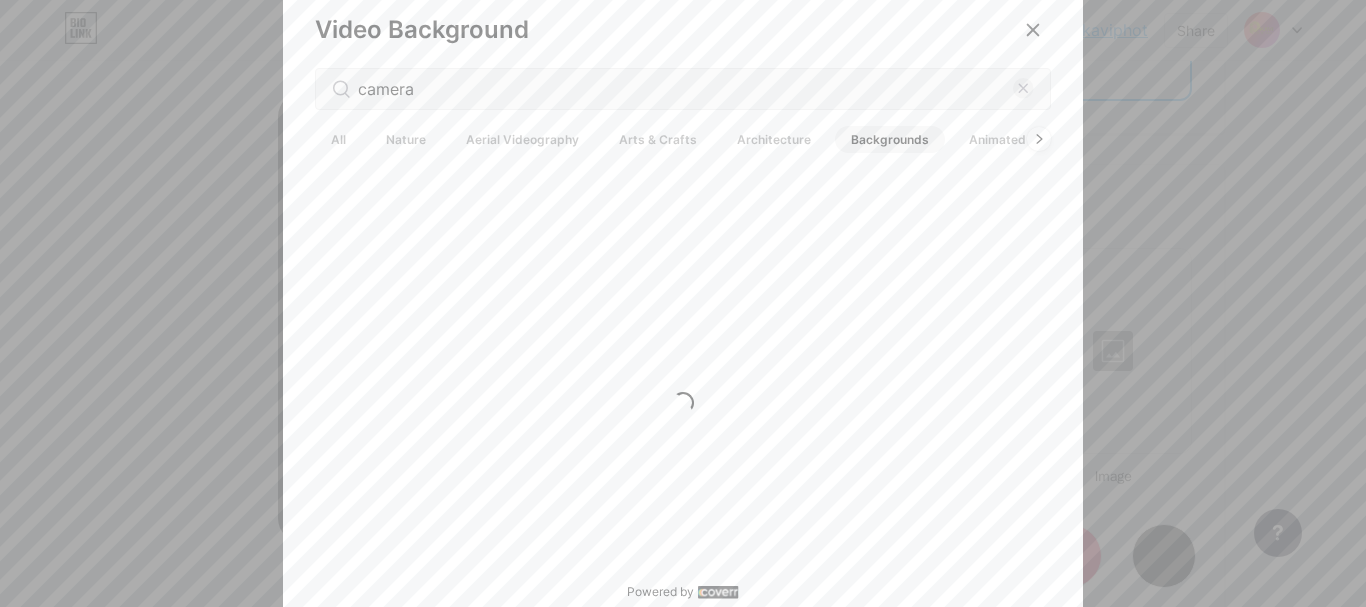 scroll, scrollTop: 0, scrollLeft: 0, axis: both 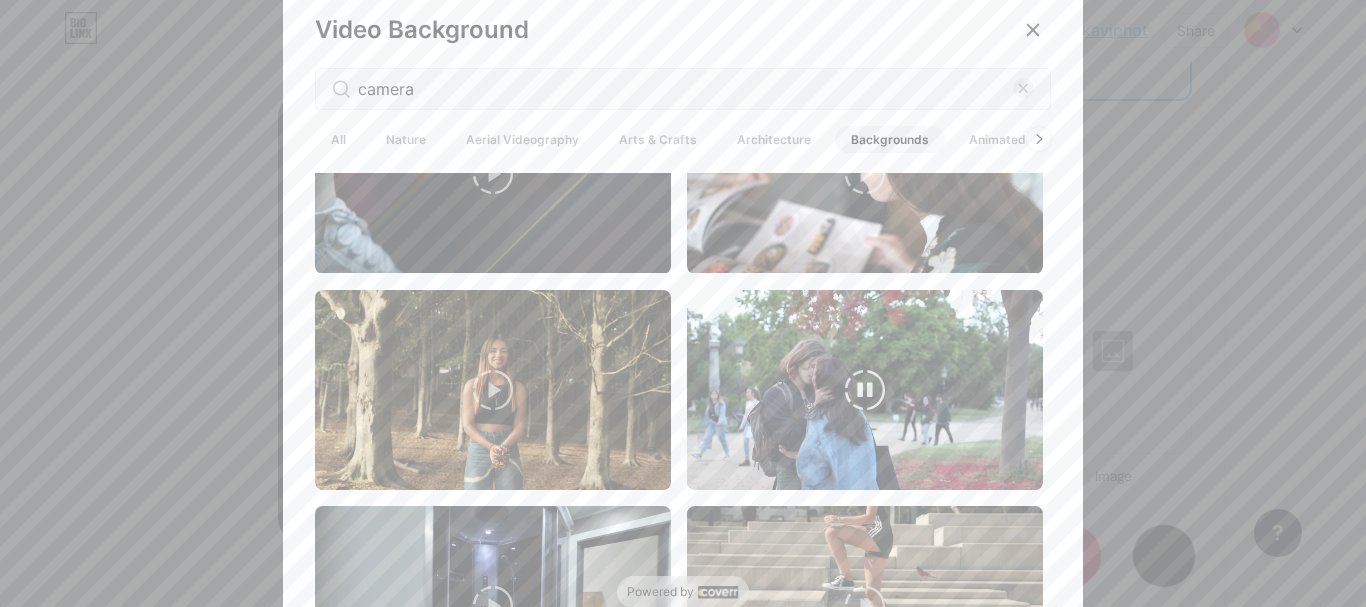 click at bounding box center [865, 390] 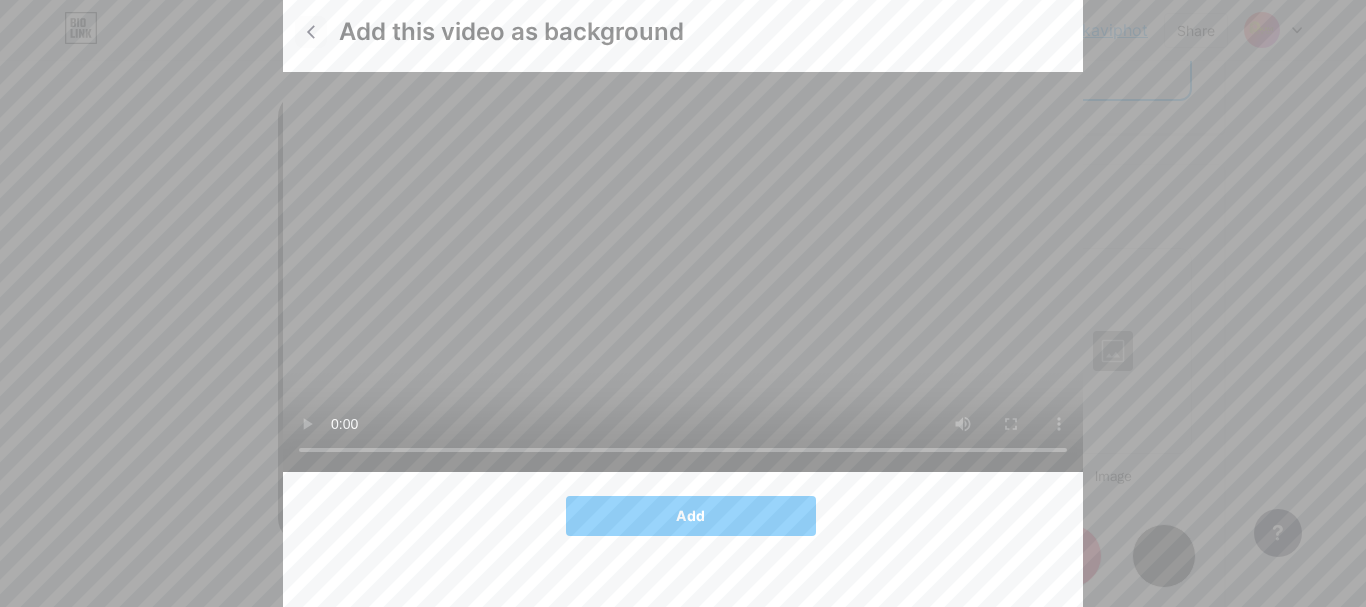 click 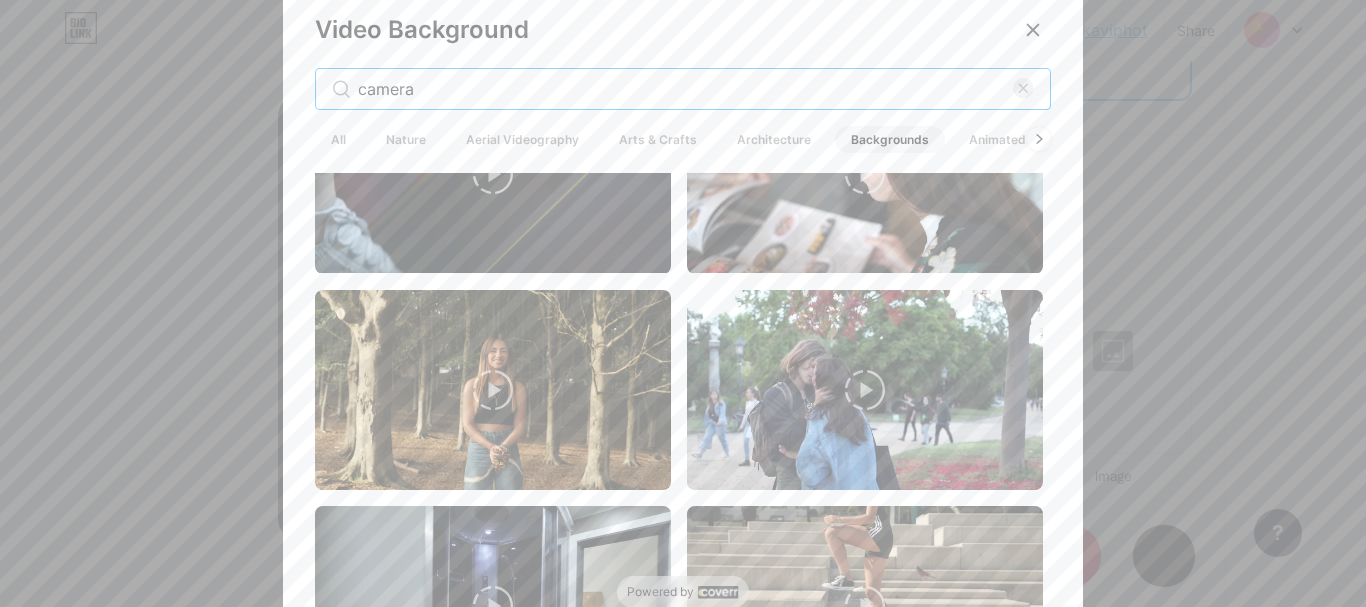 drag, startPoint x: 469, startPoint y: 89, endPoint x: 282, endPoint y: 83, distance: 187.09624 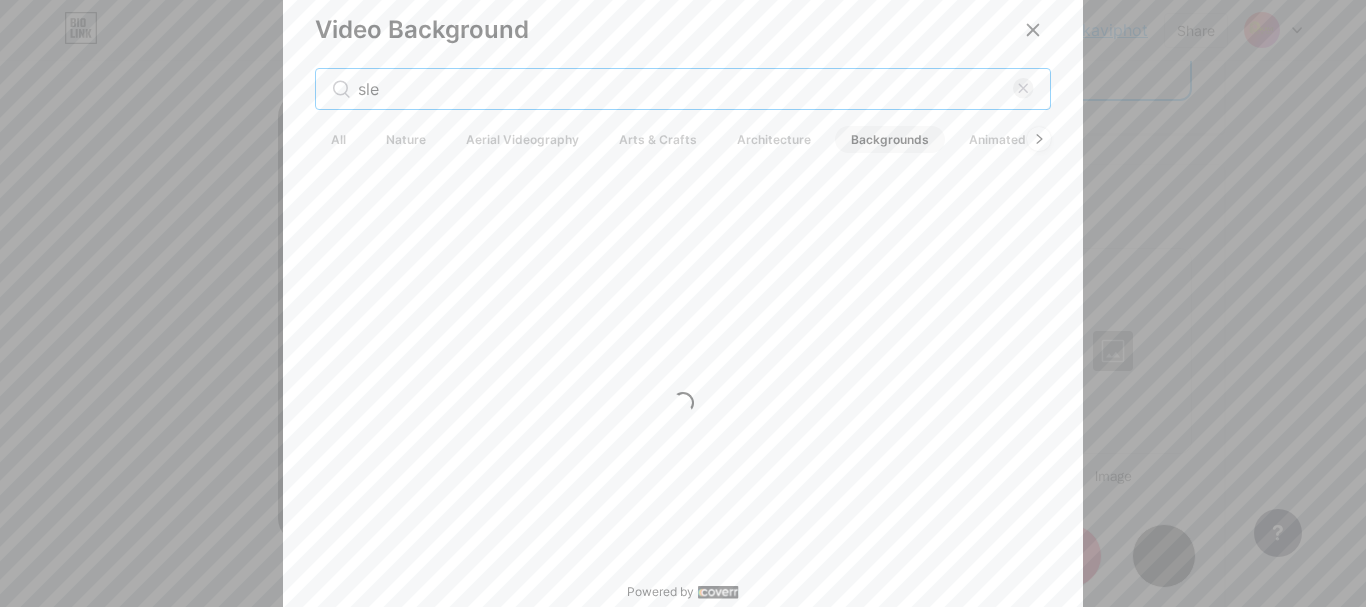 scroll, scrollTop: 0, scrollLeft: 0, axis: both 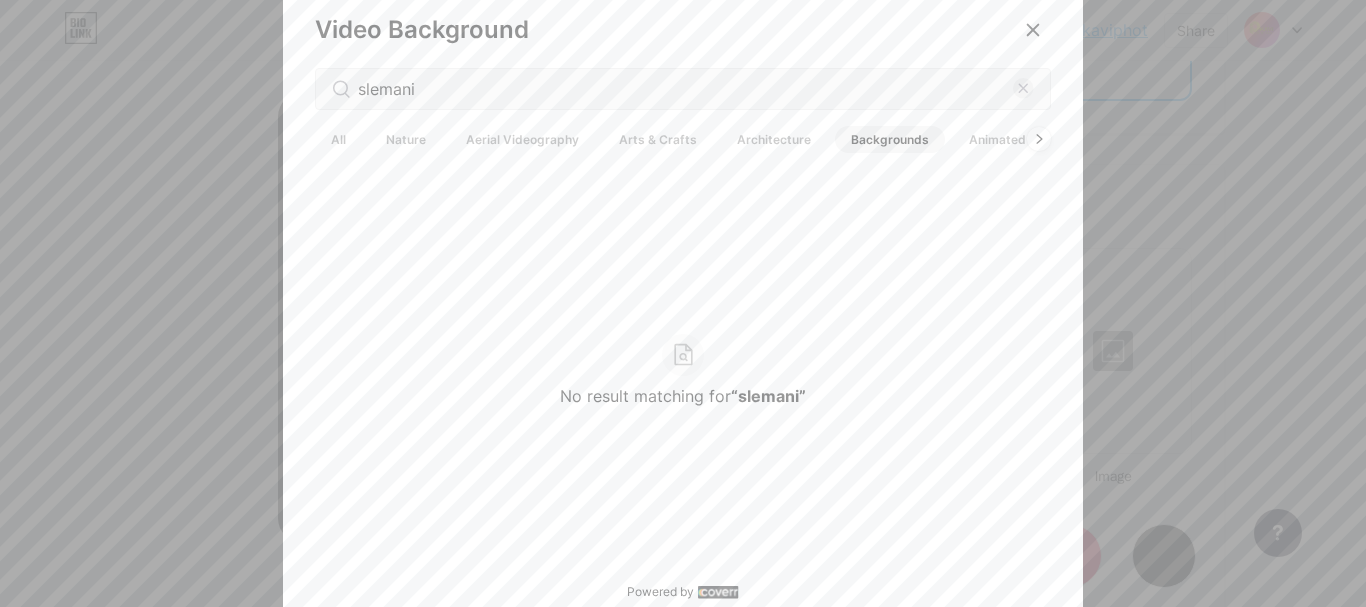 click on "All" at bounding box center [338, 139] 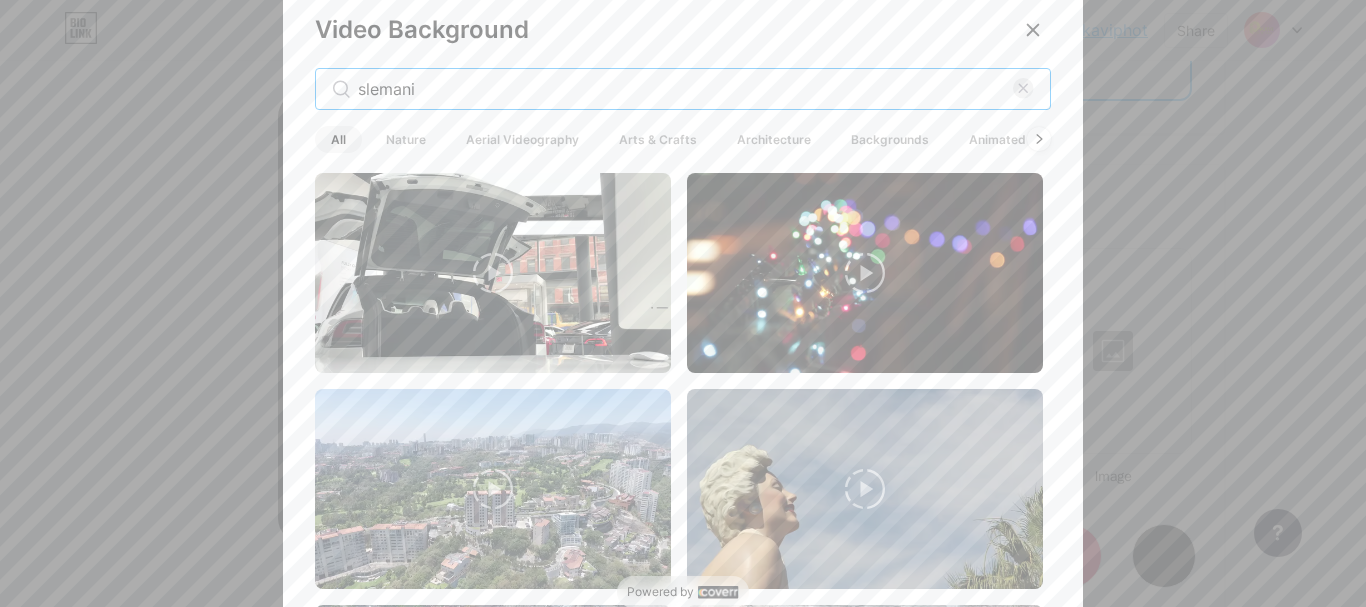 drag, startPoint x: 435, startPoint y: 93, endPoint x: 314, endPoint y: 104, distance: 121.49897 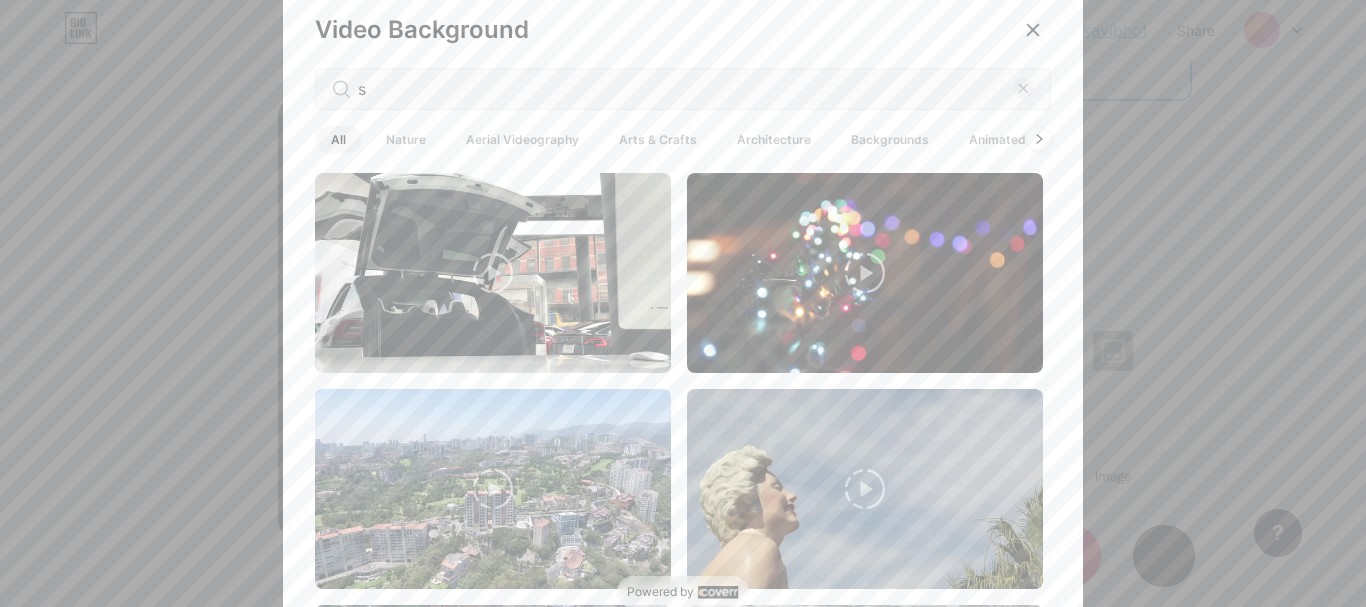 click on "s" at bounding box center (683, 89) 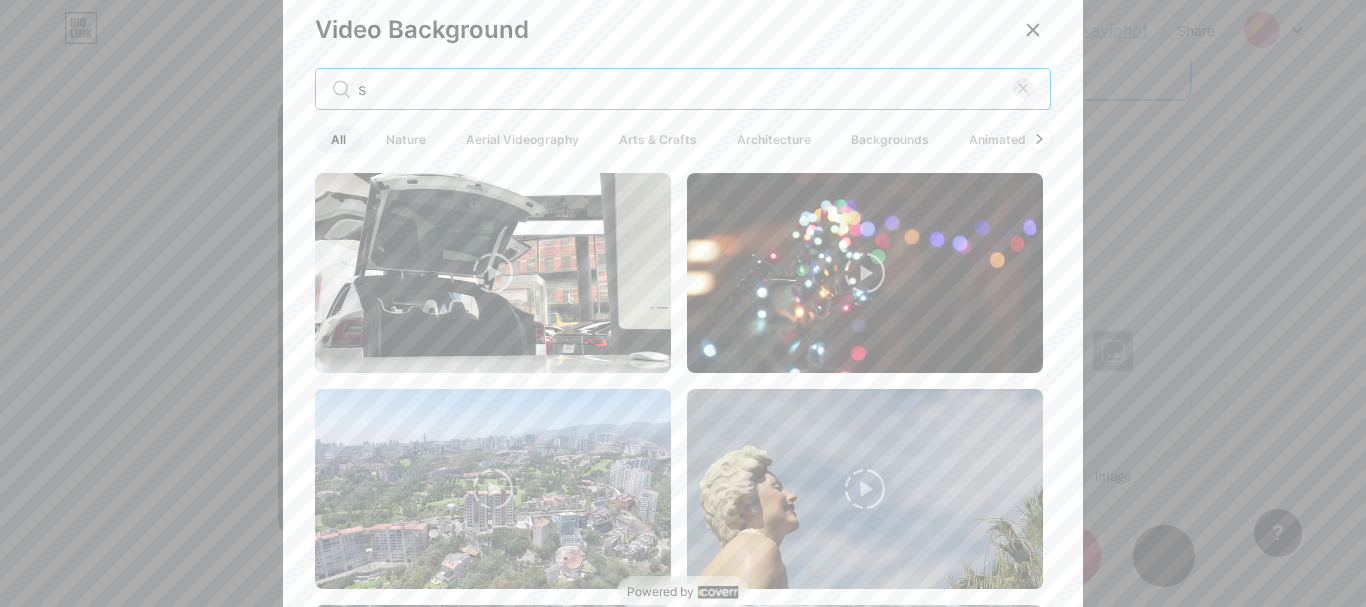 click on "s" at bounding box center [685, 89] 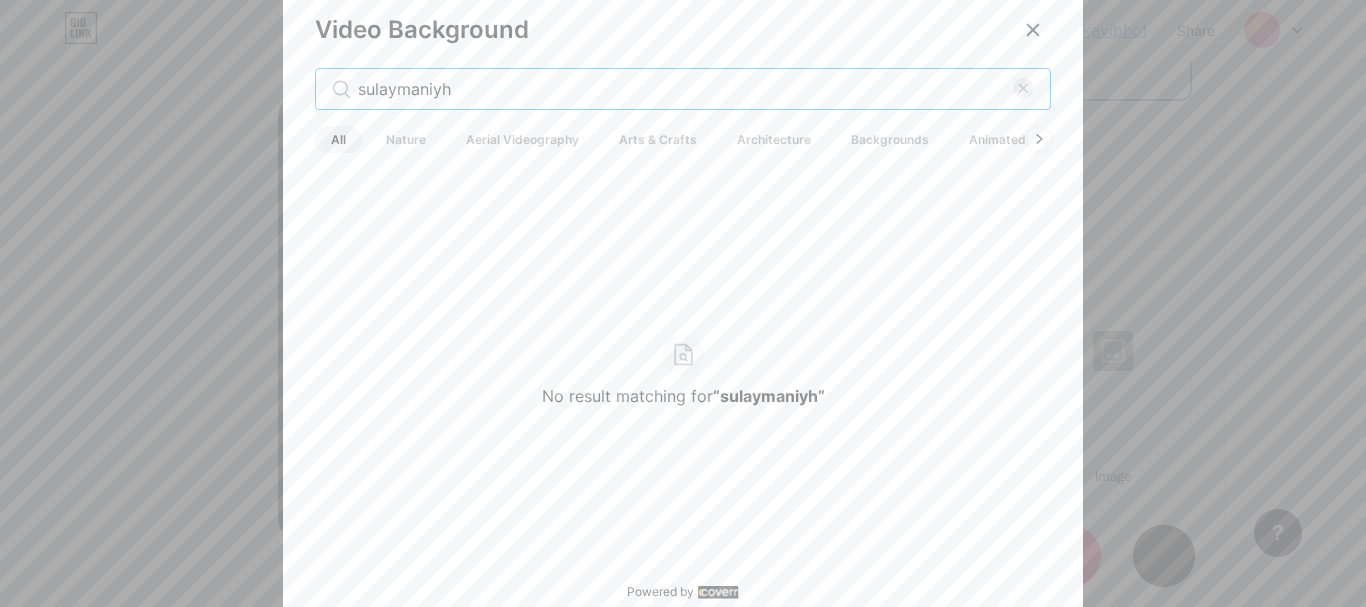 click on "sulaymaniyh" at bounding box center (685, 89) 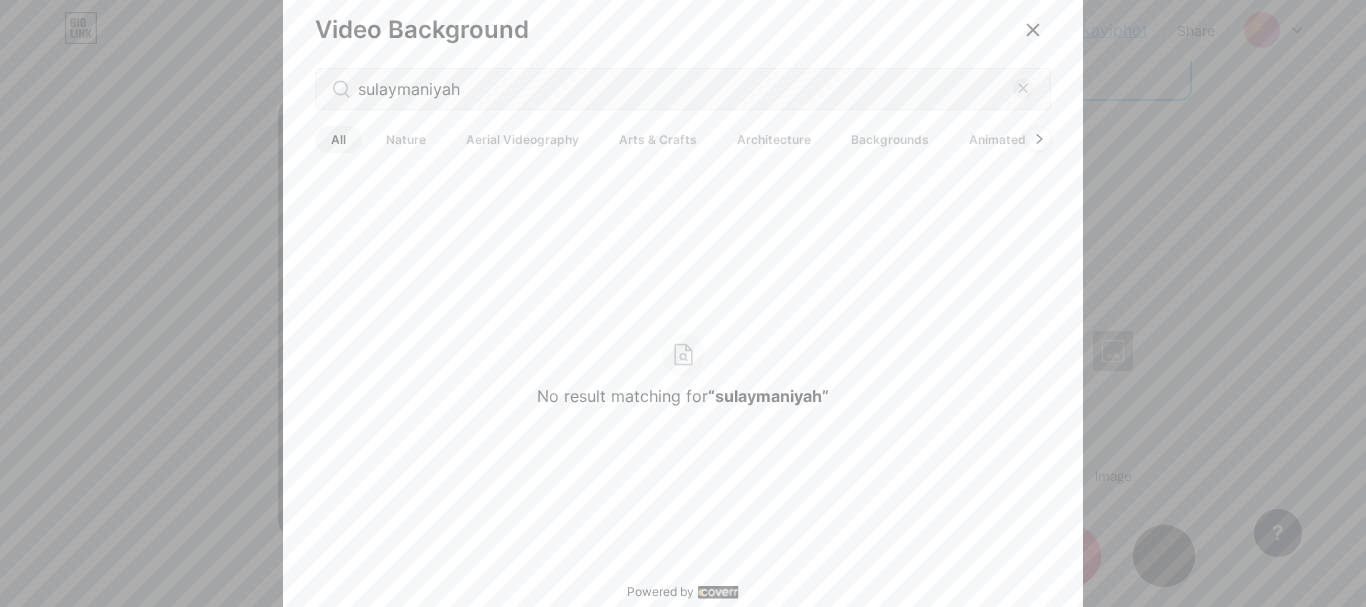 click on "Nature" at bounding box center (406, 139) 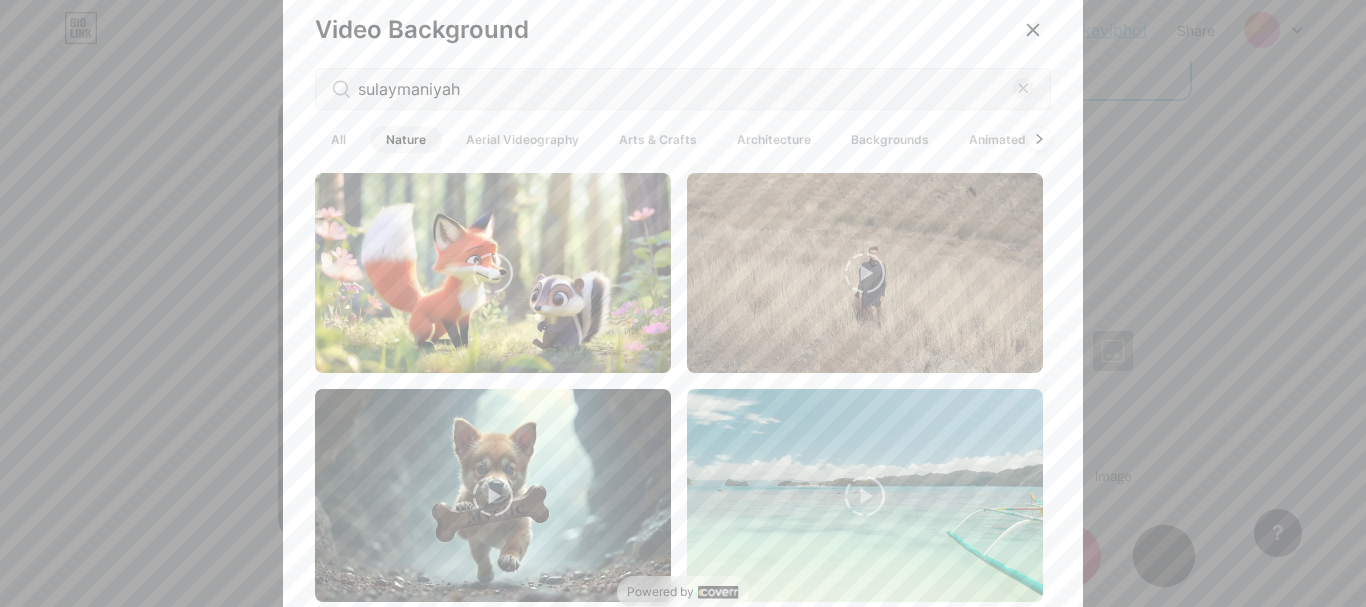 click on "All" at bounding box center (338, 139) 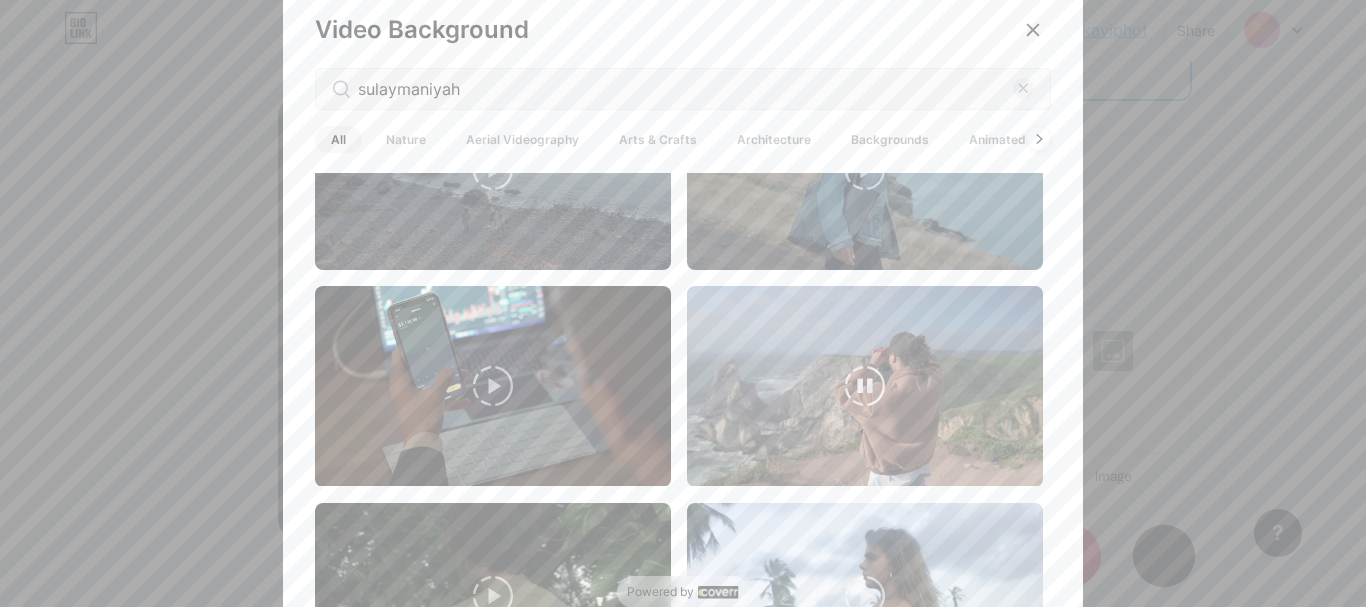 scroll, scrollTop: 1300, scrollLeft: 0, axis: vertical 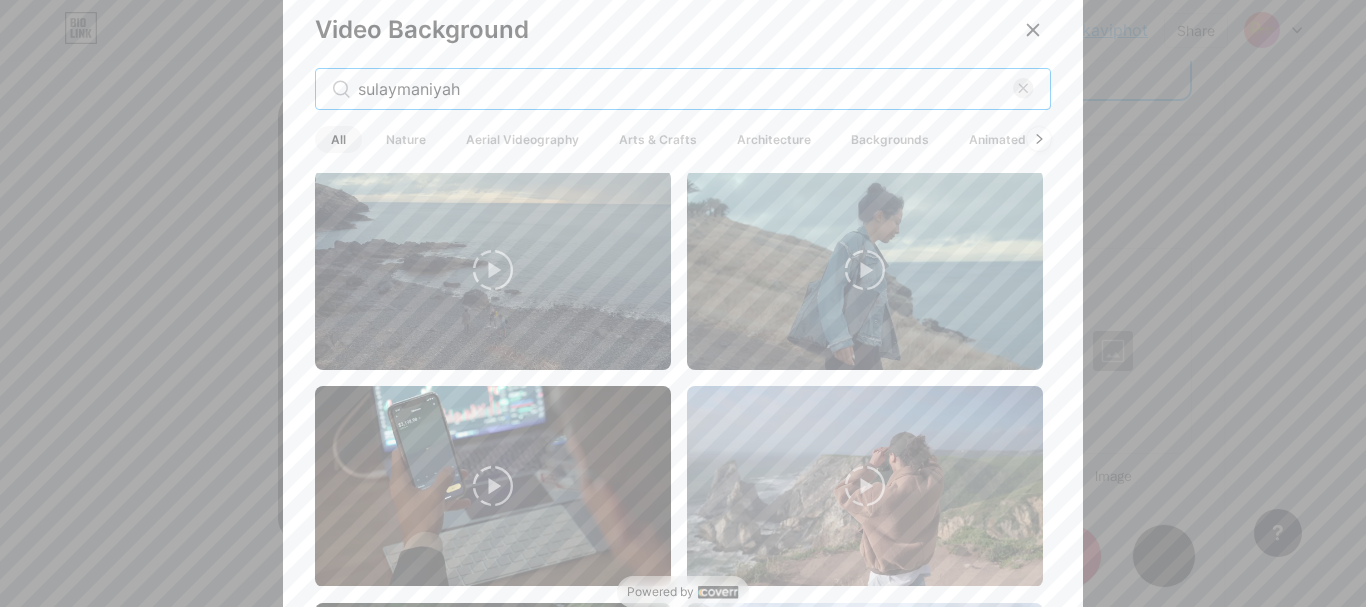 drag, startPoint x: 485, startPoint y: 90, endPoint x: 277, endPoint y: 116, distance: 209.6187 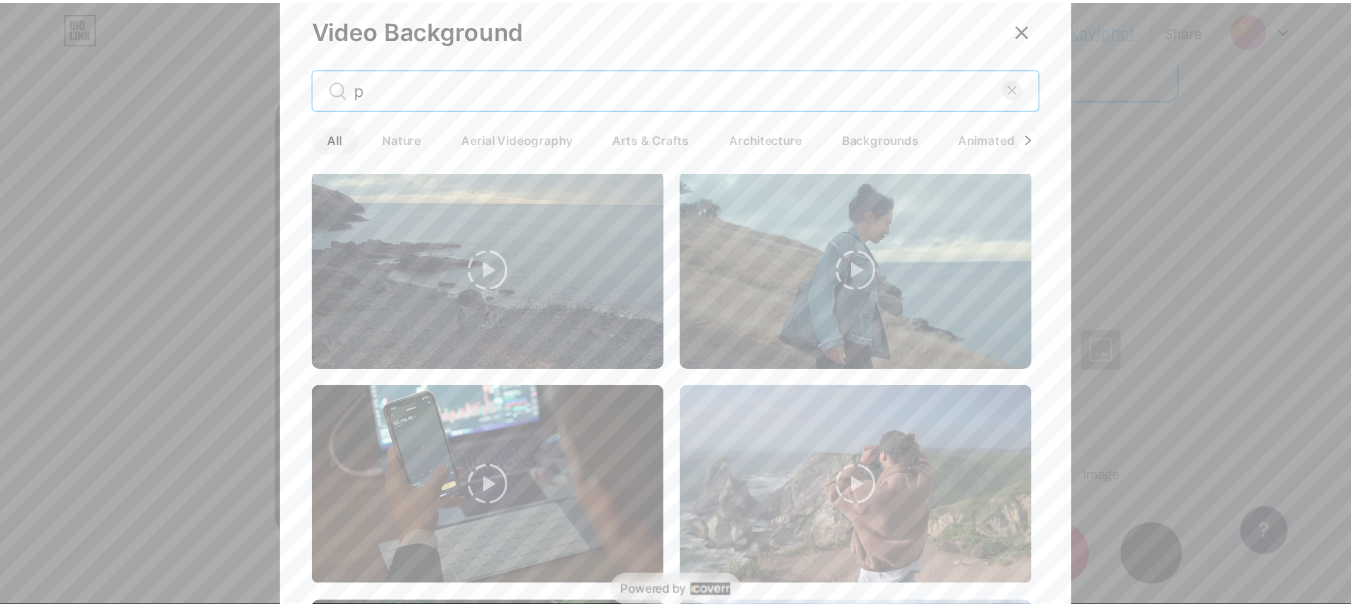 scroll, scrollTop: 0, scrollLeft: 0, axis: both 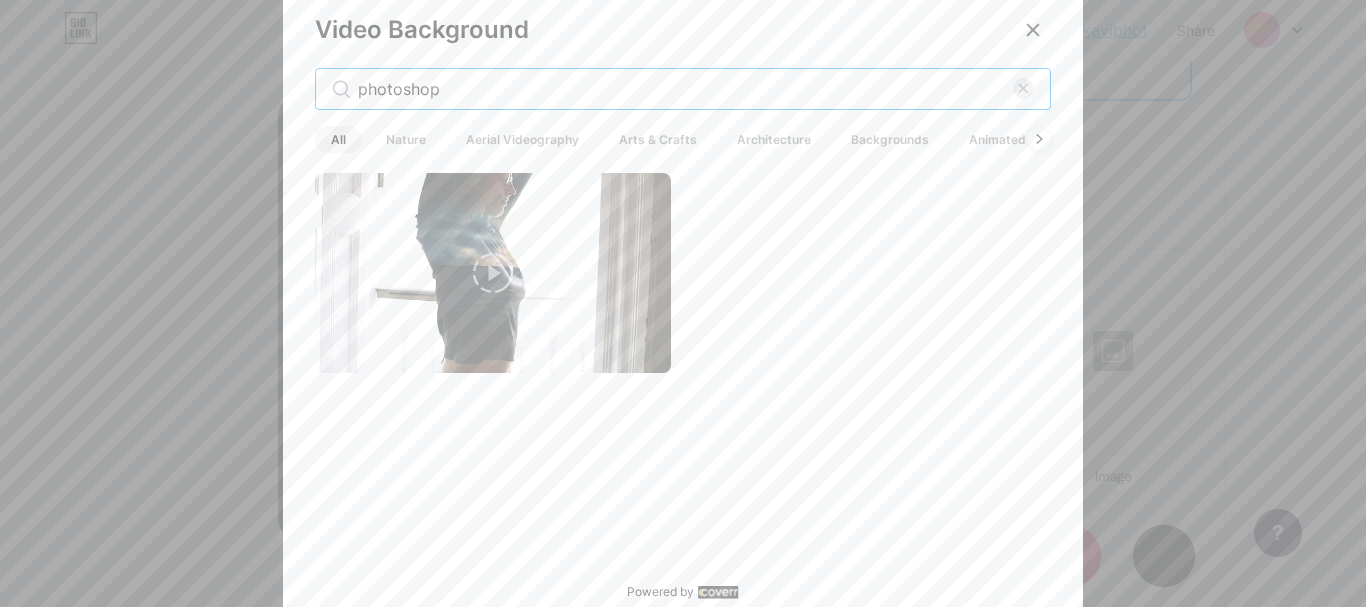 drag, startPoint x: 484, startPoint y: 86, endPoint x: 148, endPoint y: 95, distance: 336.1205 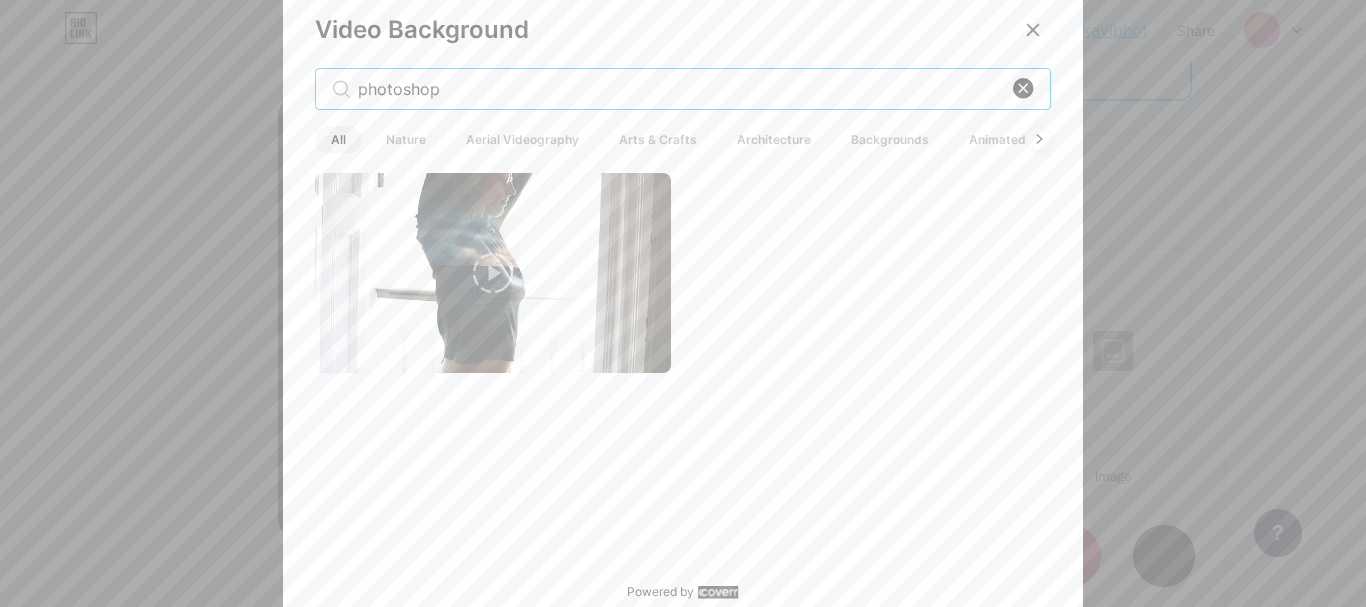 type on "photoshop" 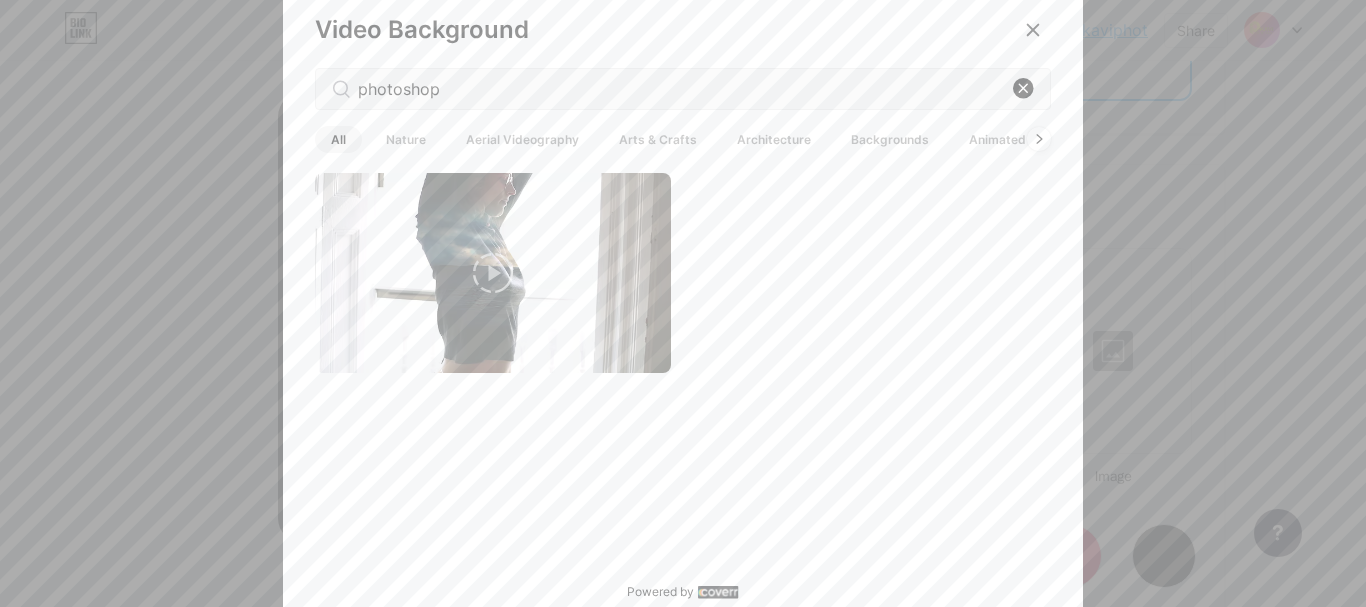 click 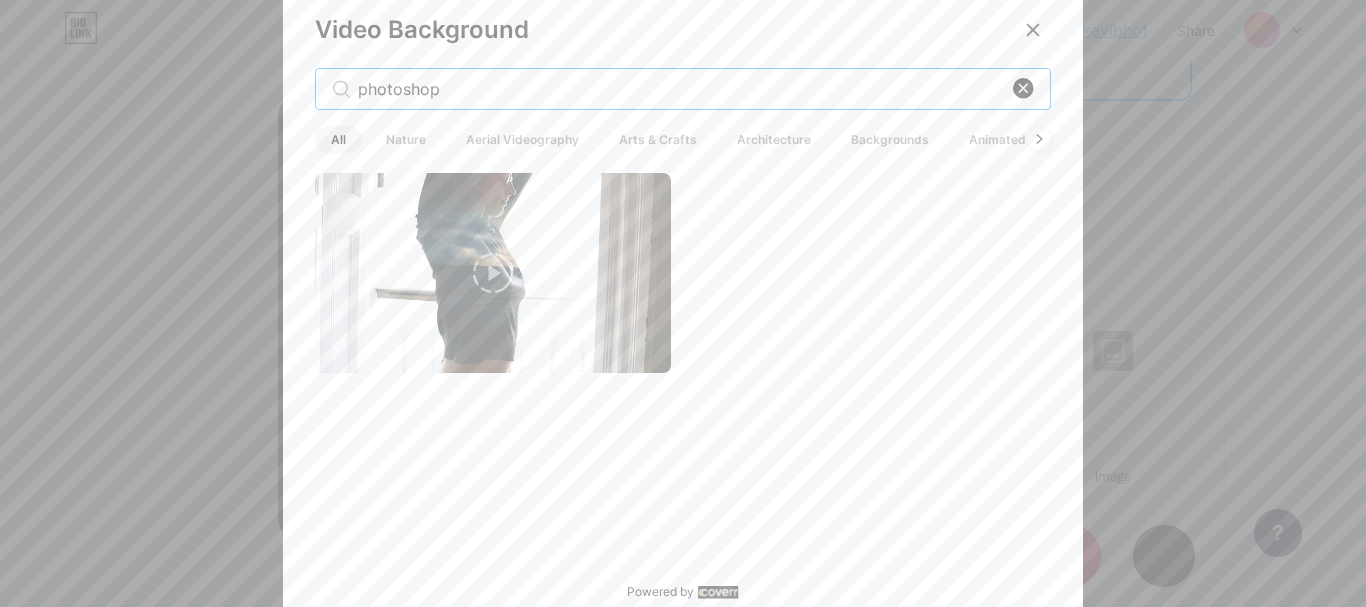 type 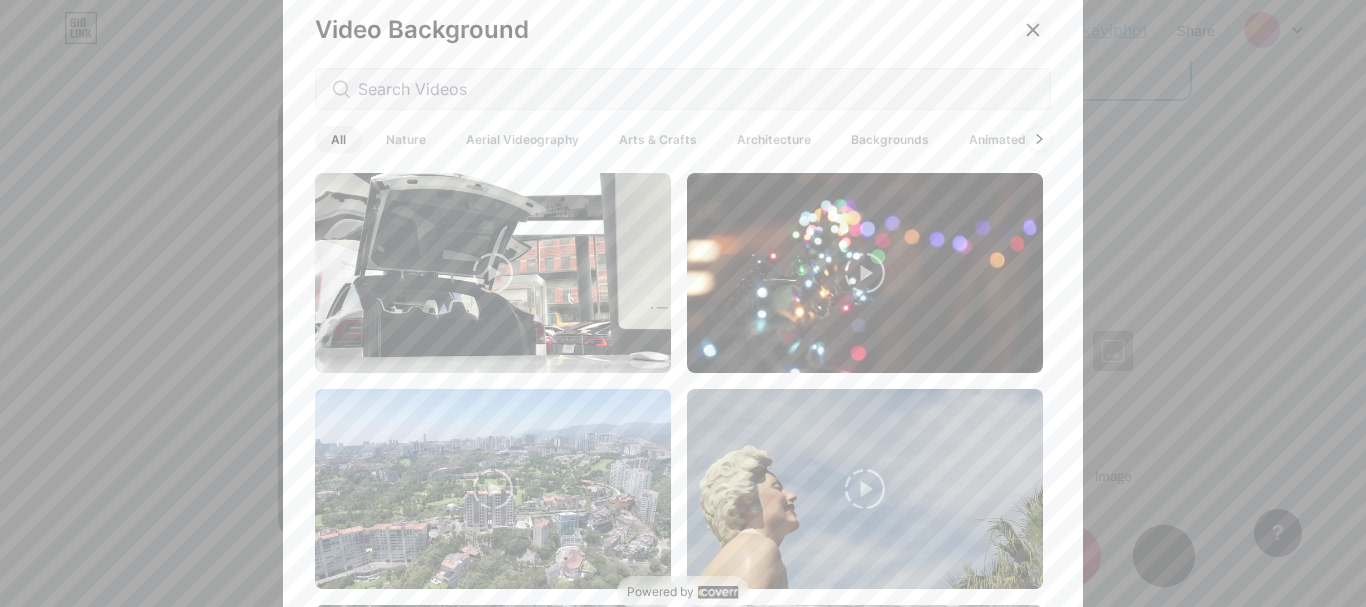 click 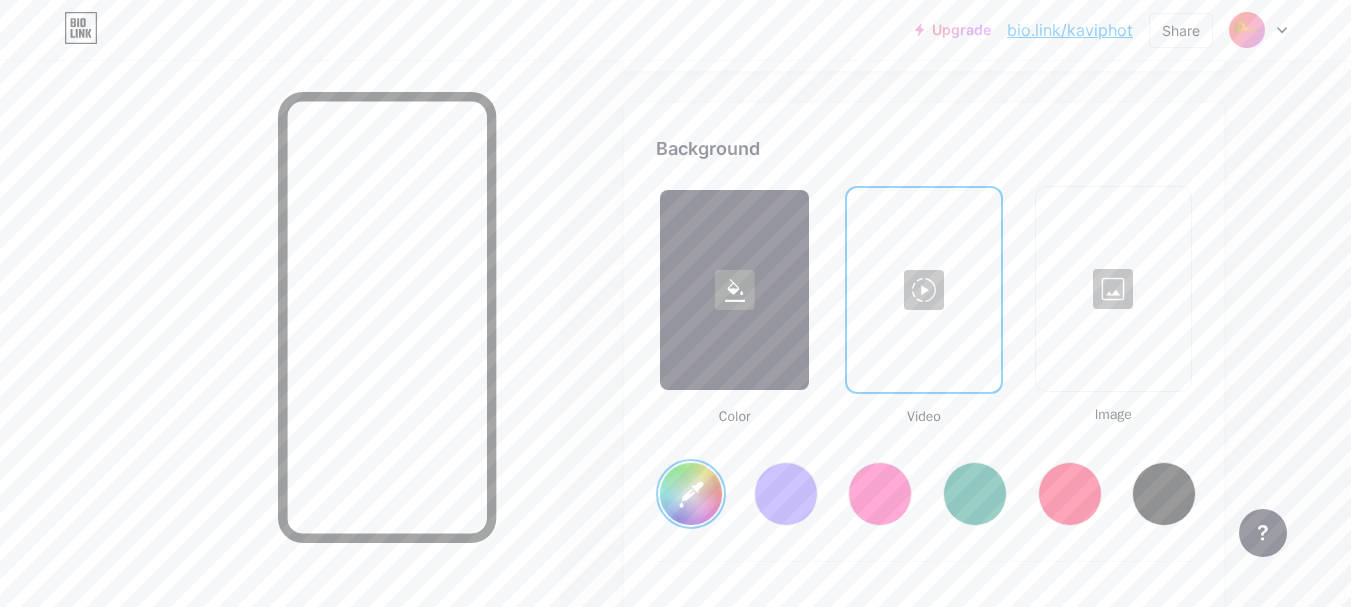 scroll, scrollTop: 2670, scrollLeft: 0, axis: vertical 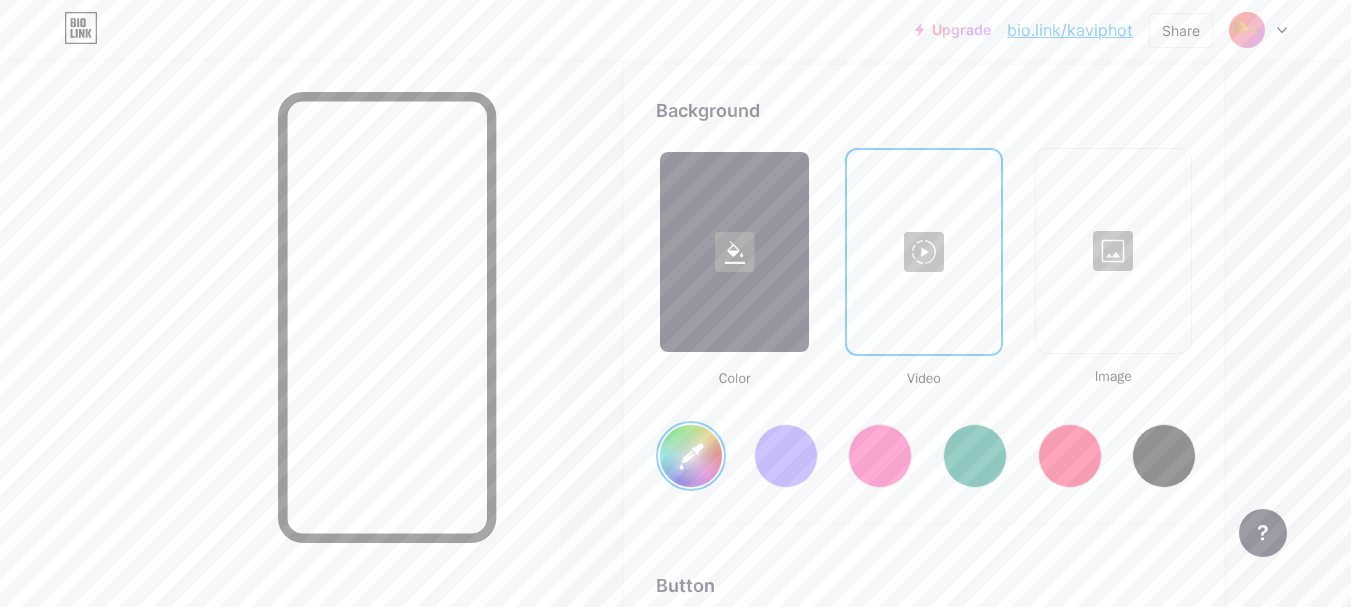 click at bounding box center [923, 252] 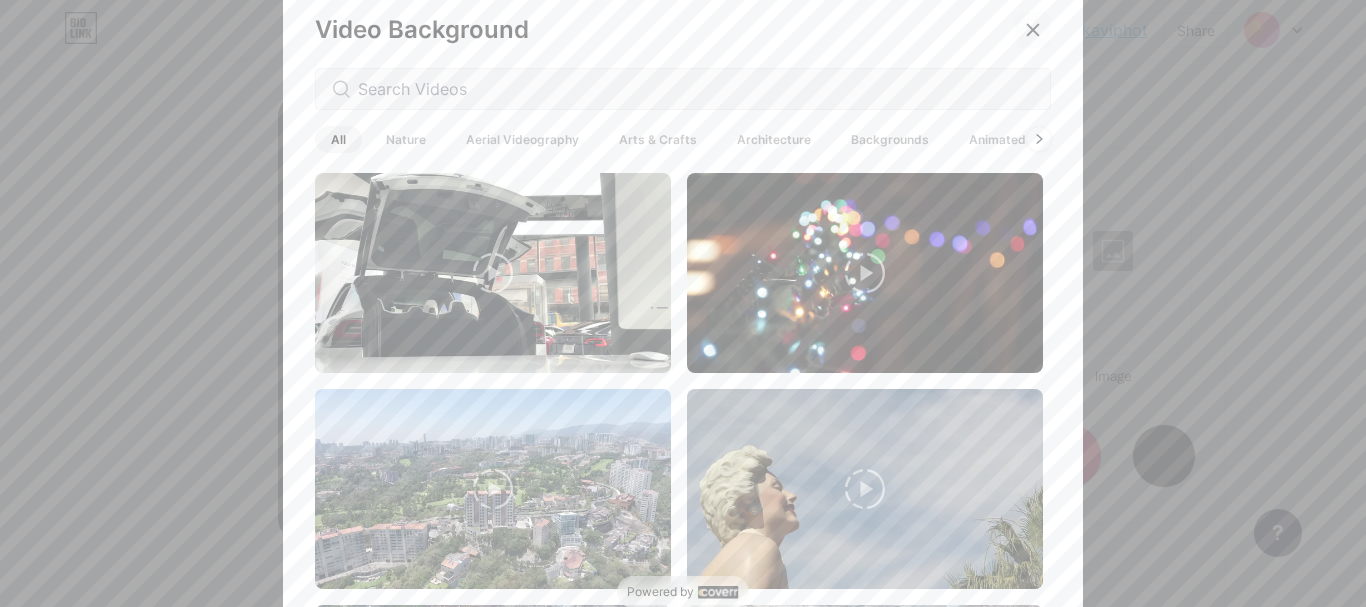 click 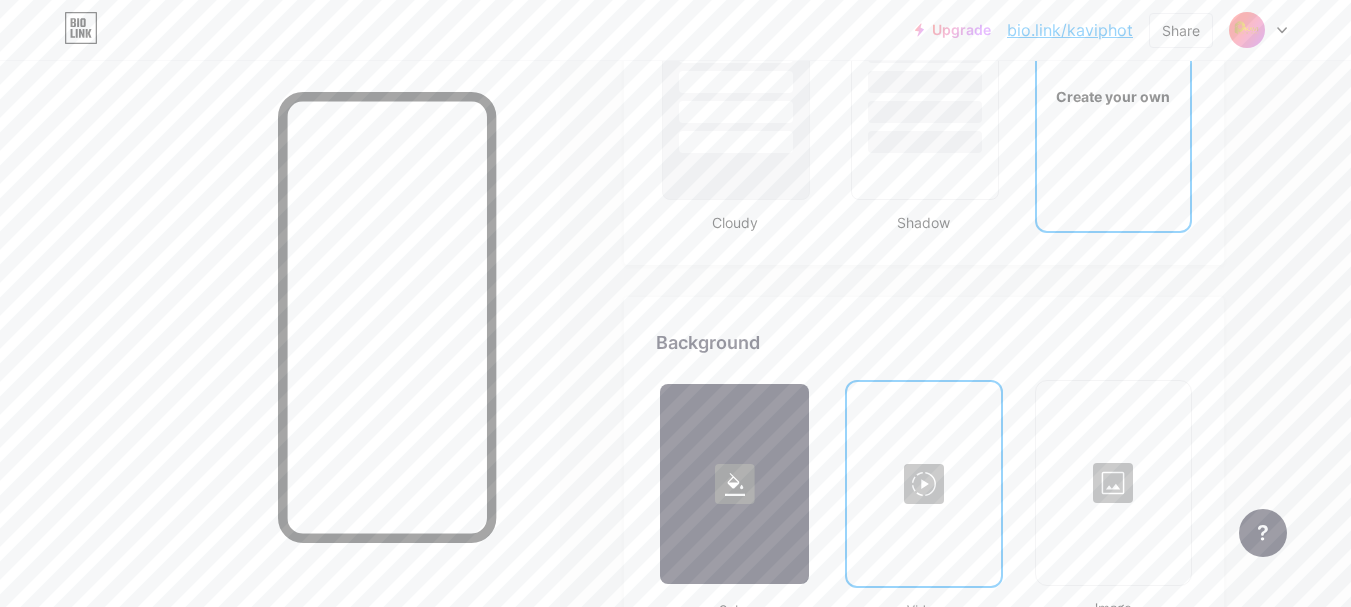scroll, scrollTop: 2570, scrollLeft: 0, axis: vertical 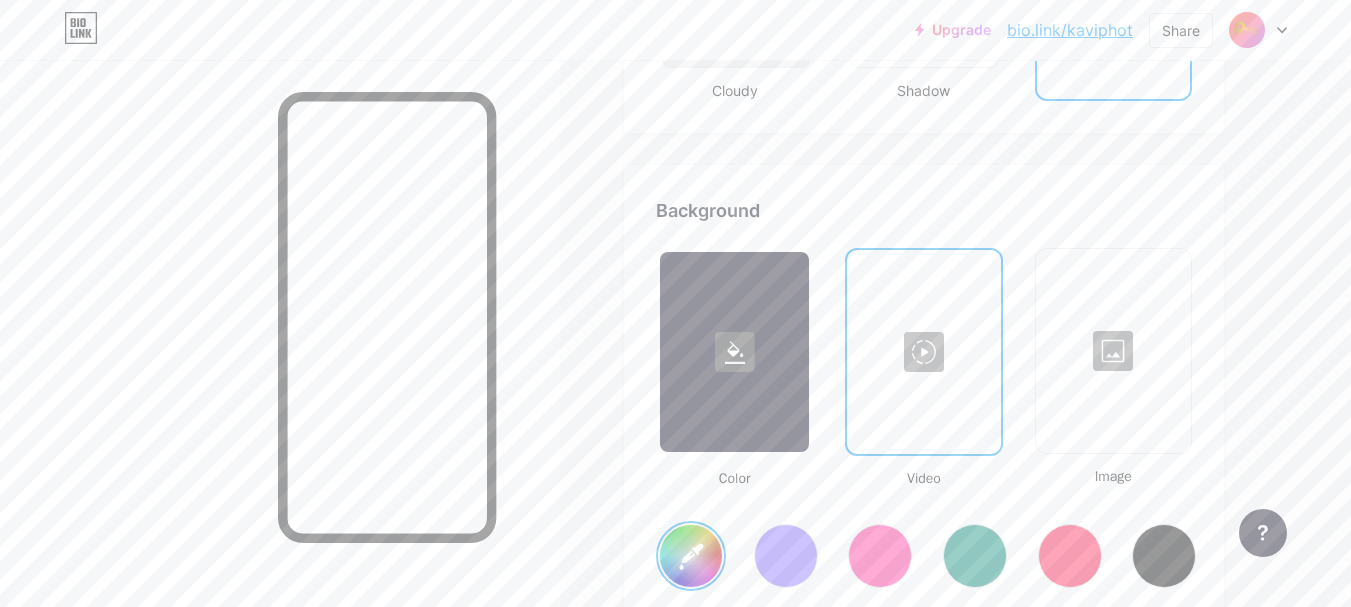 click at bounding box center (734, 352) 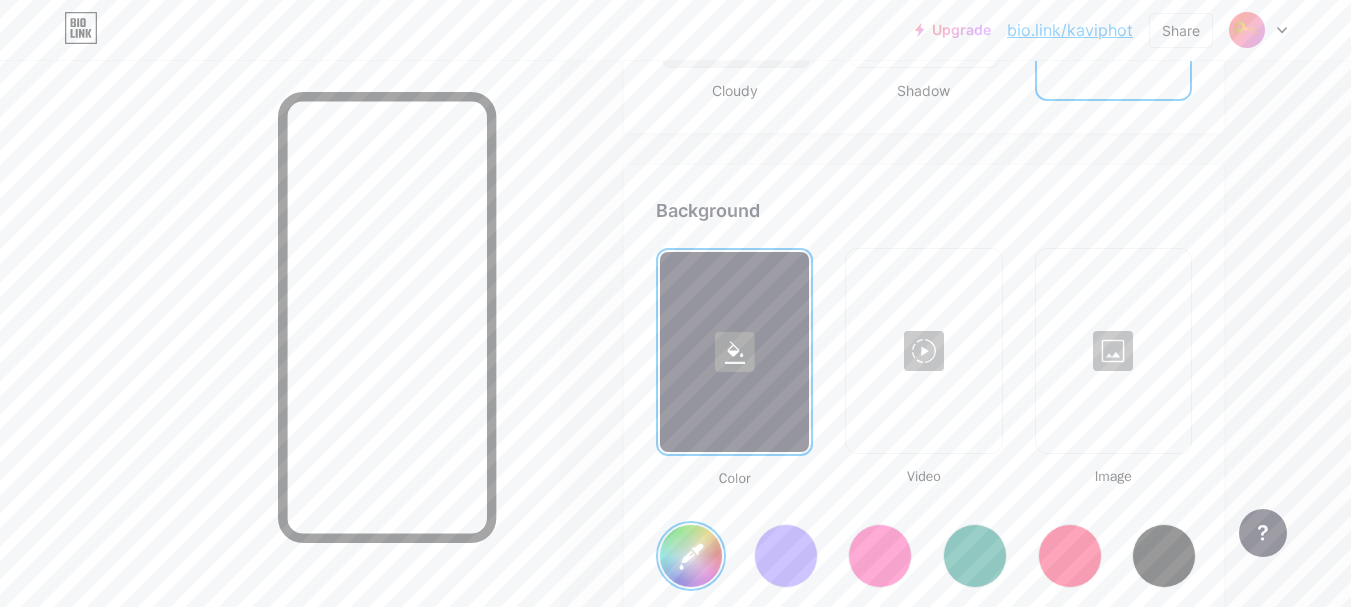 click at bounding box center [923, 351] 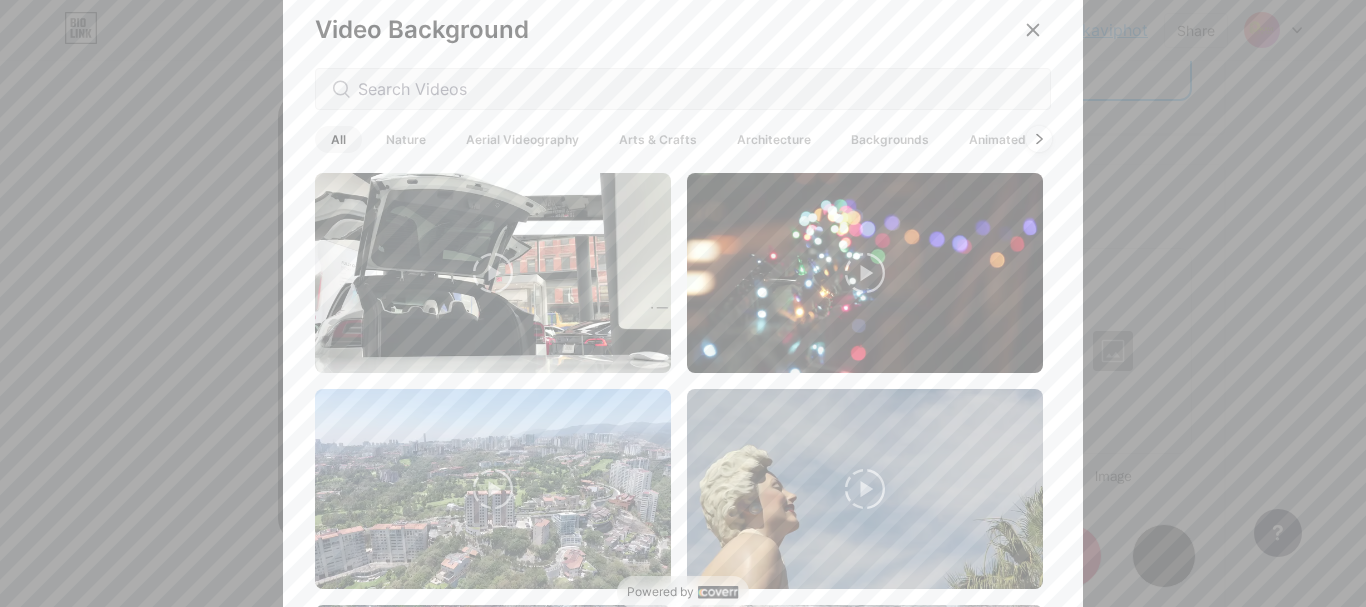 click at bounding box center (1039, 139) 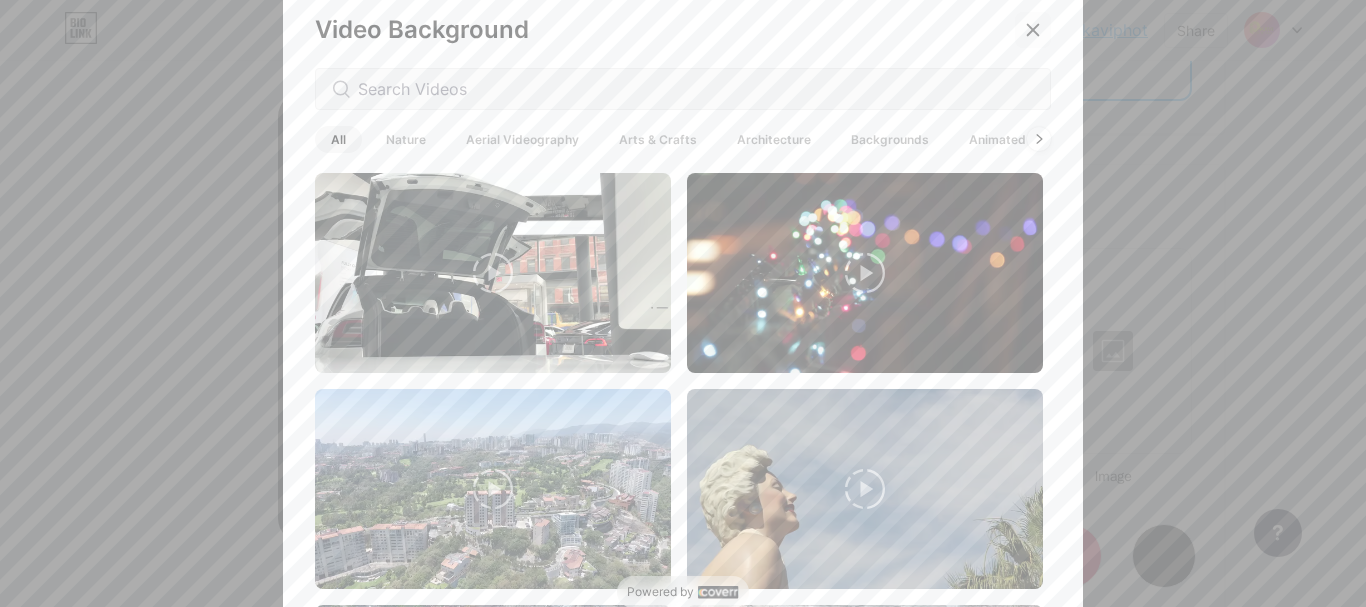 click at bounding box center [1033, 30] 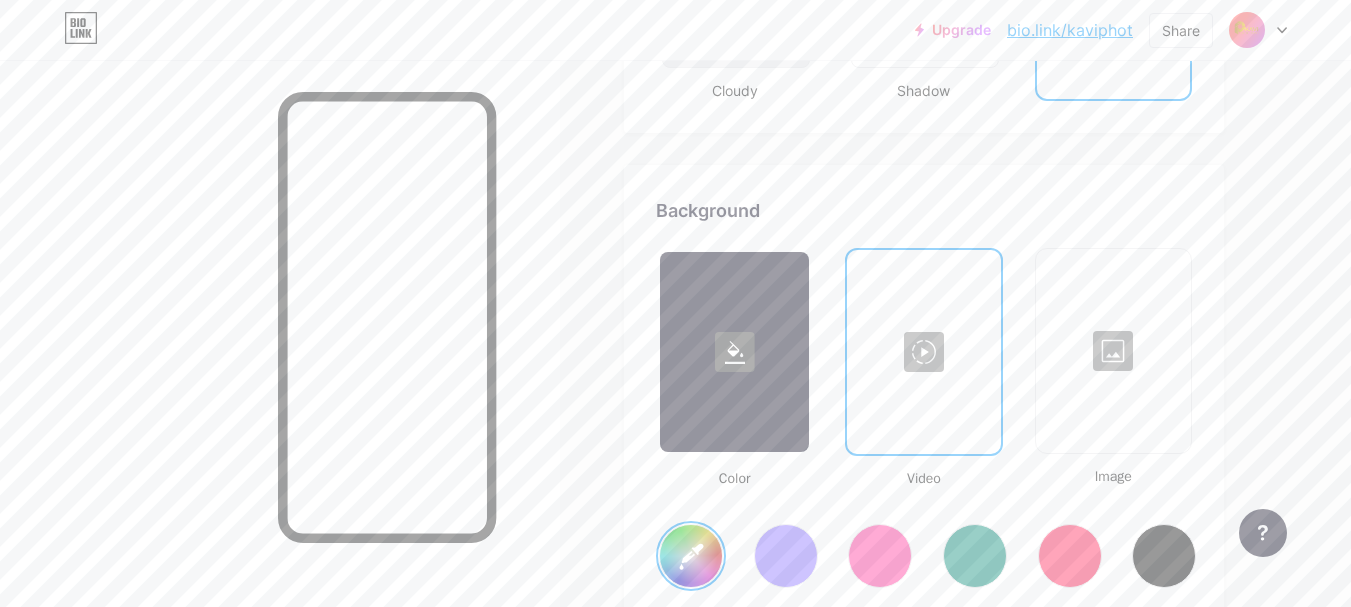 click at bounding box center [1113, 351] 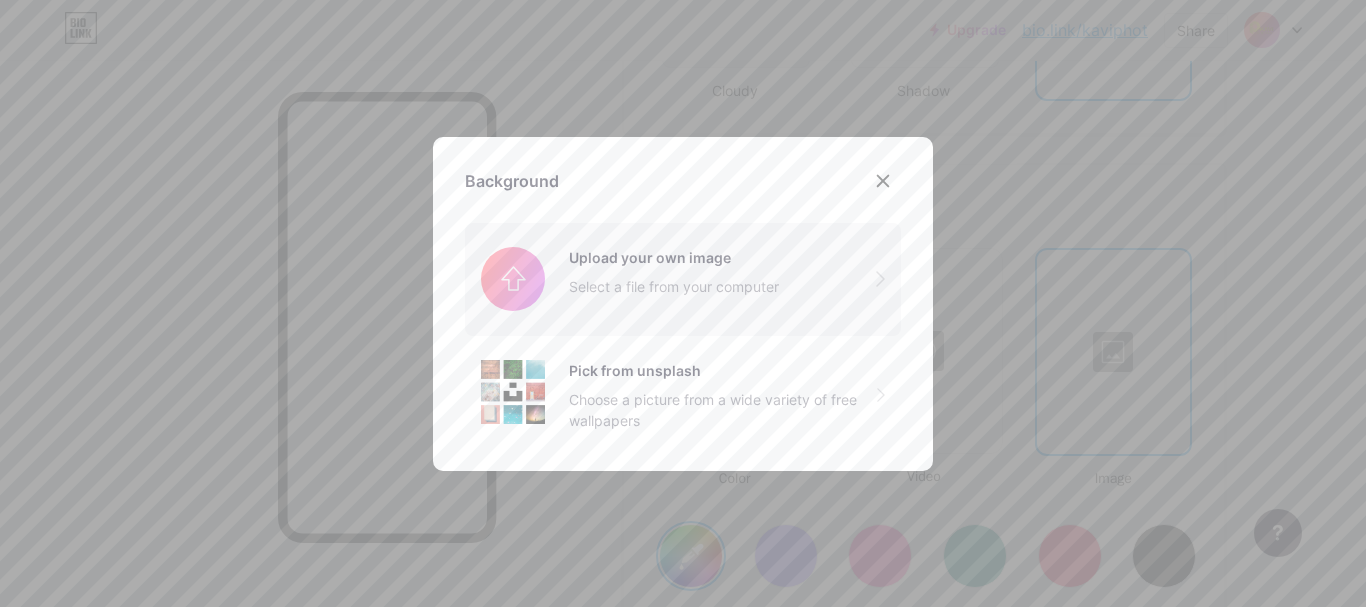 click at bounding box center (683, 279) 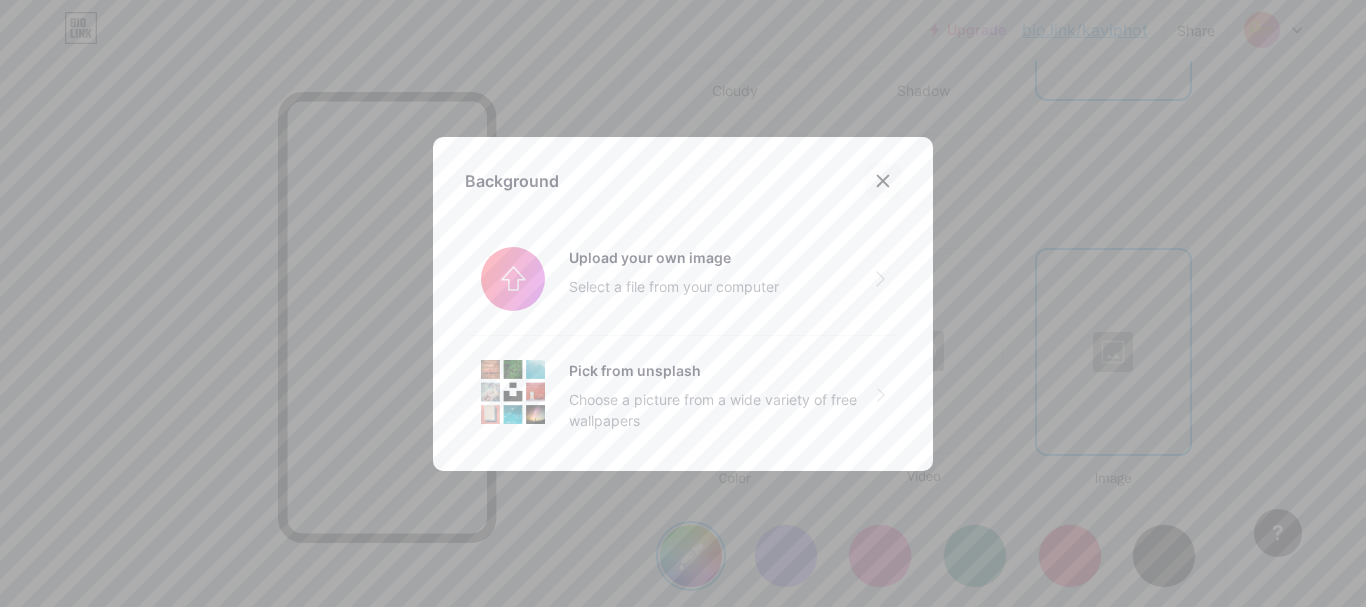 click 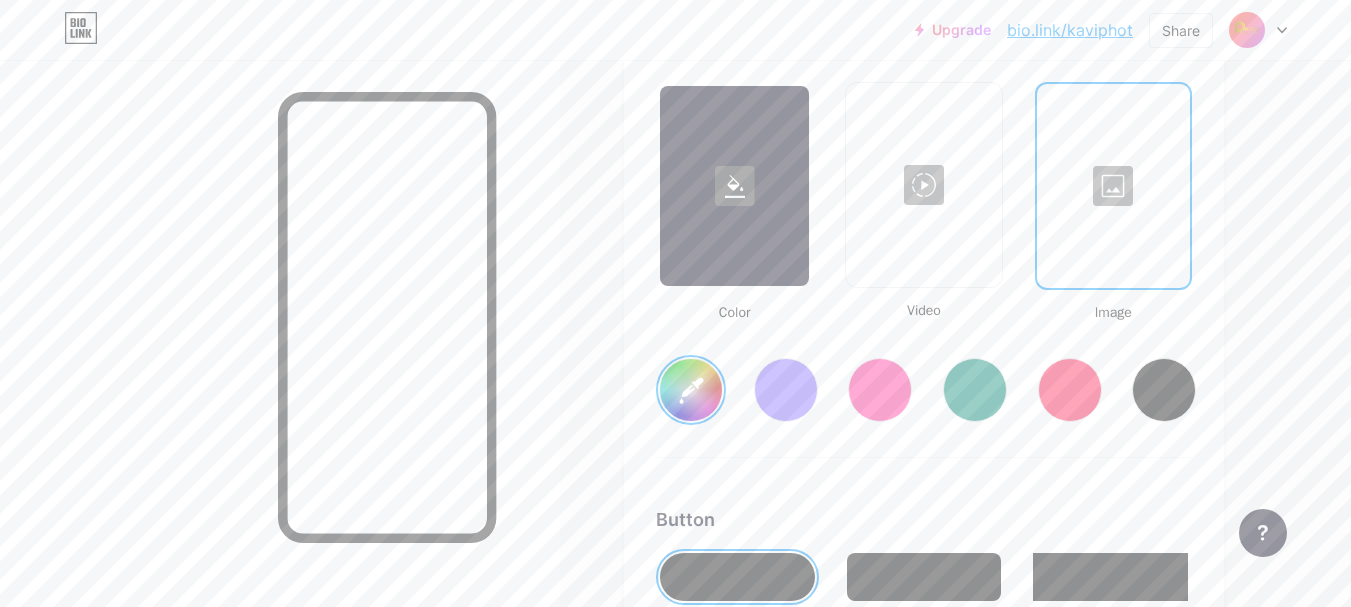 scroll, scrollTop: 2770, scrollLeft: 0, axis: vertical 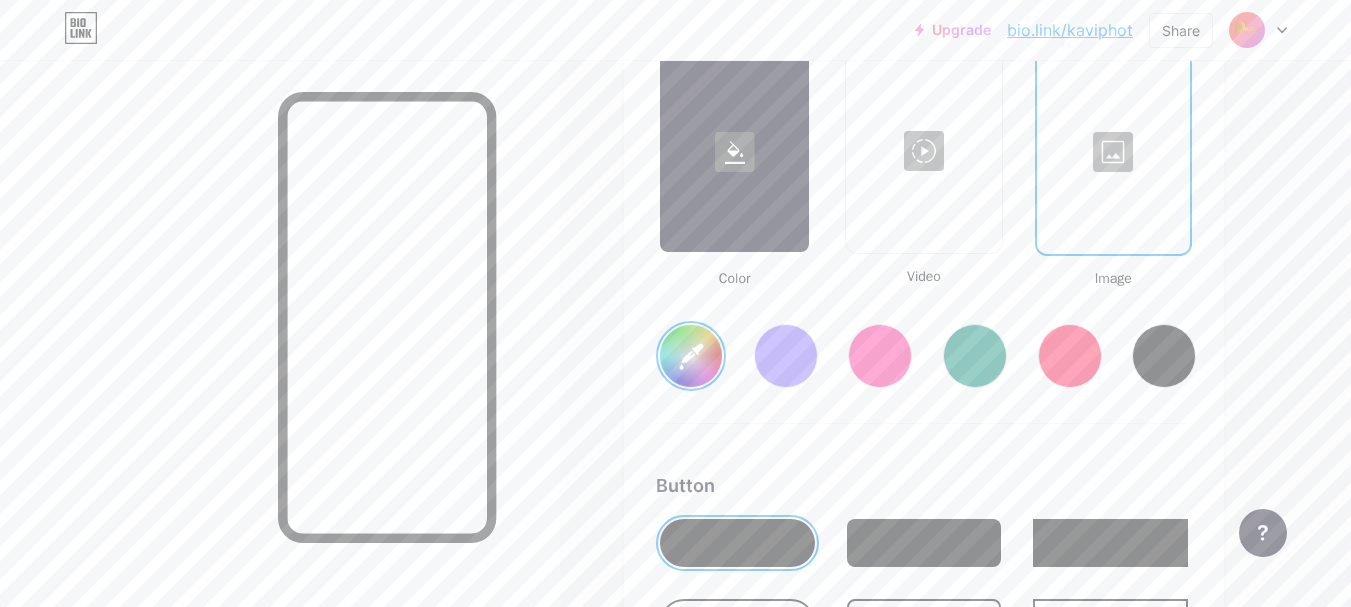 click at bounding box center [786, 356] 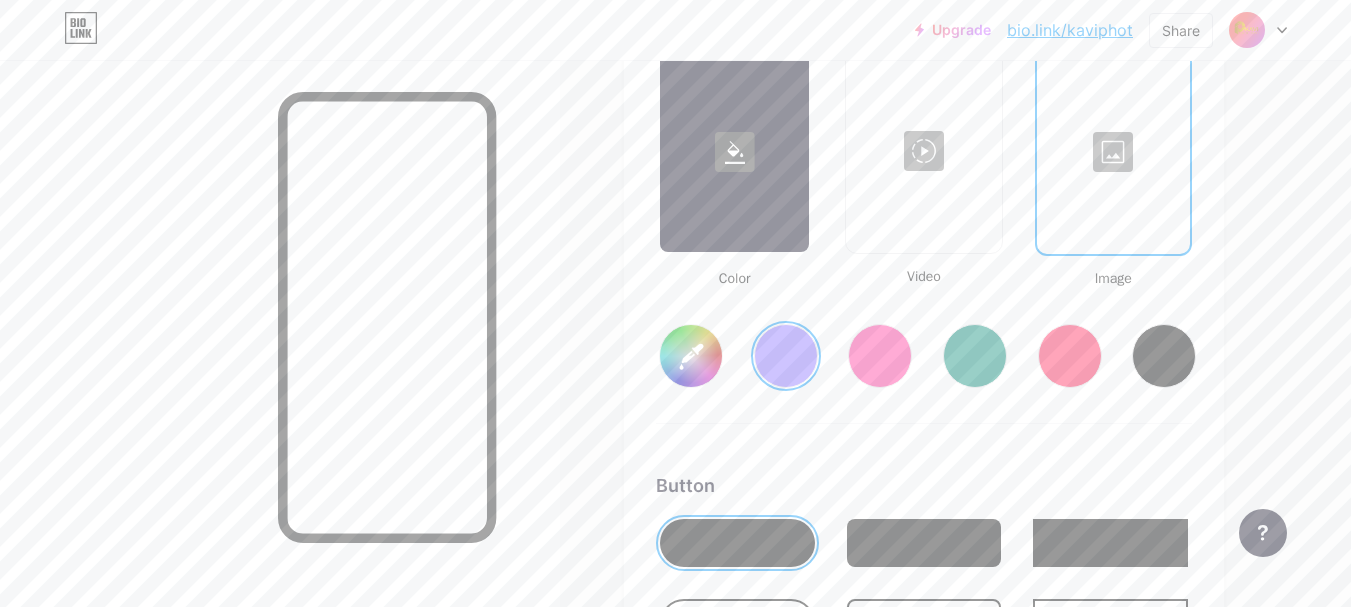 click on "#856bff" at bounding box center (691, 356) 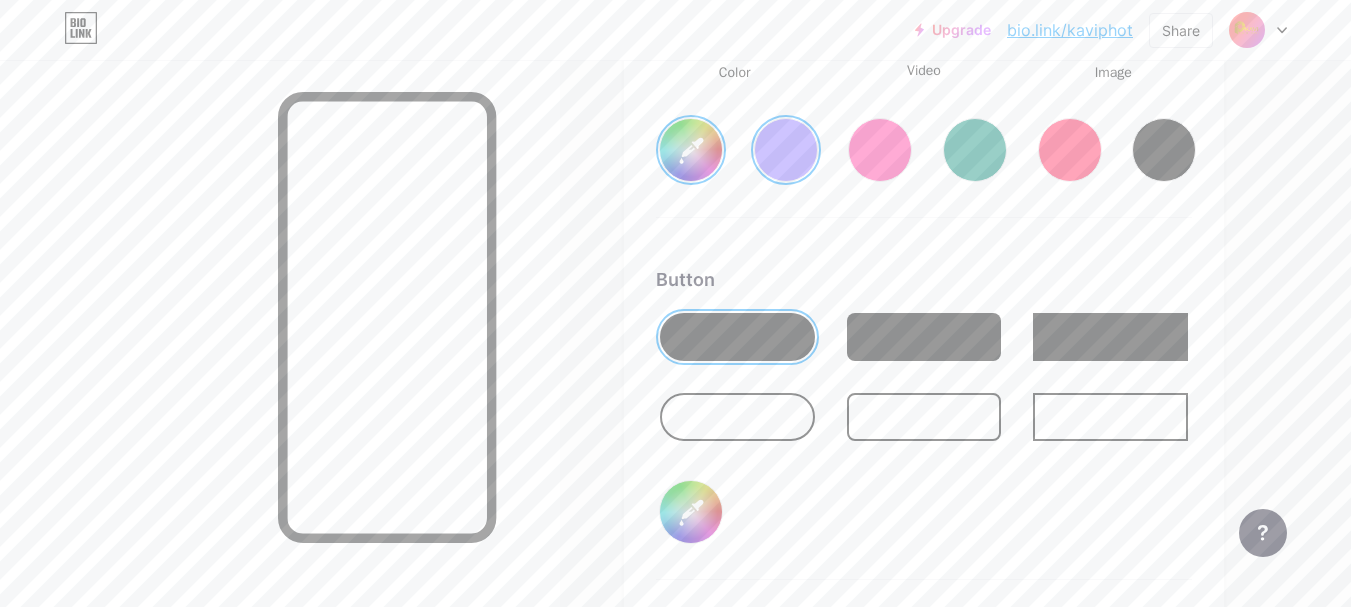 scroll, scrollTop: 3170, scrollLeft: 0, axis: vertical 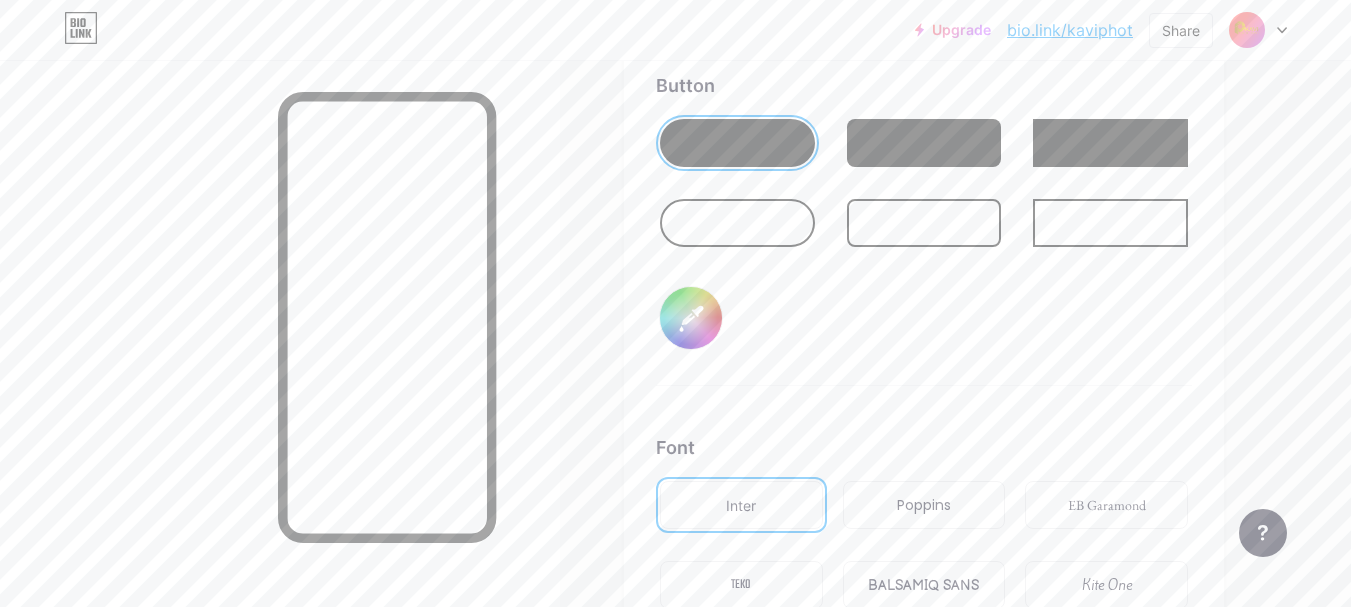 click on "Poppins" at bounding box center [924, 505] 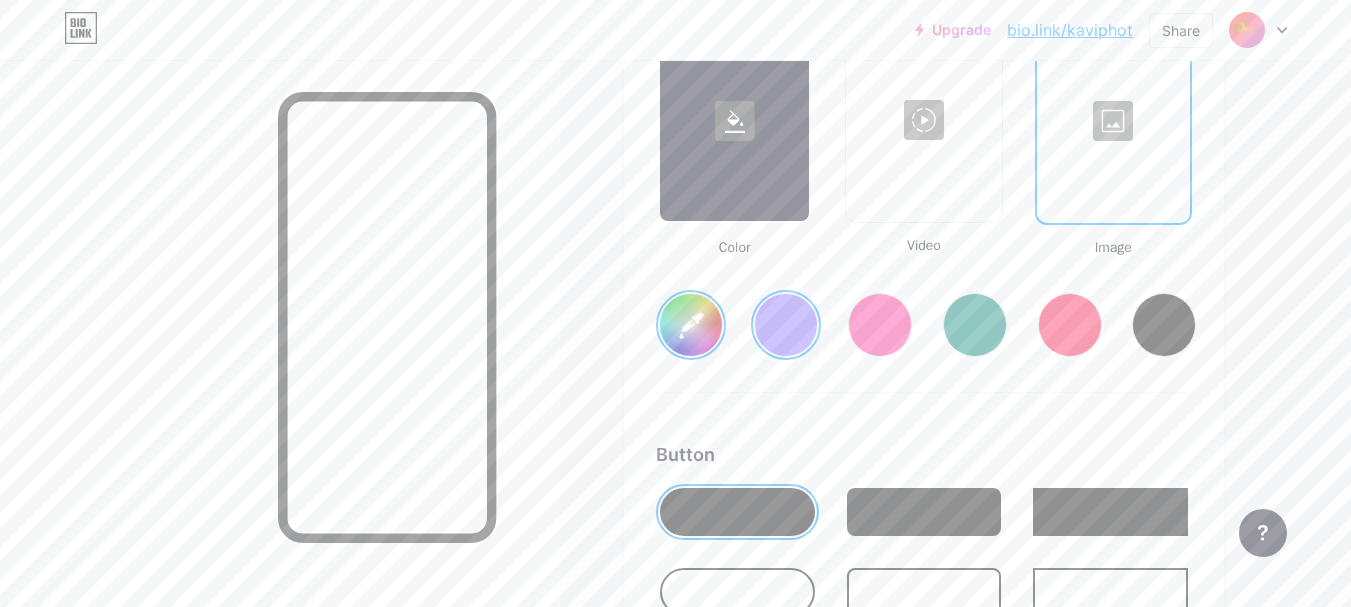 scroll, scrollTop: 2770, scrollLeft: 0, axis: vertical 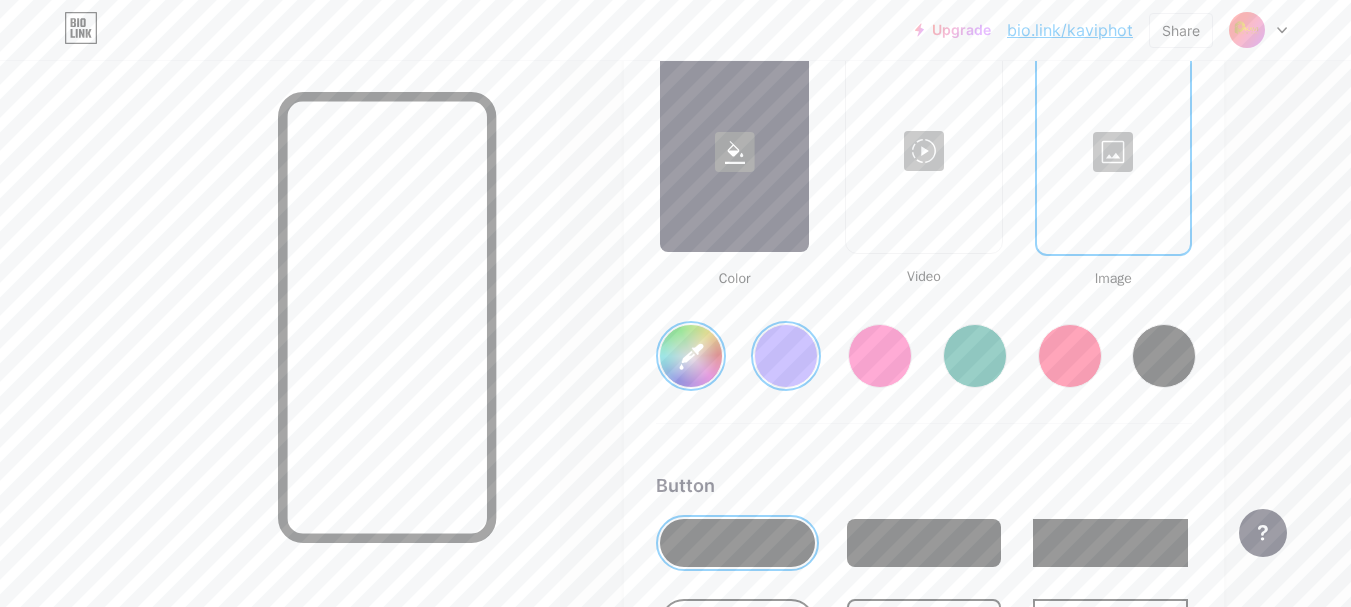 click at bounding box center [786, 356] 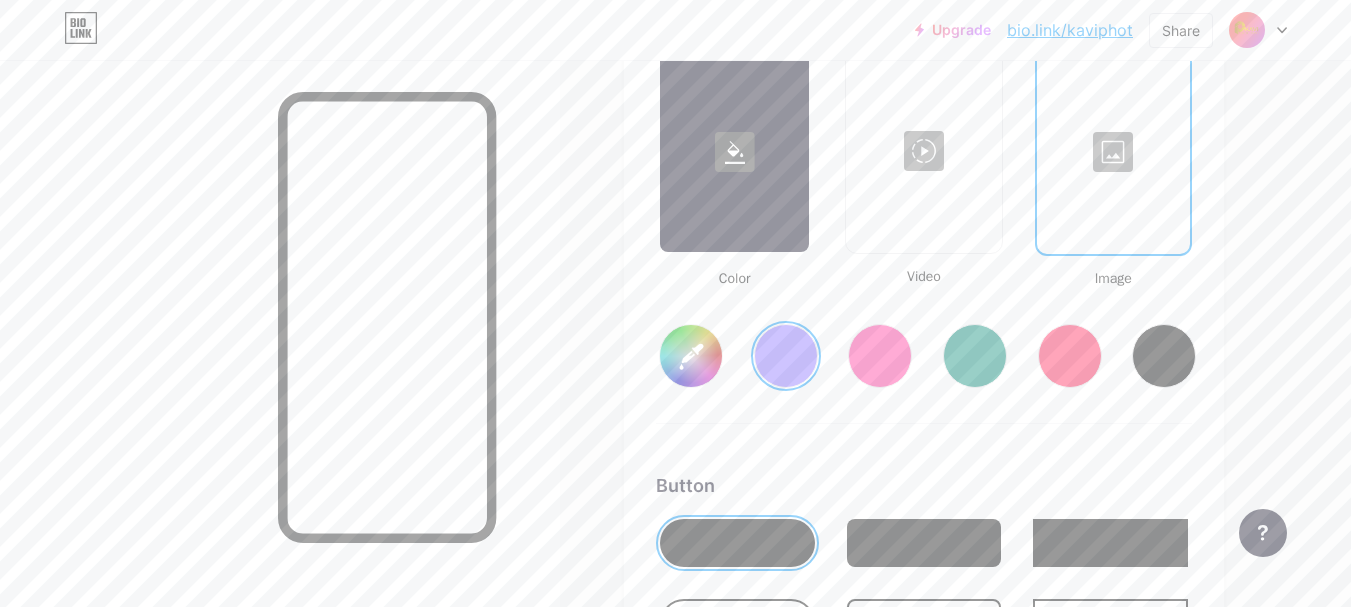click on "#856bff" at bounding box center (691, 356) 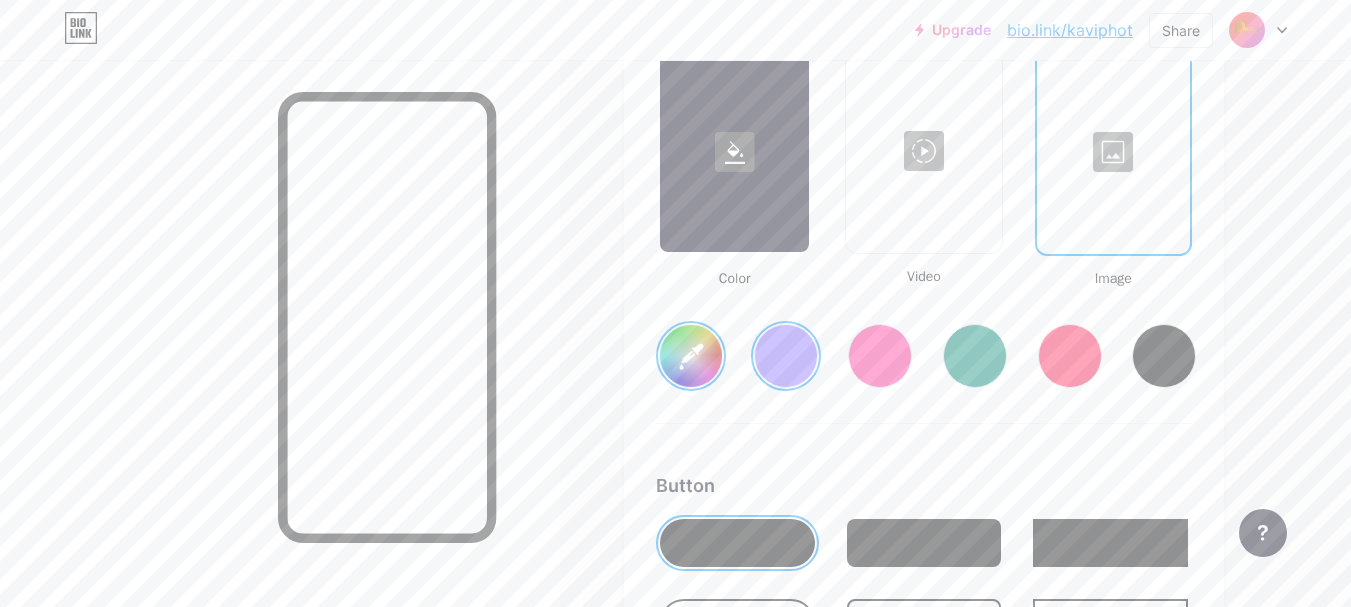 click on "#856bff" at bounding box center [691, 356] 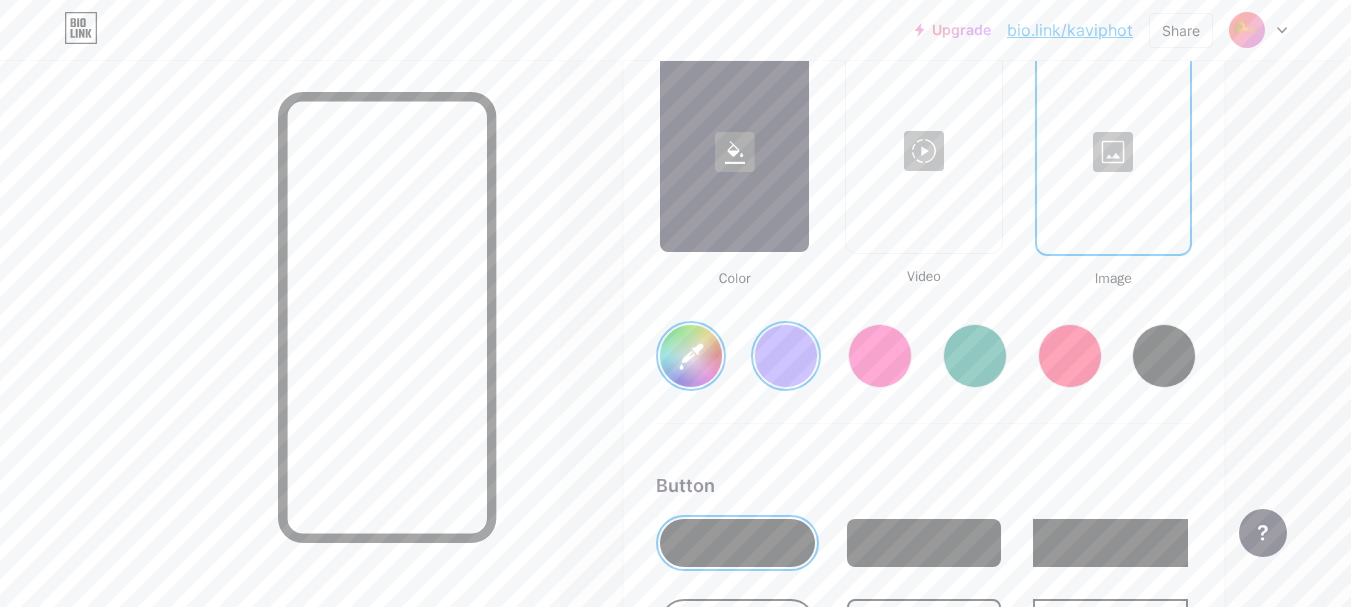 click on "Background         Color           Video             Image           #856bff     Button       #000000   Font   Inter Poppins EB Garamond TEKO BALSAMIQ SANS Kite One PT Sans Quicksand DM Sans     #000000   Changes saved" at bounding box center [924, 589] 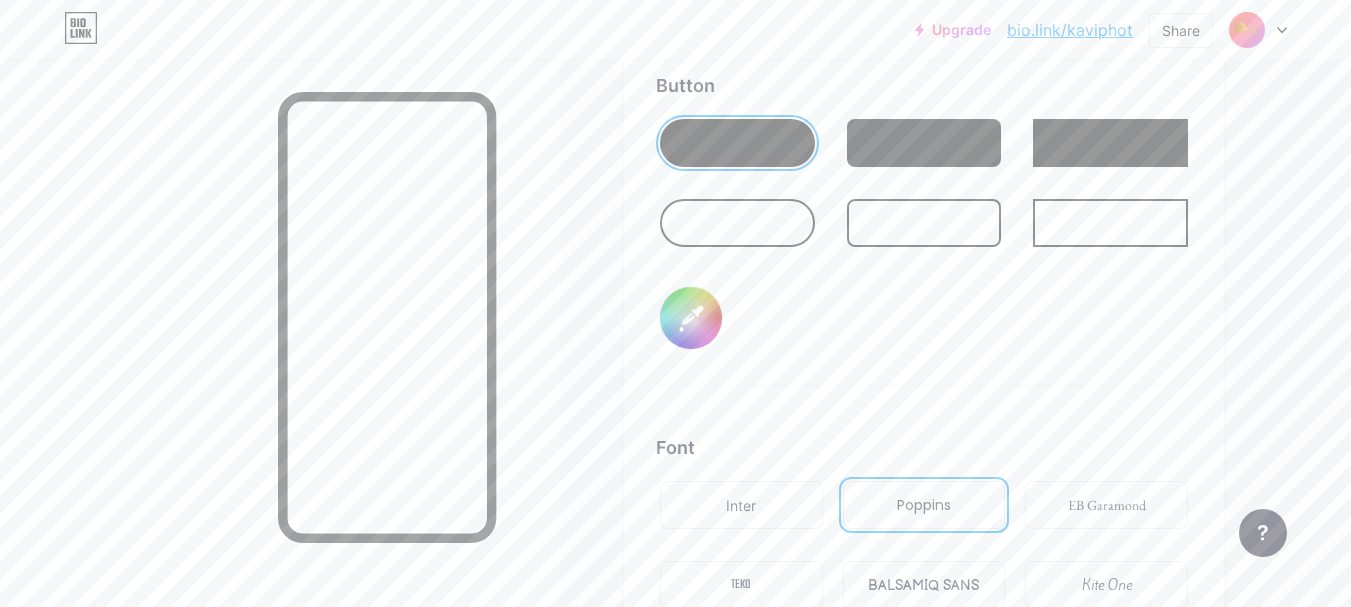 scroll, scrollTop: 3470, scrollLeft: 0, axis: vertical 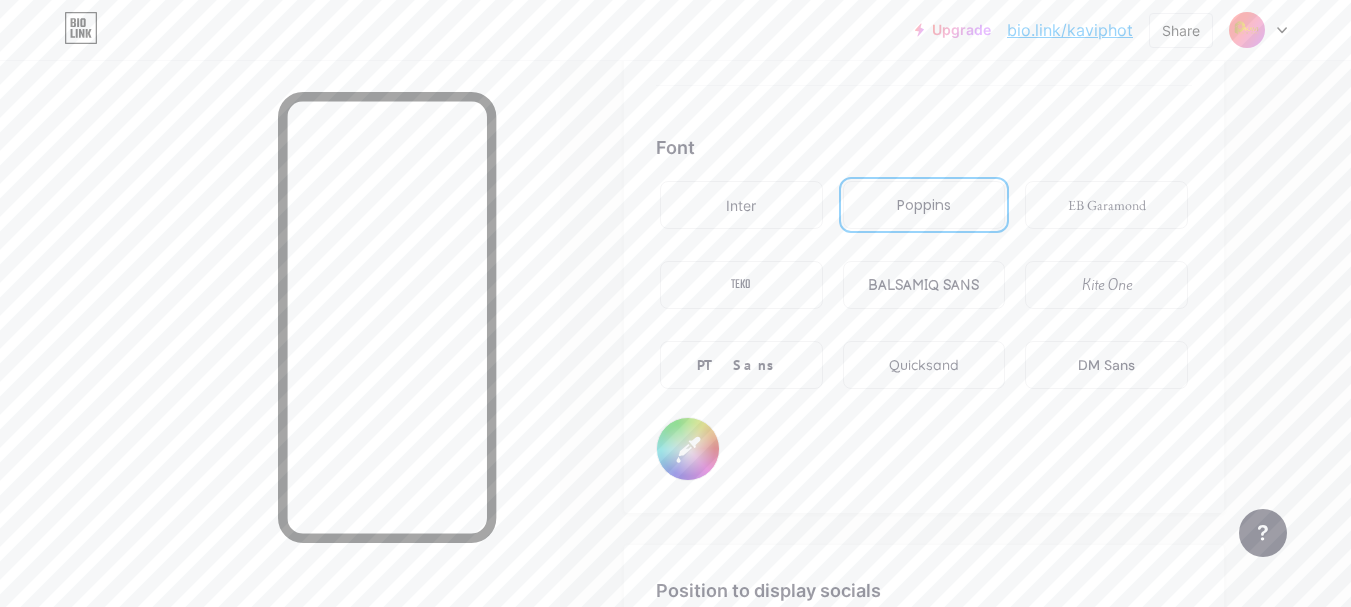 click on "BALSAMIQ SANS" at bounding box center (924, 285) 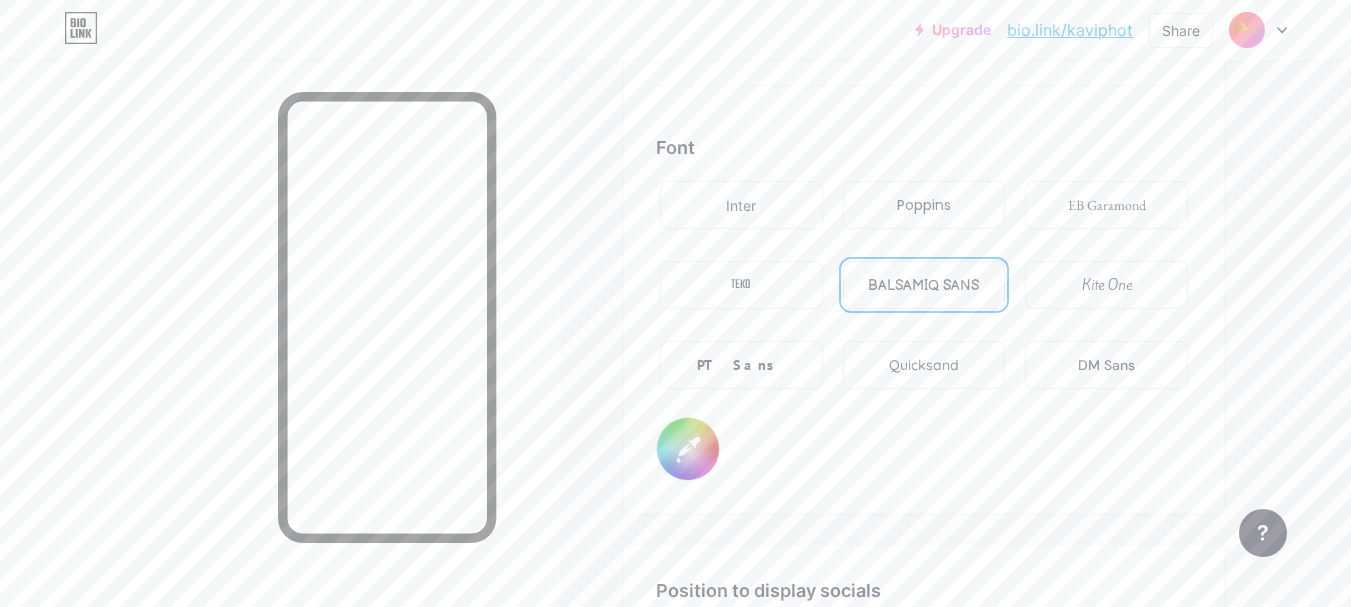 click on "Inter" at bounding box center (741, 205) 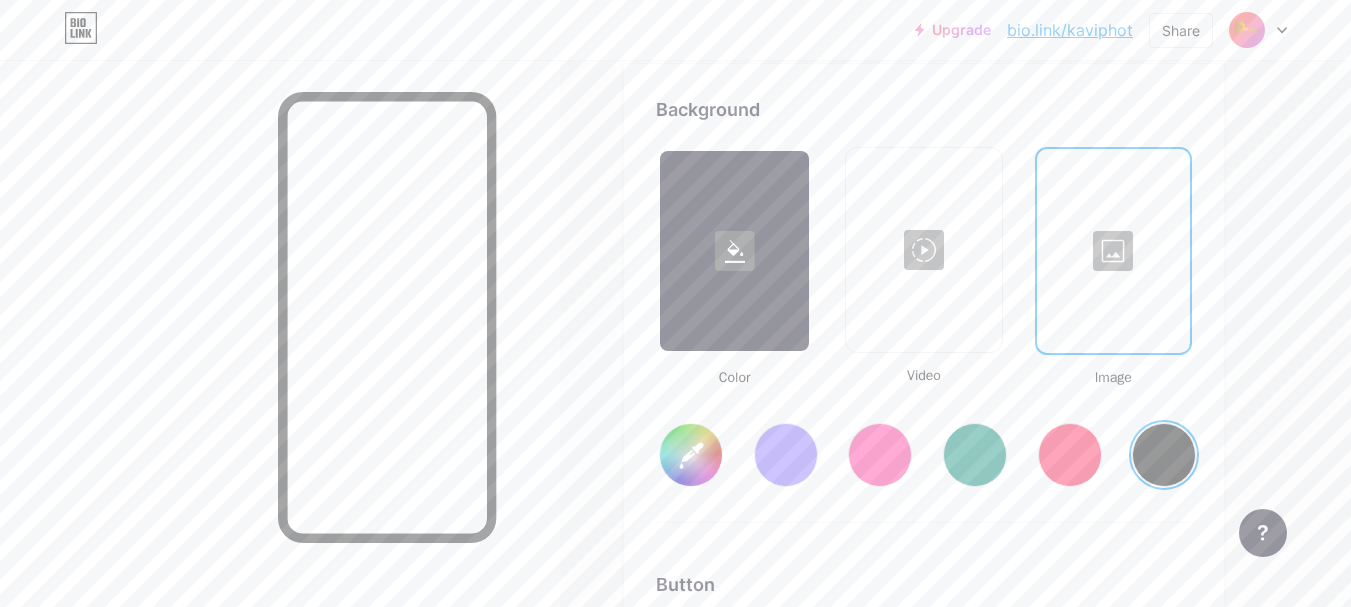 scroll, scrollTop: 2670, scrollLeft: 0, axis: vertical 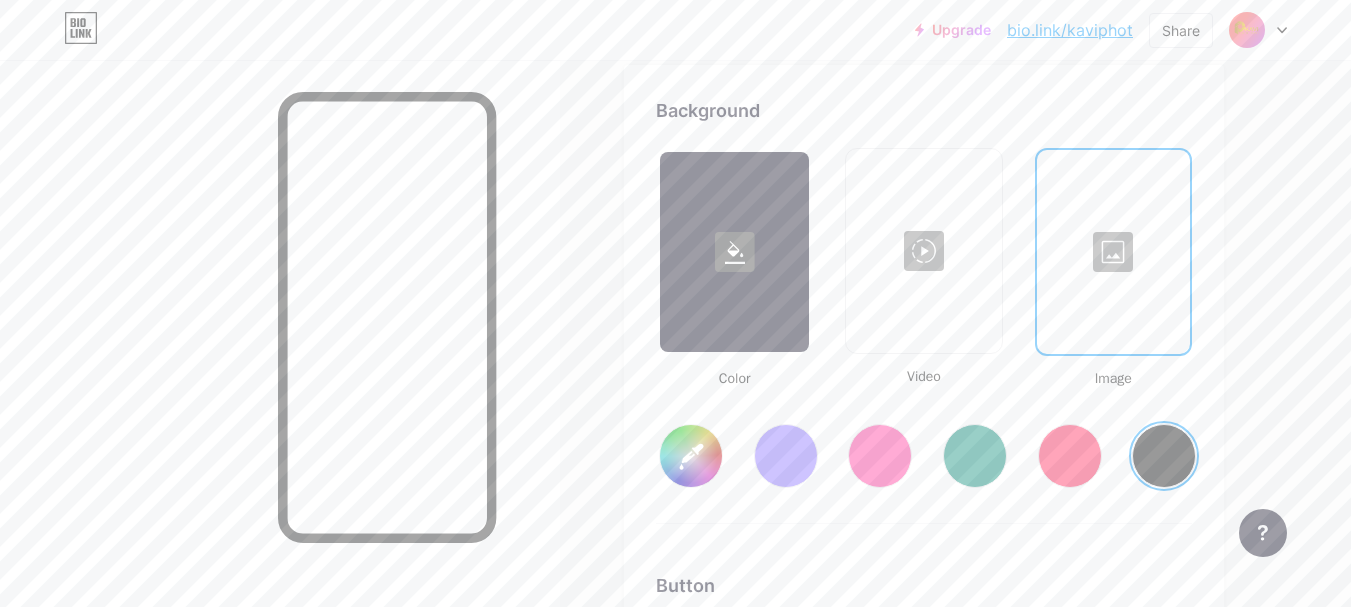 click at bounding box center [1164, 456] 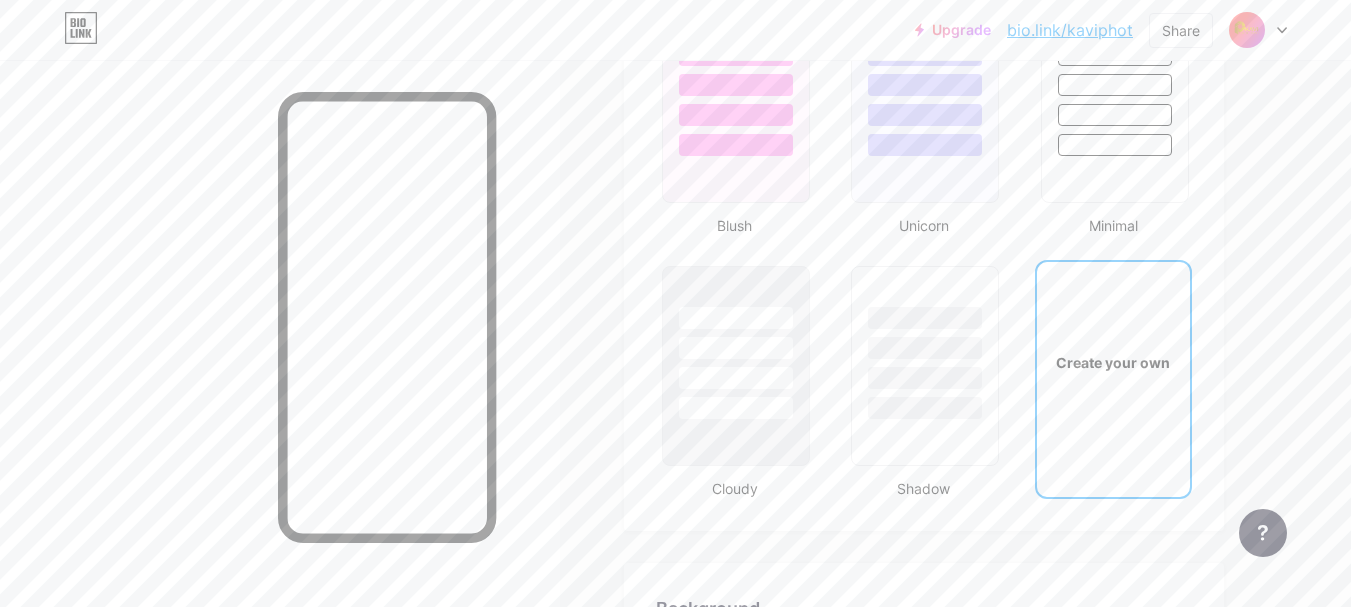 scroll, scrollTop: 2170, scrollLeft: 0, axis: vertical 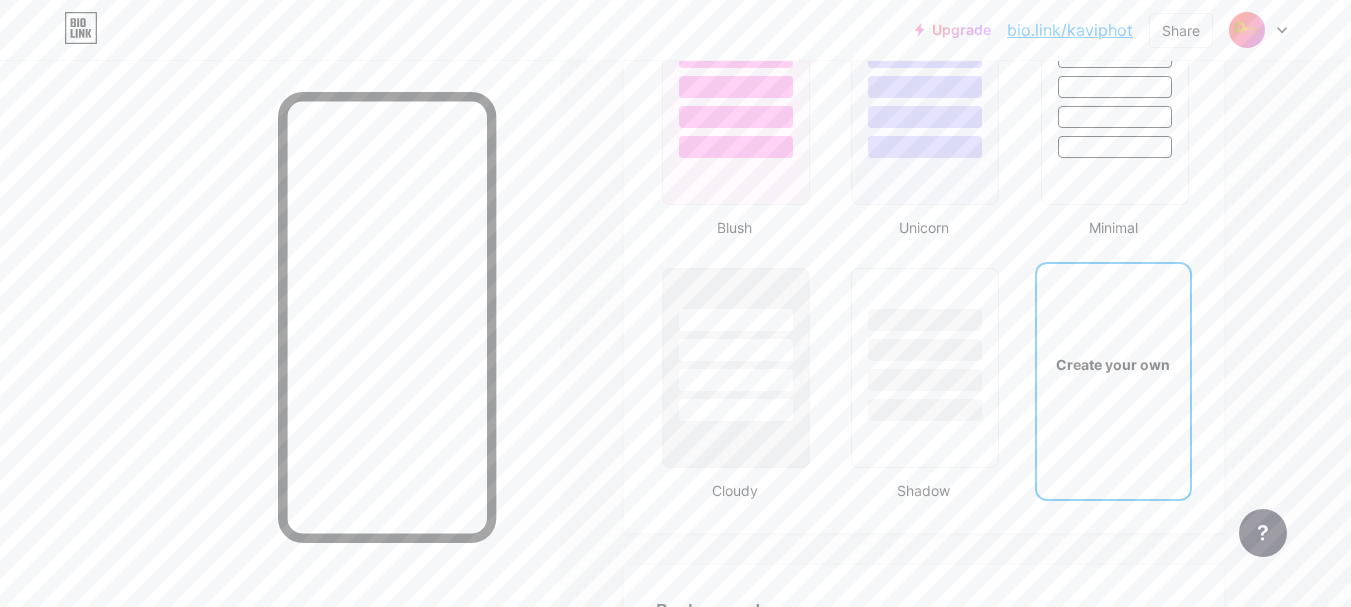 click on "Create your own" at bounding box center (1113, 364) 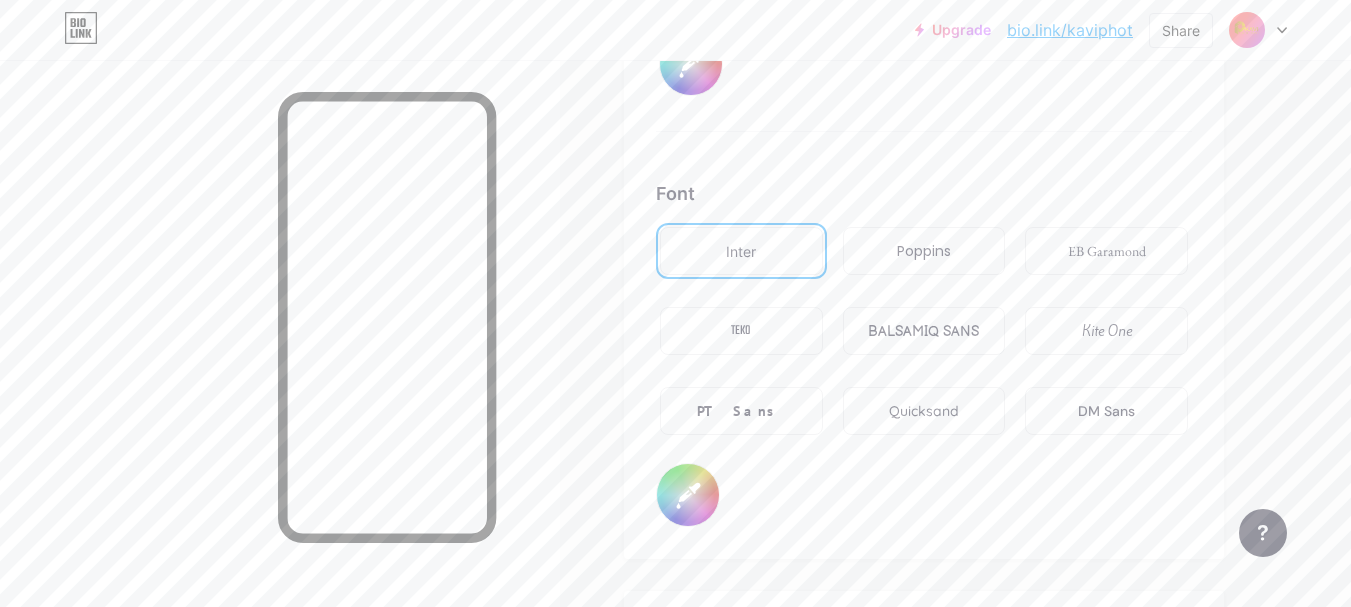 scroll, scrollTop: 3503, scrollLeft: 0, axis: vertical 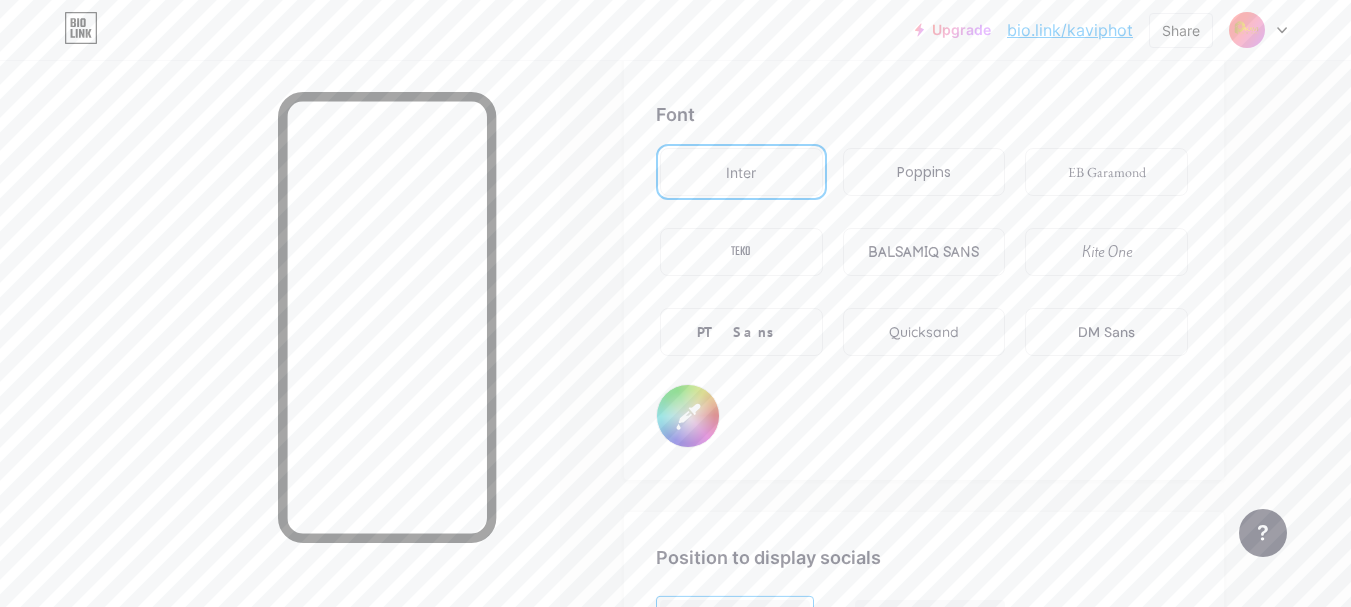 click on "PT Sans" at bounding box center [741, 332] 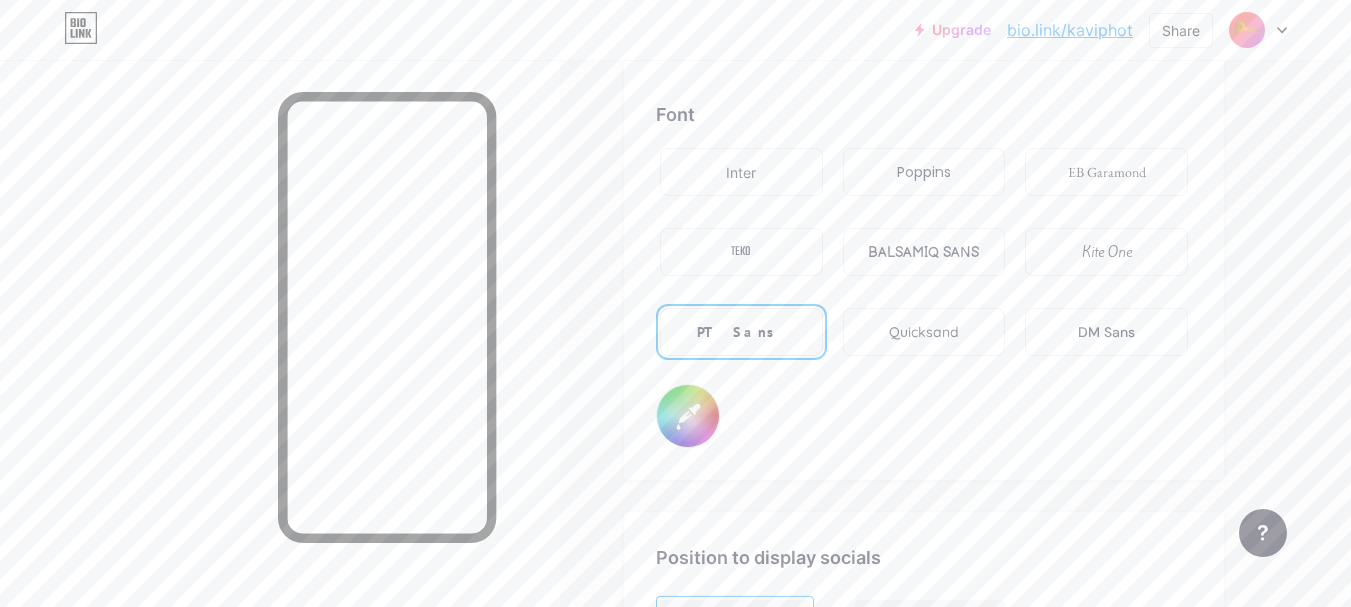 click on "BALSAMIQ SANS" at bounding box center (924, 252) 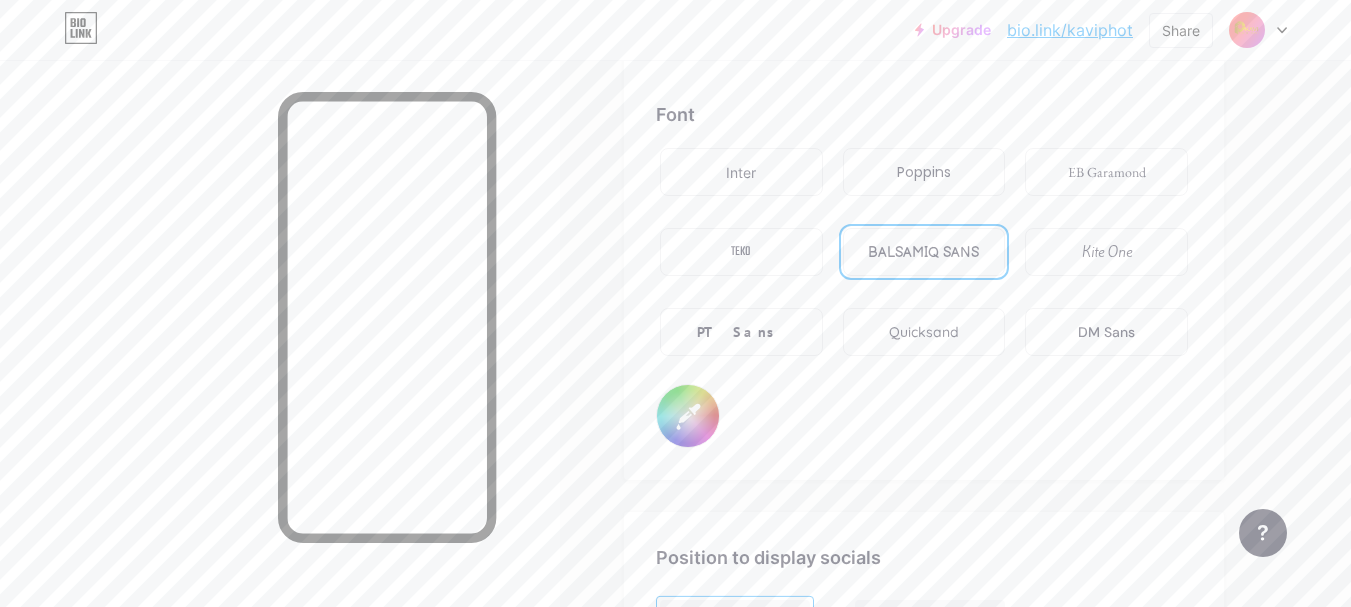 click on "Kite One" at bounding box center [1106, 252] 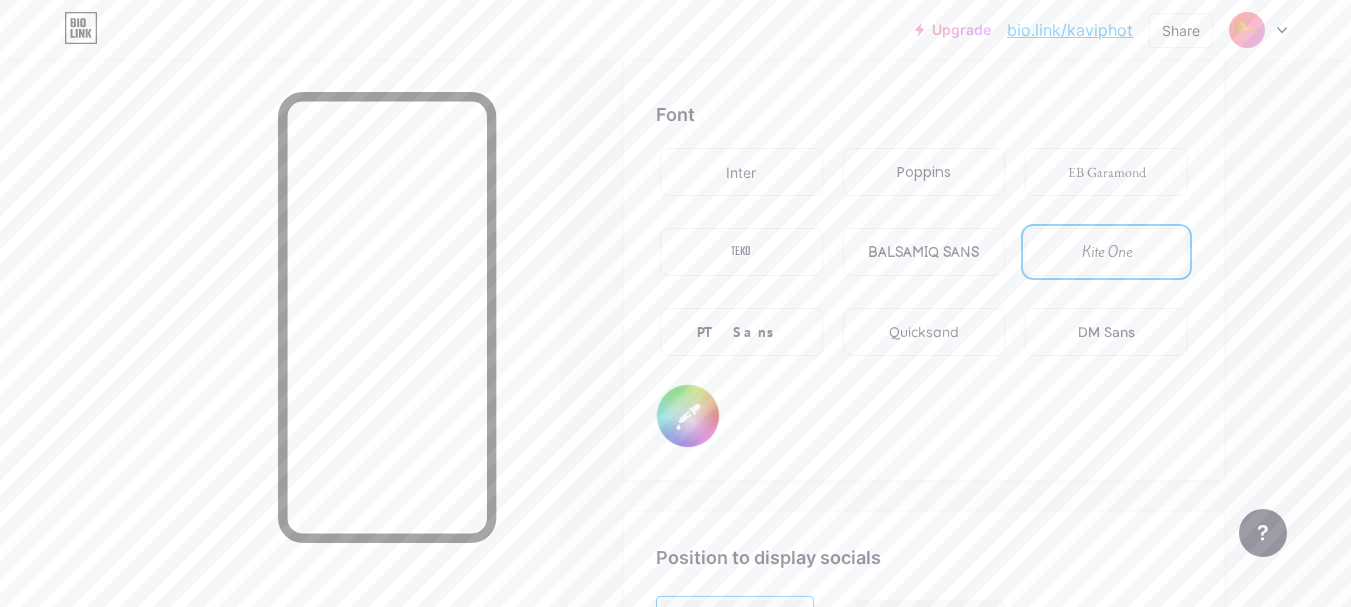 click on "BALSAMIQ SANS" at bounding box center (923, 252) 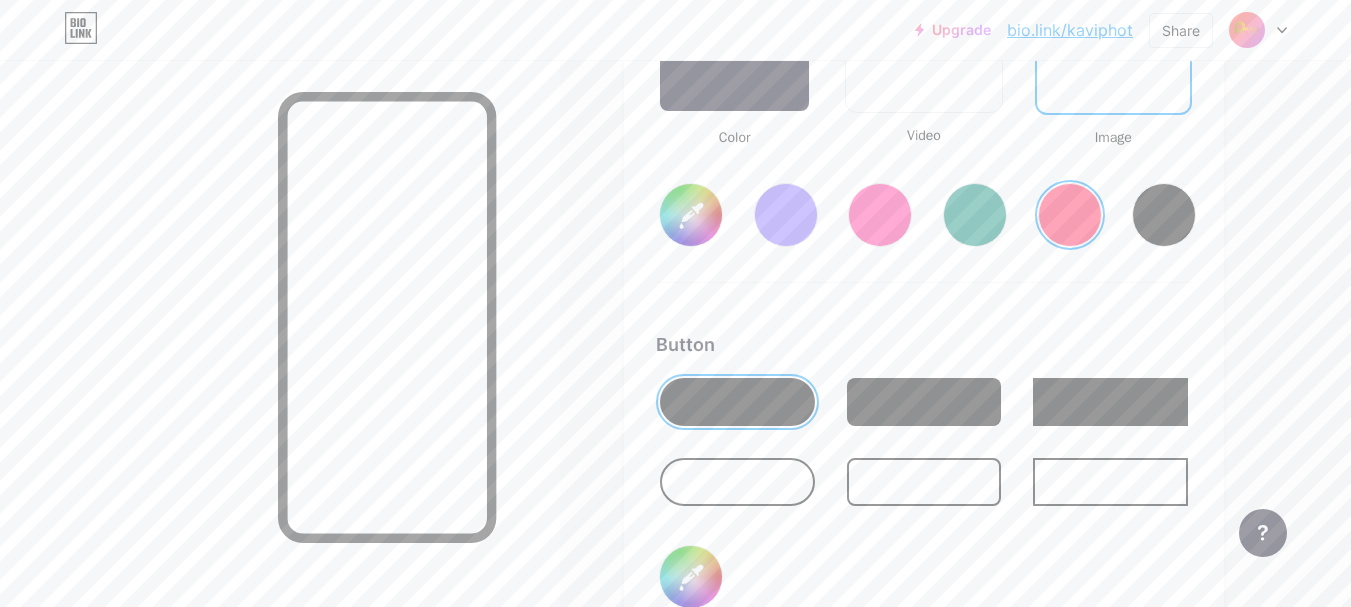 scroll, scrollTop: 2903, scrollLeft: 0, axis: vertical 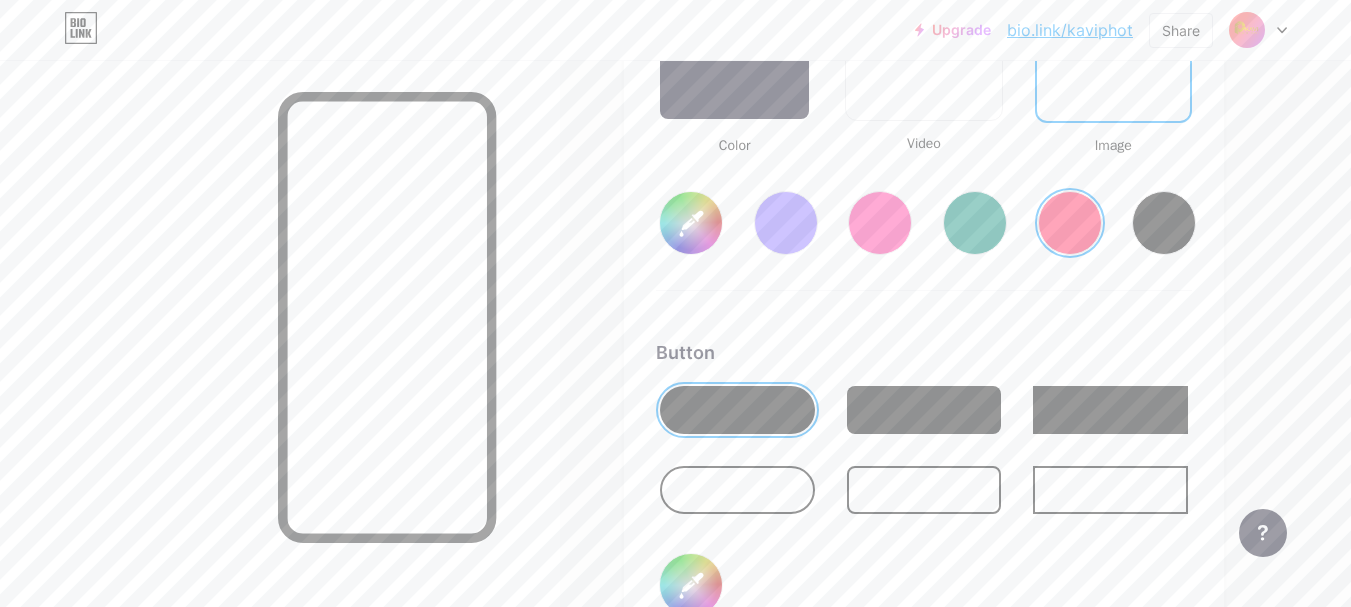 click at bounding box center (737, 490) 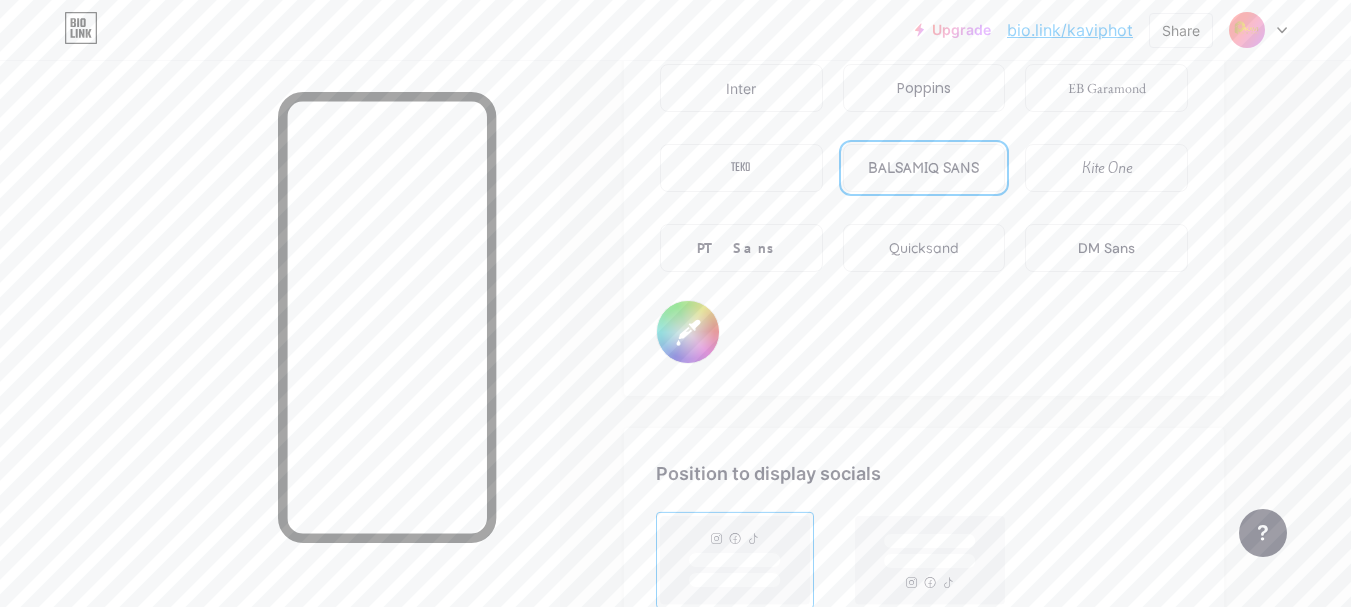 scroll, scrollTop: 3570, scrollLeft: 0, axis: vertical 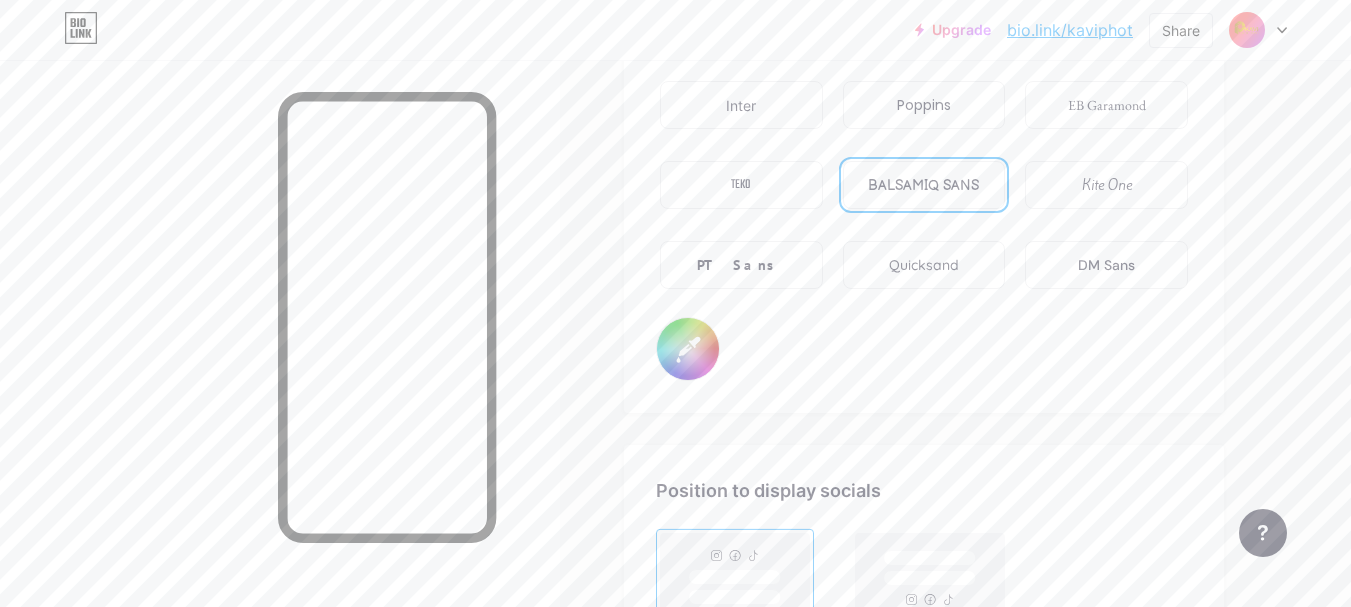 click on "#000000" at bounding box center [688, 349] 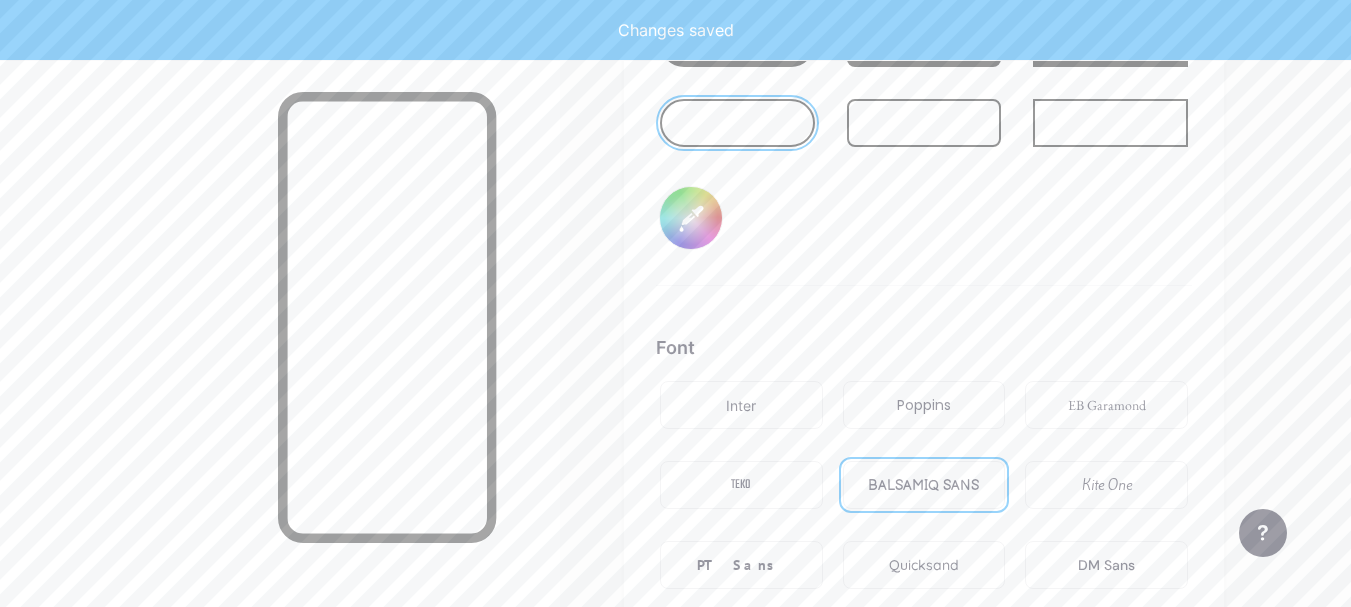 type on "#ff1f54" 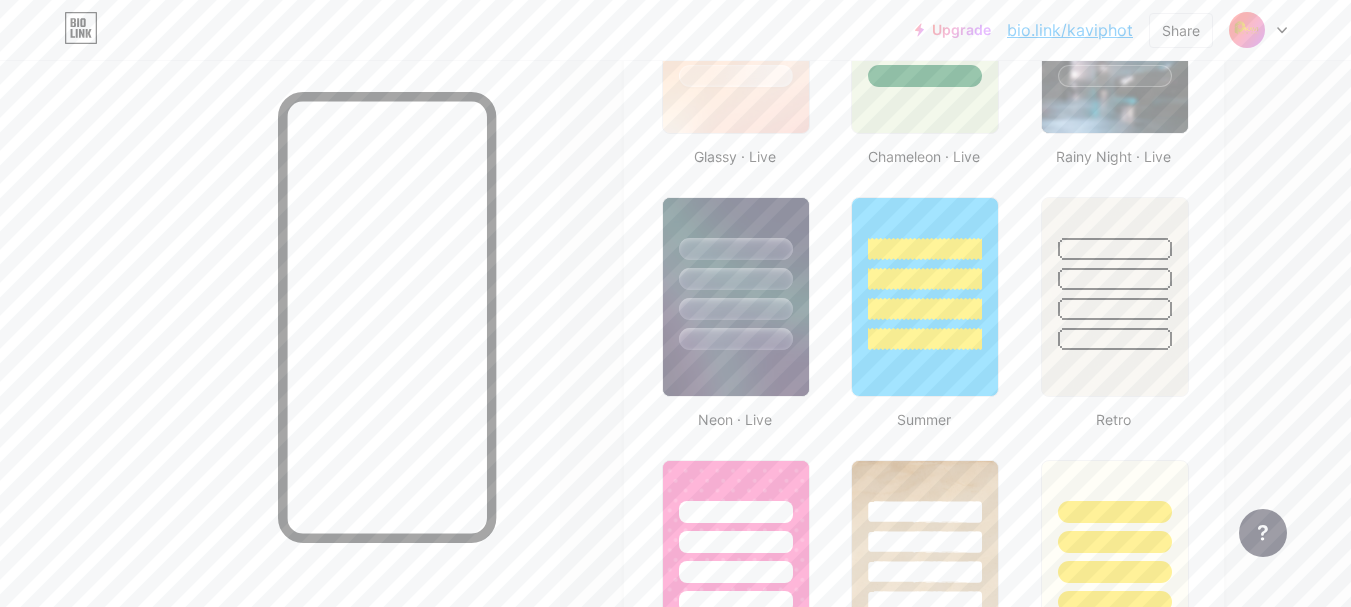 scroll, scrollTop: 1170, scrollLeft: 0, axis: vertical 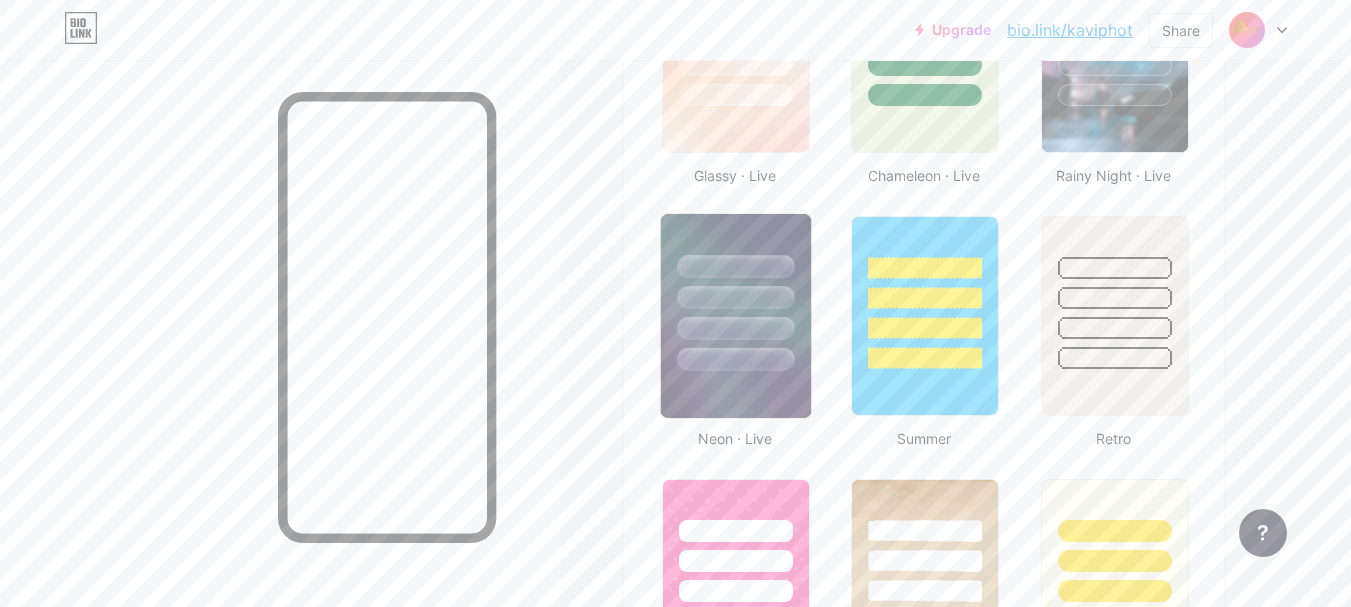 click at bounding box center [735, 328] 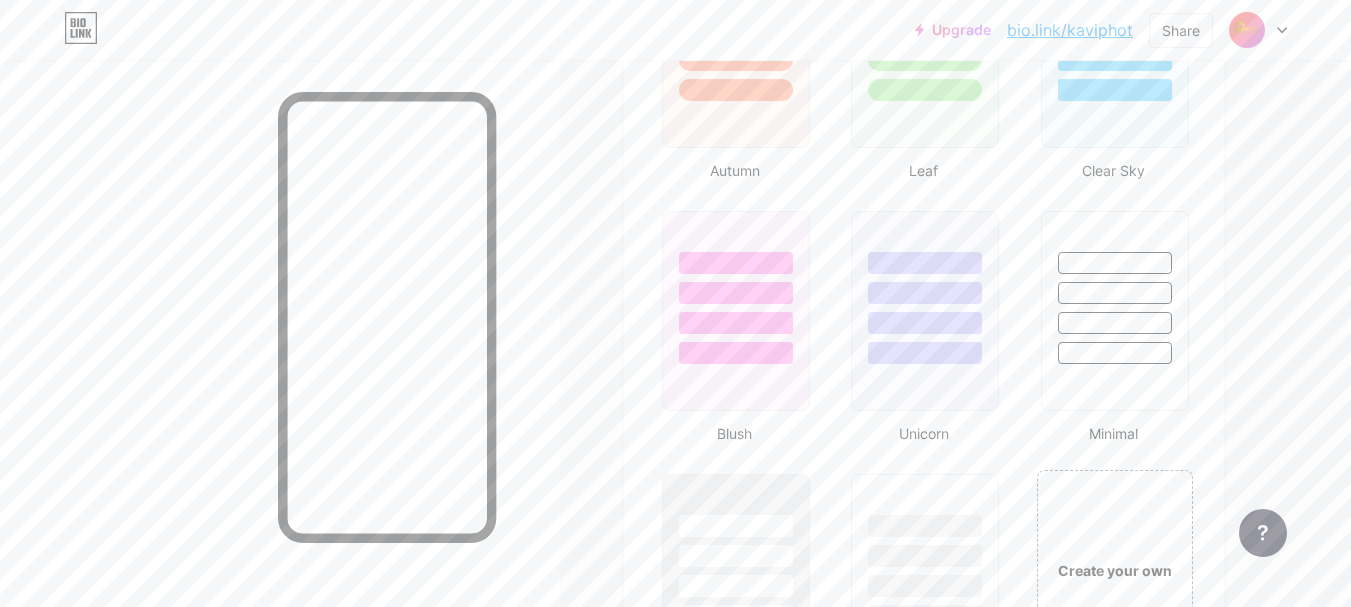 scroll, scrollTop: 1990, scrollLeft: 0, axis: vertical 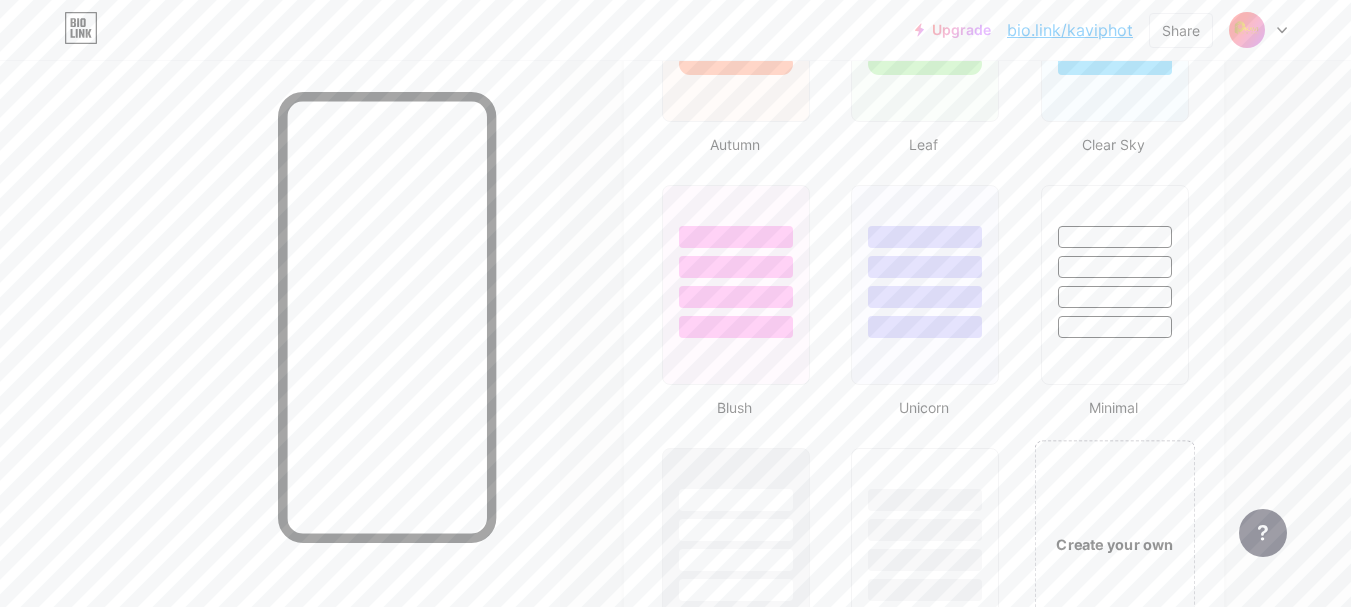 click on "Create your own" at bounding box center [1114, 543] 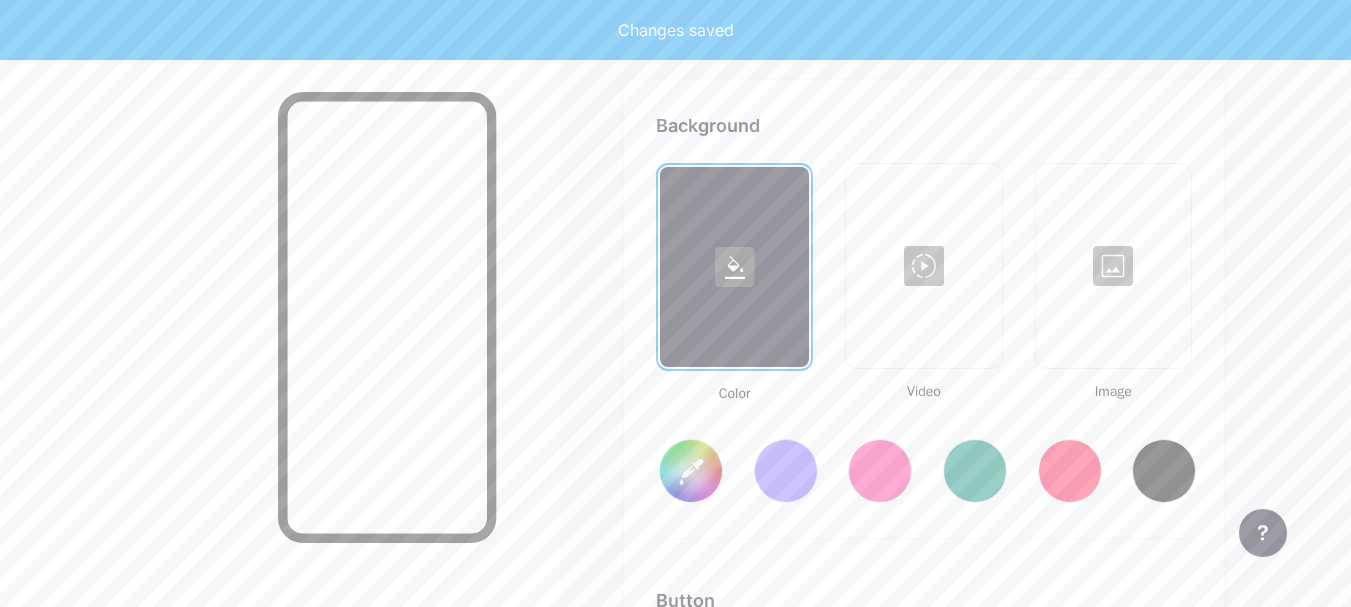 type on "#ffffff" 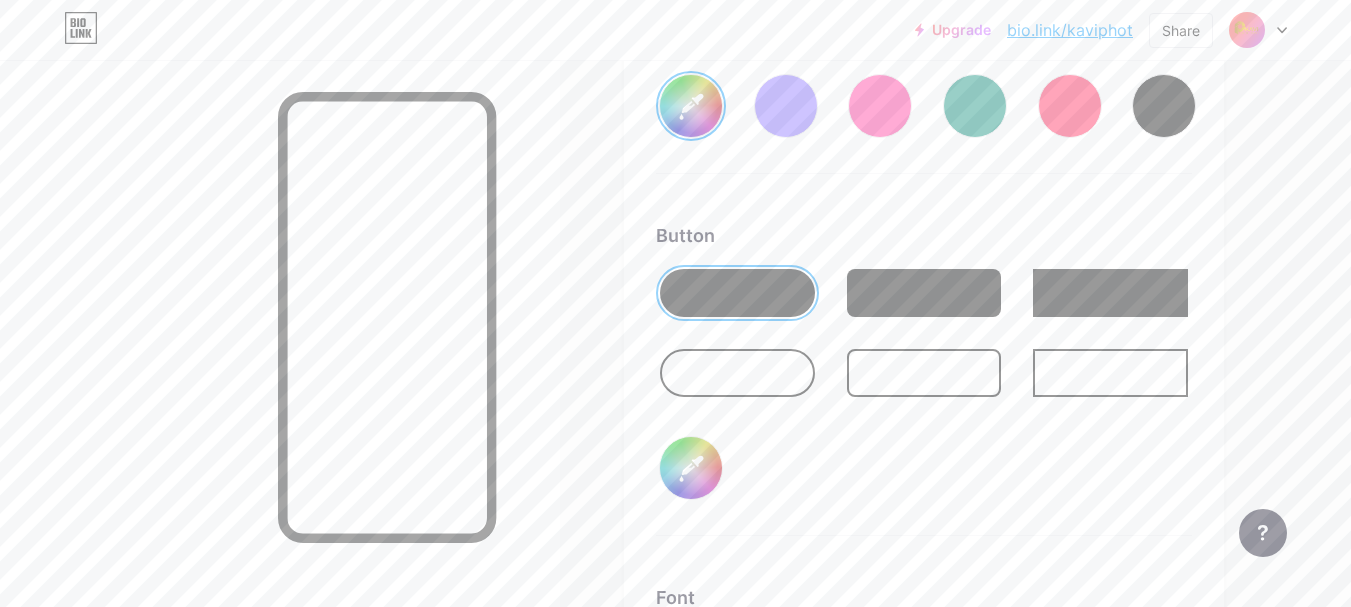 scroll, scrollTop: 3055, scrollLeft: 0, axis: vertical 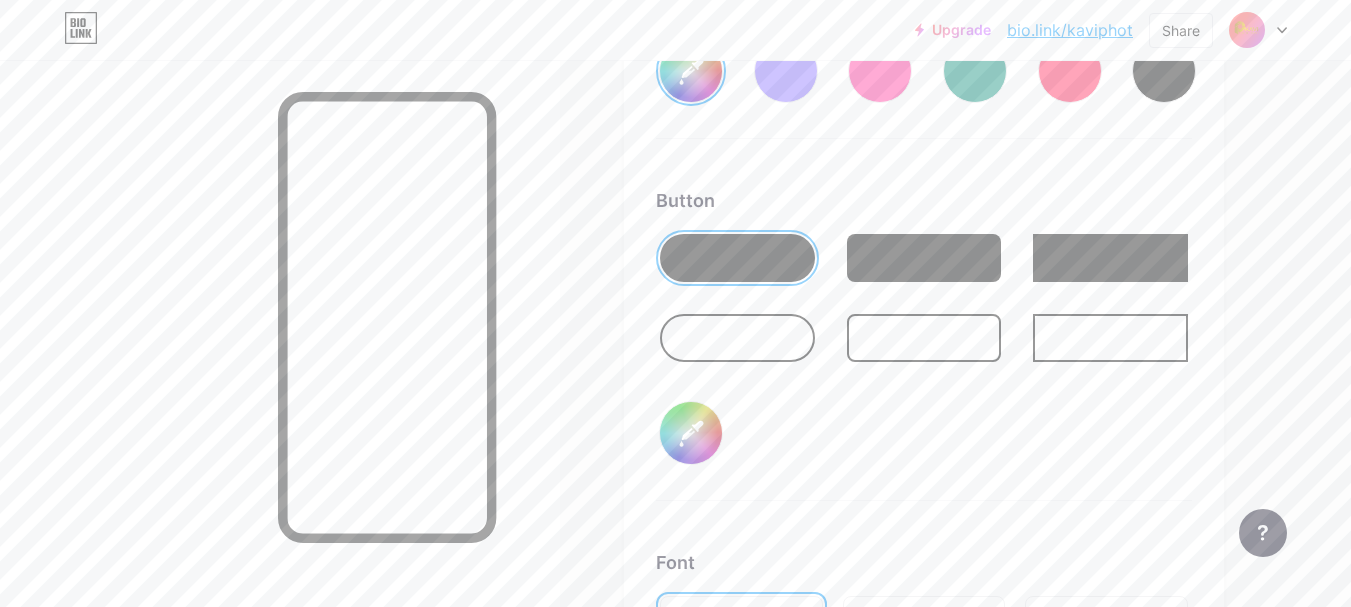 click at bounding box center [737, 338] 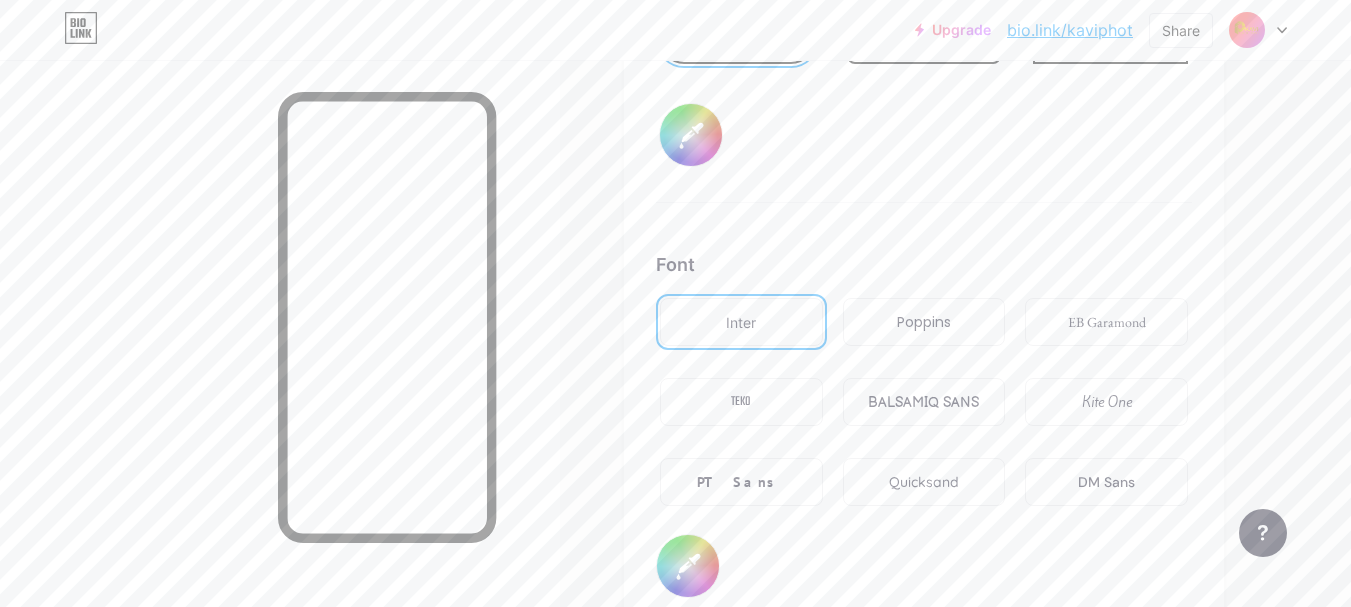 scroll, scrollTop: 3355, scrollLeft: 0, axis: vertical 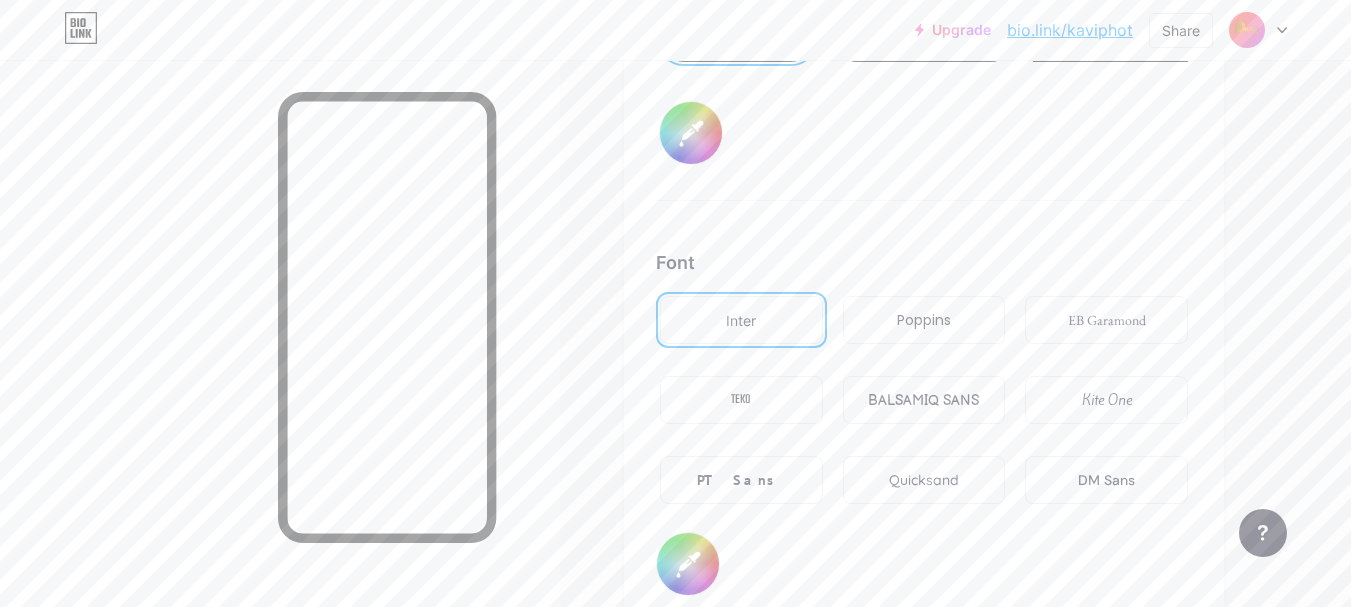 click on "PT Sans" at bounding box center (741, 480) 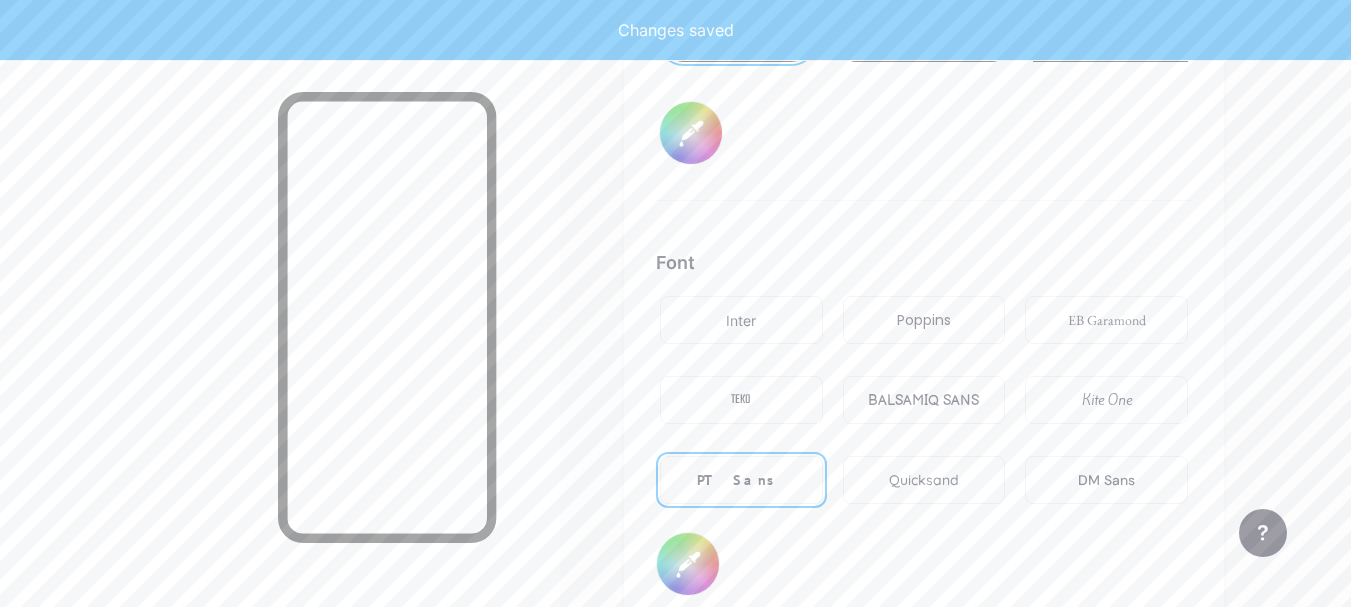 type on "#ffffff" 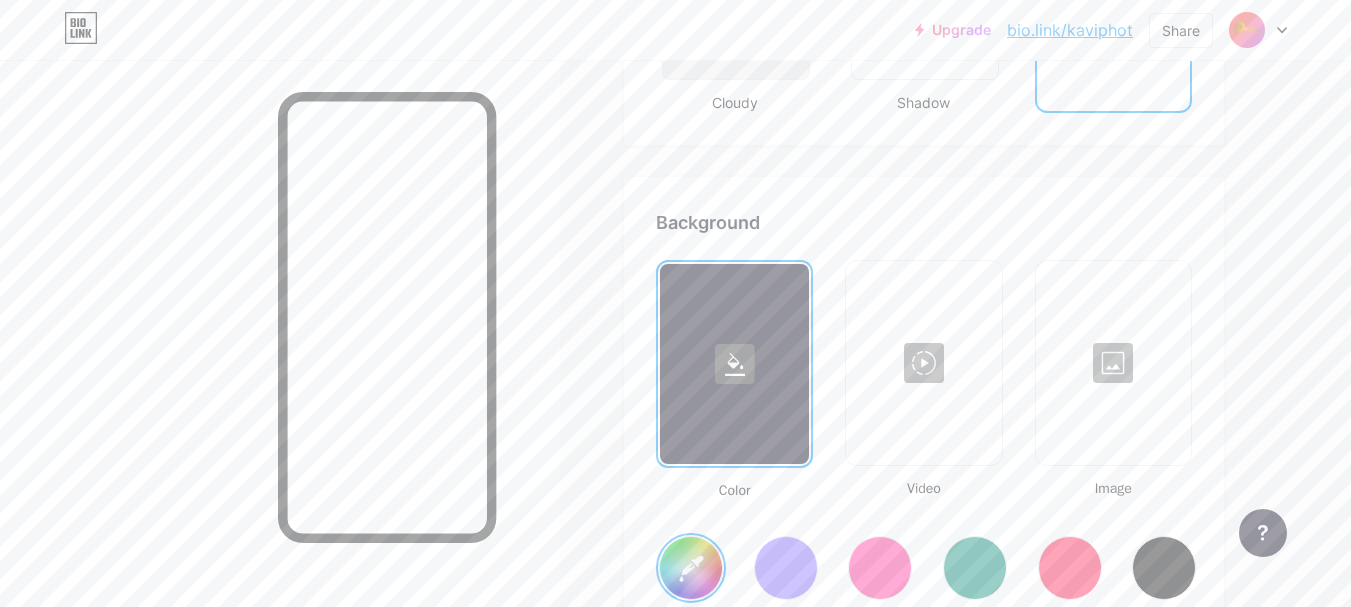 scroll, scrollTop: 2555, scrollLeft: 0, axis: vertical 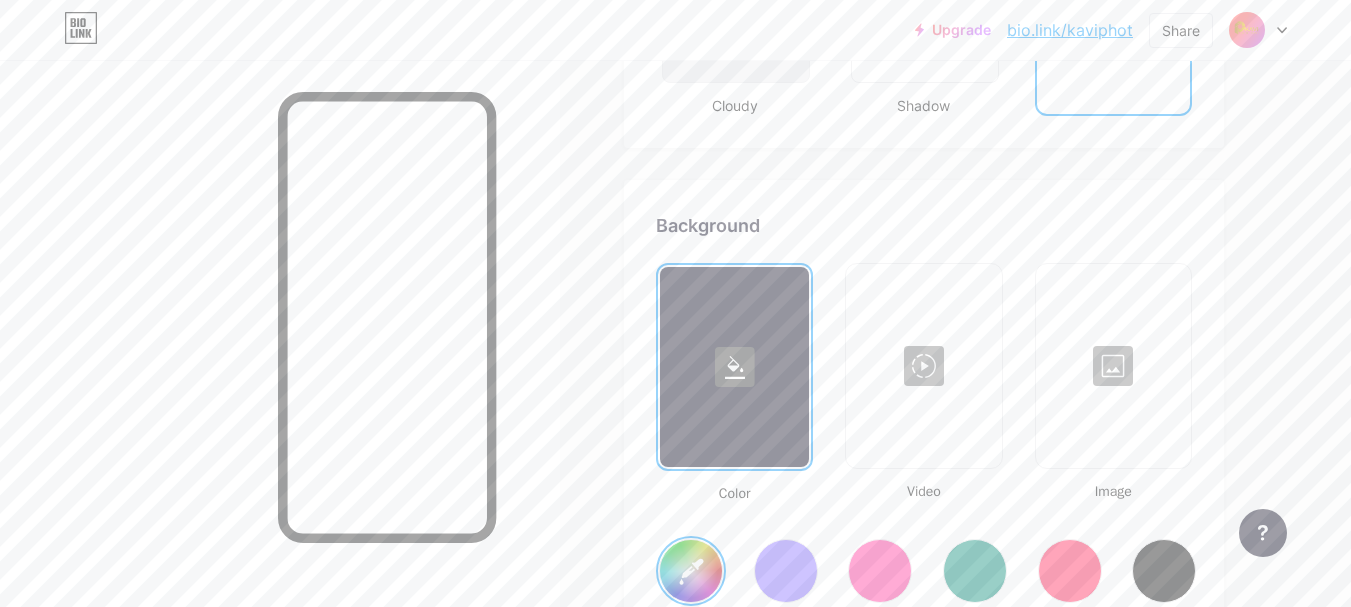 click at bounding box center [1113, 366] 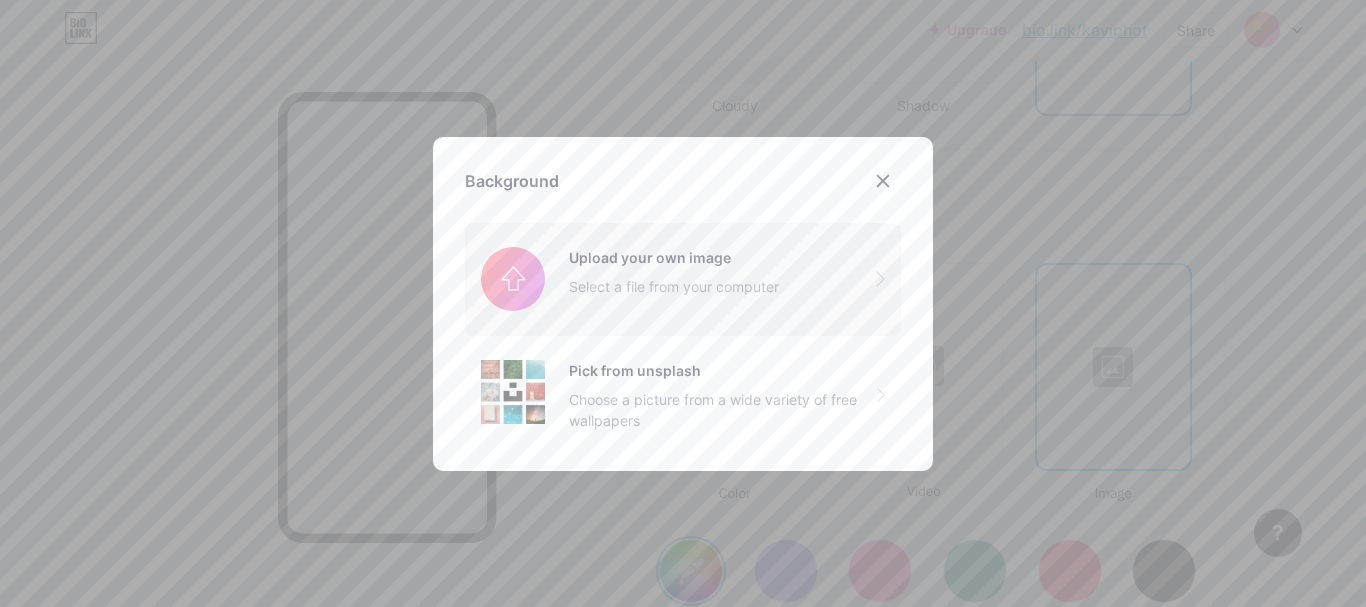 click at bounding box center [683, 279] 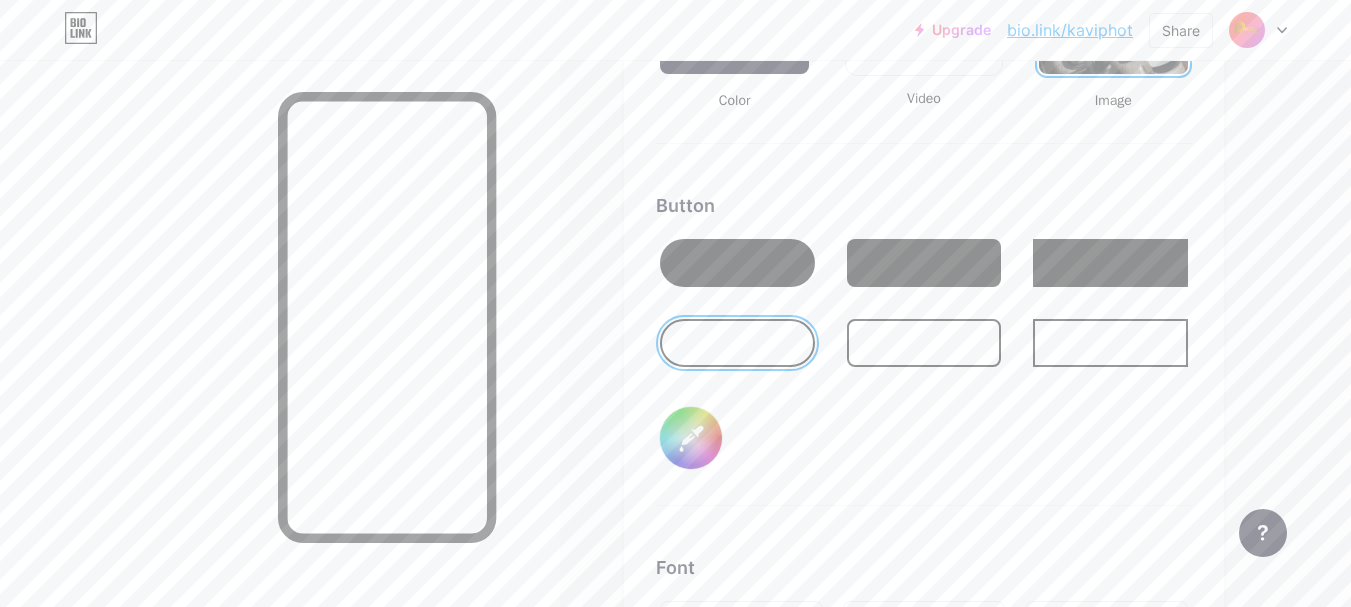 scroll, scrollTop: 2955, scrollLeft: 0, axis: vertical 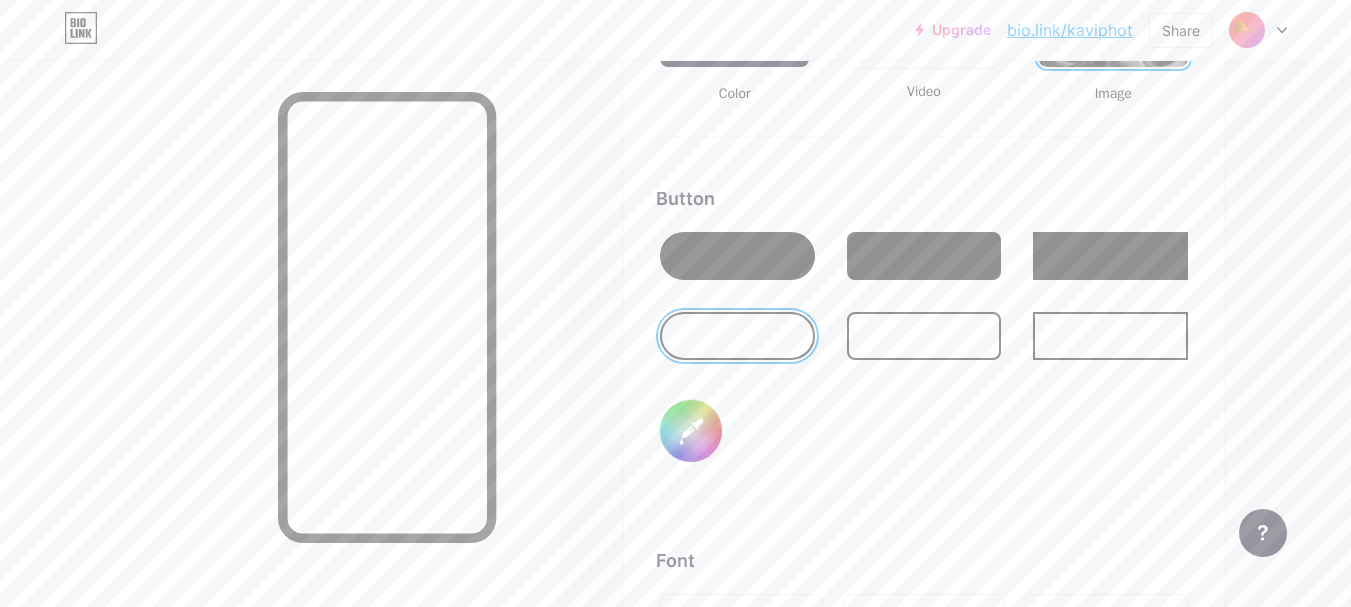 click at bounding box center (737, 256) 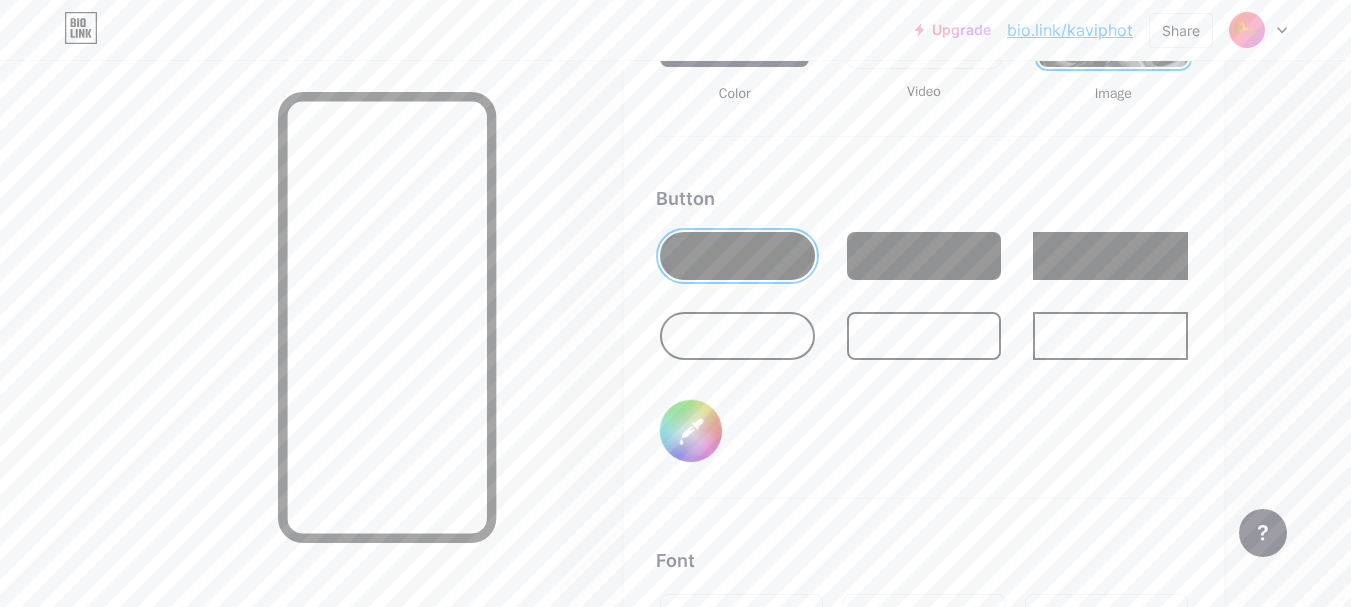 click on "#000000" at bounding box center (691, 431) 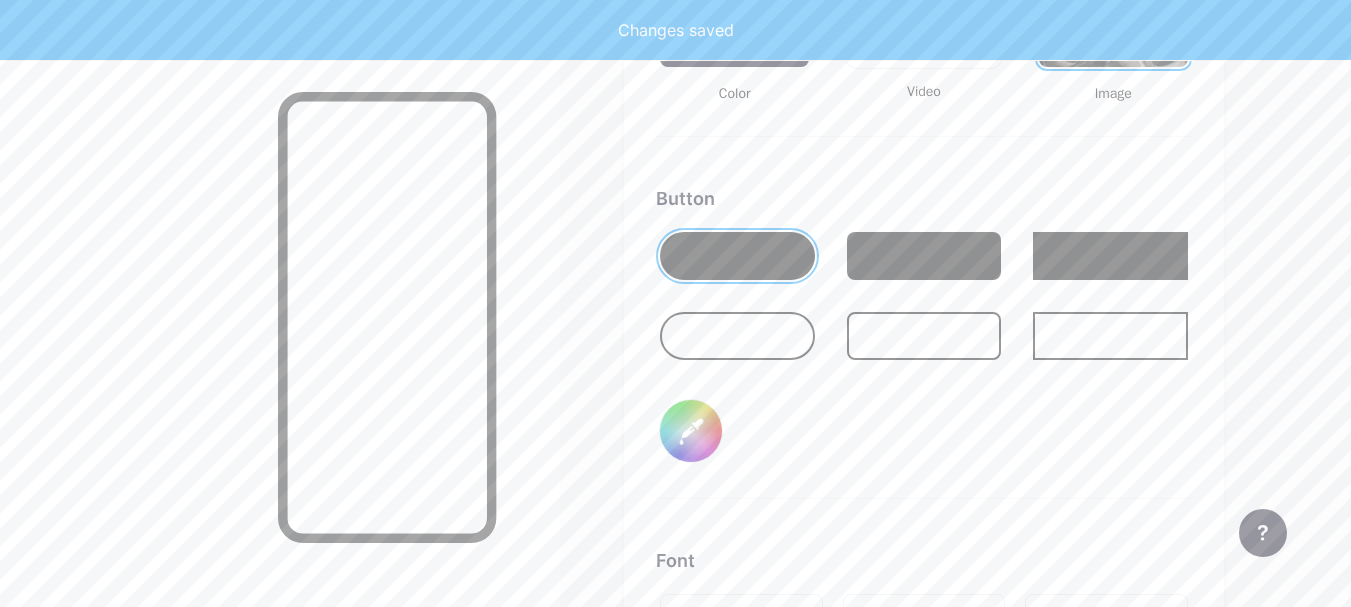 click on "Button       #808080" at bounding box center (924, 342) 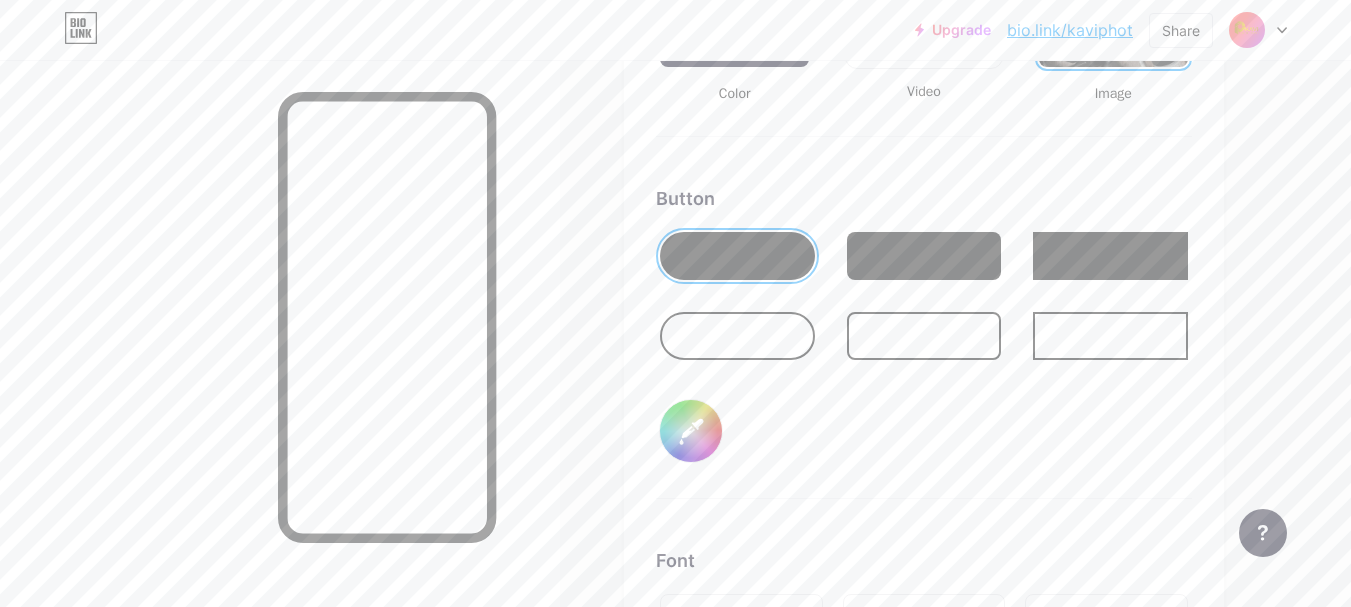 click on "#808080" at bounding box center (691, 431) 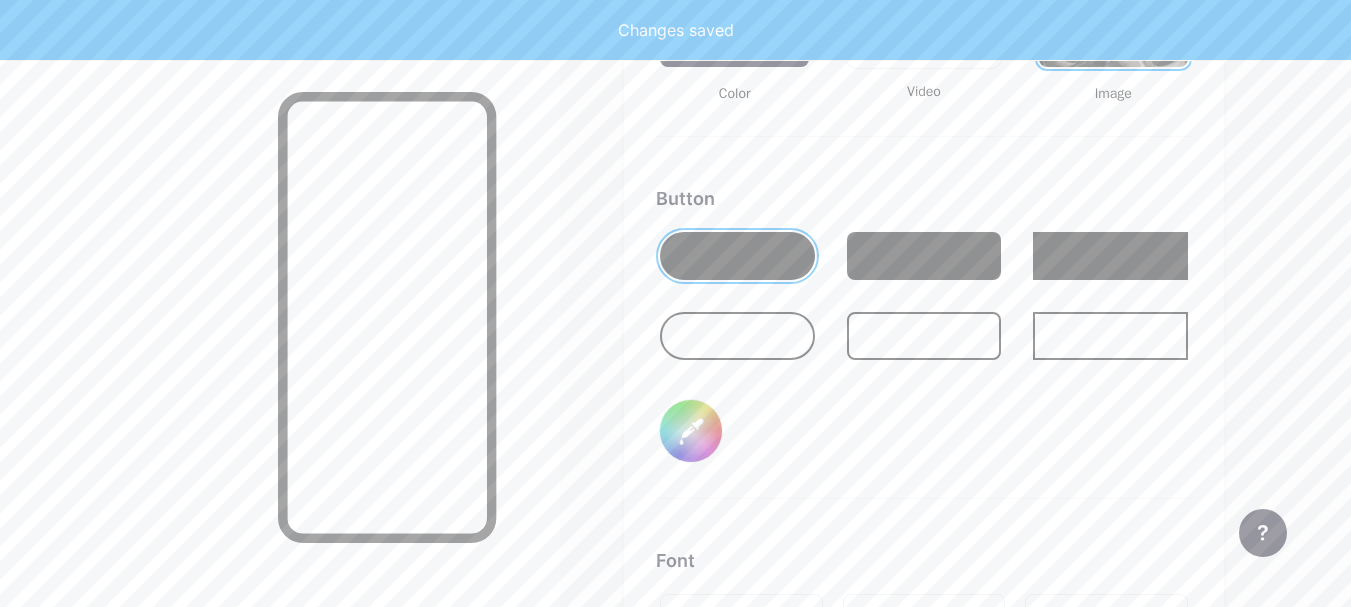 type on "#ebe6e6" 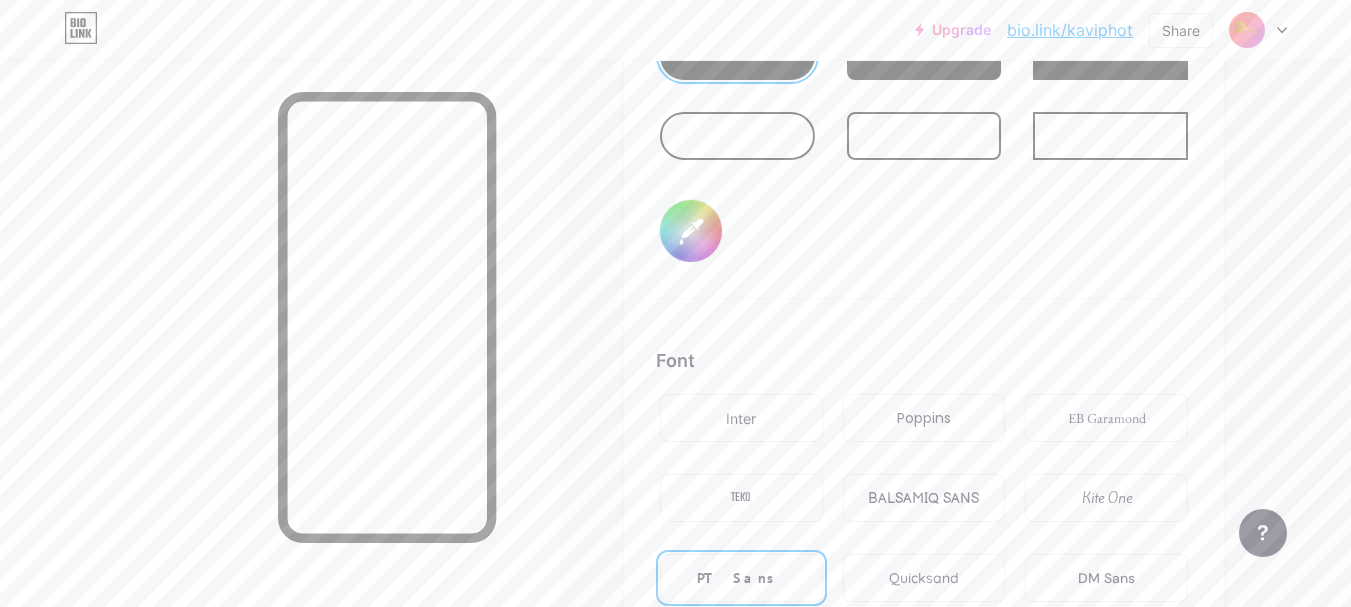 scroll, scrollTop: 3455, scrollLeft: 0, axis: vertical 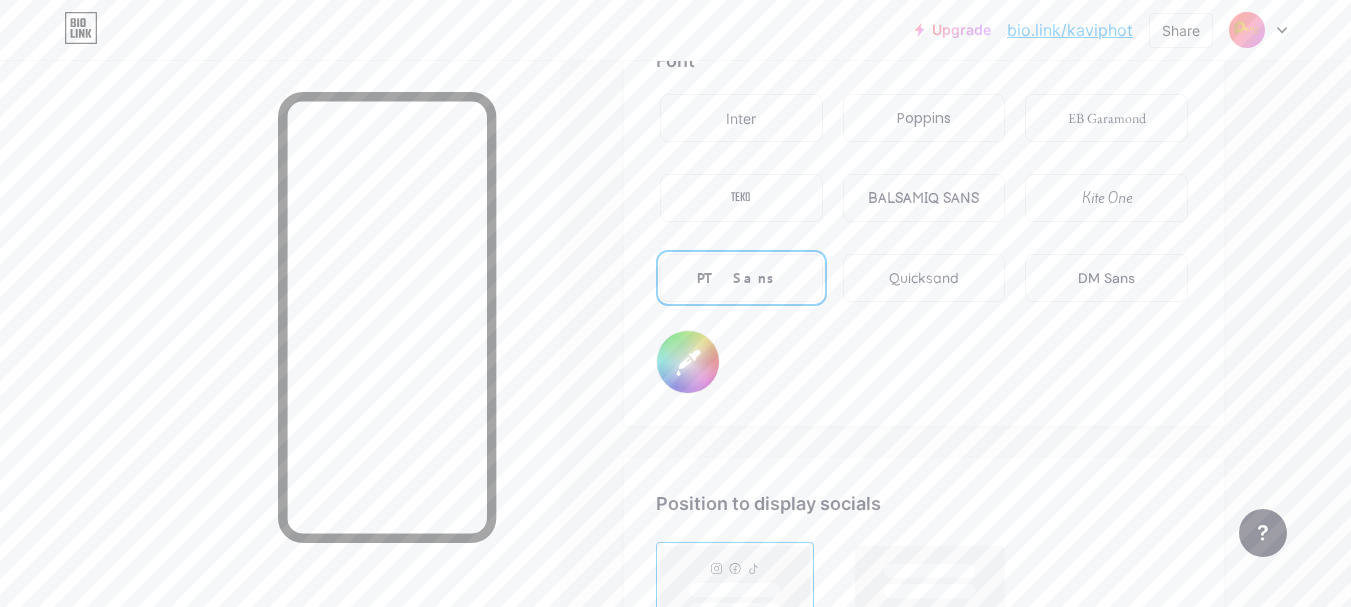 click on "#000000" at bounding box center (688, 362) 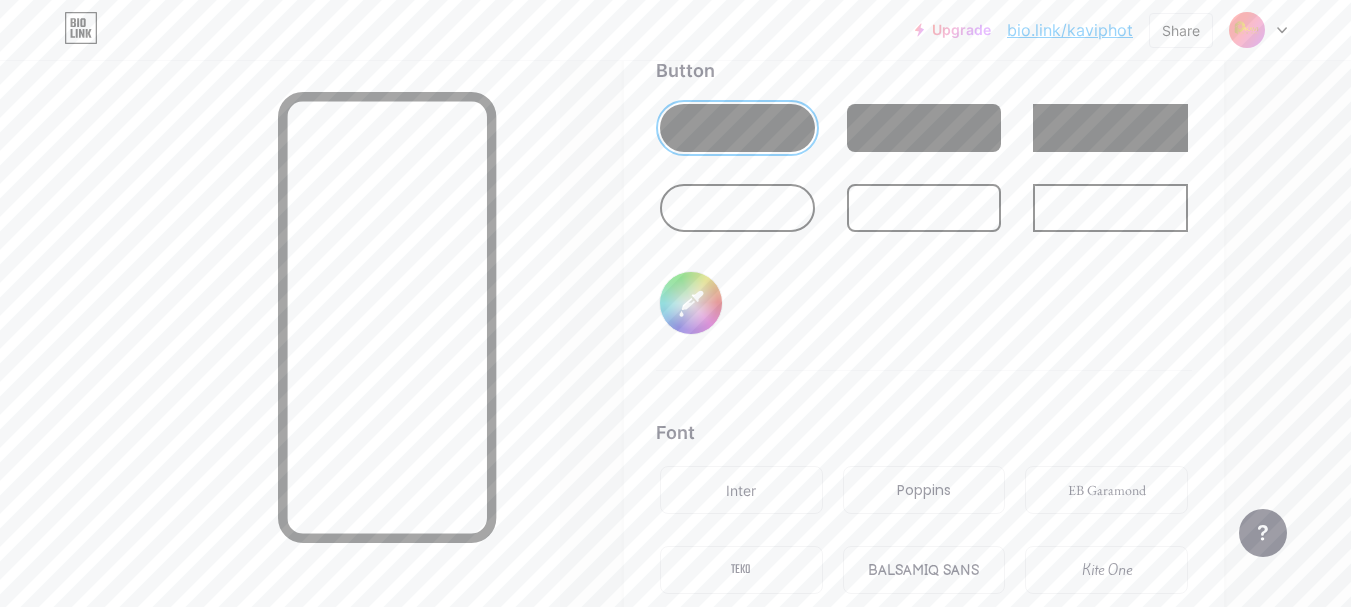scroll, scrollTop: 3055, scrollLeft: 0, axis: vertical 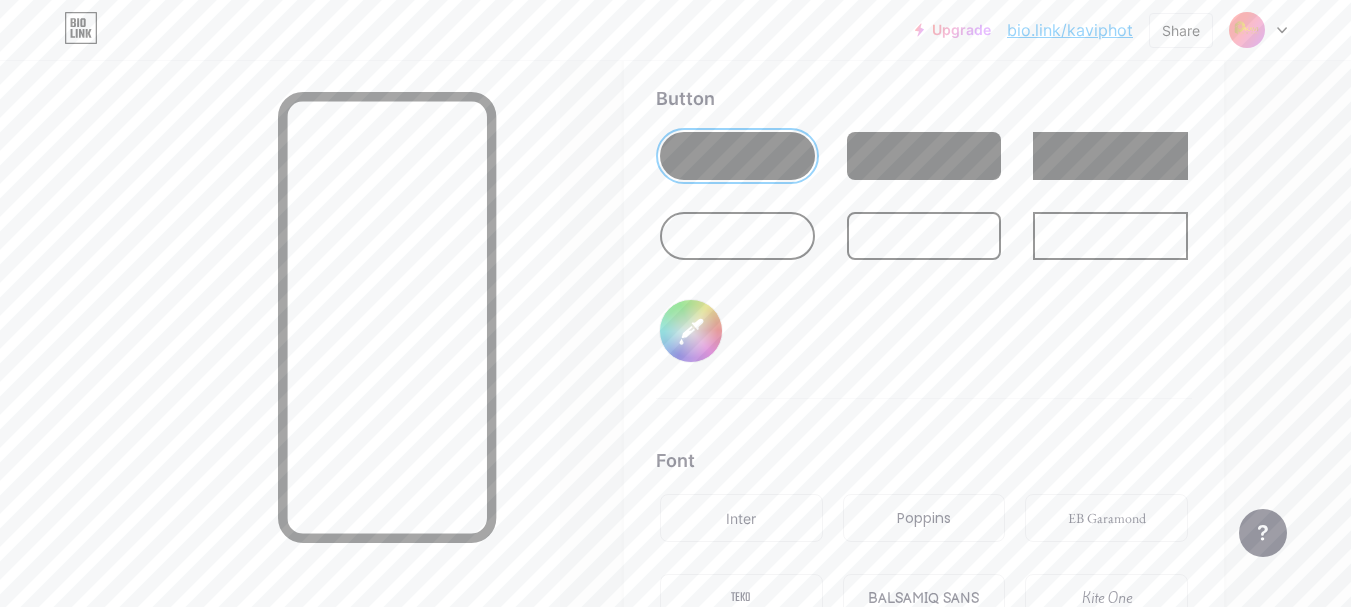 click on "#ebe6e6" at bounding box center (691, 331) 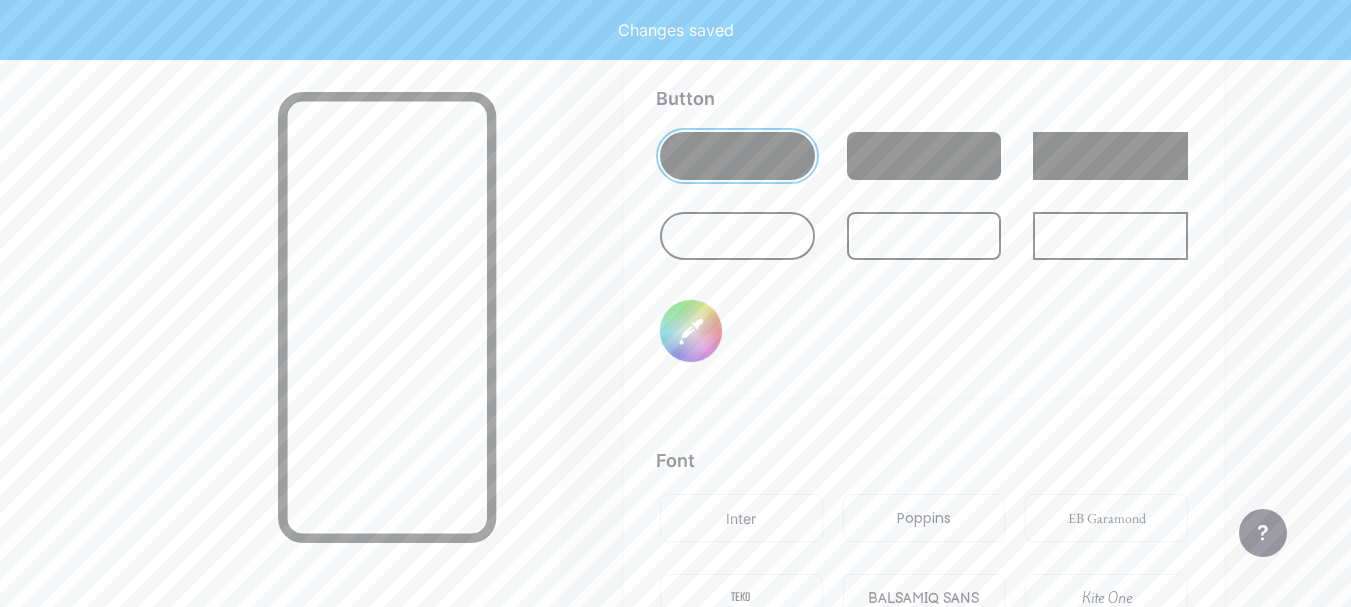 type on "#5a5858" 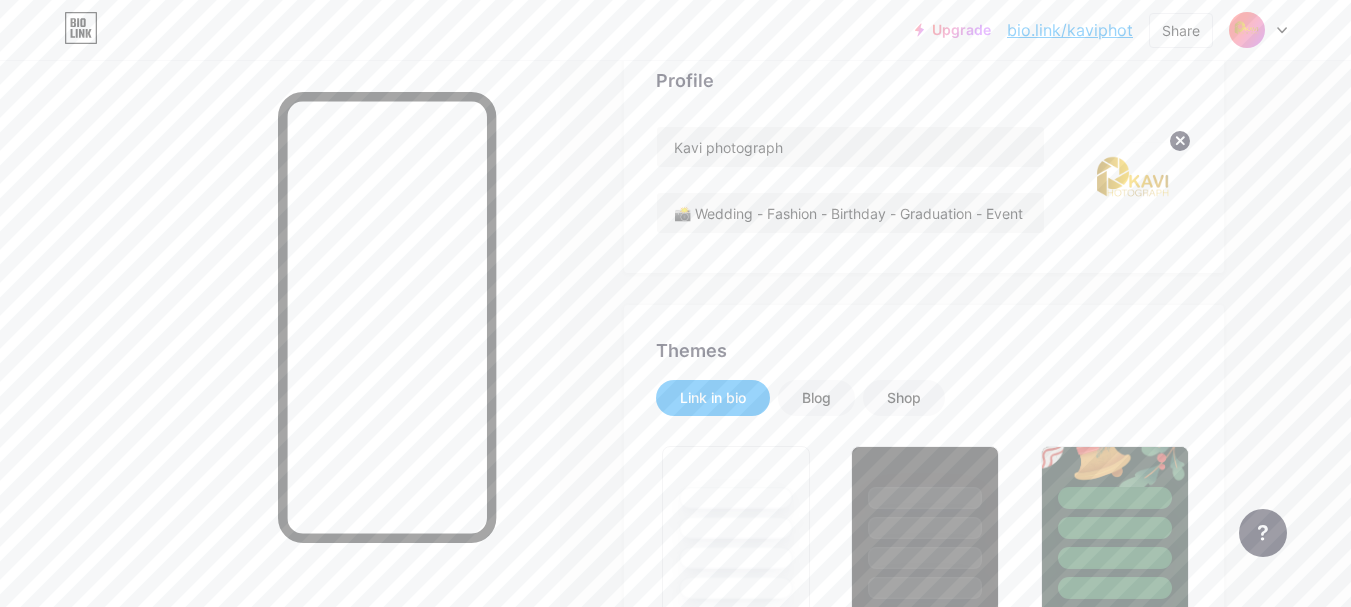 scroll, scrollTop: 0, scrollLeft: 0, axis: both 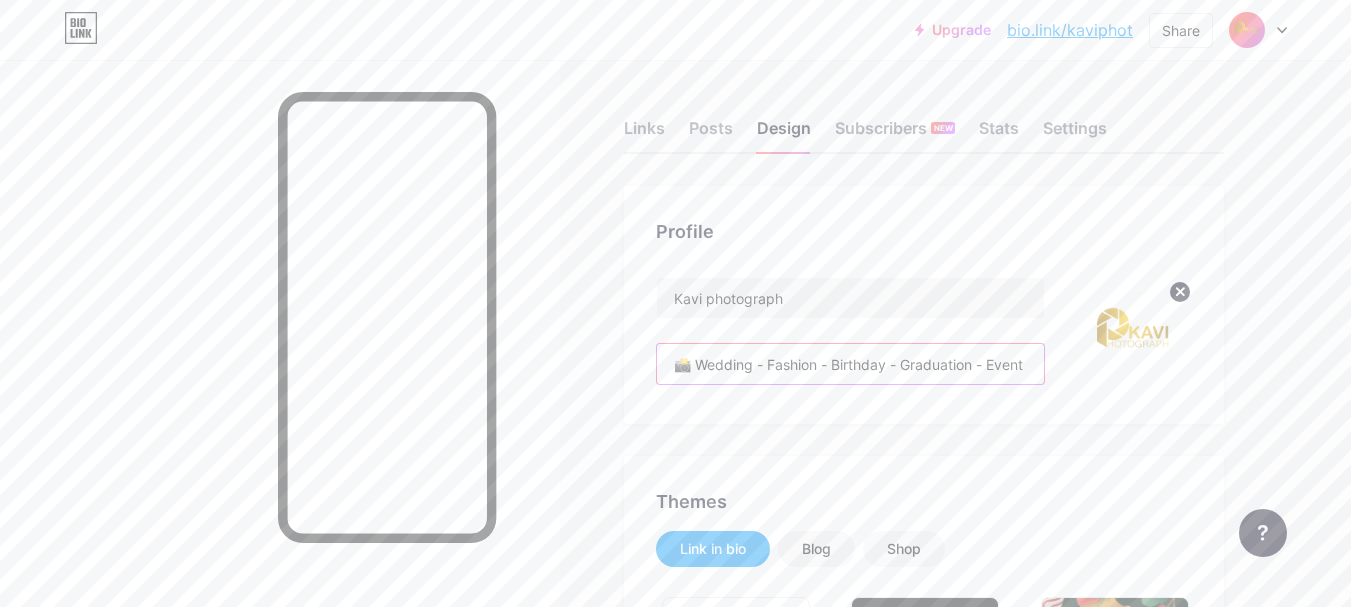 click on "📸 Wedding - Fashion - Birthday - Graduation - Event Contact📞 [PHONE]" at bounding box center (850, 364) 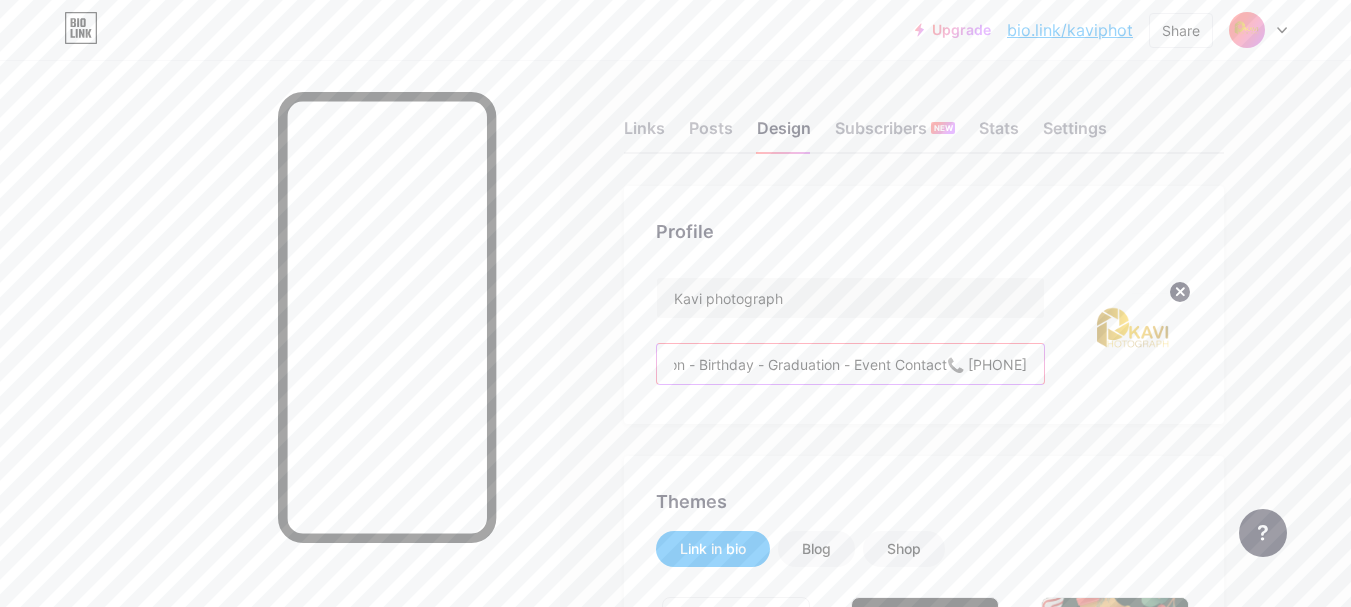 drag, startPoint x: 832, startPoint y: 369, endPoint x: 1145, endPoint y: 390, distance: 313.70367 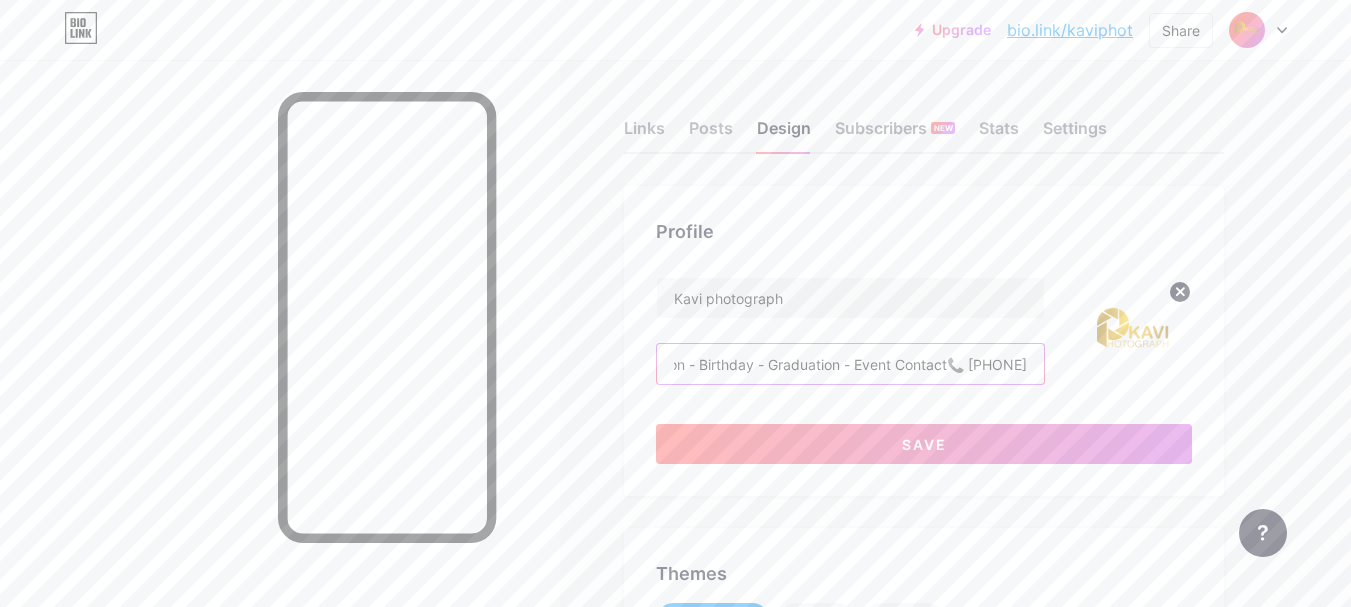 scroll, scrollTop: 0, scrollLeft: 174, axis: horizontal 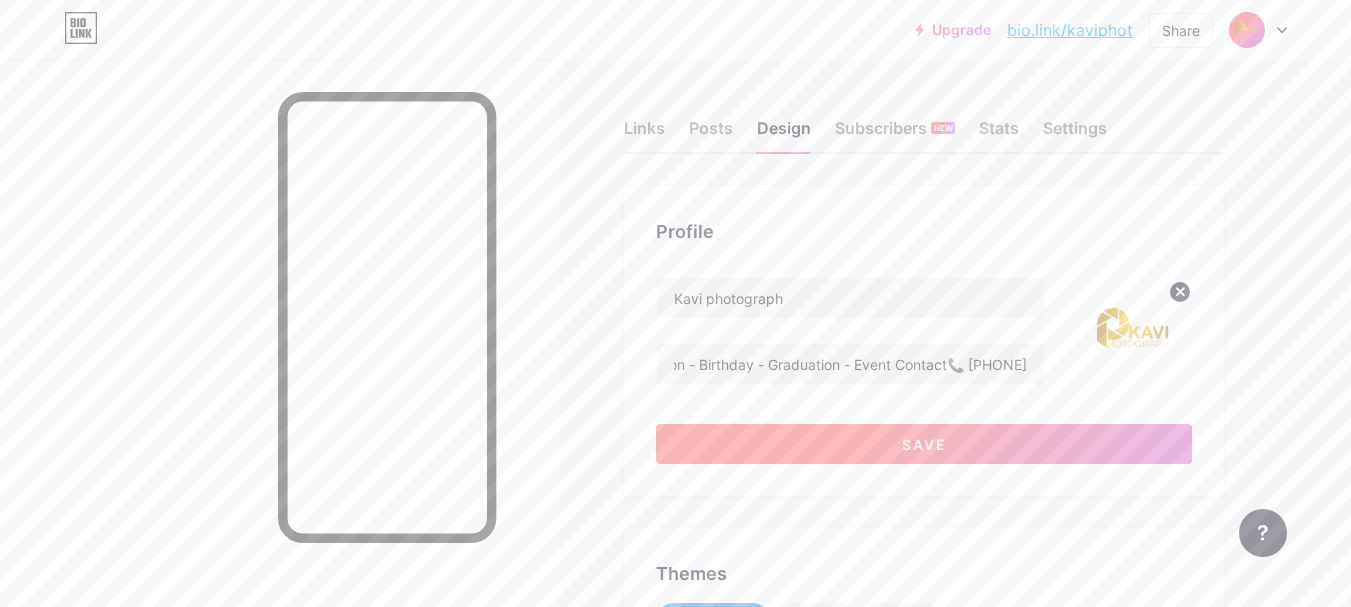 click on "Save" at bounding box center (924, 444) 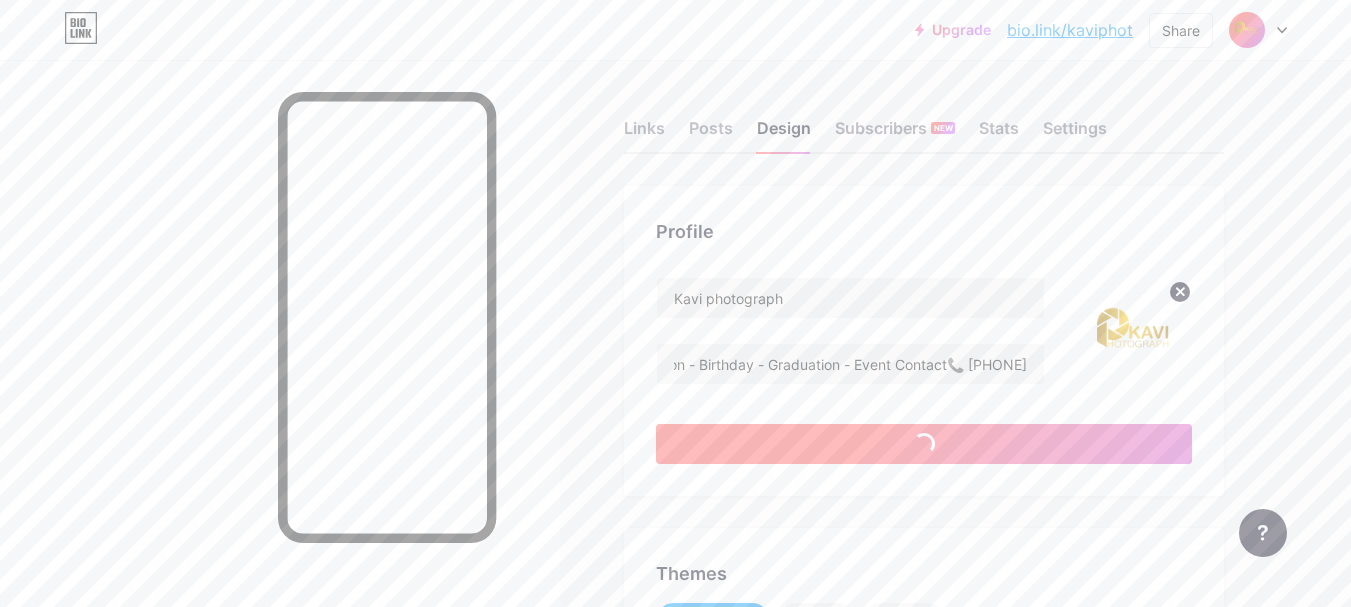 scroll, scrollTop: 0, scrollLeft: 0, axis: both 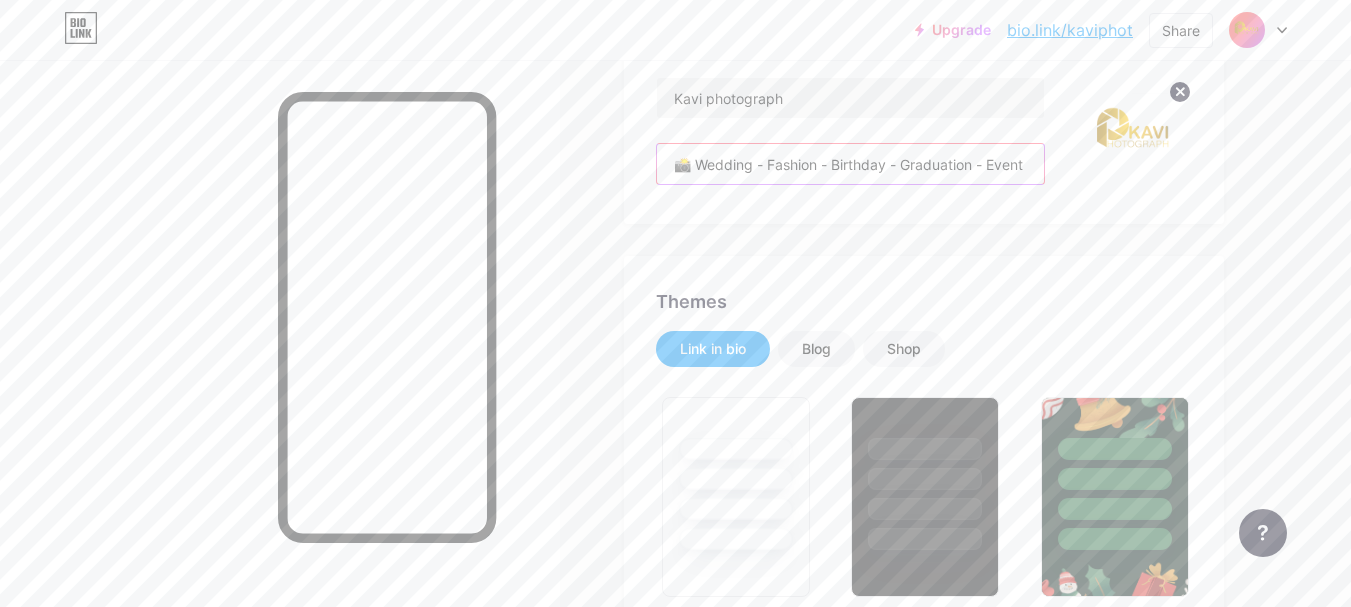 click on "📸 Wedding - Fashion - Birthday - Graduation - Event Contact📞 [PHONE]" at bounding box center [850, 164] 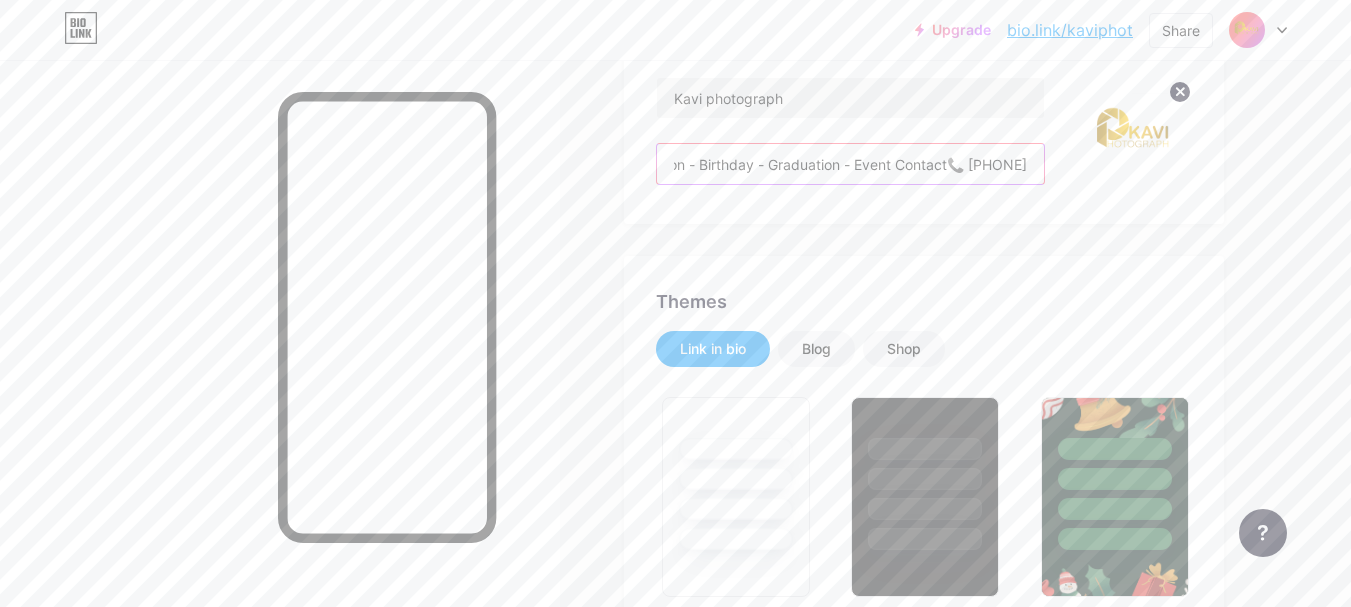 drag, startPoint x: 968, startPoint y: 165, endPoint x: 1060, endPoint y: 172, distance: 92.26592 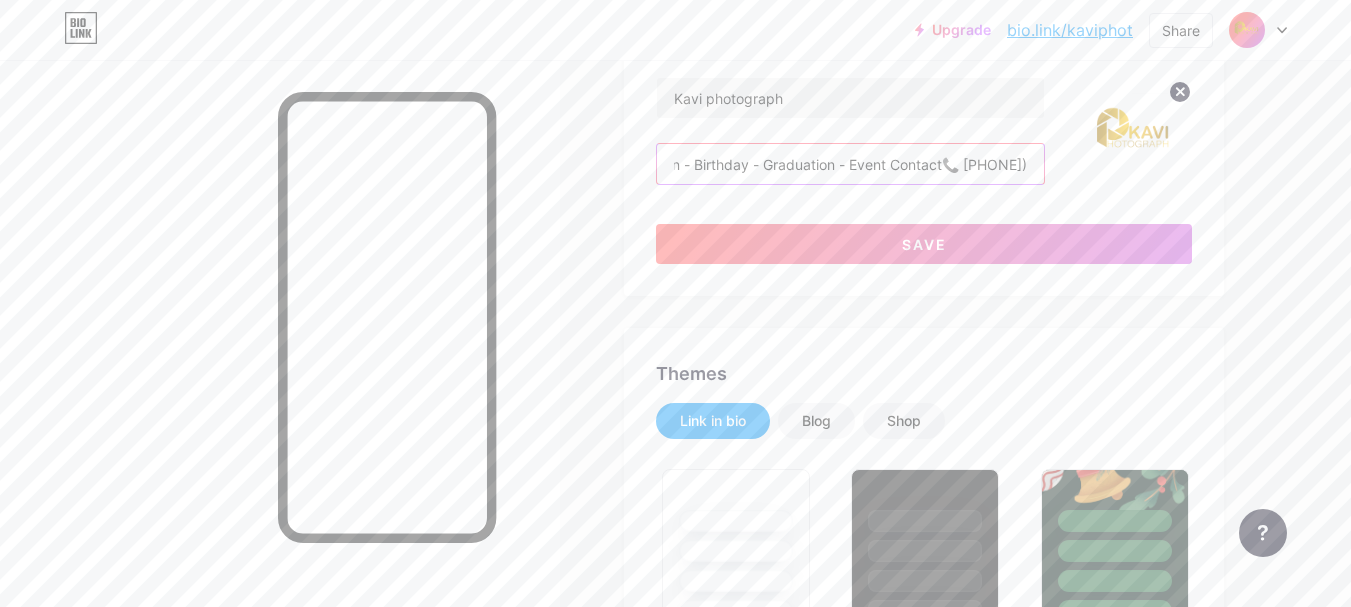 scroll, scrollTop: 0, scrollLeft: 179, axis: horizontal 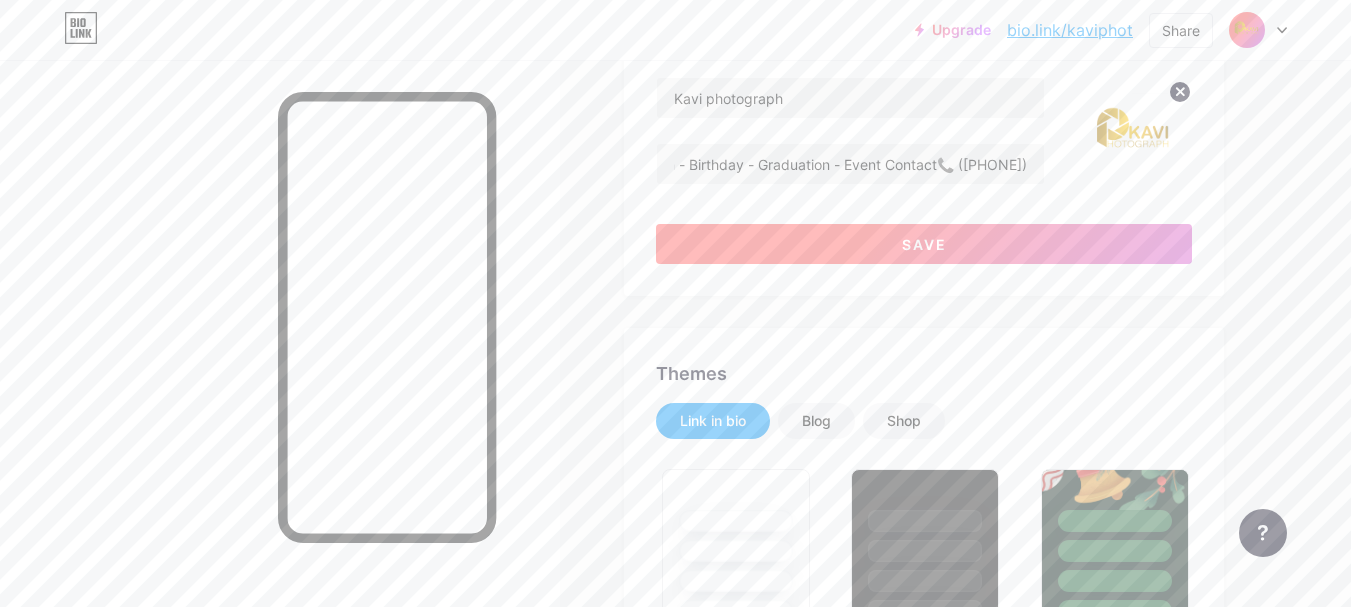 click on "Save" at bounding box center (924, 244) 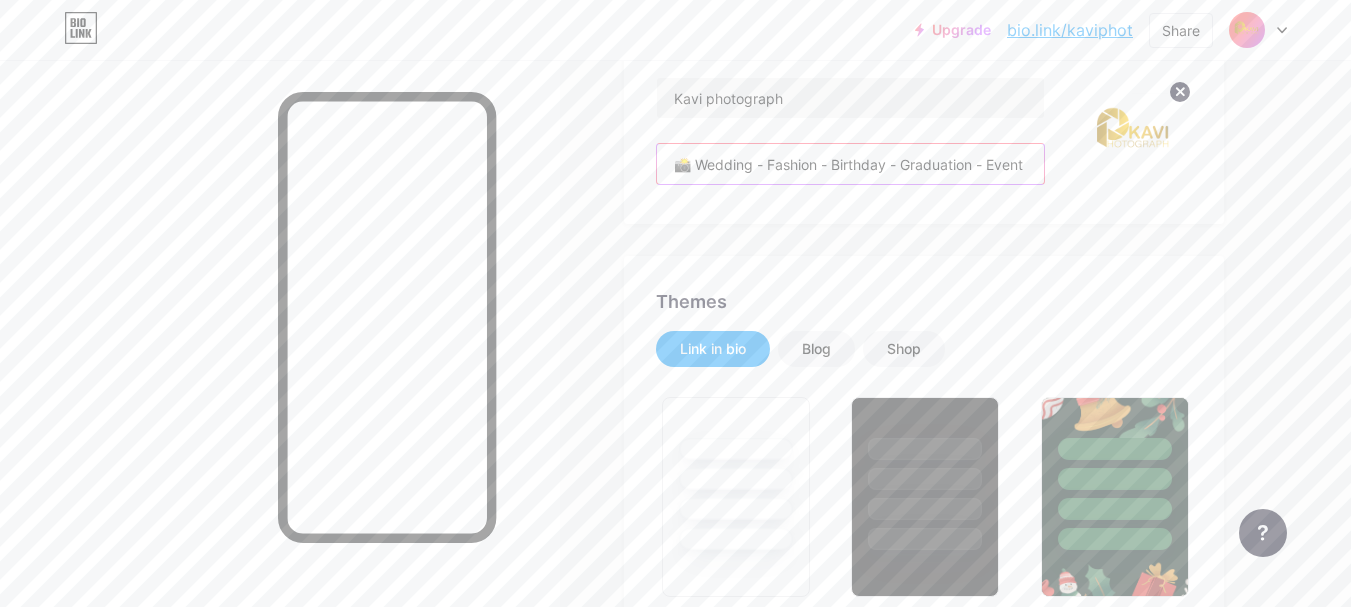 click on "📸 Wedding - Fashion - Birthday - Graduation - Event Contact📞 (07706527272)" at bounding box center (850, 164) 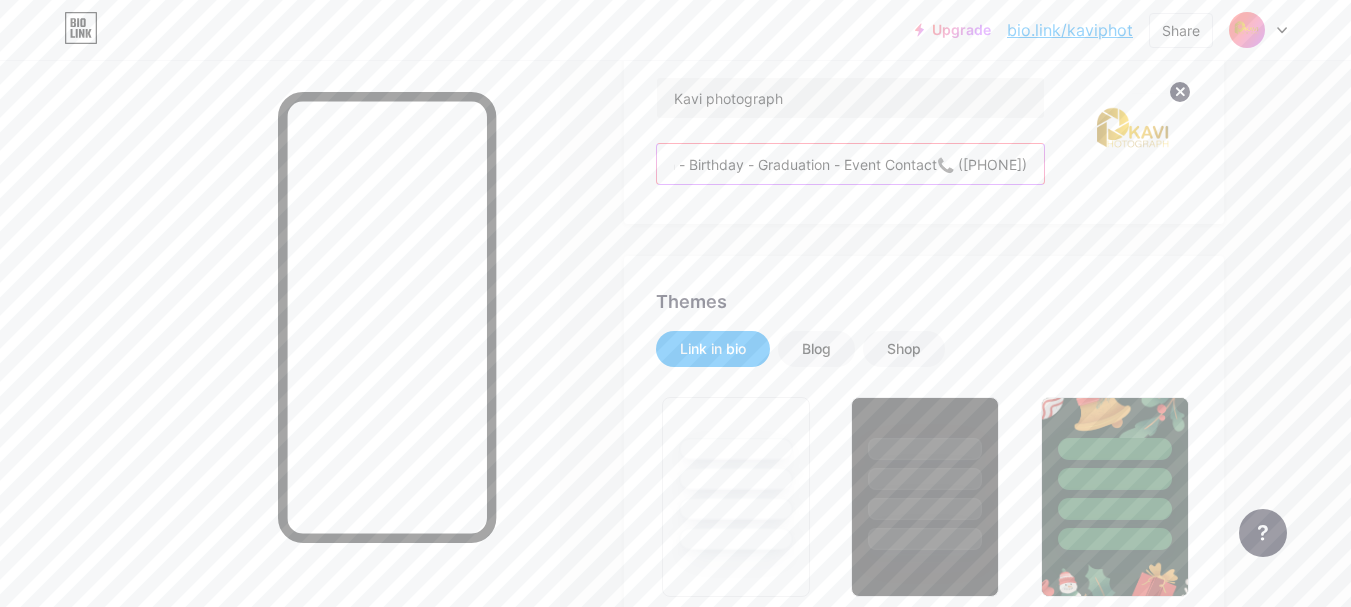 drag, startPoint x: 918, startPoint y: 169, endPoint x: 1084, endPoint y: 187, distance: 166.97305 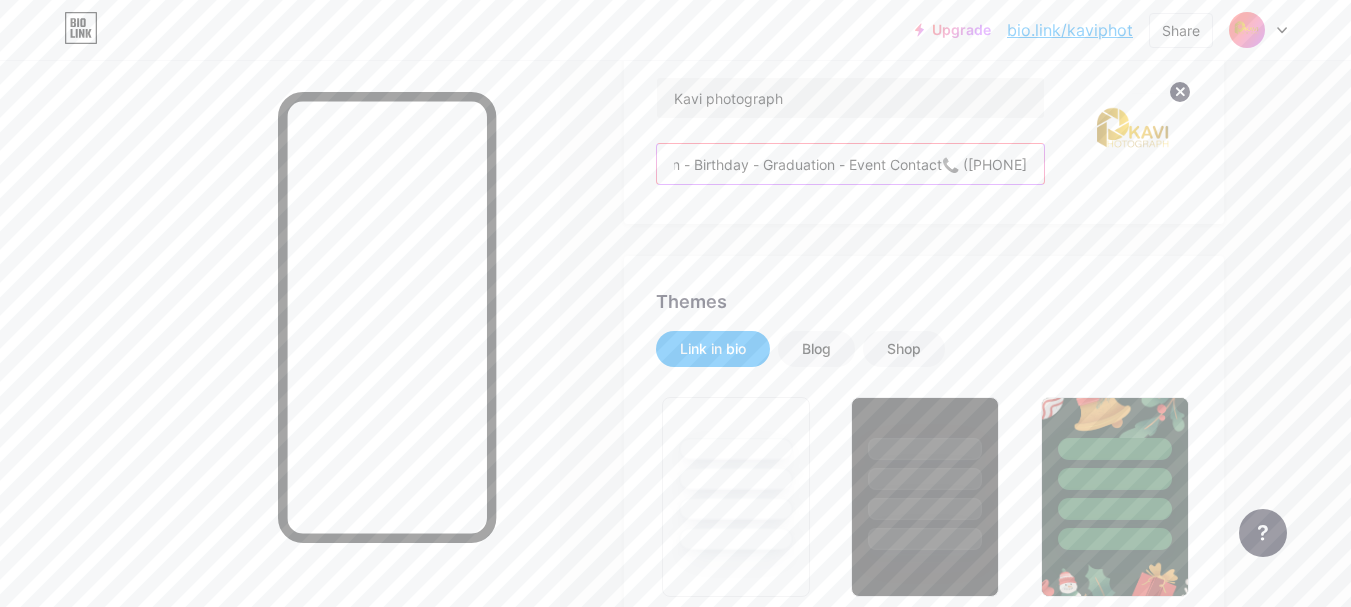 scroll, scrollTop: 0, scrollLeft: 179, axis: horizontal 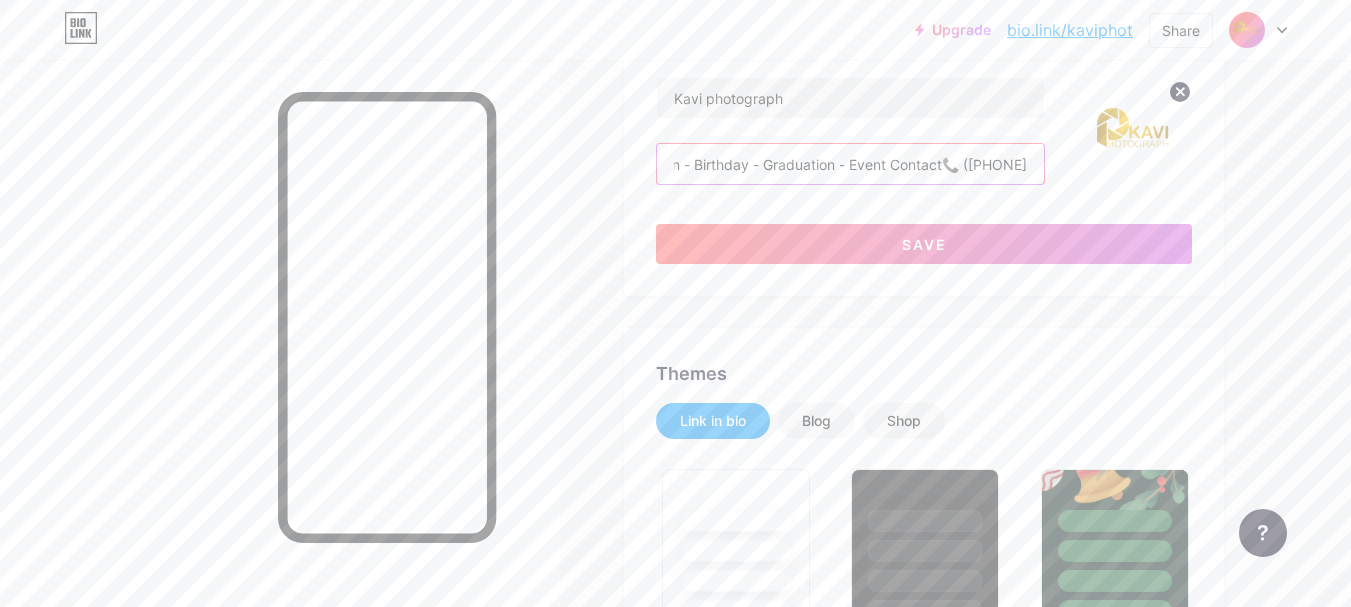 click on "📸 Wedding - Fashion - Birthday - Graduation - Event Contact📞 (07706527272" at bounding box center (850, 164) 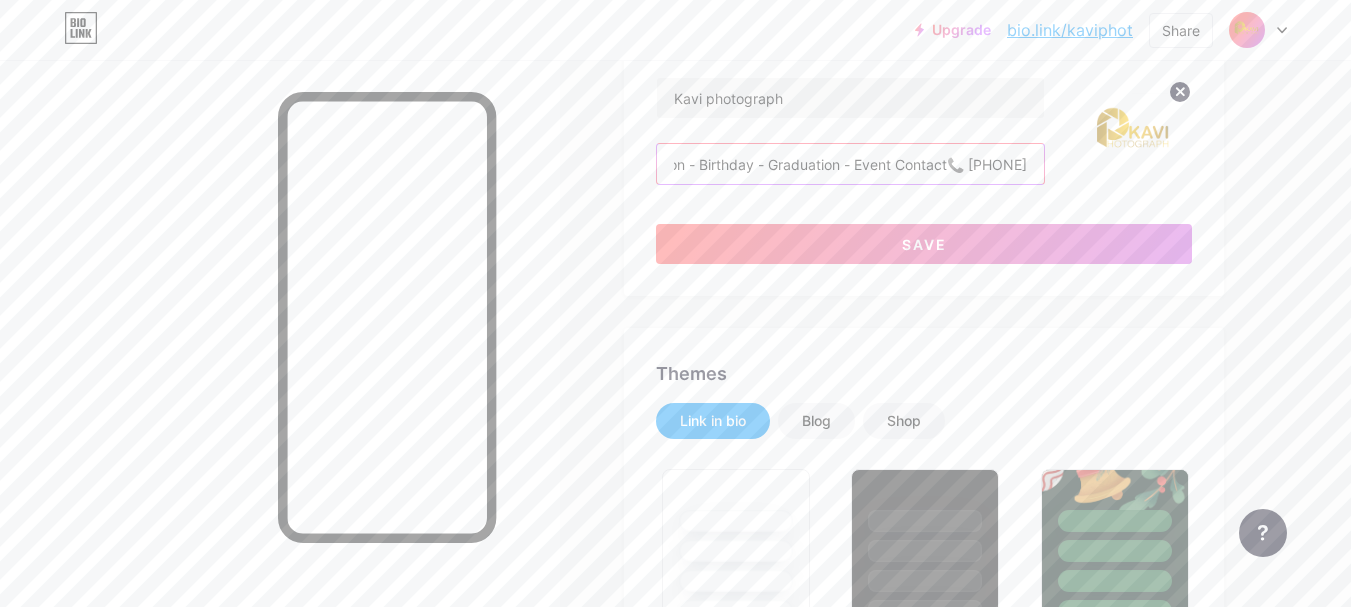 click on "📸 Wedding - Fashion - Birthday - Graduation - Event Contact📞 +96407706527272" at bounding box center [850, 164] 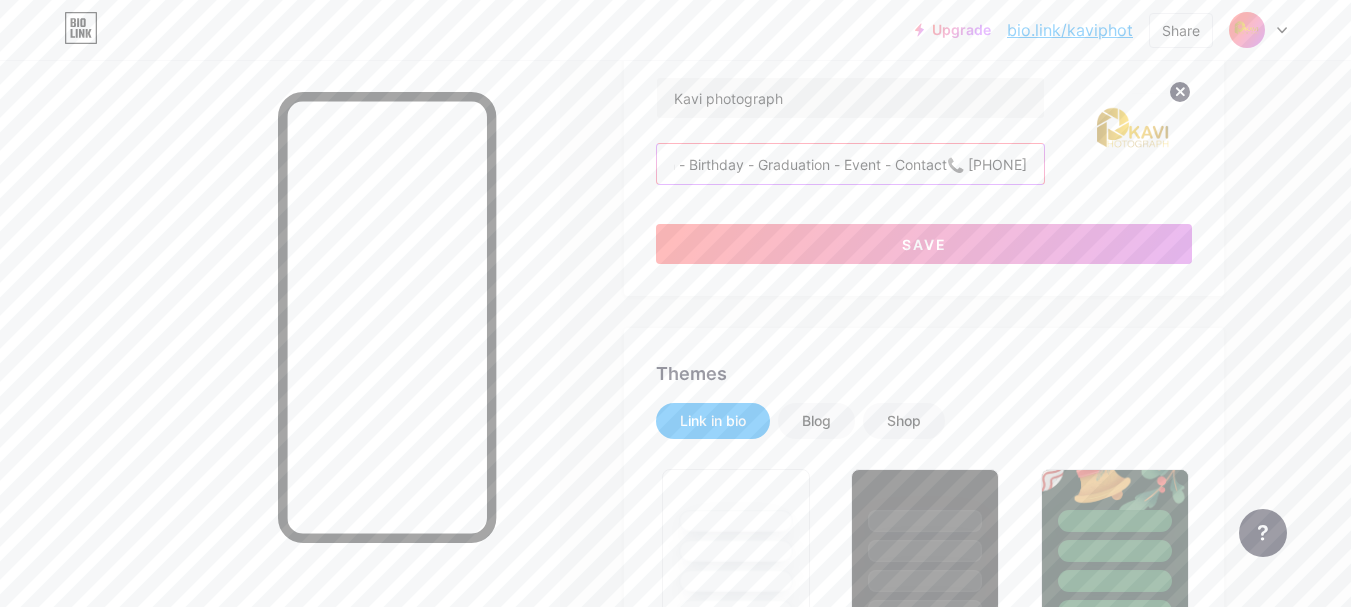 click on "📸 Wedding - Fashion - Birthday - Graduation - Event - Contact📞 +9647706527272" at bounding box center [850, 164] 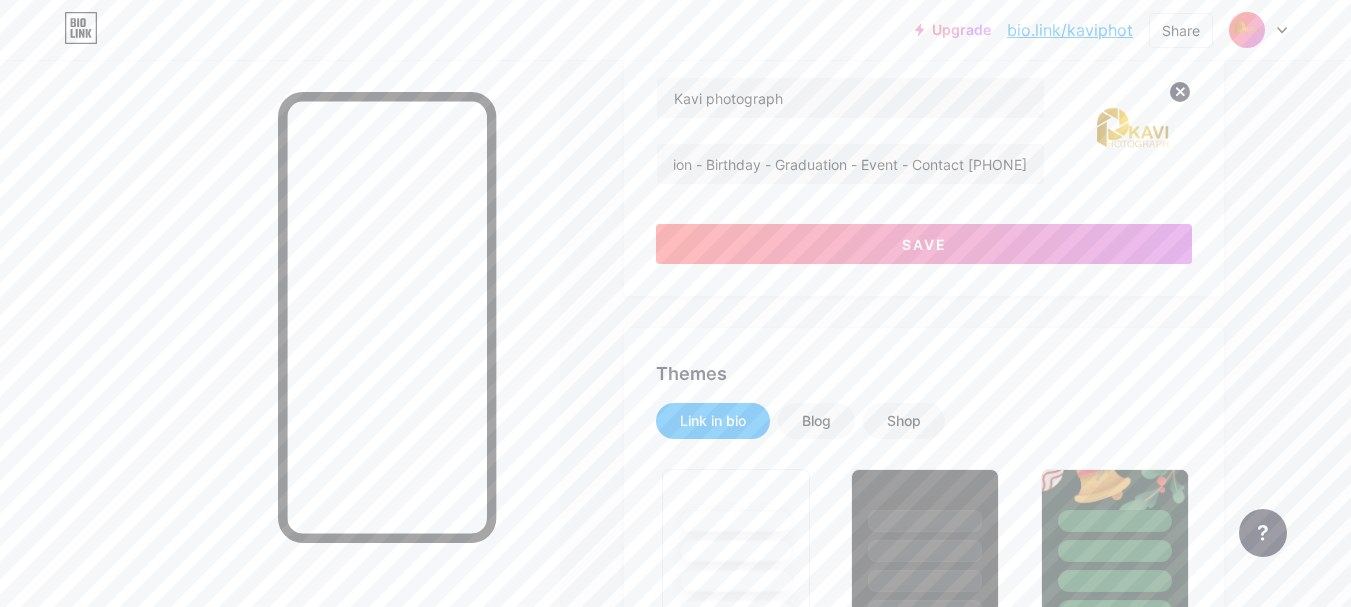 click on "Kavi photograph     📸 Wedding - Fashion - Birthday - Graduation - Event - Contact +9647706527272                   Save" at bounding box center [924, 170] 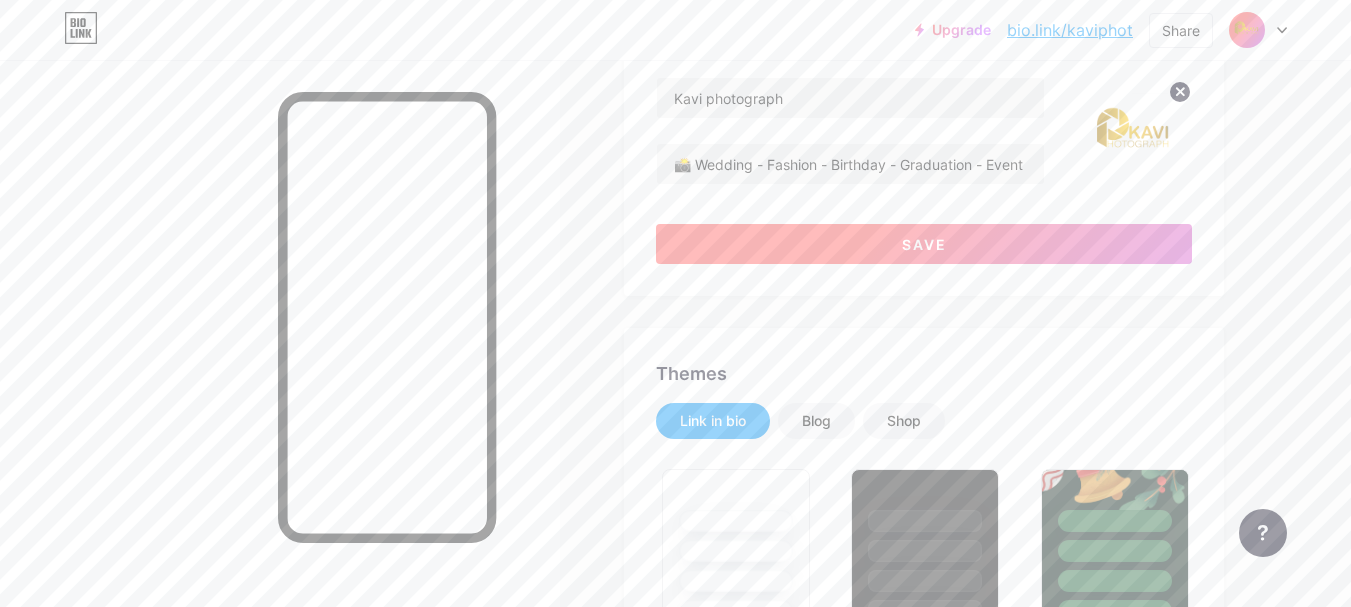 click on "Save" at bounding box center [924, 244] 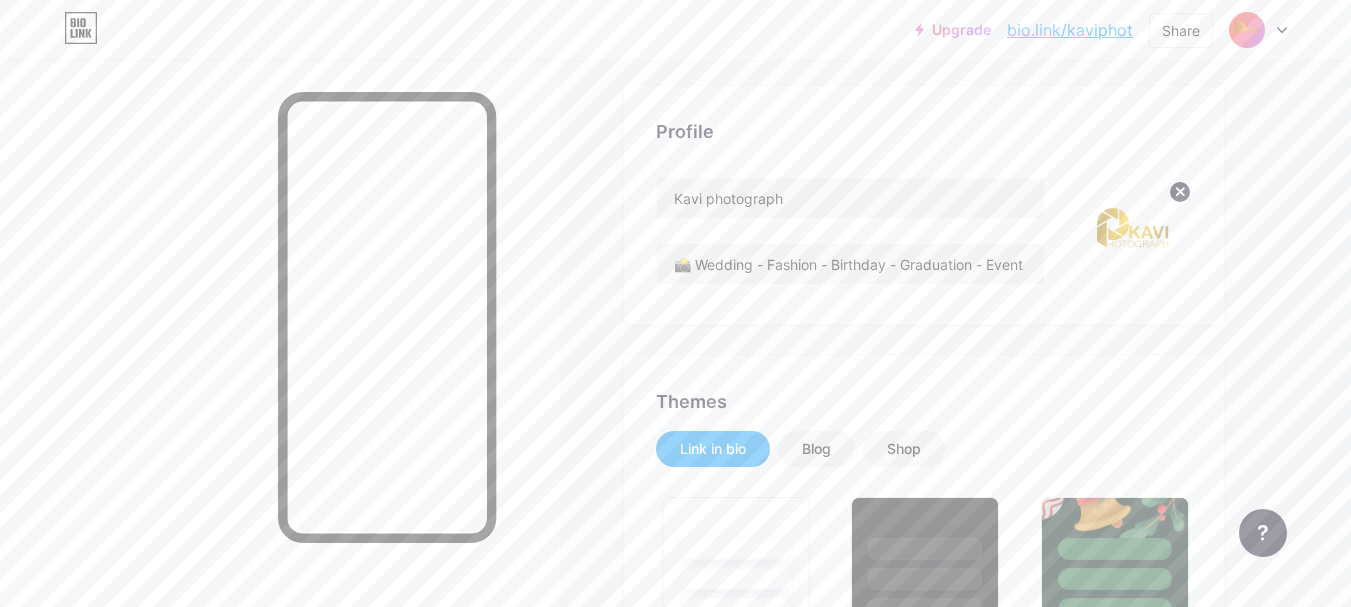 scroll, scrollTop: 0, scrollLeft: 0, axis: both 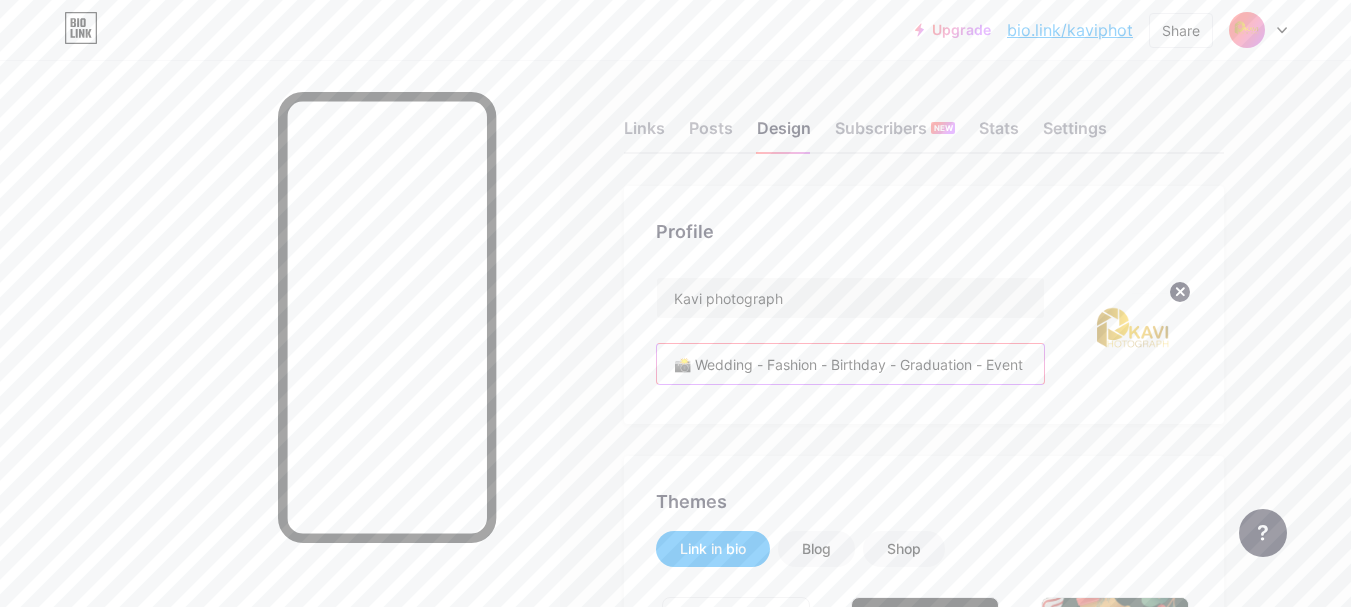 click on "📸 Wedding - Fashion - Birthday - Graduation - Event - Contact +9647706527272" at bounding box center [850, 364] 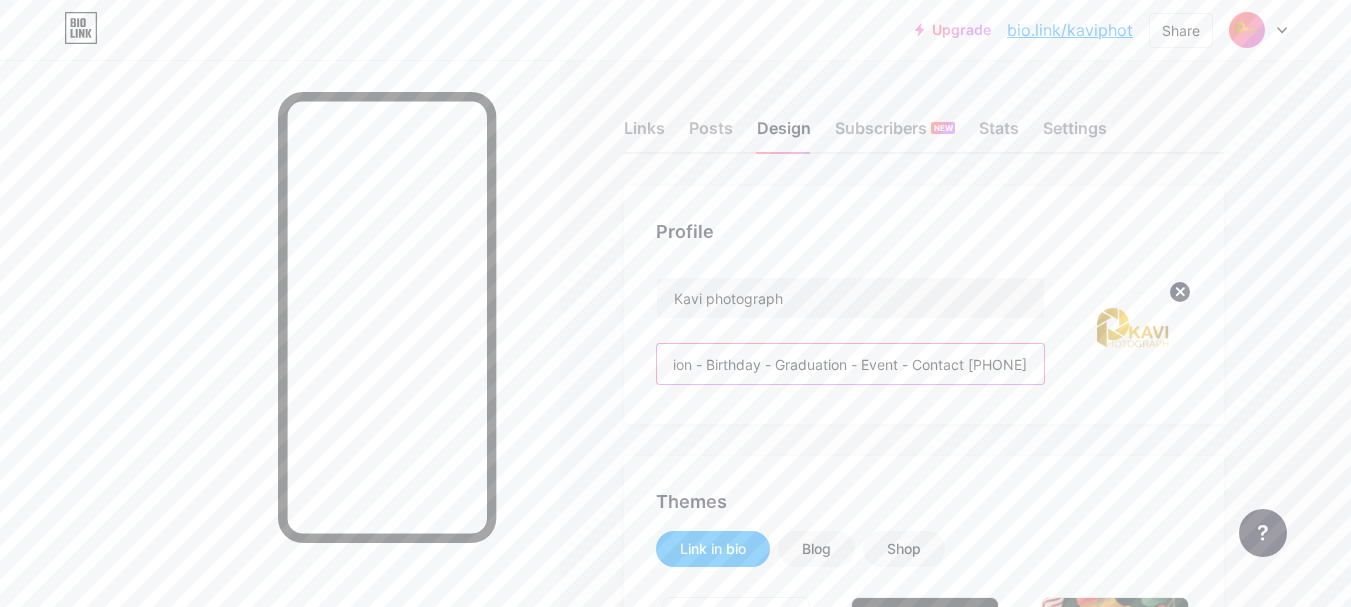 drag, startPoint x: 988, startPoint y: 363, endPoint x: 1107, endPoint y: 372, distance: 119.33985 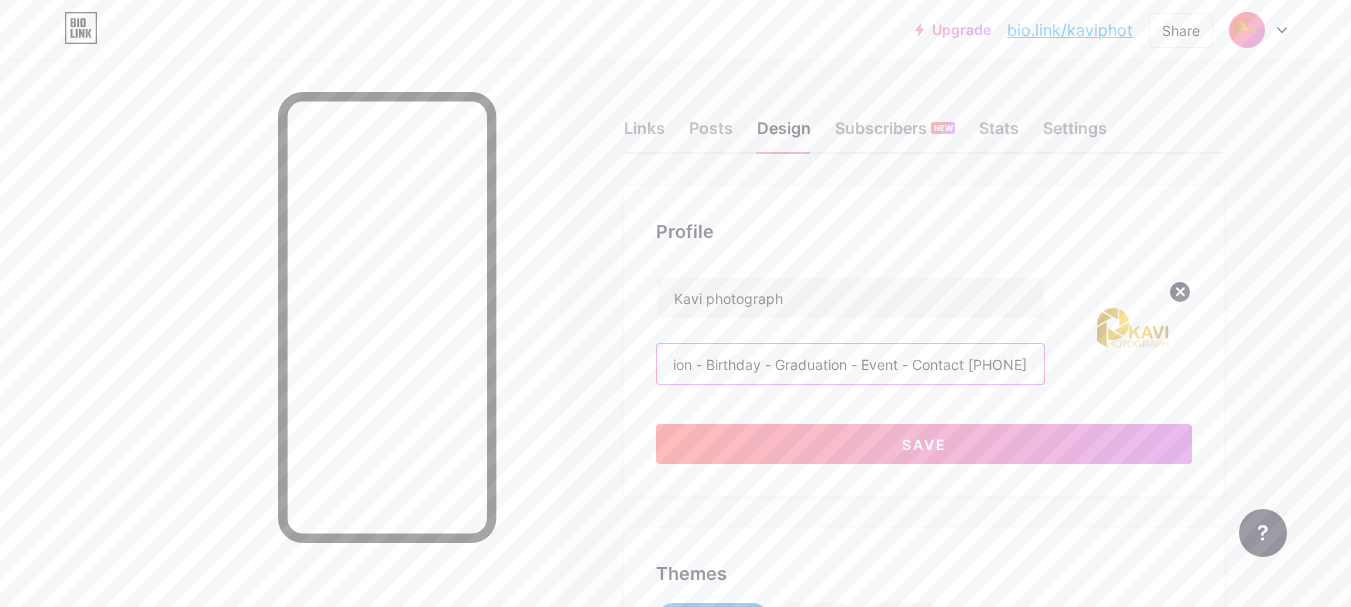 scroll, scrollTop: 0, scrollLeft: 166, axis: horizontal 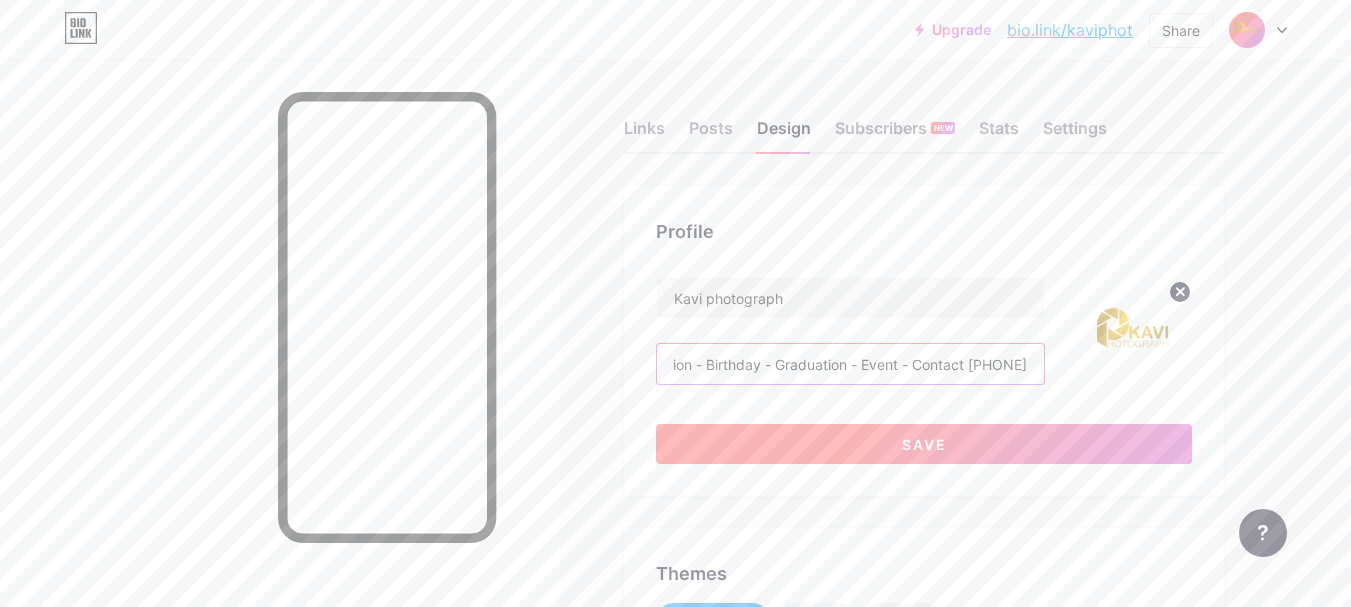 type on "📸 Wedding - Fashion - Birthday - Graduation - Event - Contact 07706527272" 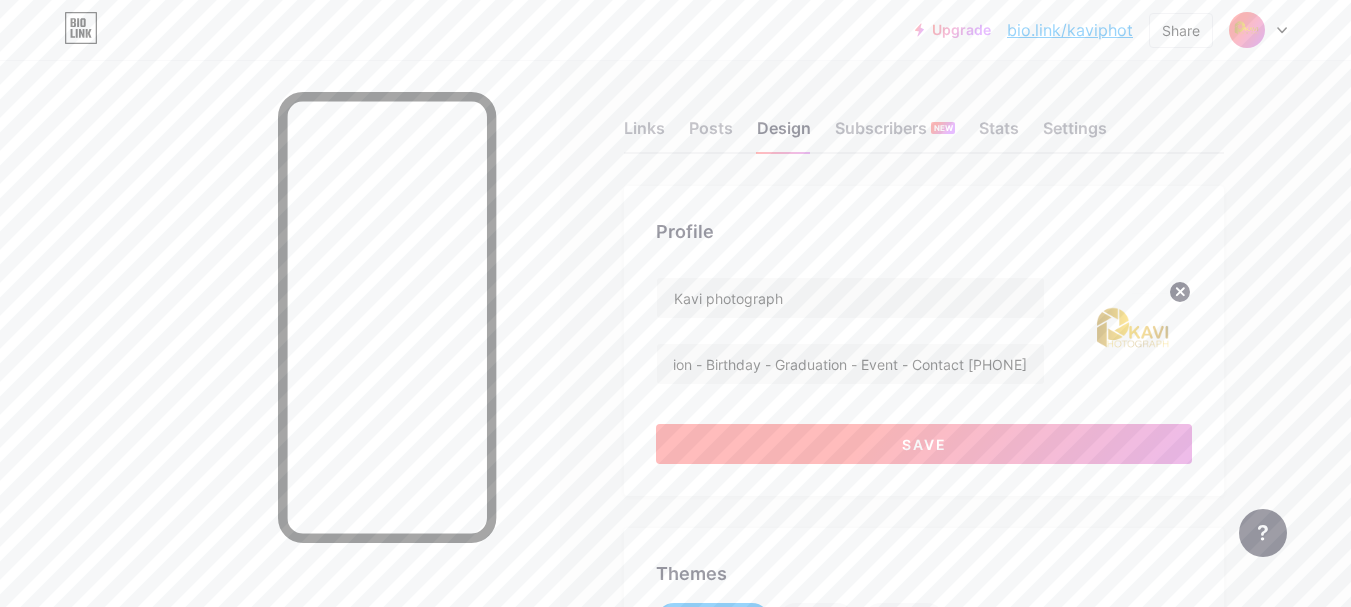 click on "Save" at bounding box center [924, 444] 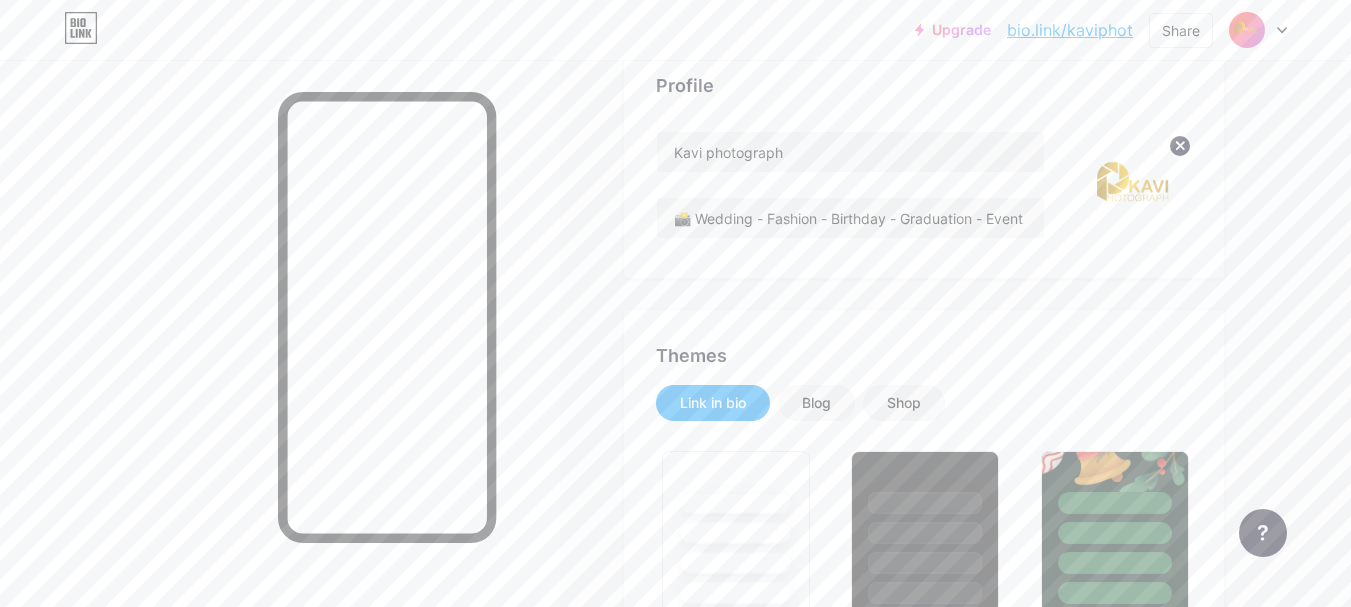 scroll, scrollTop: 0, scrollLeft: 0, axis: both 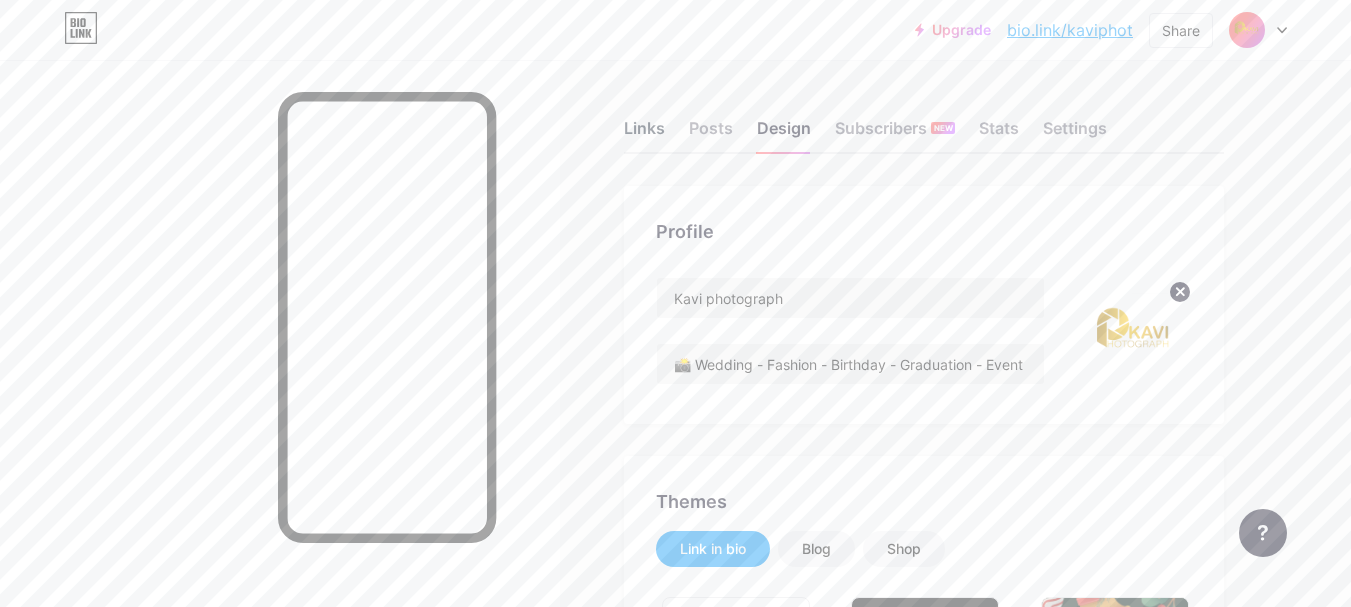 click on "Links" at bounding box center [644, 134] 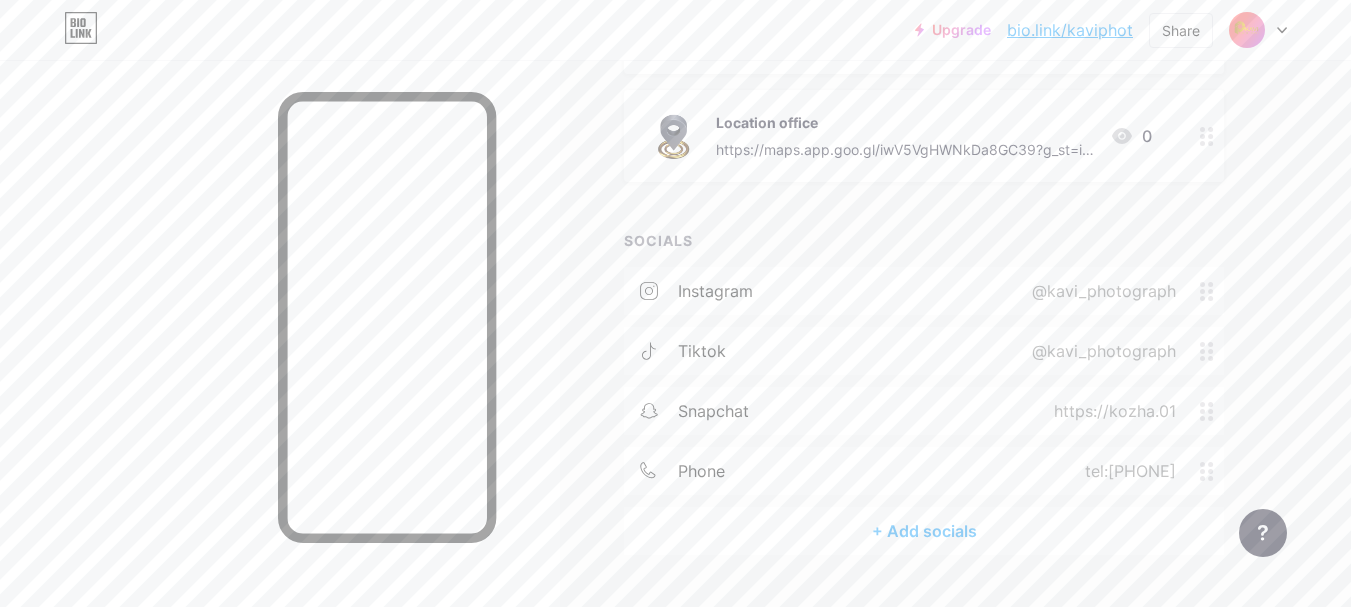 scroll, scrollTop: 700, scrollLeft: 0, axis: vertical 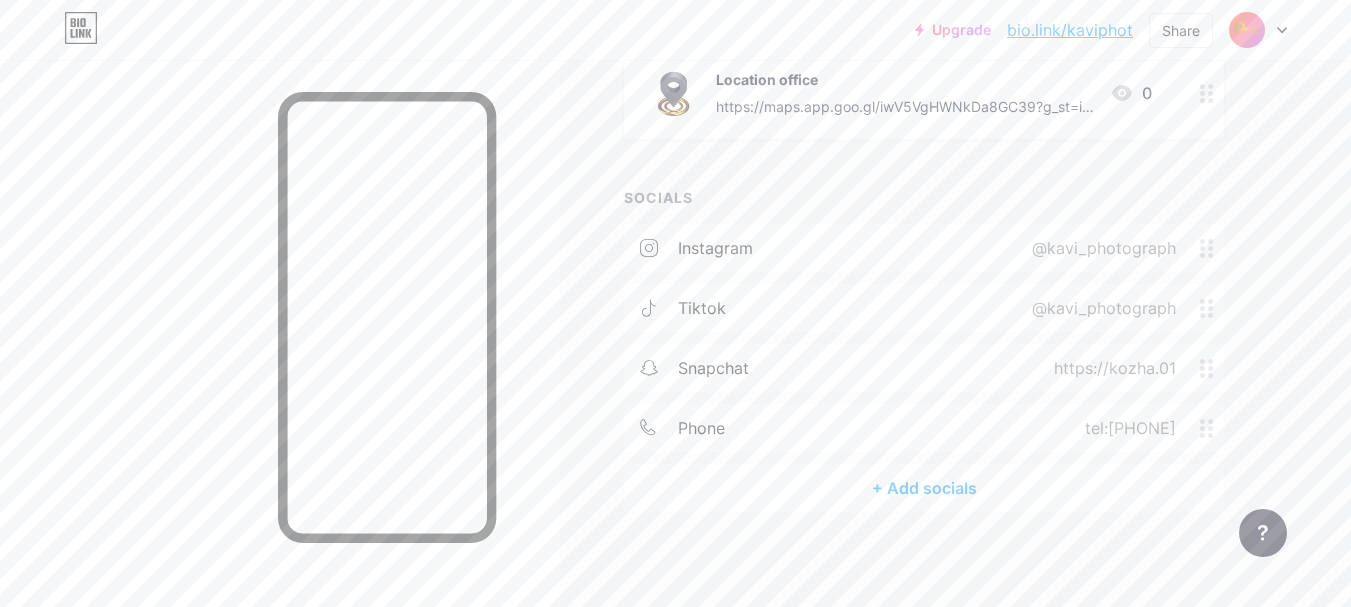 click on "tiktok
@kavi_photograph" at bounding box center [924, 308] 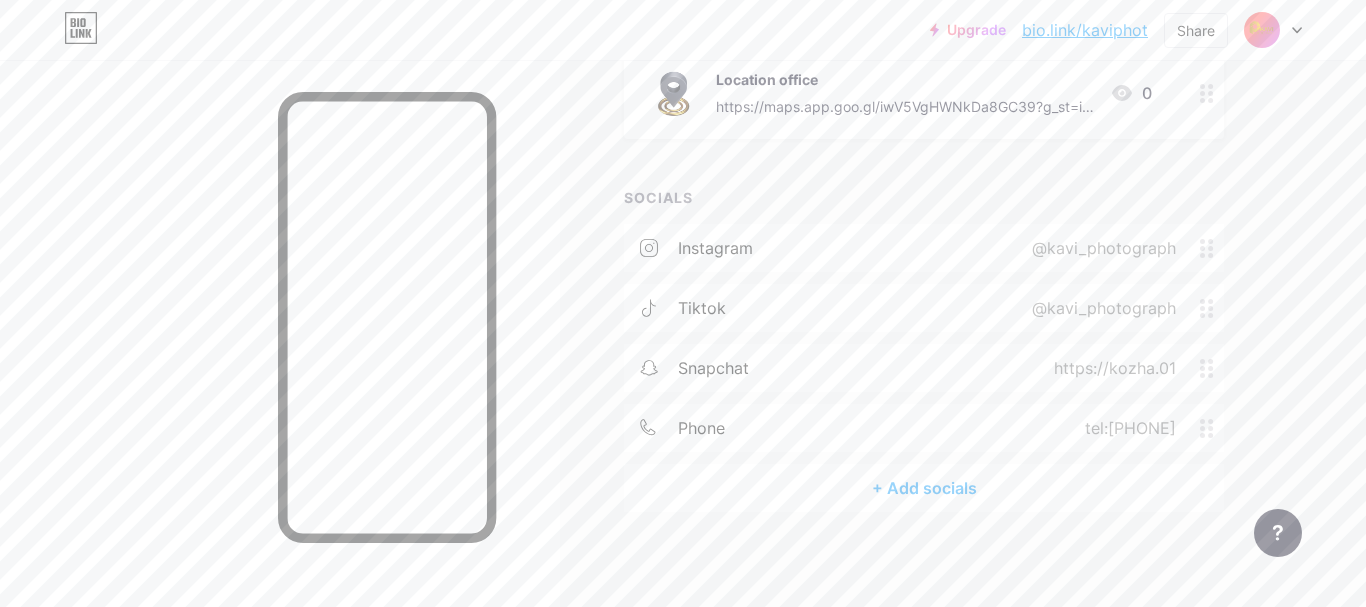 drag, startPoint x: 795, startPoint y: 291, endPoint x: 433, endPoint y: 304, distance: 362.23334 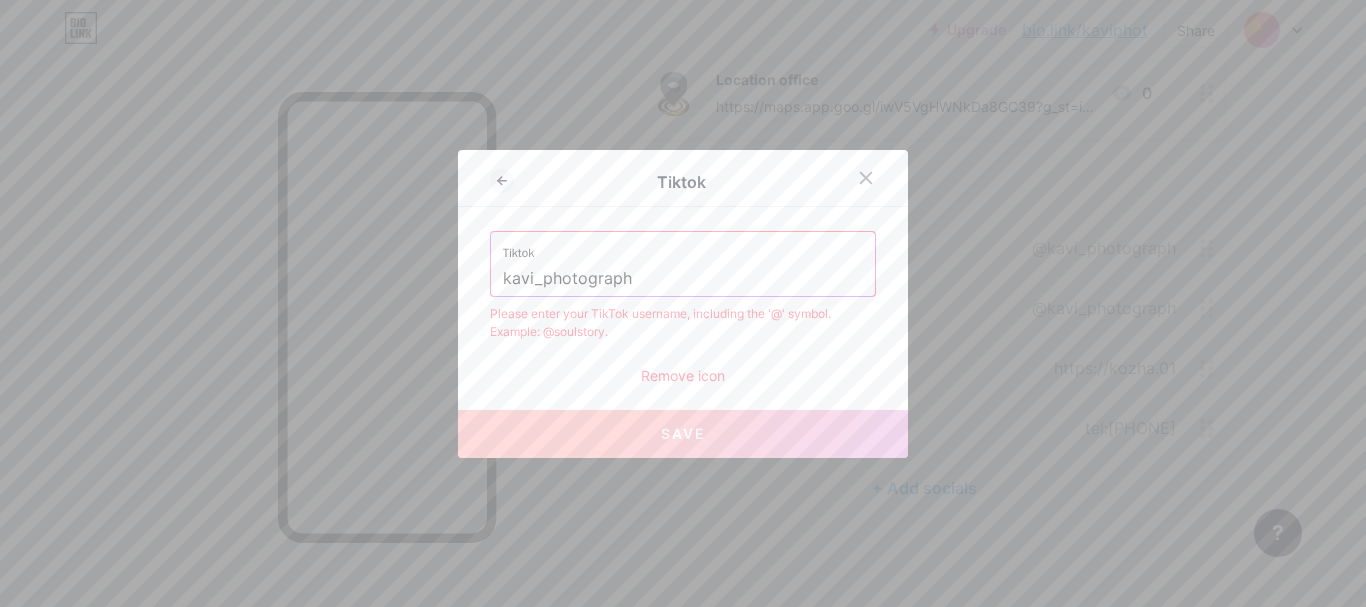 click on "Tiktok   kavi_photograph" at bounding box center [683, 264] 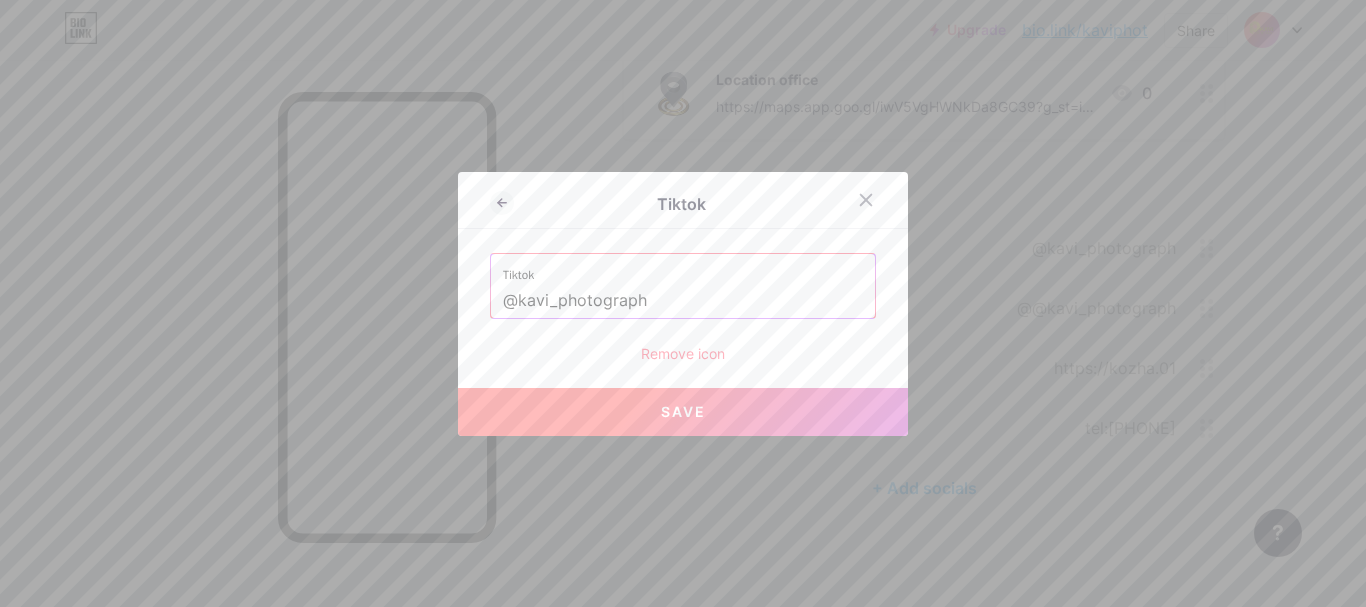 click on "Save" at bounding box center (683, 412) 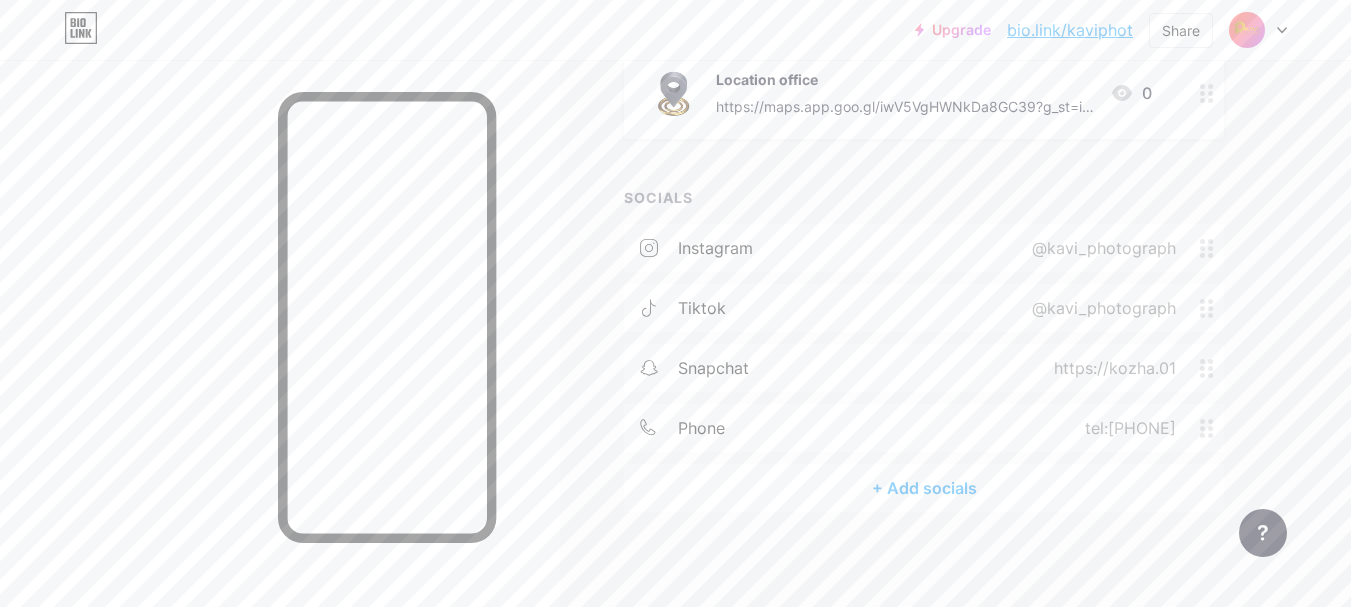 click on "snapchat
https://kozha.01" at bounding box center (924, 368) 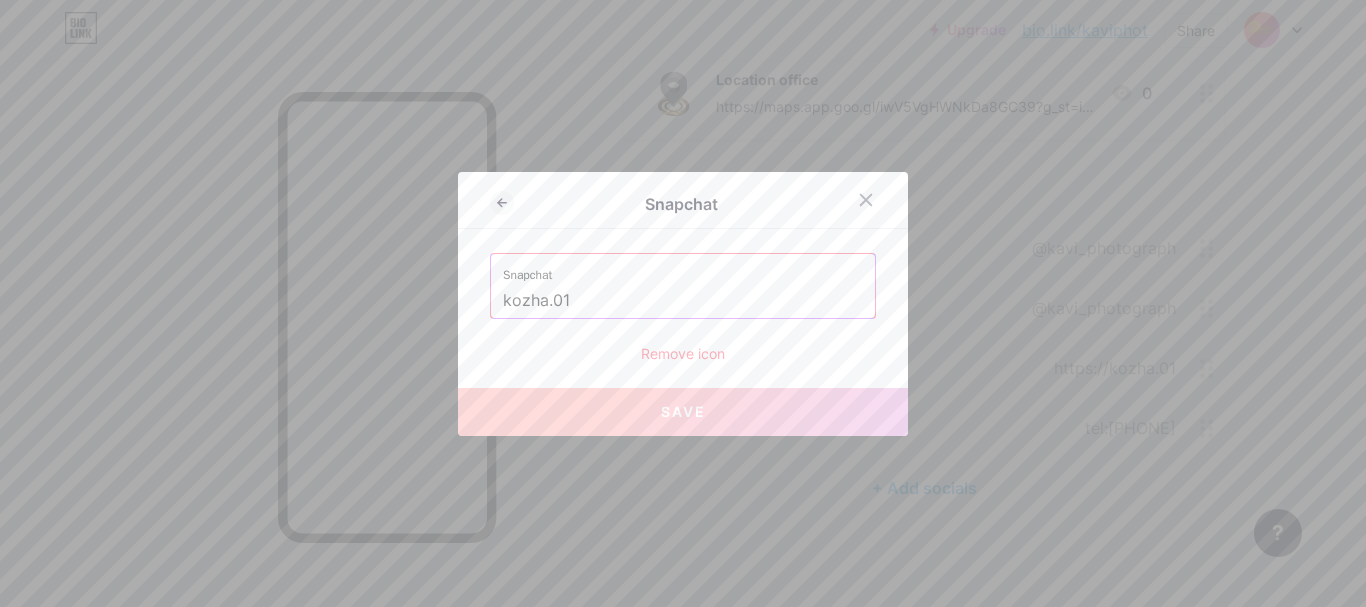 drag, startPoint x: 720, startPoint y: 296, endPoint x: 357, endPoint y: 297, distance: 363.00137 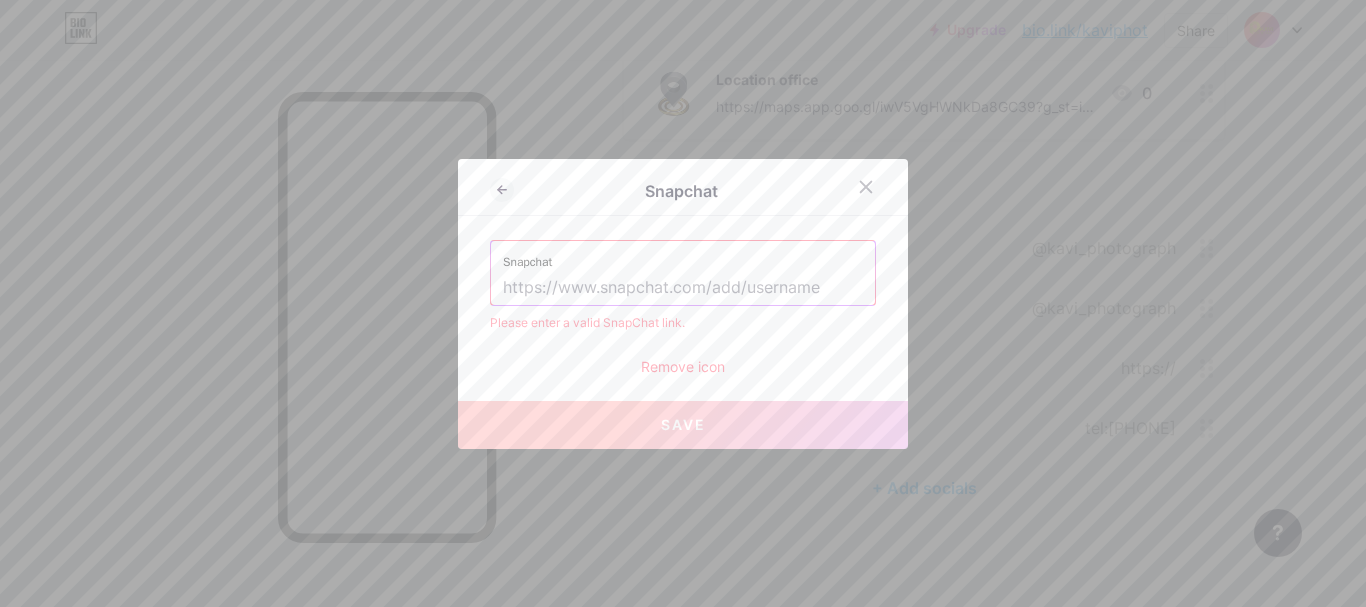 click at bounding box center (683, 288) 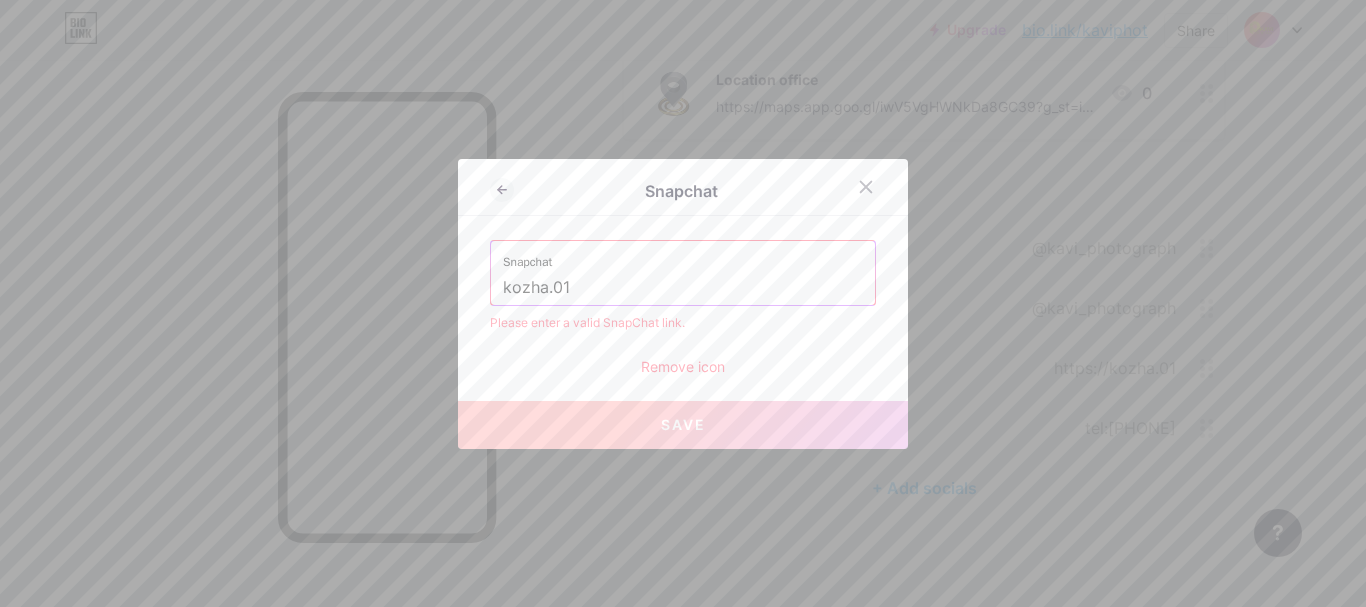 click at bounding box center [683, 303] 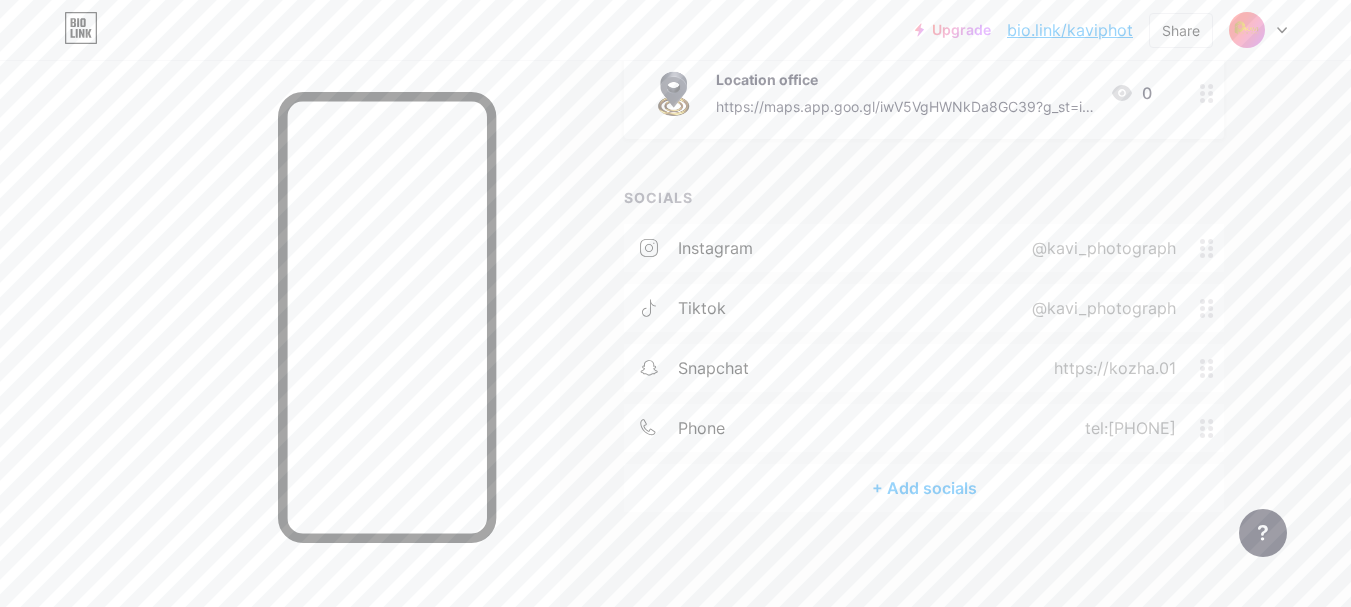 click on "snapchat" at bounding box center (713, 368) 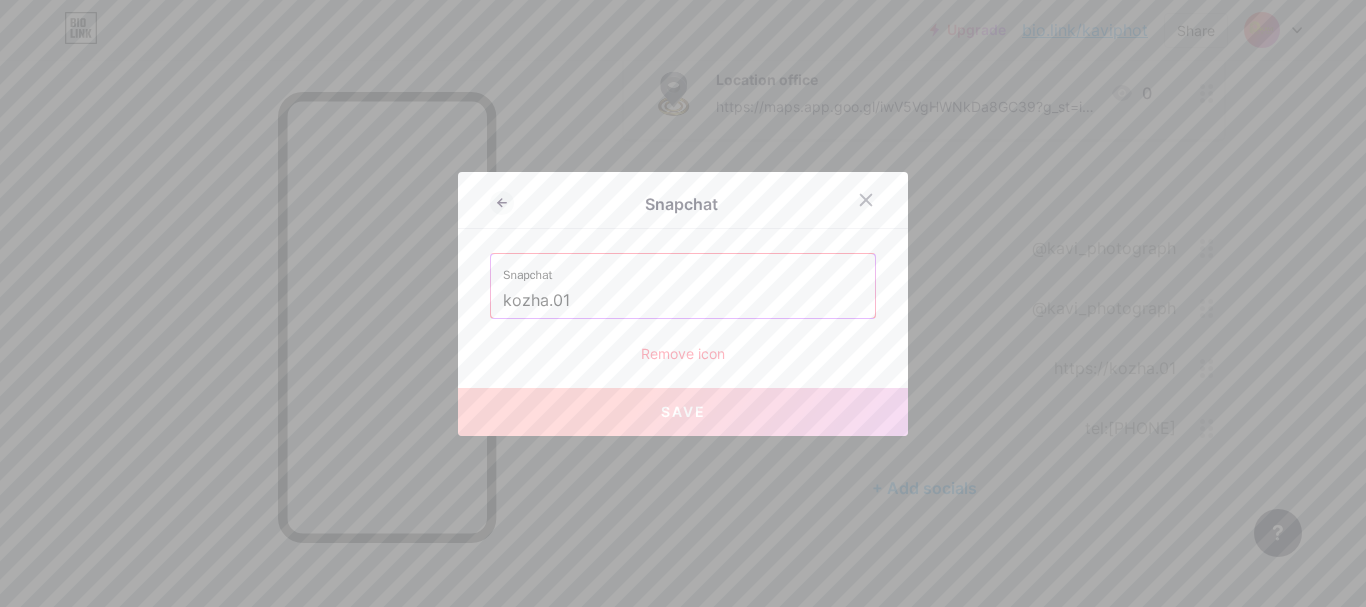 click on "Snapchat   kozha.01" at bounding box center [683, 286] 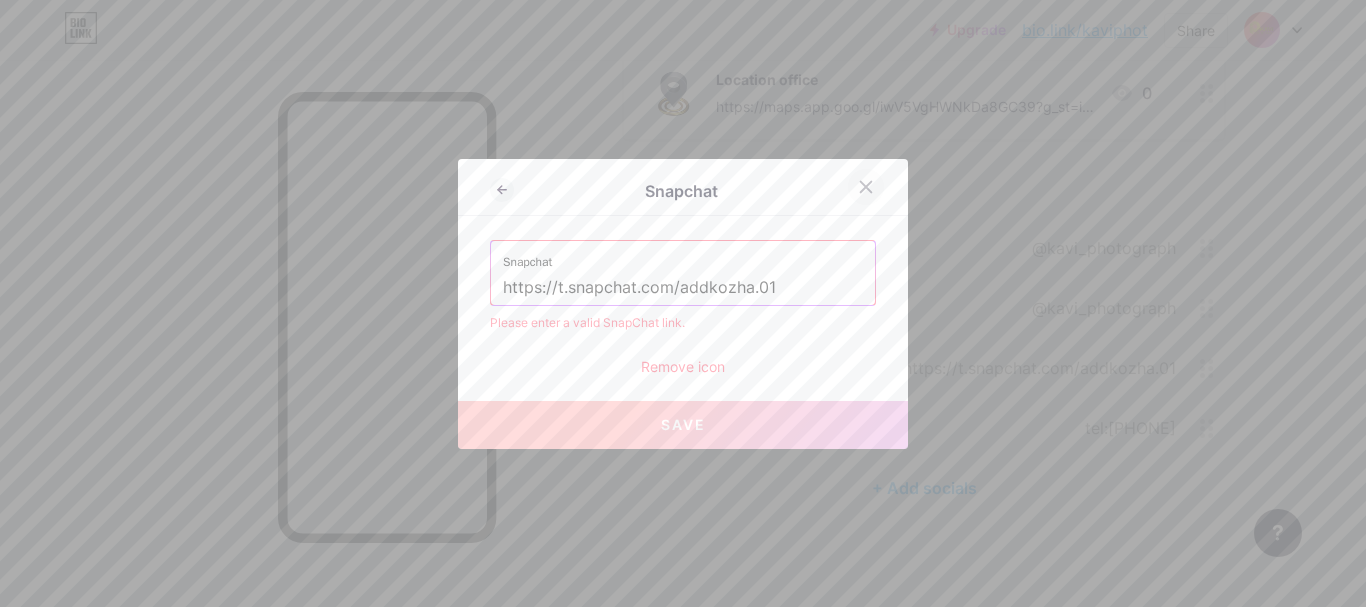 type on "https://t.snapchat.com/add[ALPHANUMERIC]" 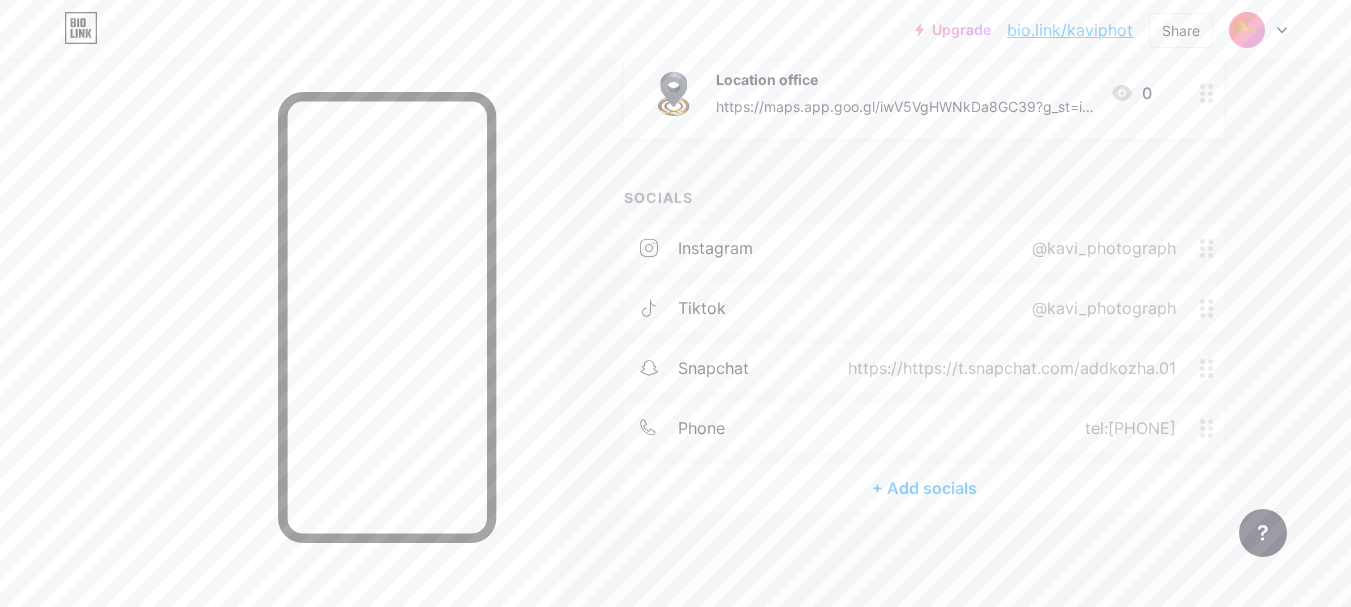 click on "snapchat" at bounding box center (713, 368) 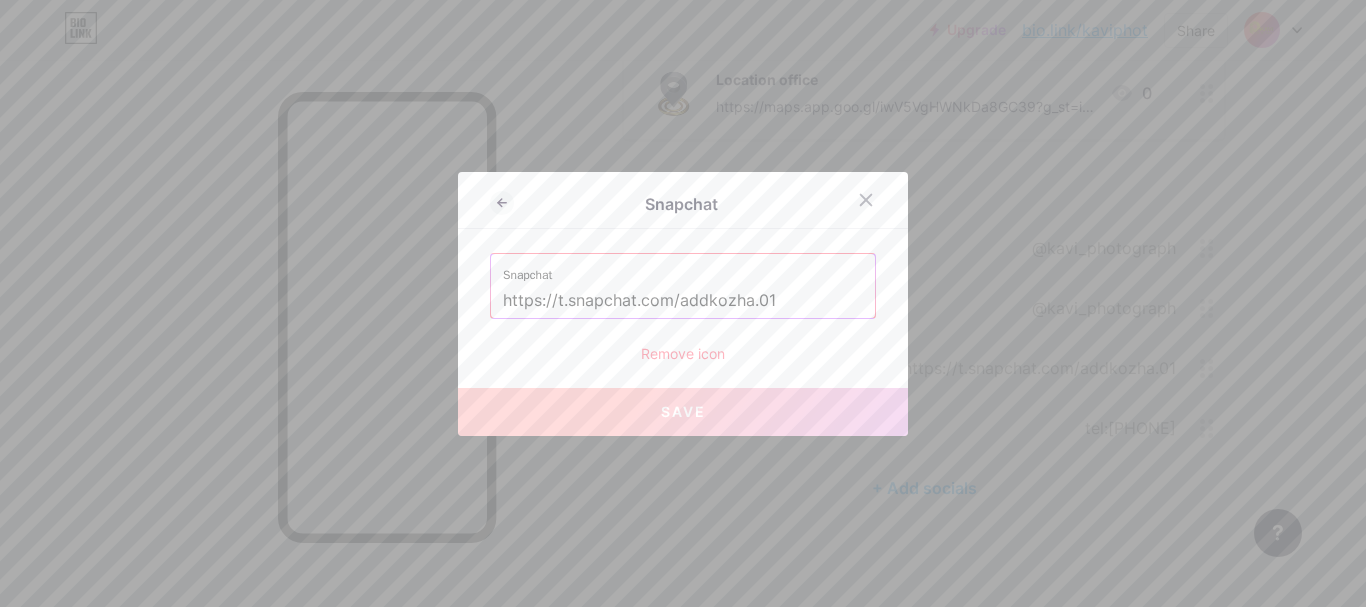 click on "https://t.snapchat.com/add[ALPHANUMERIC]" at bounding box center (683, 301) 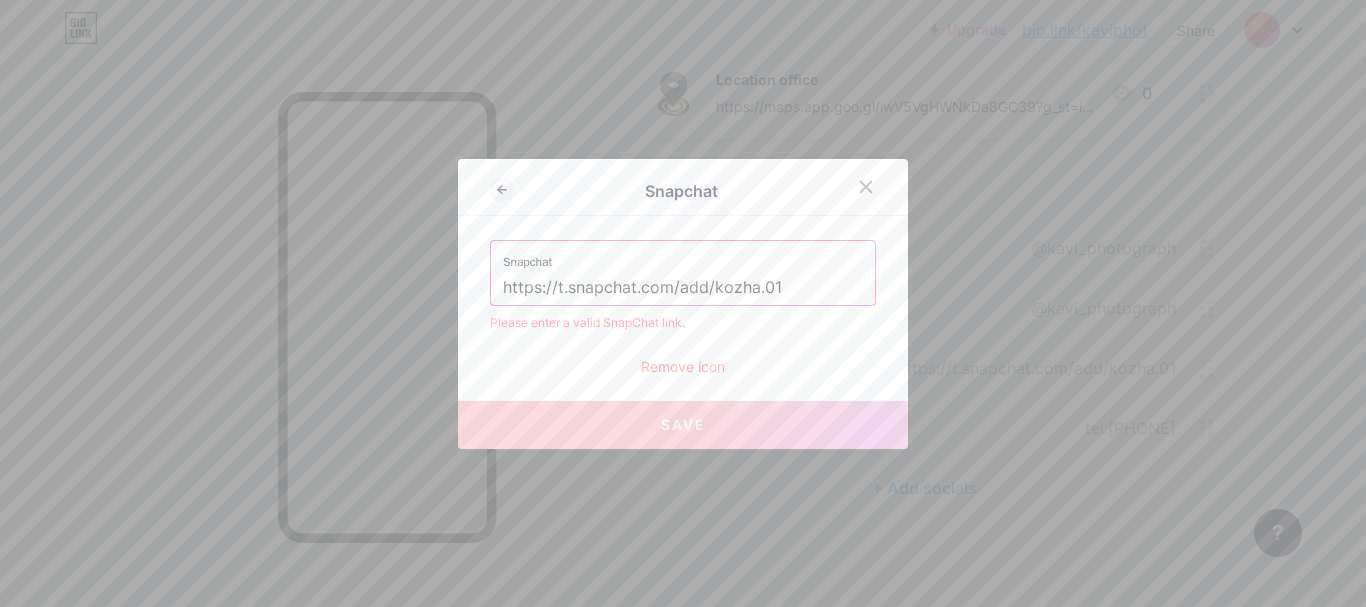 click on "Save" at bounding box center (683, 425) 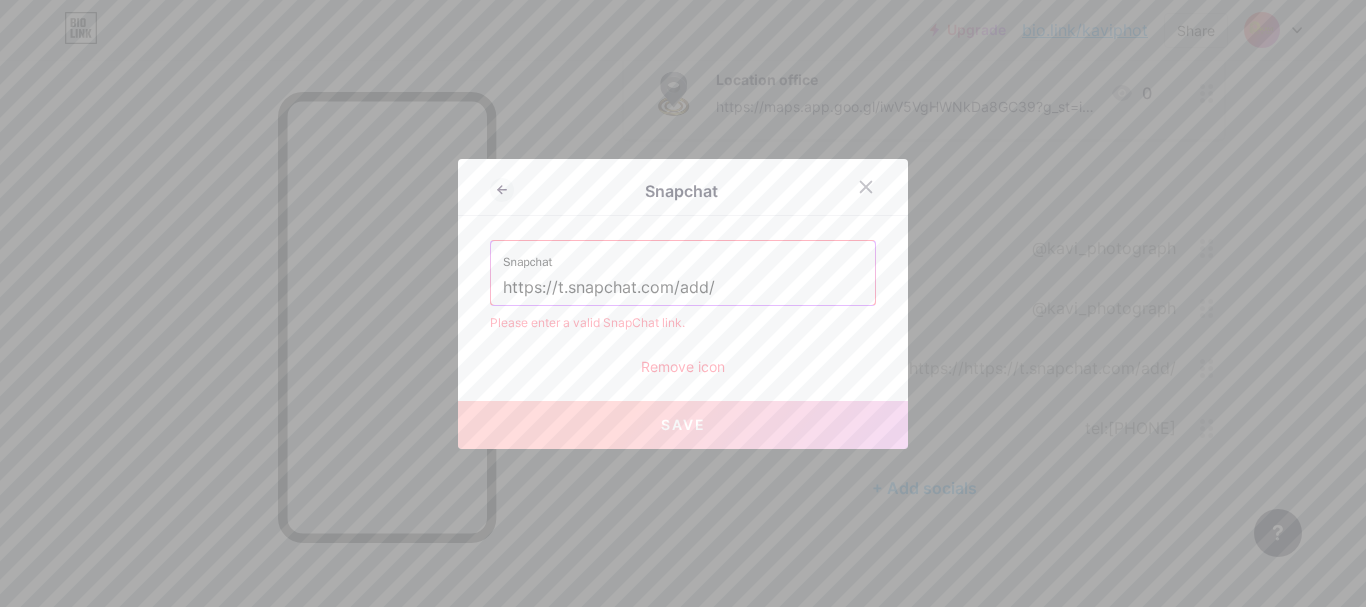 drag, startPoint x: 701, startPoint y: 286, endPoint x: 676, endPoint y: 286, distance: 25 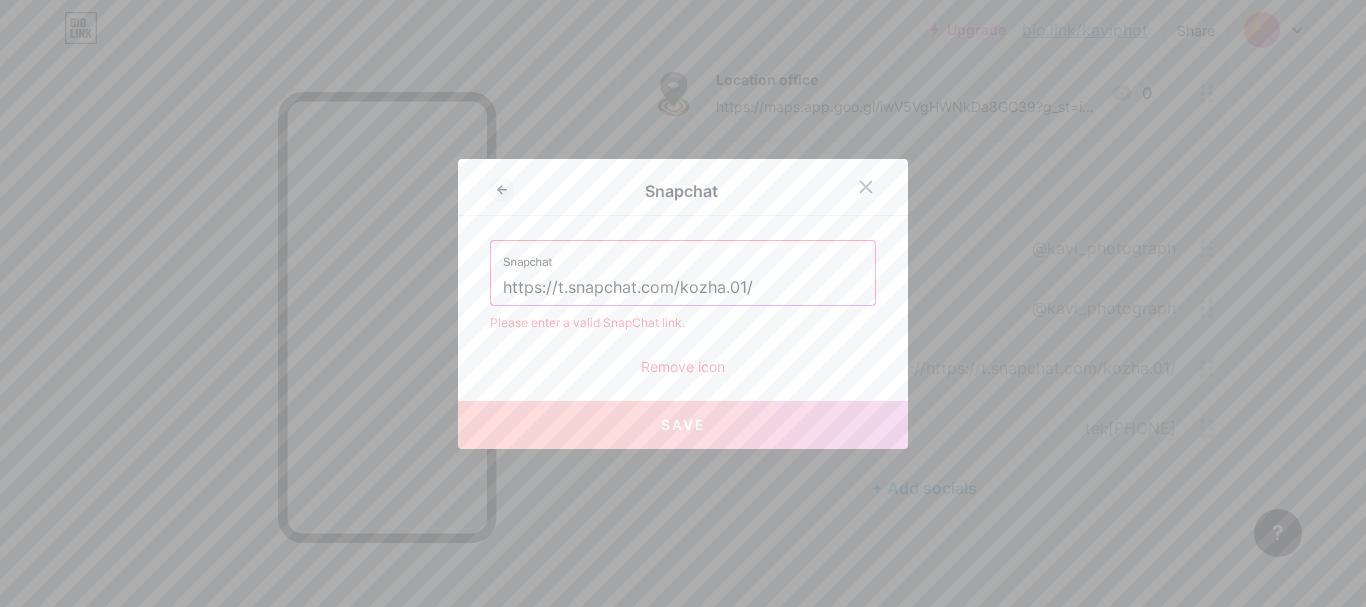 click on "https://t.snapchat.com/kozha.01/" at bounding box center [683, 288] 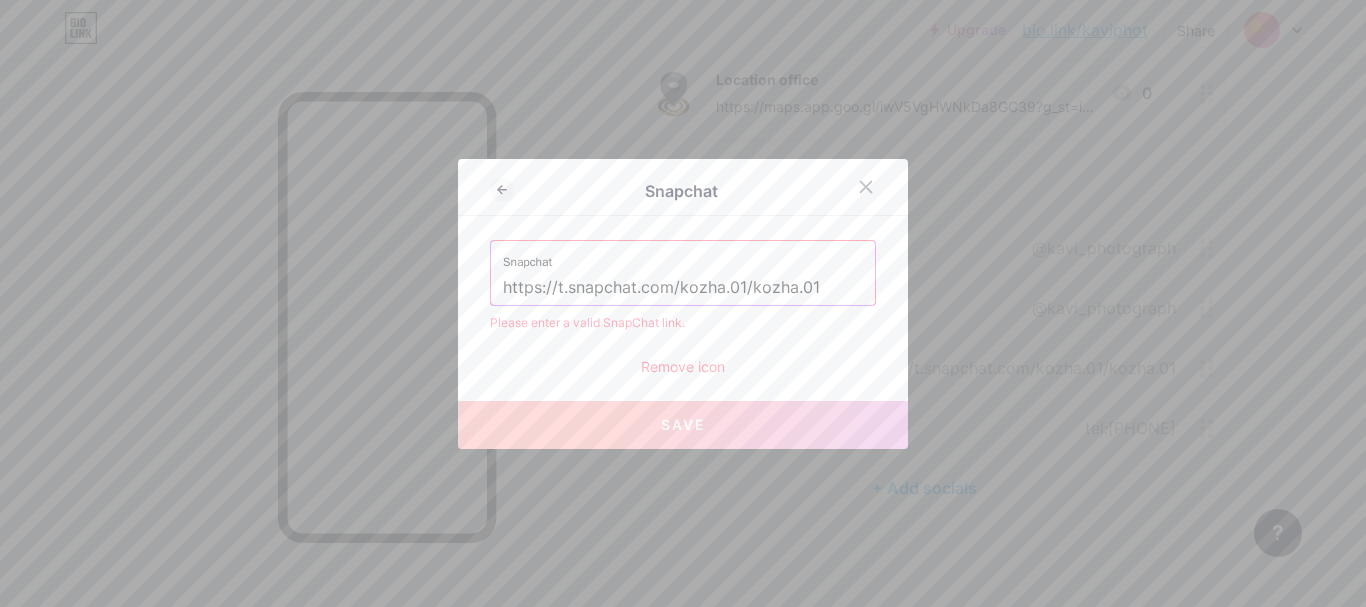 type on "https://t.snapchat.com/kozha.01/kozha.01" 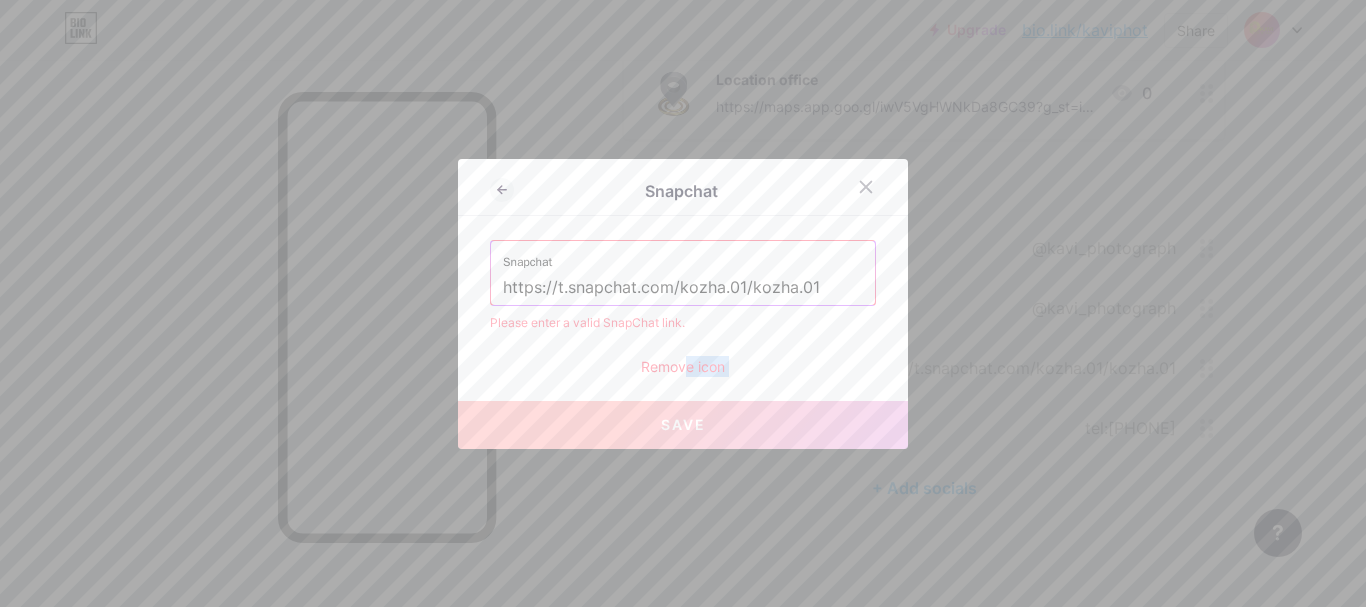 click on "Snapchat   https://t.snapchat.com/kozha.01/kozha.01   Please enter a valid SnapChat link.
Remove icon" at bounding box center [683, 308] 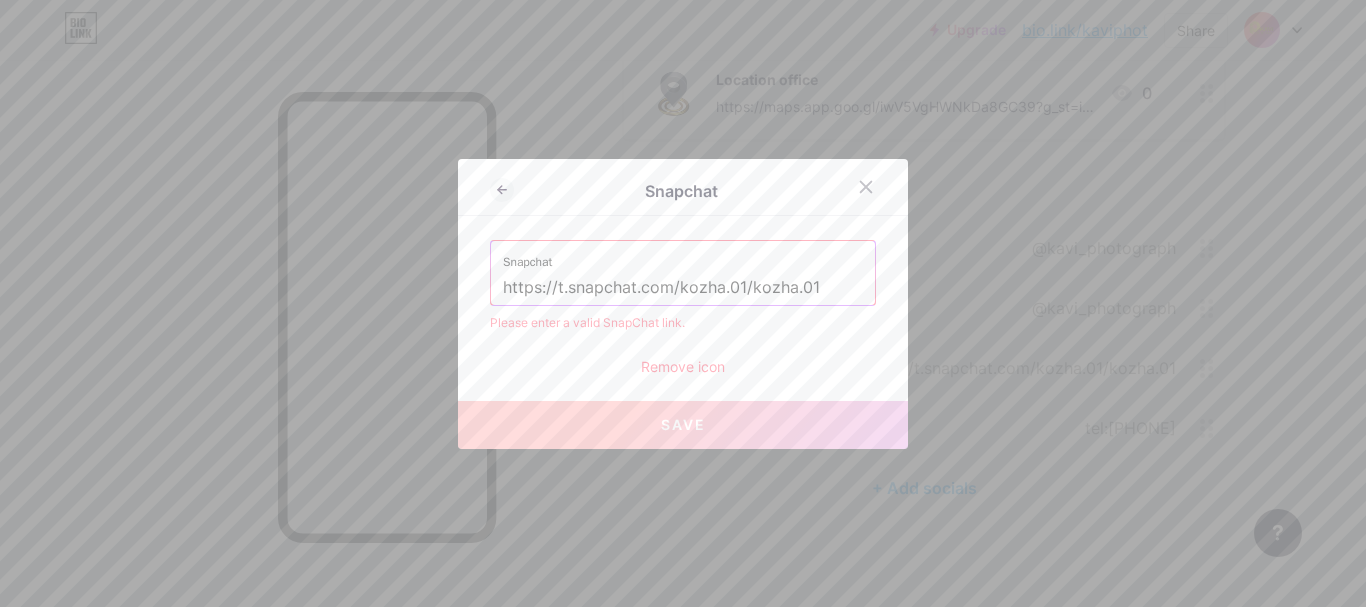 click on "https://t.snapchat.com/kozha.01/kozha.01" at bounding box center (683, 288) 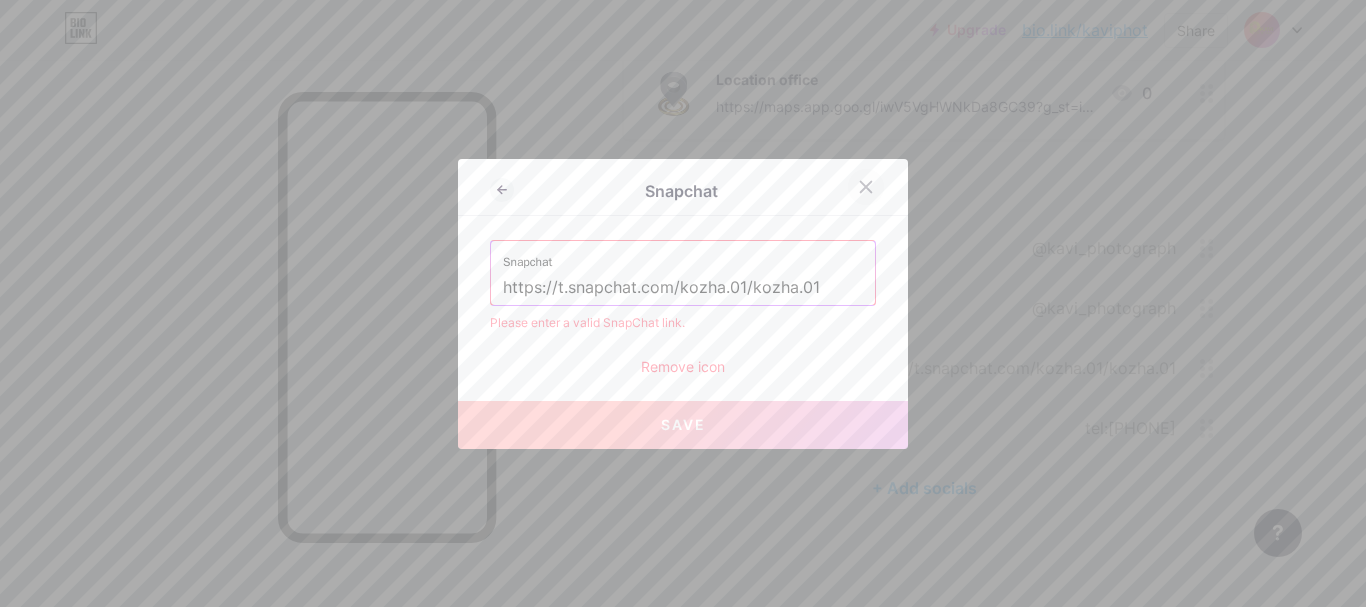 click 